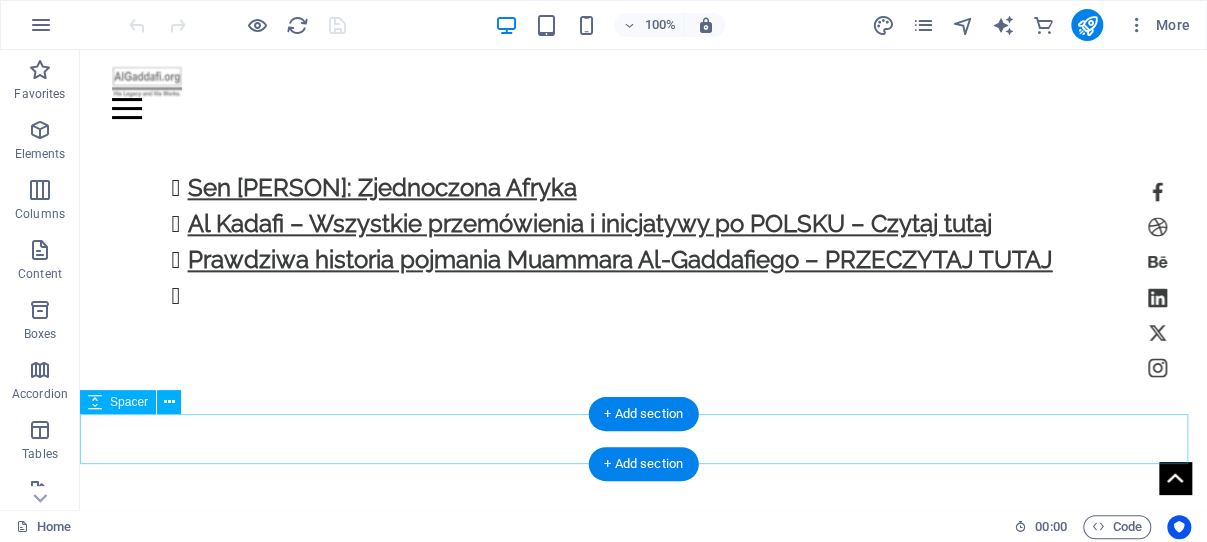 scroll, scrollTop: 954, scrollLeft: 0, axis: vertical 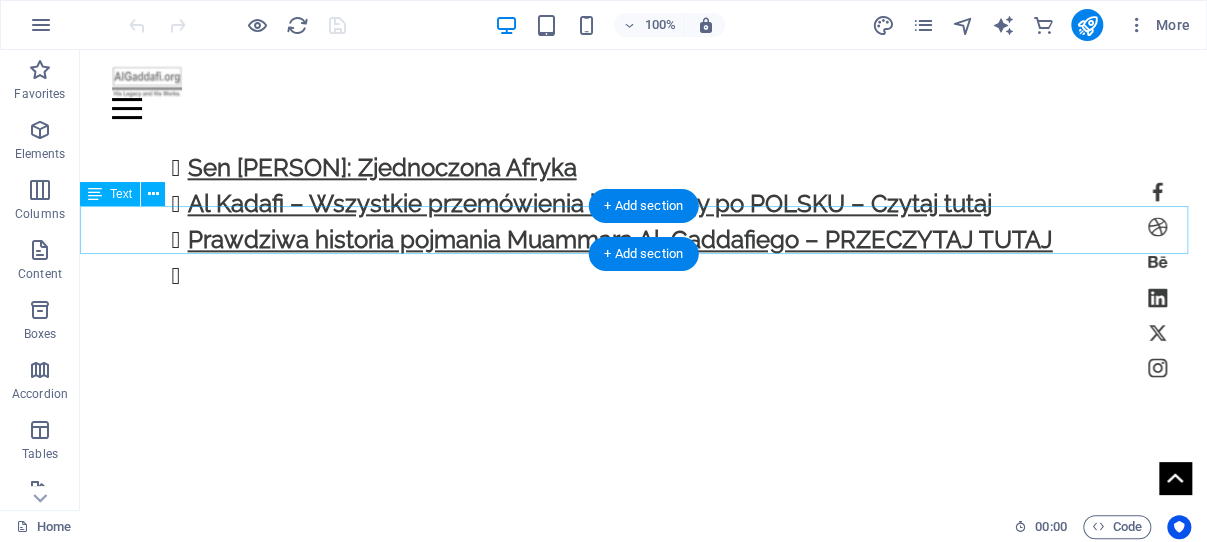click on "Jak rozpoczęła się „rewolucja”... Radiowy komunikat nadany przez NATO do Libii. USF-EC 130J nadający na 6877.0 kHz do Libii, [DATE]" at bounding box center [643, 548] 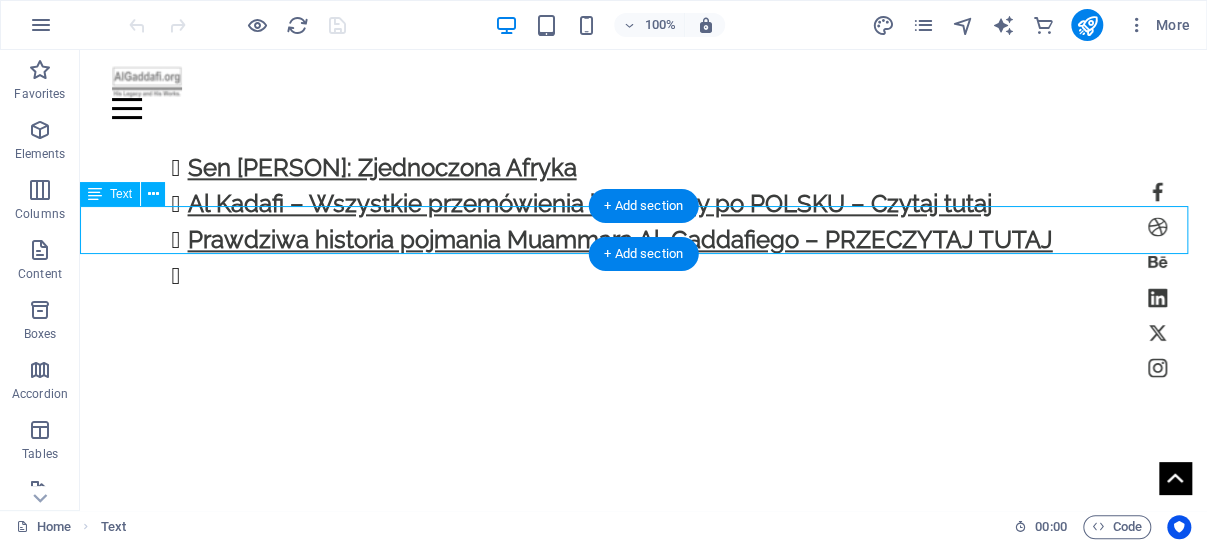 click on "Jak rozpoczęła się „rewolucja”... Radiowy komunikat nadany przez NATO do Libii. USF-EC 130J nadający na 6877.0 kHz do Libii, [DATE]" at bounding box center [643, 548] 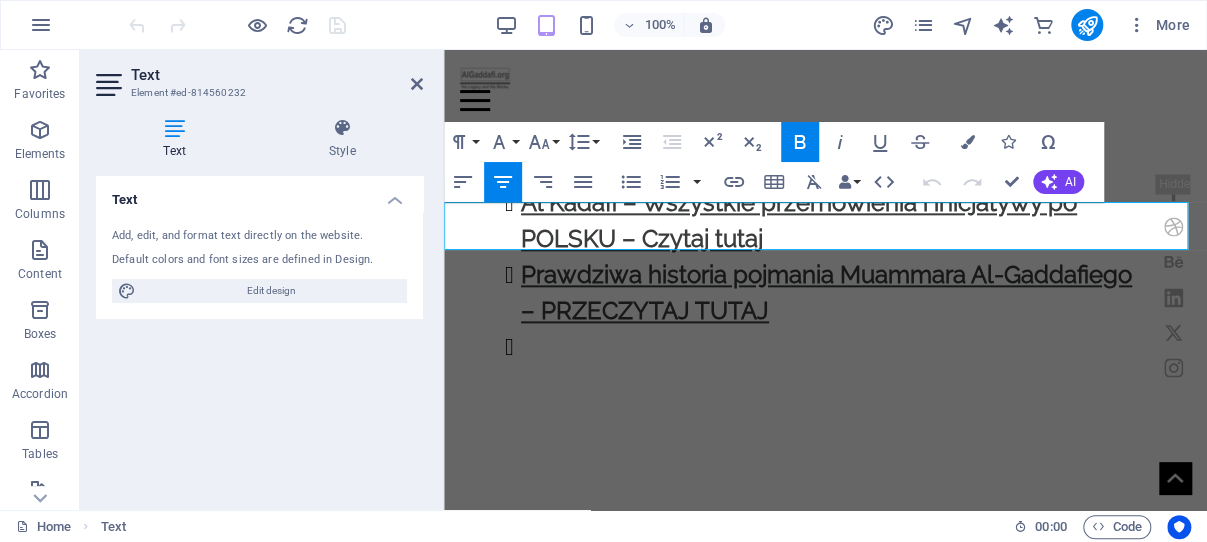 drag, startPoint x: 494, startPoint y: 214, endPoint x: 779, endPoint y: 231, distance: 285.50656 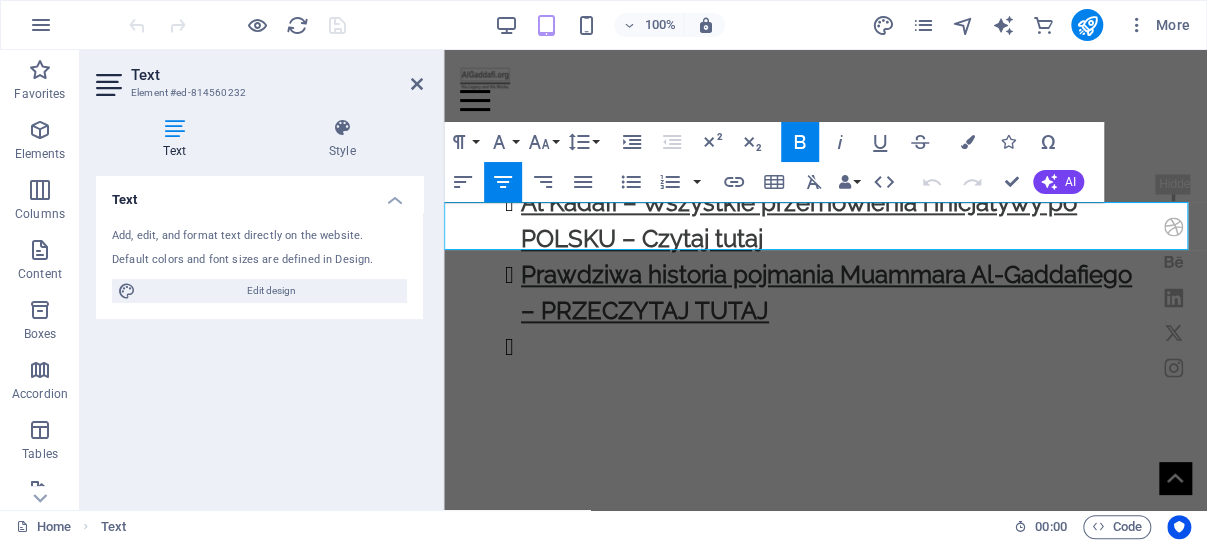 copy on "Radiowy komunikat nadany przez NATO" 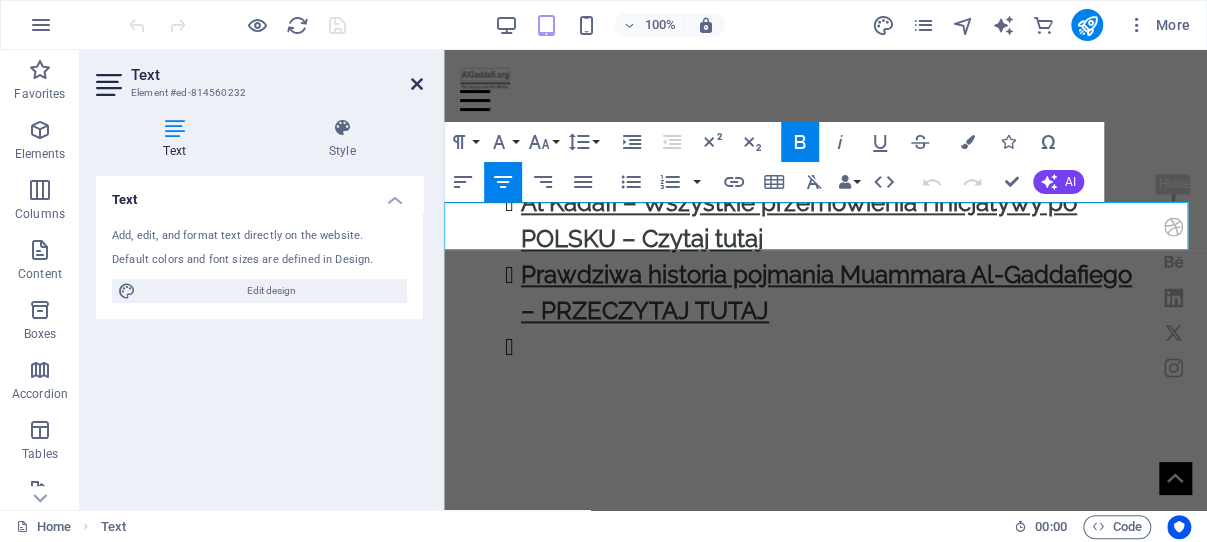 click at bounding box center [417, 84] 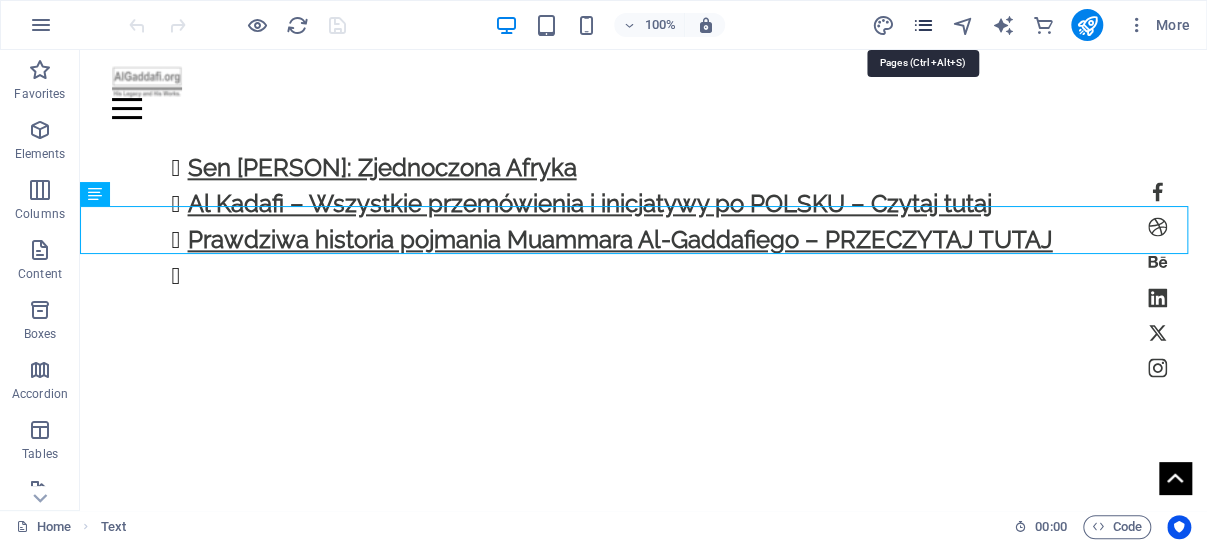 click at bounding box center (922, 25) 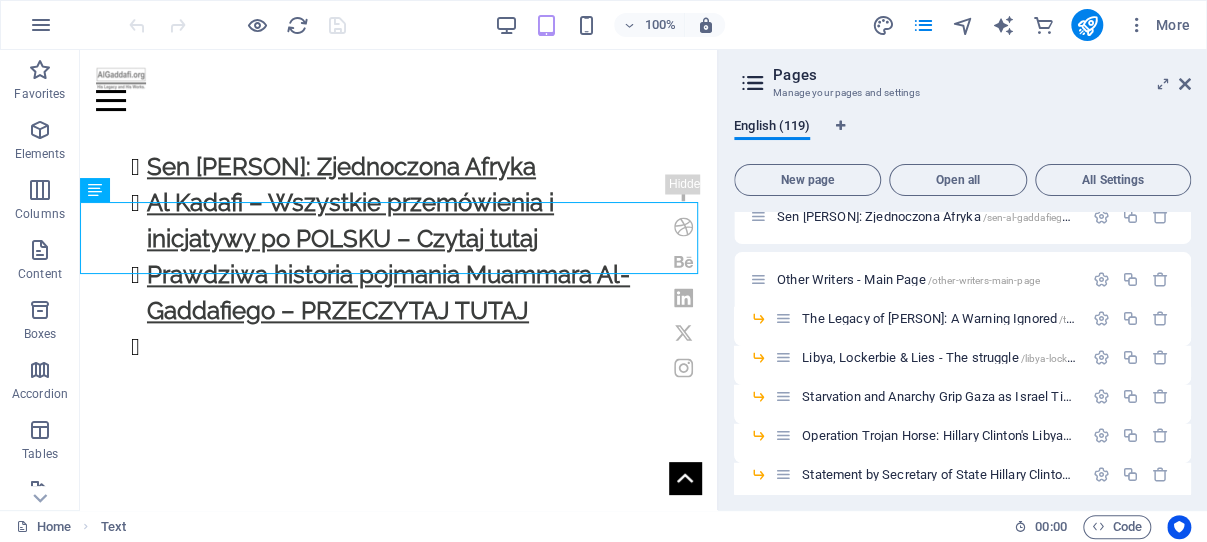 scroll, scrollTop: 2420, scrollLeft: 0, axis: vertical 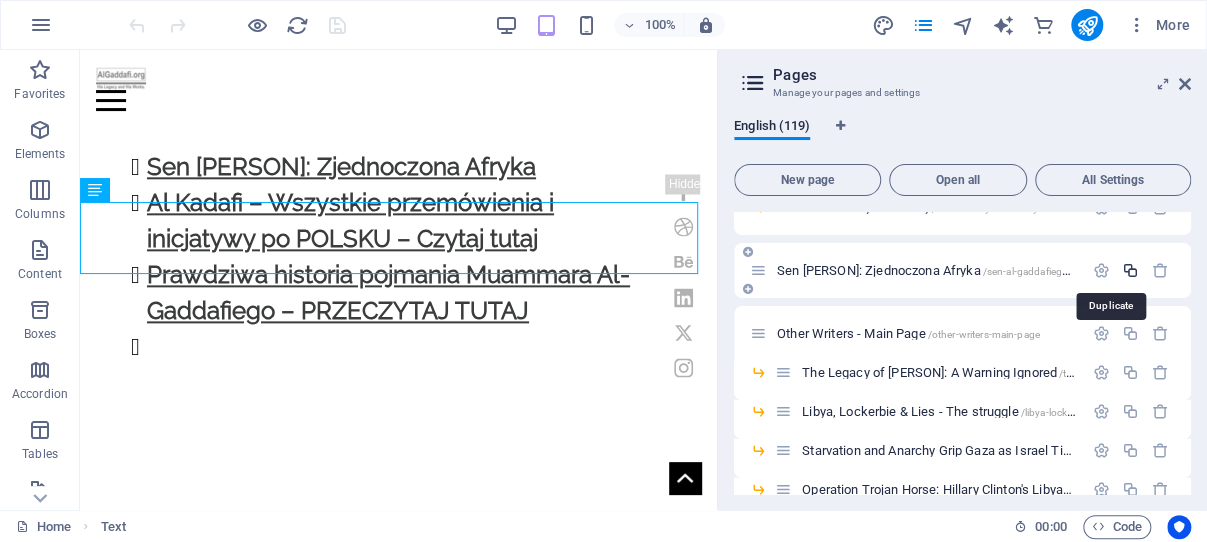 click at bounding box center [1130, 270] 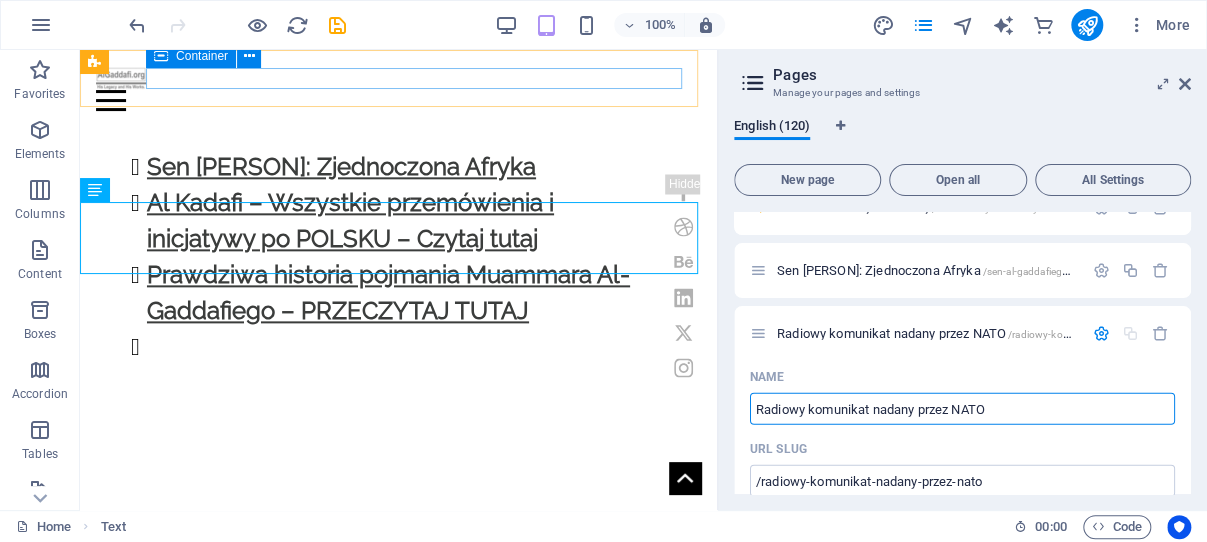 type on "Radiowy komunikat nadany przez NATO" 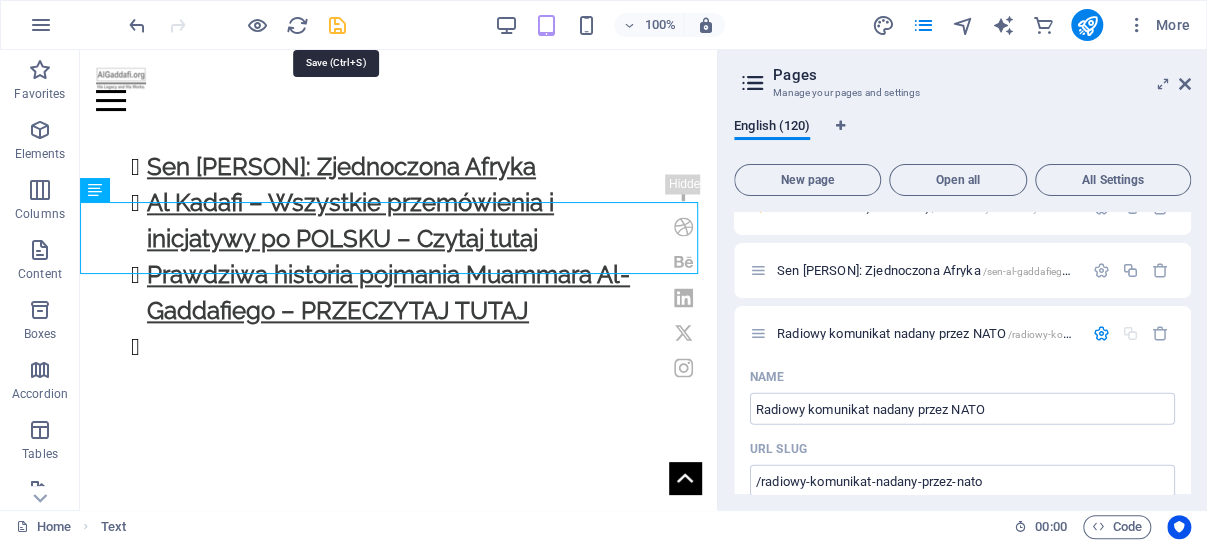click at bounding box center [337, 25] 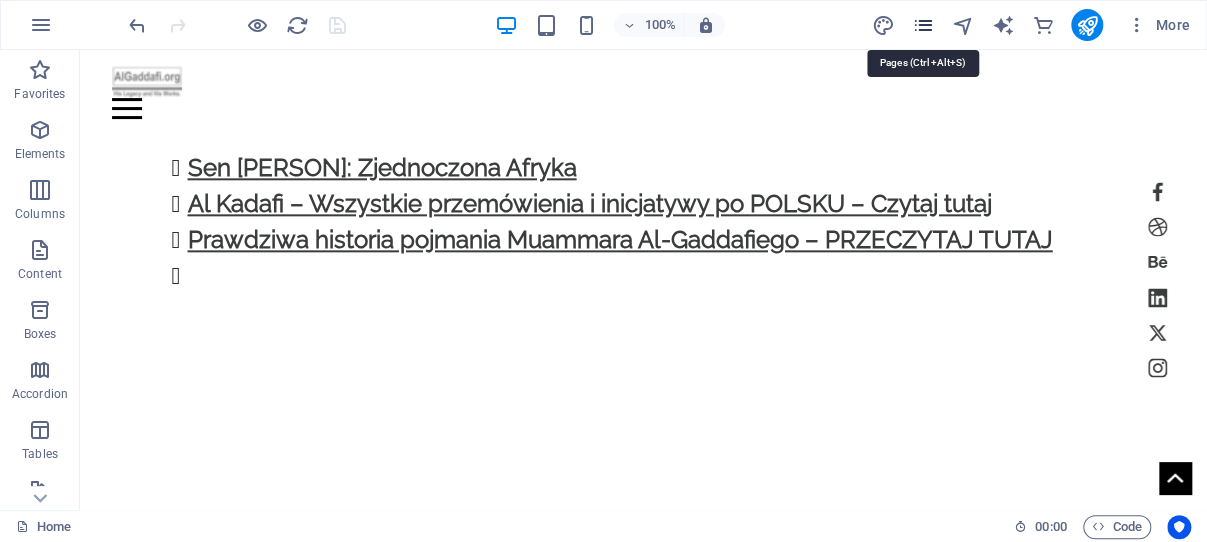 click at bounding box center [922, 25] 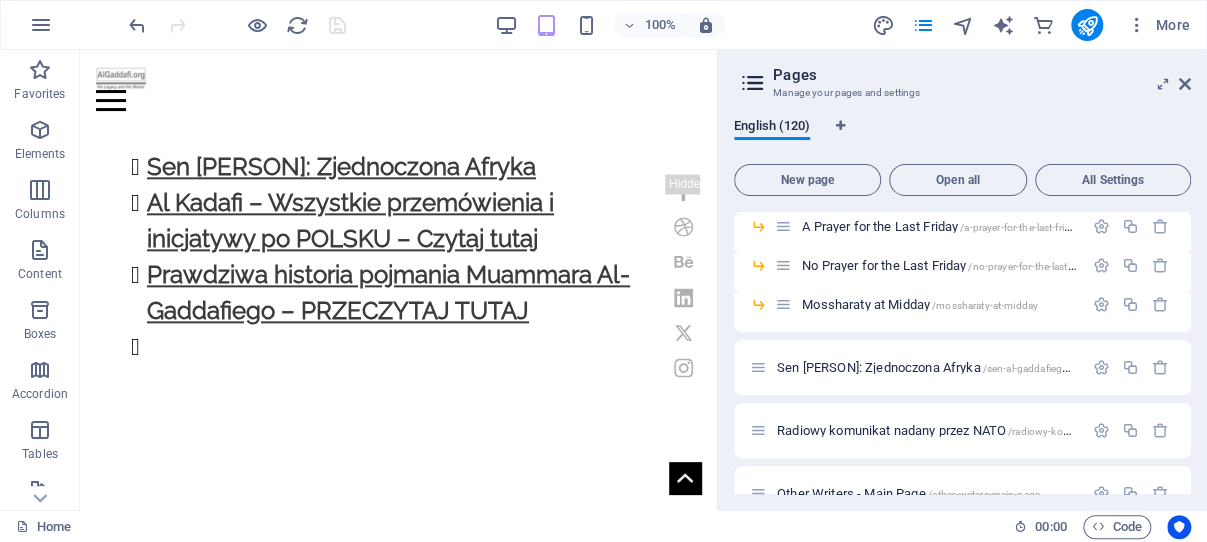 scroll, scrollTop: 2360, scrollLeft: 0, axis: vertical 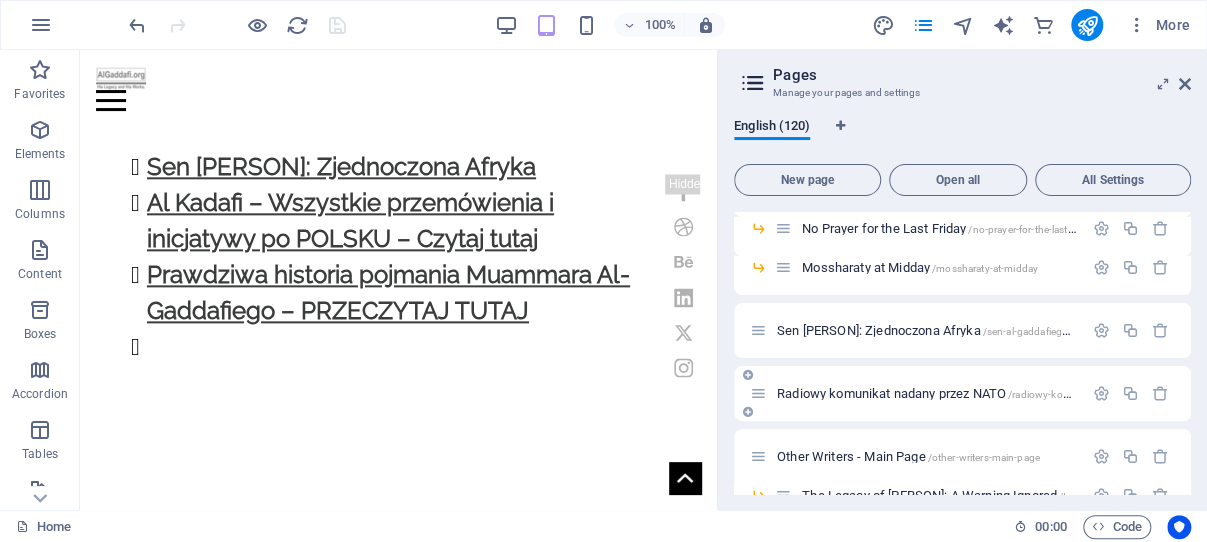 click on "Radiowy komunikat nadany przez NATO /radiowy-komunikat-nadany-przez-nato" at bounding box center (982, 393) 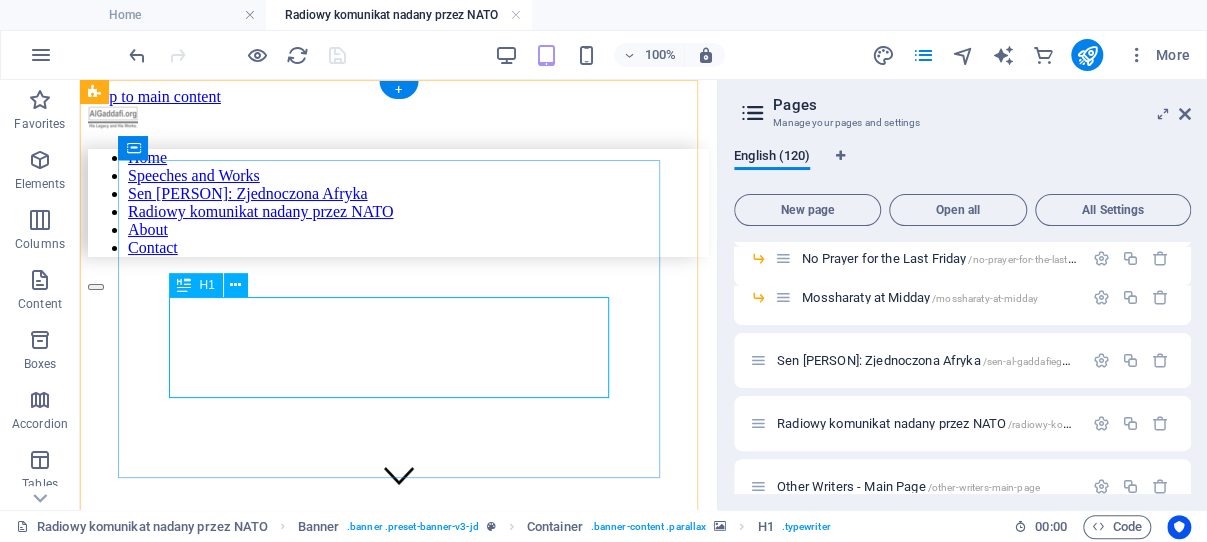 scroll, scrollTop: 0, scrollLeft: 0, axis: both 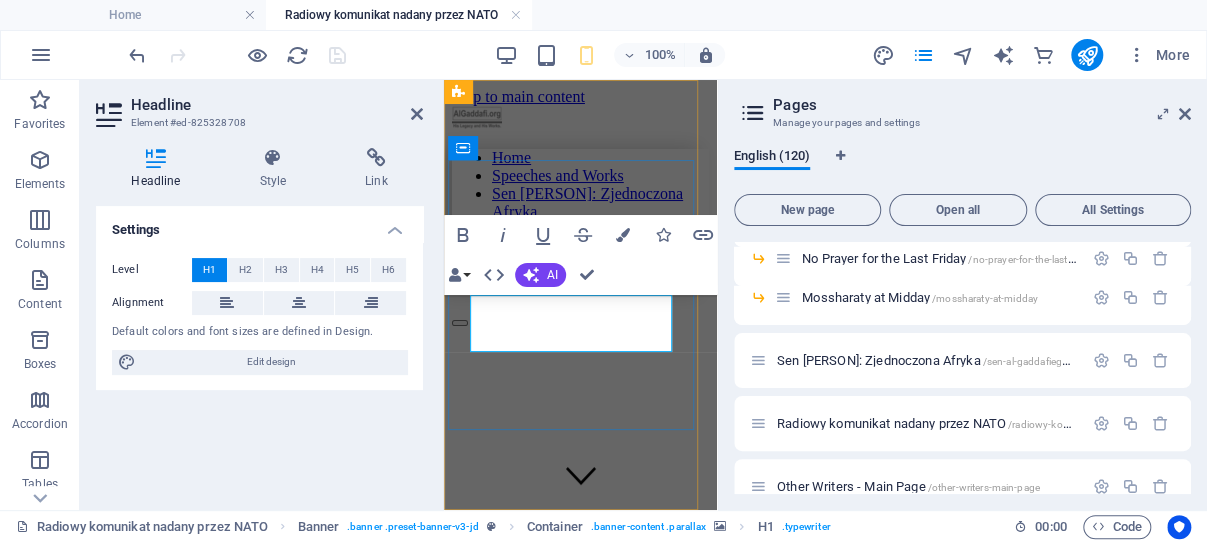 click on "Gagddafi | Sen Al-Gaddafiego: Zjednoczona Afryka" at bounding box center [558, 864] 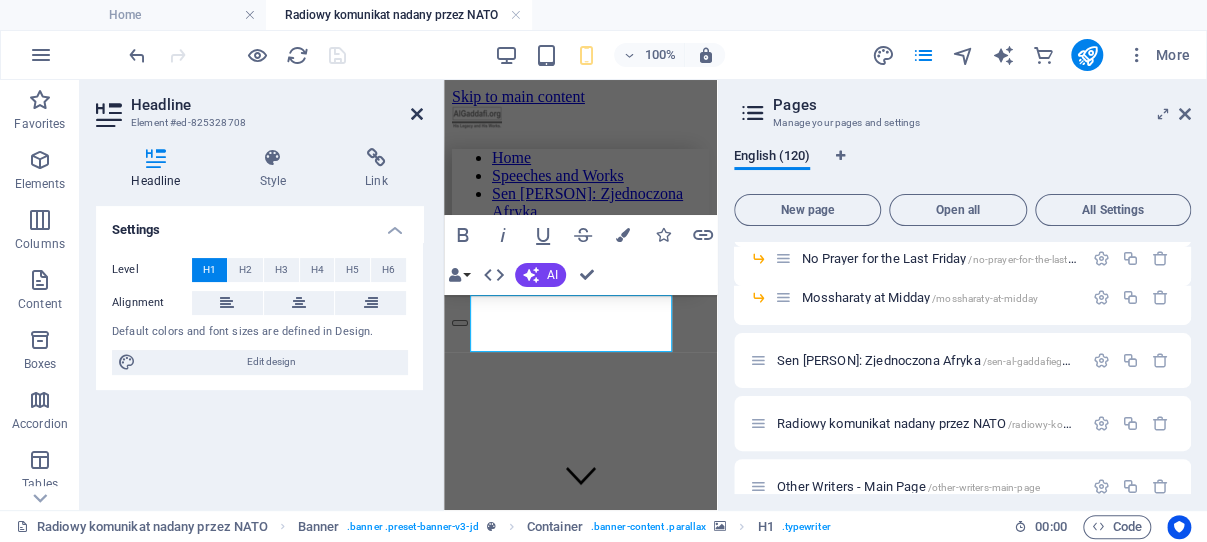 click at bounding box center [417, 114] 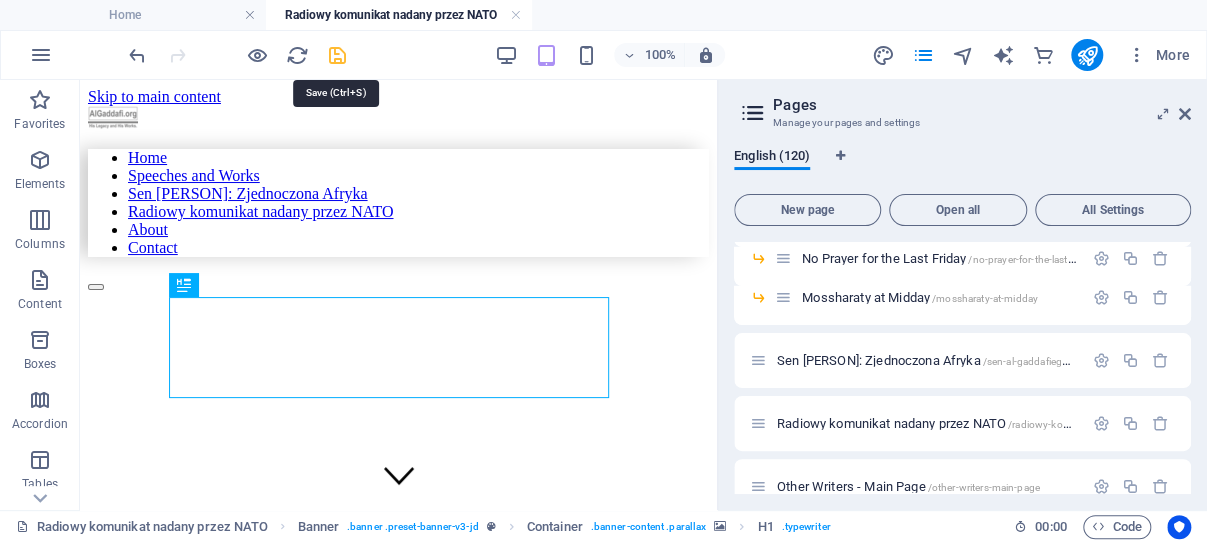 click at bounding box center [337, 55] 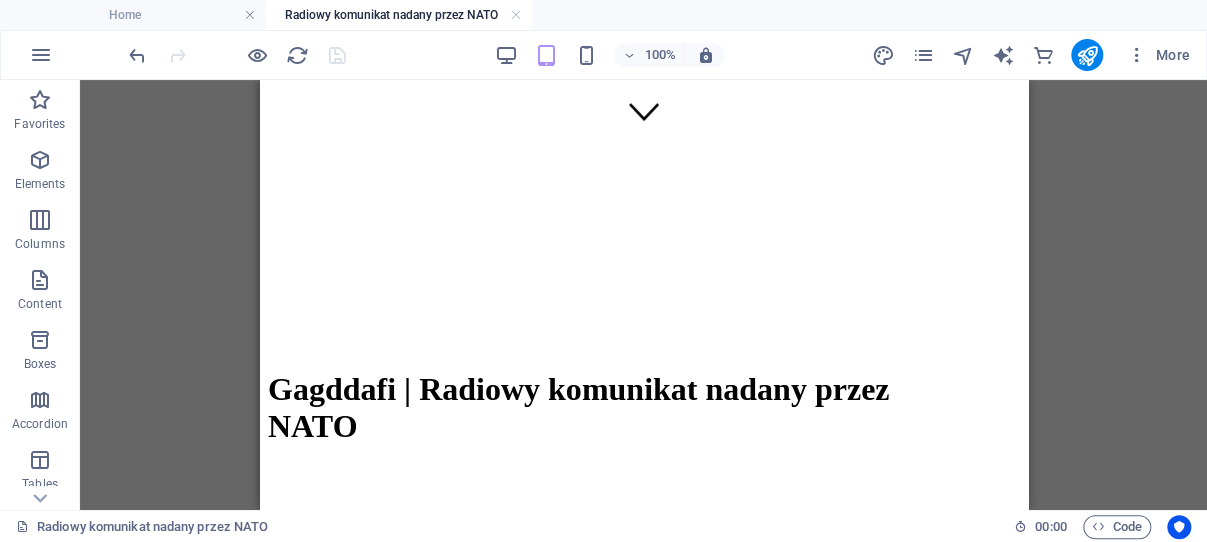 scroll, scrollTop: 320, scrollLeft: 0, axis: vertical 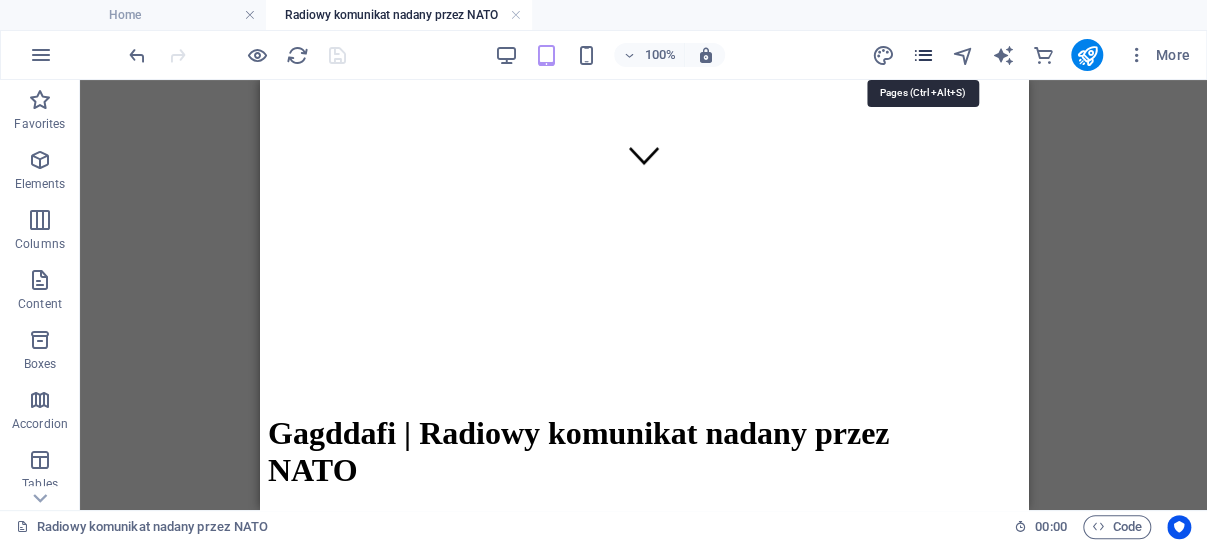 click at bounding box center (922, 55) 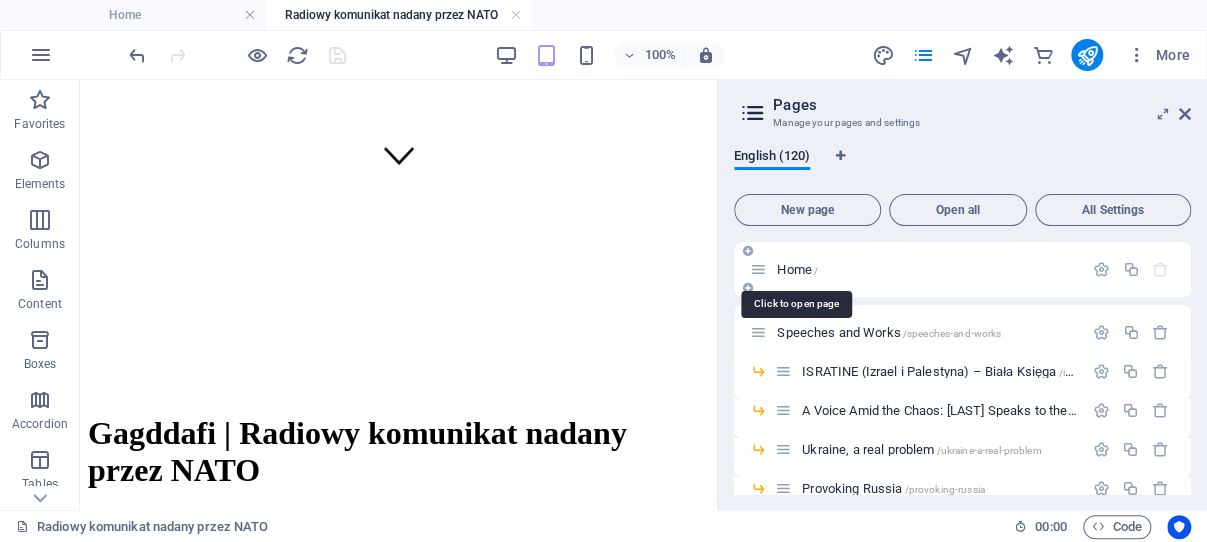 click on "Home /" at bounding box center (797, 269) 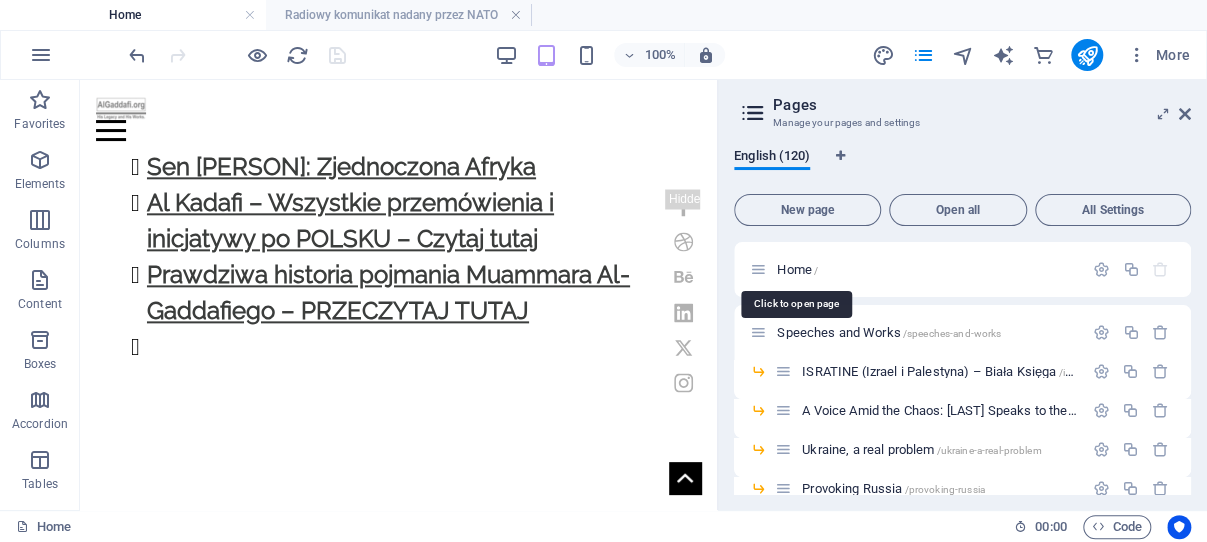 scroll, scrollTop: 1005, scrollLeft: 0, axis: vertical 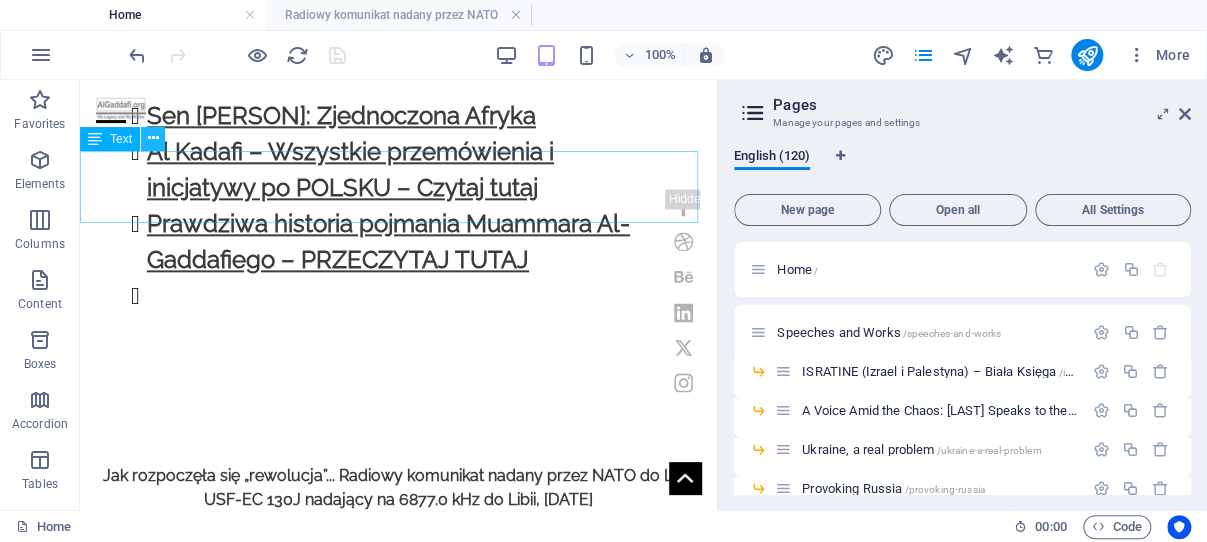 click at bounding box center (153, 138) 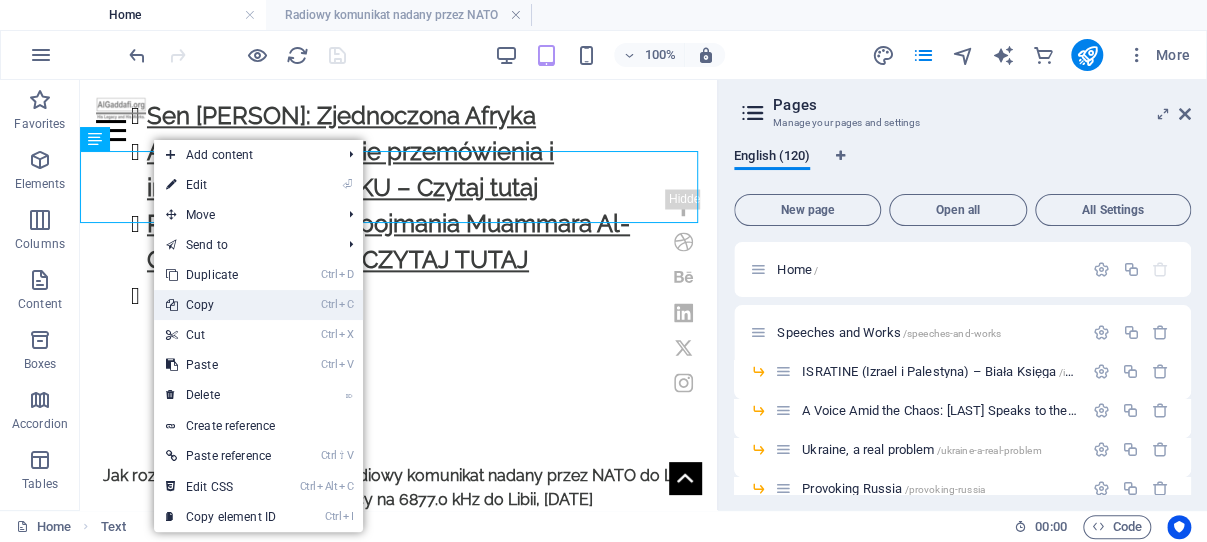 click on "Ctrl C  Copy" at bounding box center (221, 305) 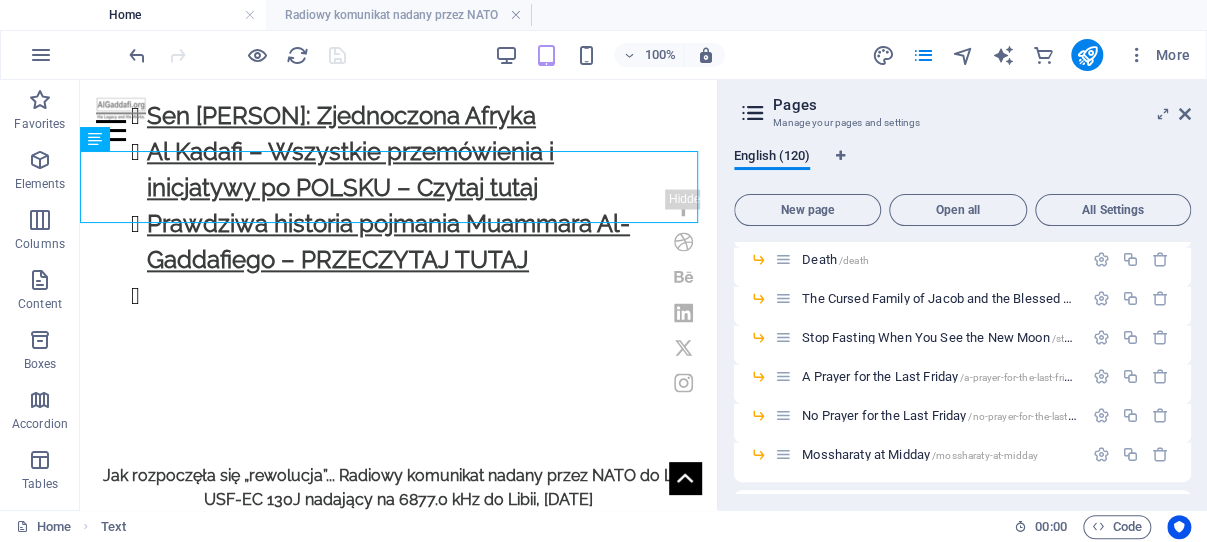 scroll, scrollTop: 2117, scrollLeft: 0, axis: vertical 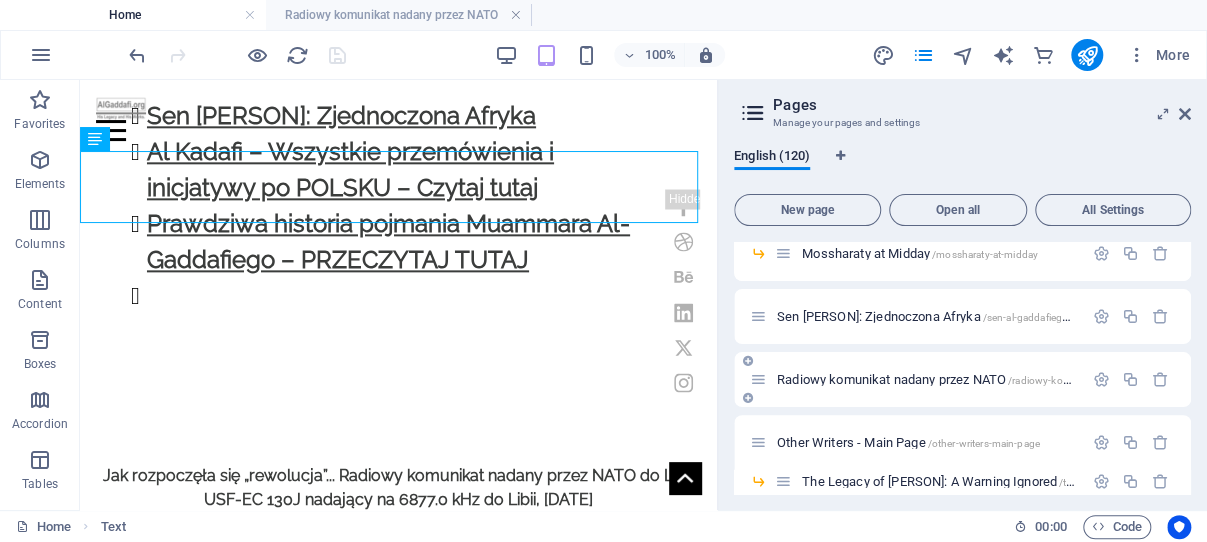 click on "Radiowy komunikat nadany przez NATO /radiowy-komunikat-nadany-przez-nato" at bounding box center (982, 379) 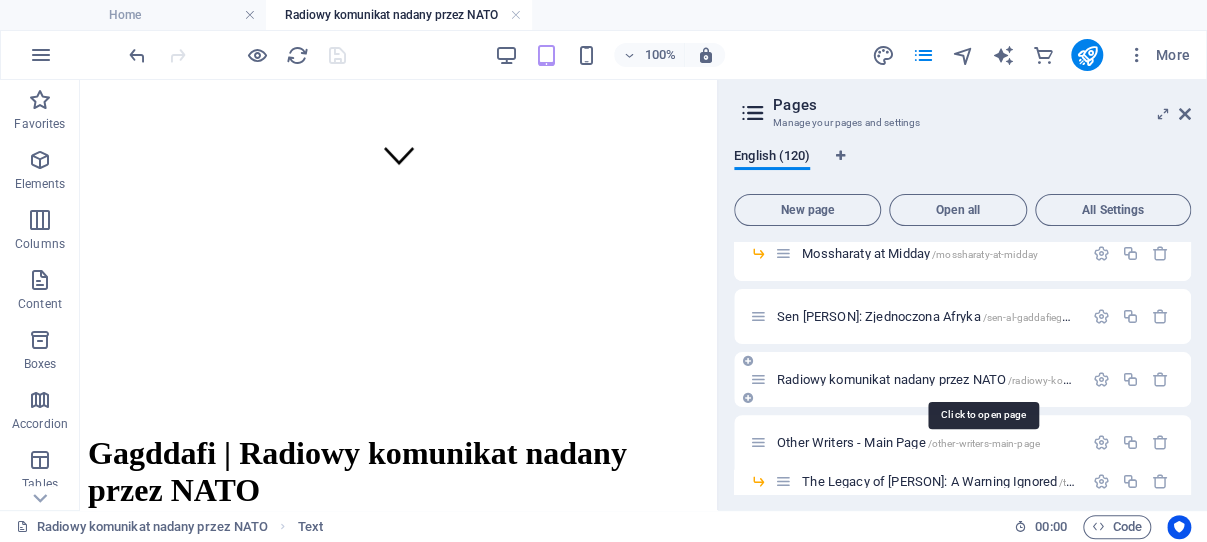 scroll, scrollTop: 319, scrollLeft: 0, axis: vertical 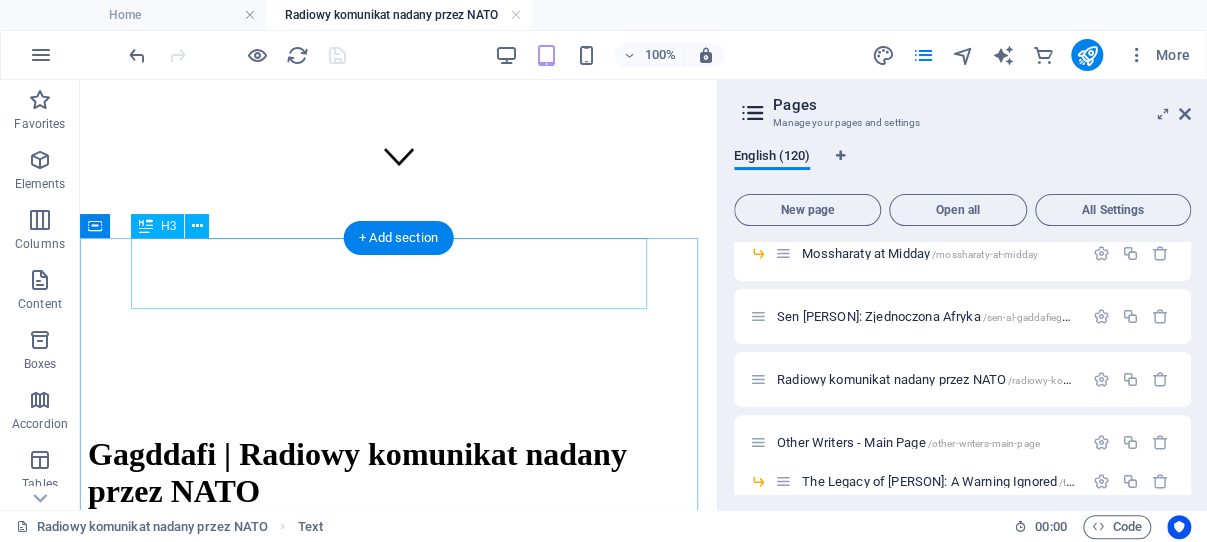 click on "[FIRST] [LAST]: Odbudowa Afryki z popiołów Unii Państw Afrykańskich" at bounding box center [398, 642] 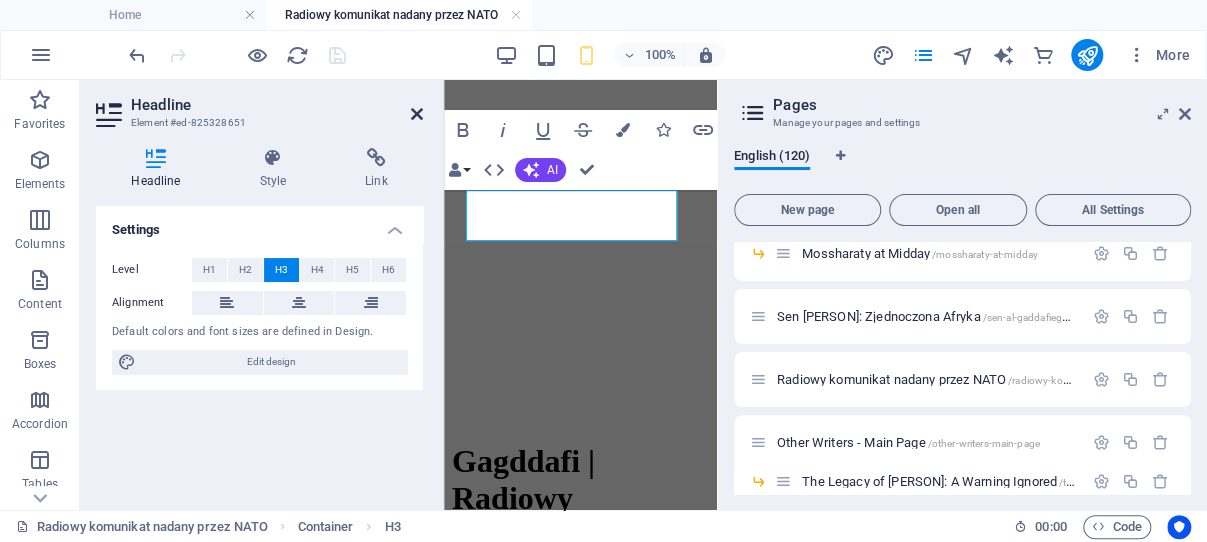 drag, startPoint x: 417, startPoint y: 112, endPoint x: 321, endPoint y: 30, distance: 126.253716 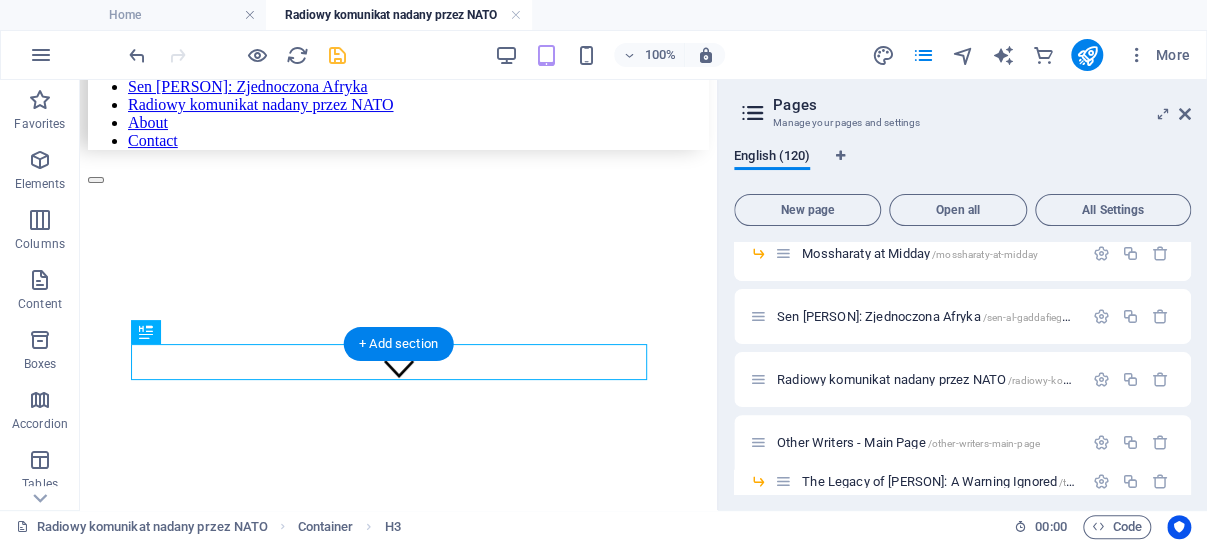 scroll, scrollTop: 213, scrollLeft: 0, axis: vertical 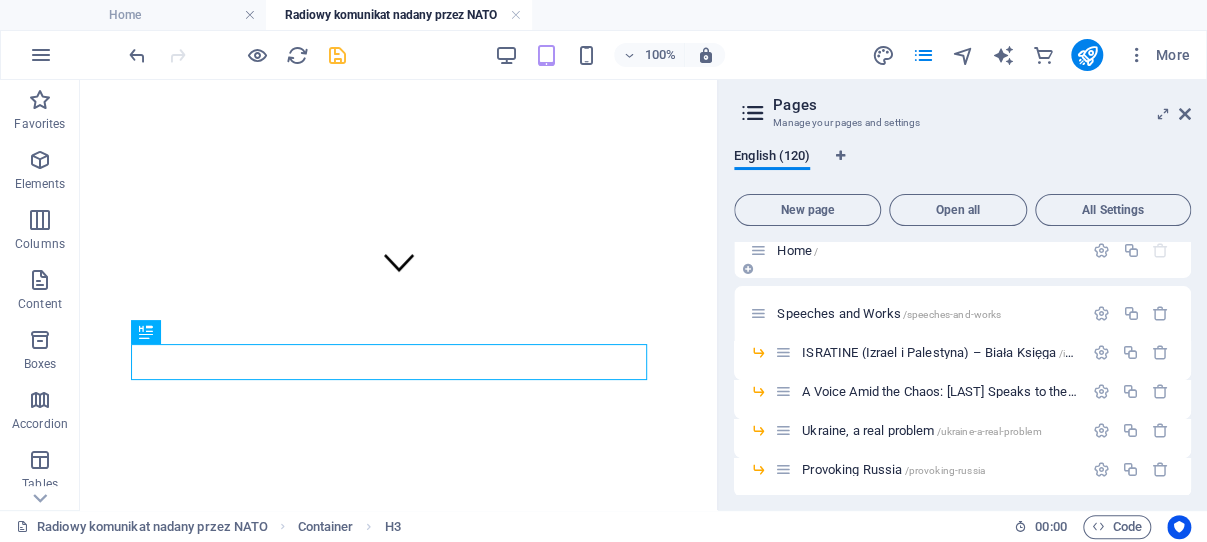 click on "Home /" at bounding box center [797, 250] 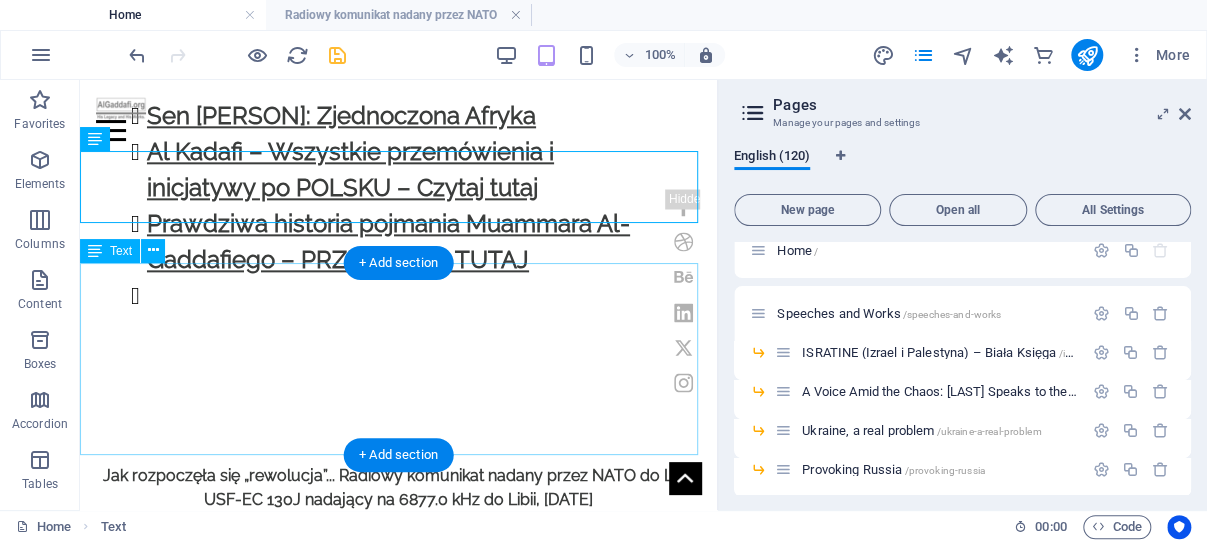 click on "Lotnictwo Marynarki Wojennej i Korpusu Piechoty Morskiej USA atakuje Libię 00:00, [DATE] Samoloty EA-18G Growler Marynarki Wojennej USA rozmieszczone w bazach koalicyjnych oraz AV-8B Harrier Korpusu Piechoty Morskiej USA znajdujące się na pokładzie USS Kearsarge (LHD3) wystartowały we wczesnych godzinach porannych w ramach wsparcia operacji „Odyssey Dawn” mającej na celu egzekwowanie rezolucji Rady Bezpieczeństwa ONZ. –  Pełny artykuł tutaj (zewnętrzny, w języku angielskim)  –" at bounding box center [398, 650] 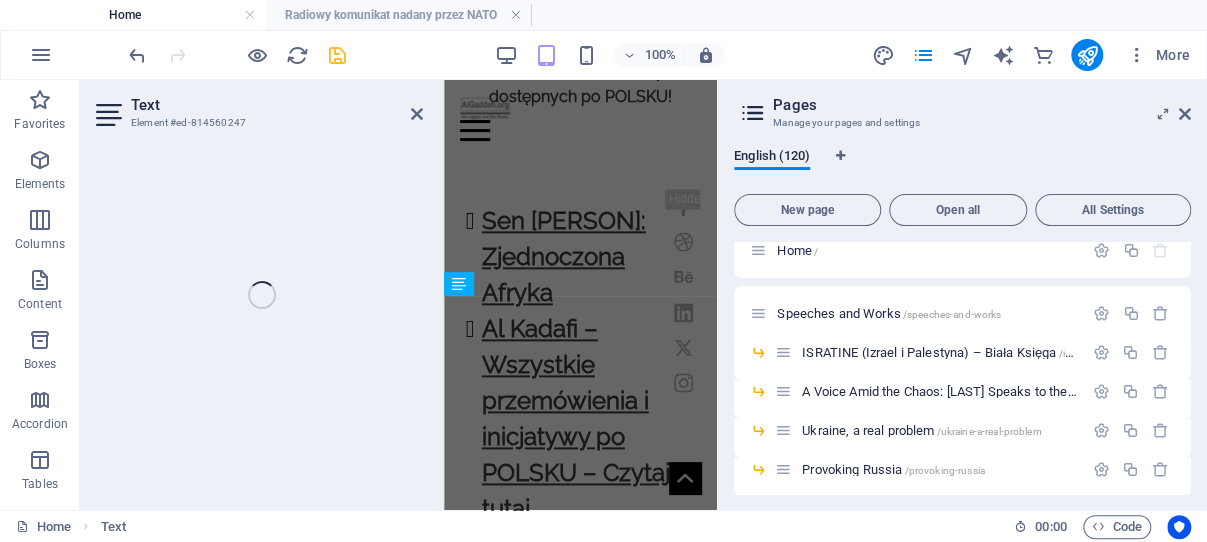 scroll, scrollTop: 1612, scrollLeft: 0, axis: vertical 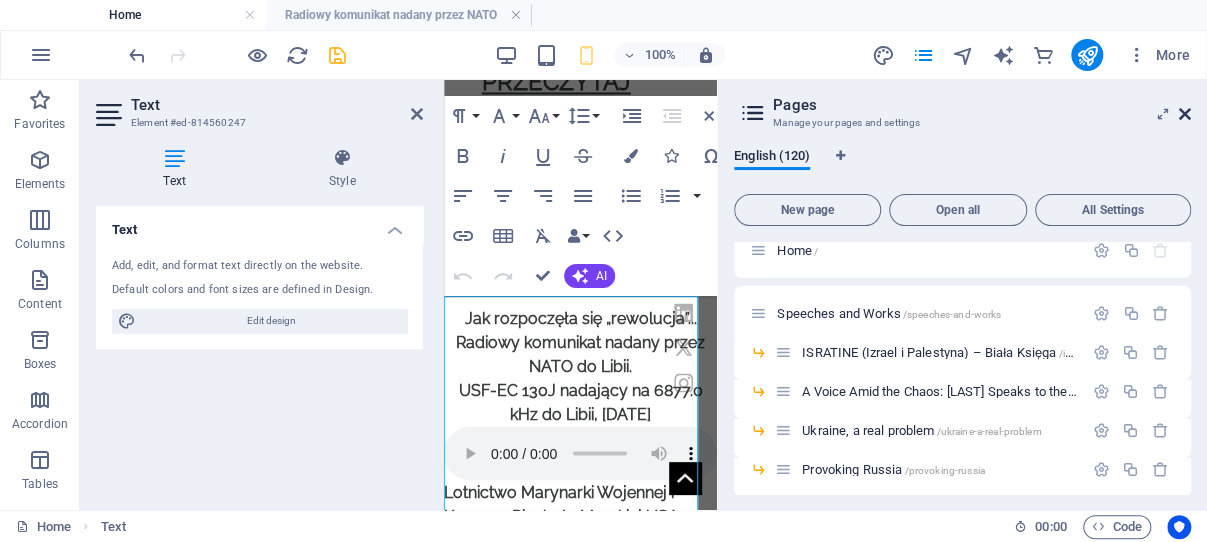 drag, startPoint x: 1186, startPoint y: 110, endPoint x: 214, endPoint y: 253, distance: 982.4627 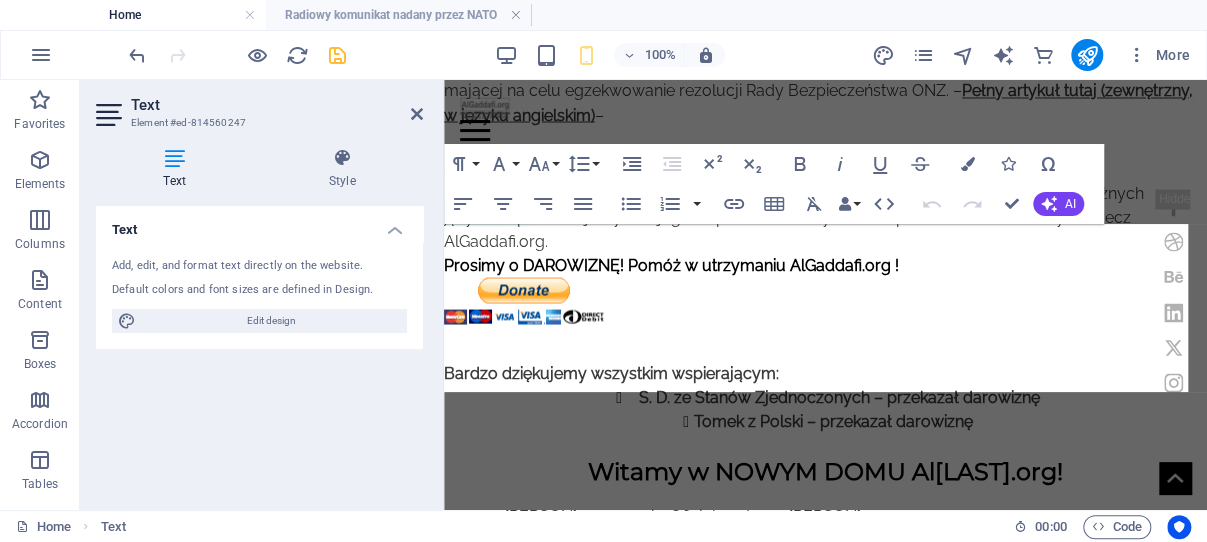 scroll, scrollTop: 1020, scrollLeft: 0, axis: vertical 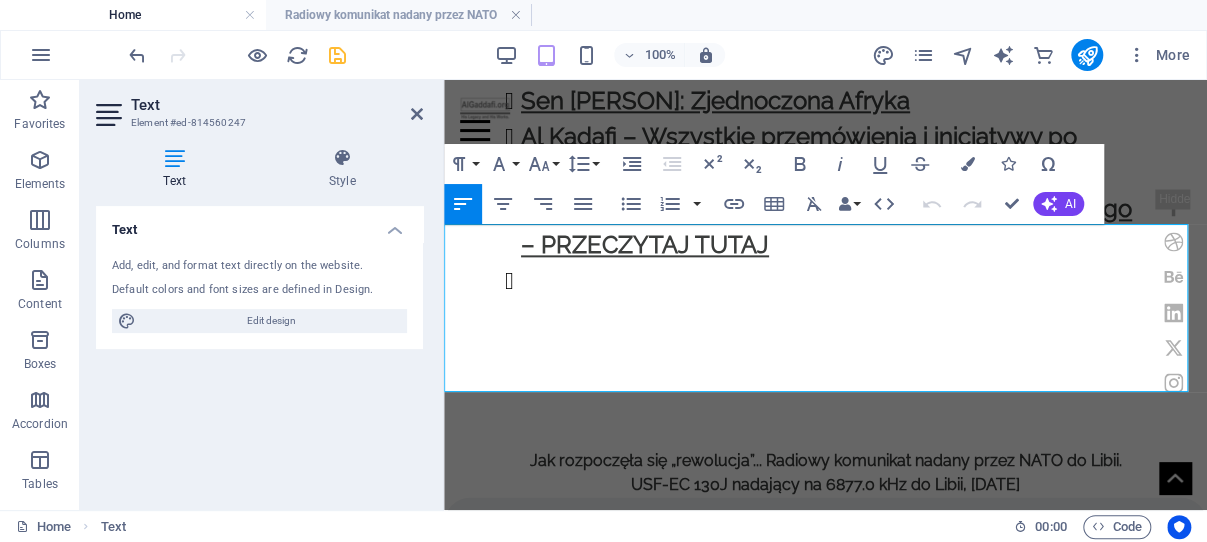 drag, startPoint x: 765, startPoint y: 385, endPoint x: 454, endPoint y: 250, distance: 339.03687 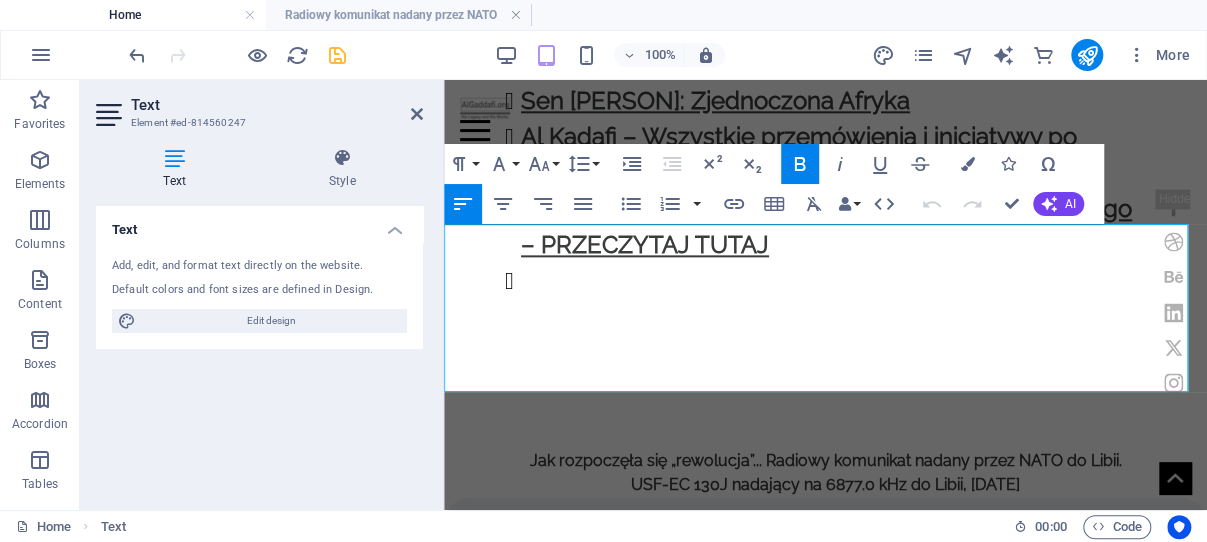 copy on "Lotnictwo Marynarki Wojennej i Korpusu Piechoty Morskiej USA atakuje Libię 00:00, [DATE] Samoloty EA-18G Growler Marynarki Wojennej USA rozmieszczone w bazach koalicyjnych oraz AV-8B Harrier Korpusu Piechoty Morskiej USA znajdujące się na pokładzie USS Kearsarge (LHD3) wystartowały we wczesnych godzinach porannych w ramach wsparcia operacji „Odyssey Dawn” mającej na celu egzekwowanie rezolucji Rady Bezpieczeństwa ONZ. –  Pełny artykuł tutaj (zewnętrzny, w języku angielskim)  –" 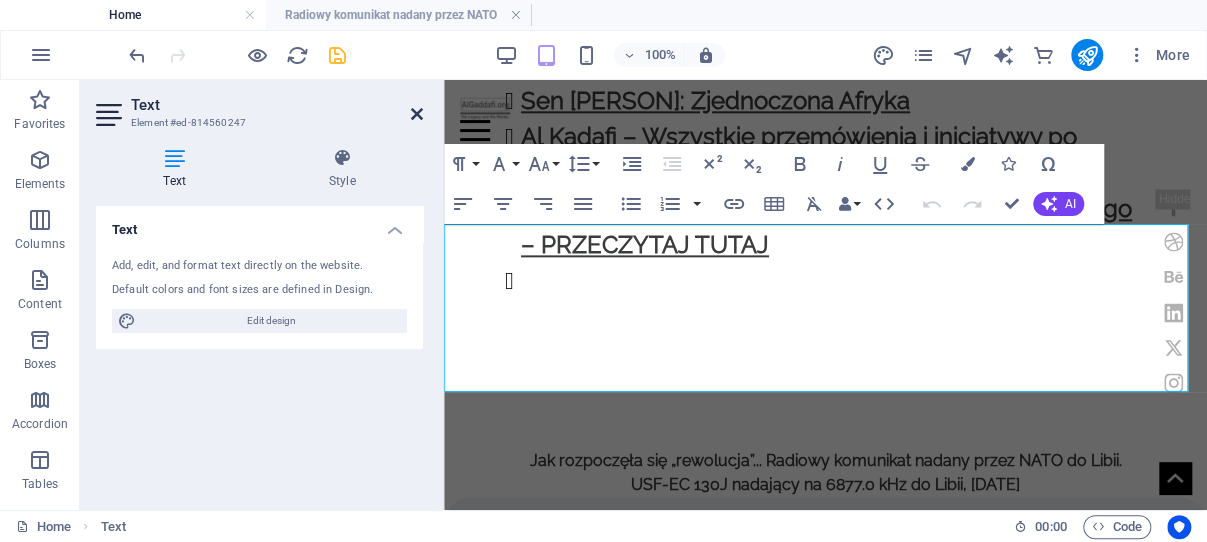 drag, startPoint x: 414, startPoint y: 111, endPoint x: 152, endPoint y: 34, distance: 273.08057 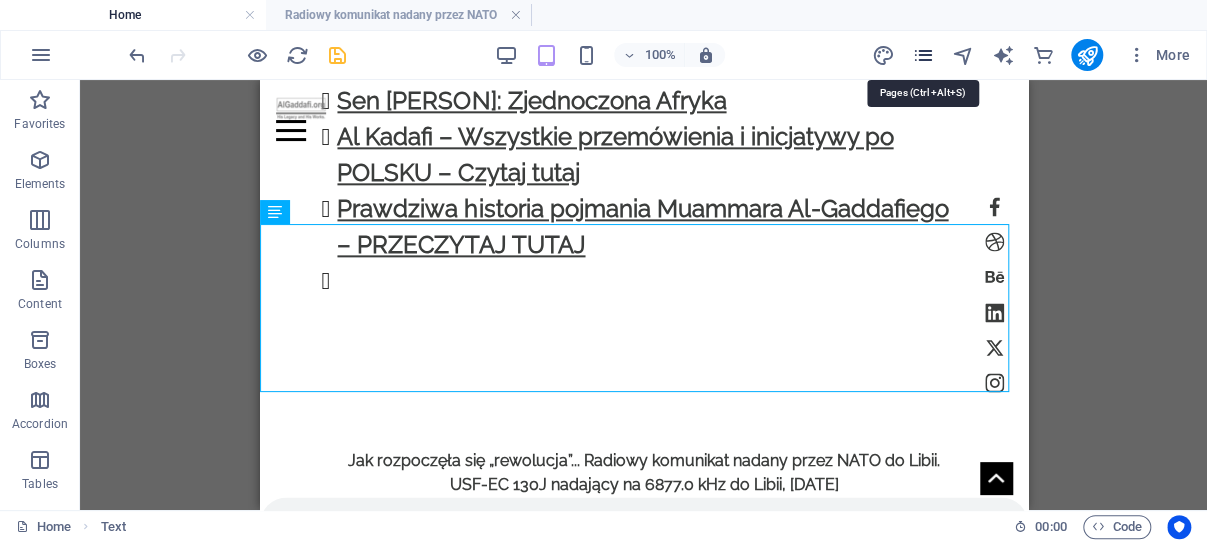 click at bounding box center (922, 55) 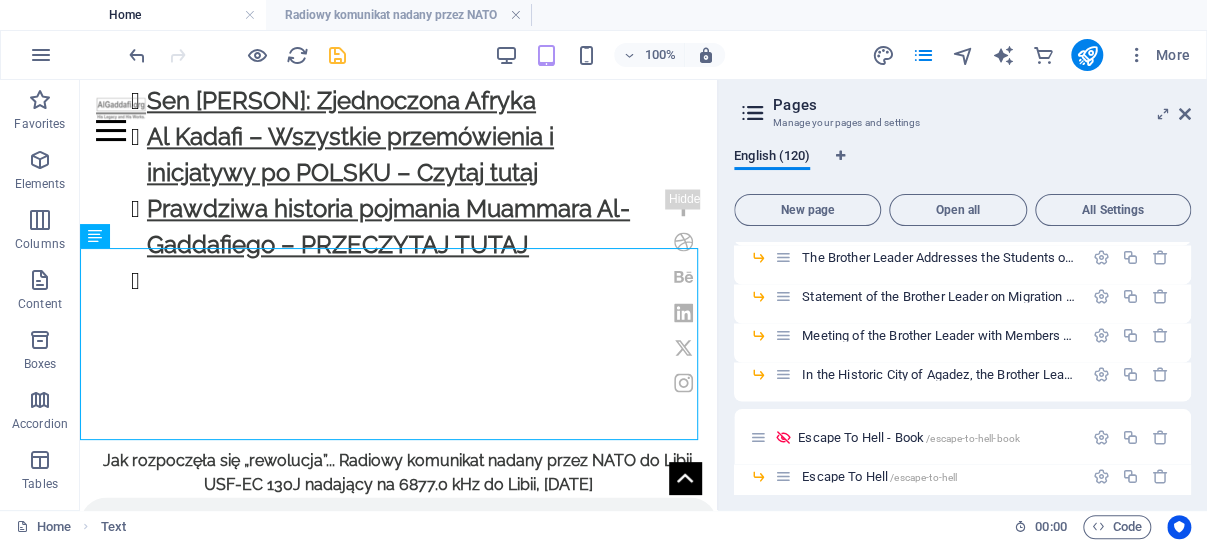 scroll, scrollTop: 1818, scrollLeft: 0, axis: vertical 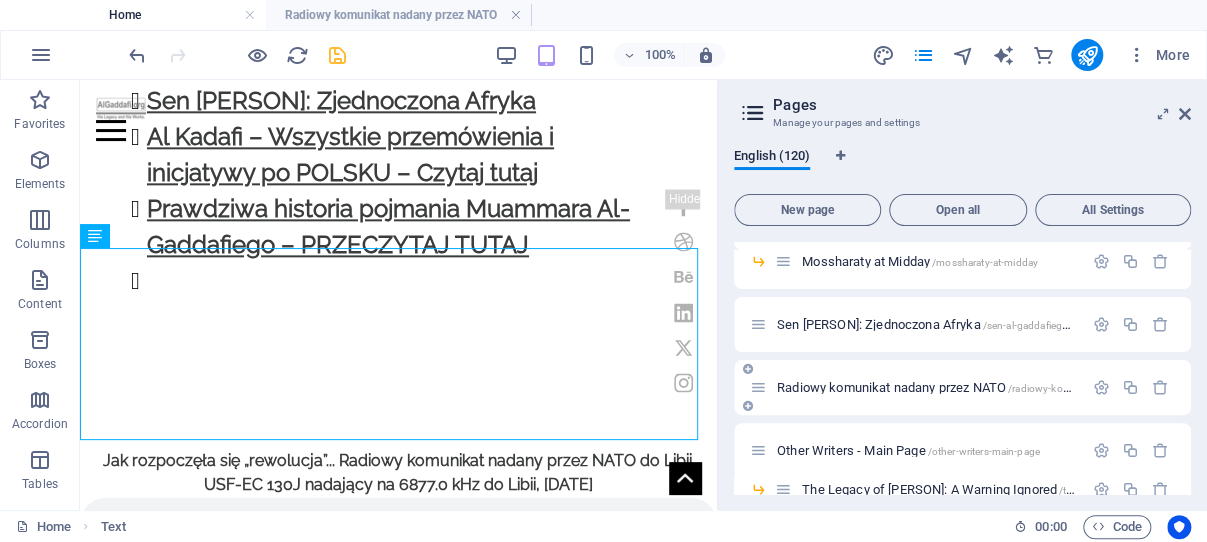 click on "Radiowy komunikat nadany przez NATO /radiowy-komunikat-nadany-przez-nato" at bounding box center [916, 387] 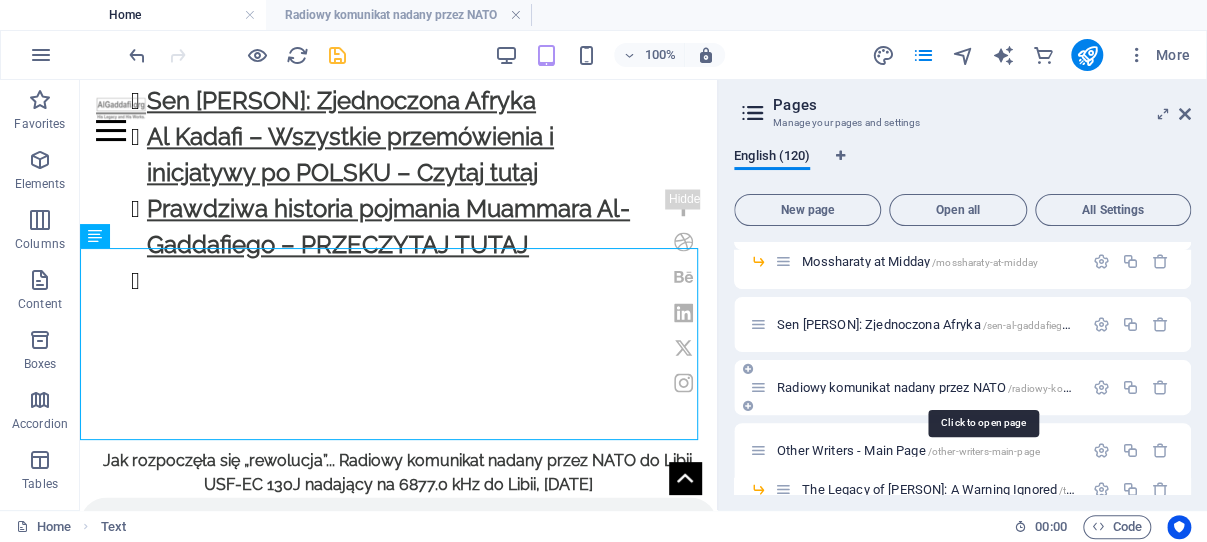click on "Radiowy komunikat nadany przez NATO /radiowy-komunikat-nadany-przez-nato" at bounding box center (982, 387) 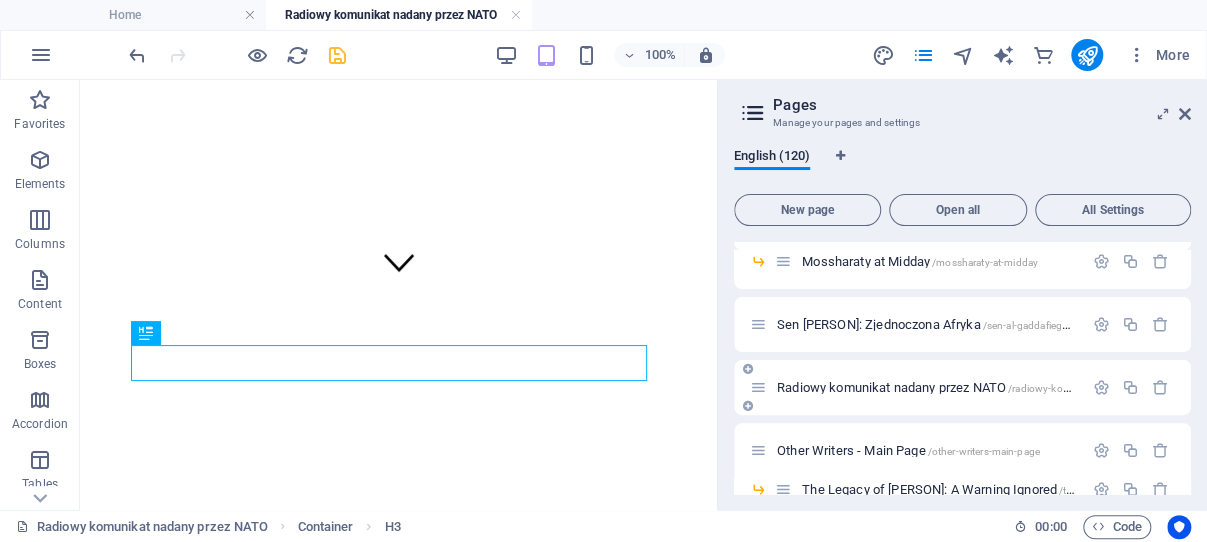 scroll, scrollTop: 212, scrollLeft: 0, axis: vertical 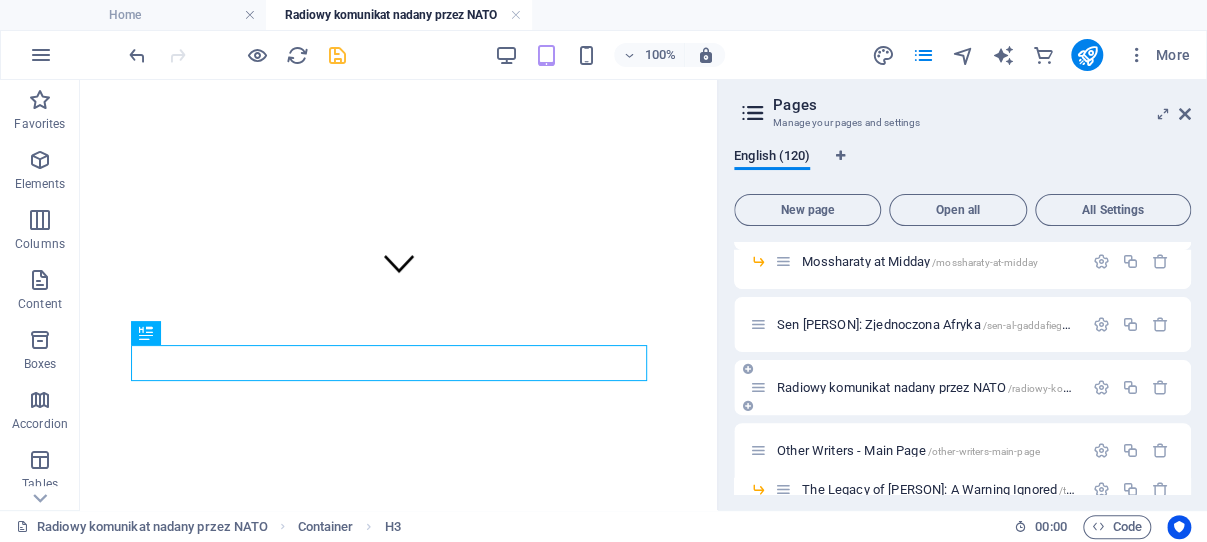 click on "Radiowy komunikat nadany przez NATO /radiowy-komunikat-nadany-przez-nato" at bounding box center (982, 387) 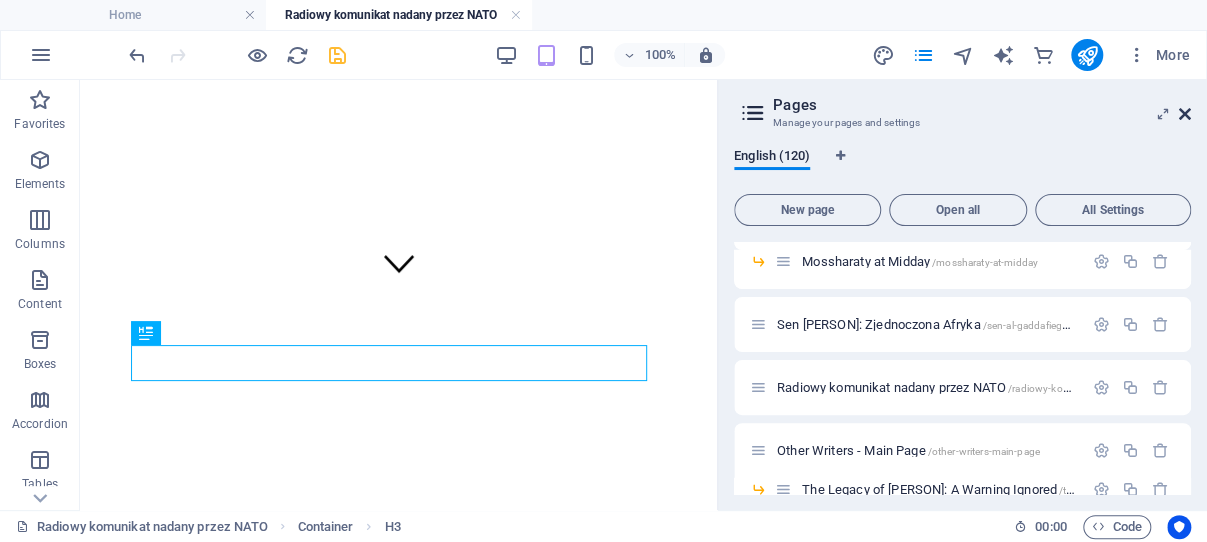 drag, startPoint x: 1185, startPoint y: 110, endPoint x: 135, endPoint y: 249, distance: 1059.1605 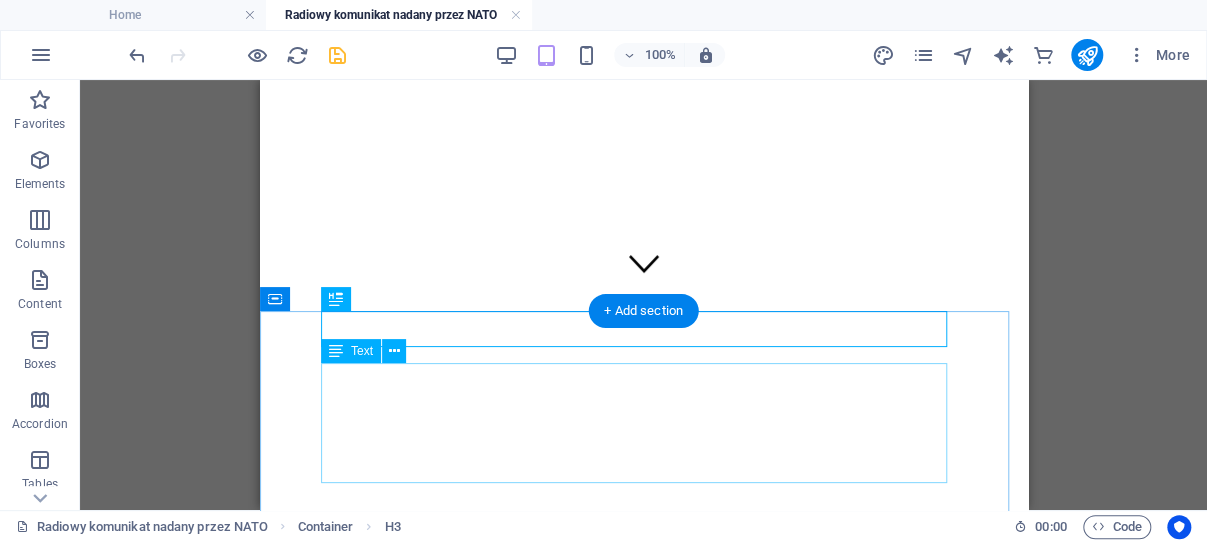 click on "W rozległej libijskiej pustyni, pod palącym słońcem, człowiek, który niegdyś nazywał siebie „Królem Królów Afryki”, marzył nie tylko o rewolucji w swoim kraju, lecz o odrodzeniu całego kontynentu. Tym człowiekiem był Mu’ammar Al-Gaddafi — przywódca Libii, rewolucyjny myśliciel i jedna z najbardziej kontrowersyjnych postaci we współczesnej historii Afryki." at bounding box center [643, 846] 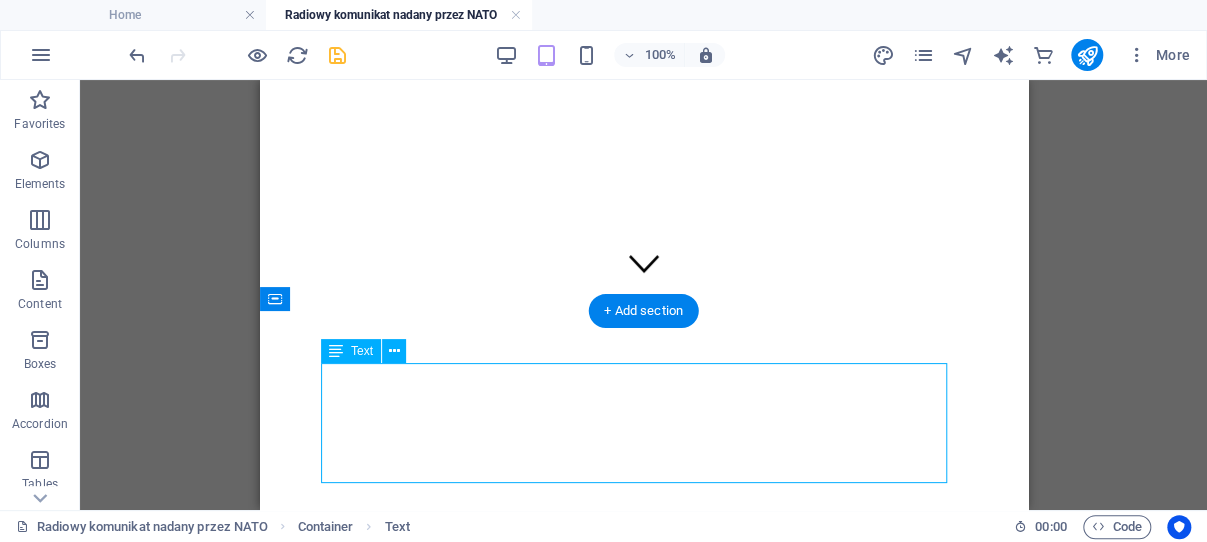 click on "W rozległej libijskiej pustyni, pod palącym słońcem, człowiek, który niegdyś nazywał siebie „Królem Królów Afryki”, marzył nie tylko o rewolucji w swoim kraju, lecz o odrodzeniu całego kontynentu. Tym człowiekiem był Mu’ammar Al-Gaddafi — przywódca Libii, rewolucyjny myśliciel i jedna z najbardziej kontrowersyjnych postaci we współczesnej historii Afryki." at bounding box center (643, 846) 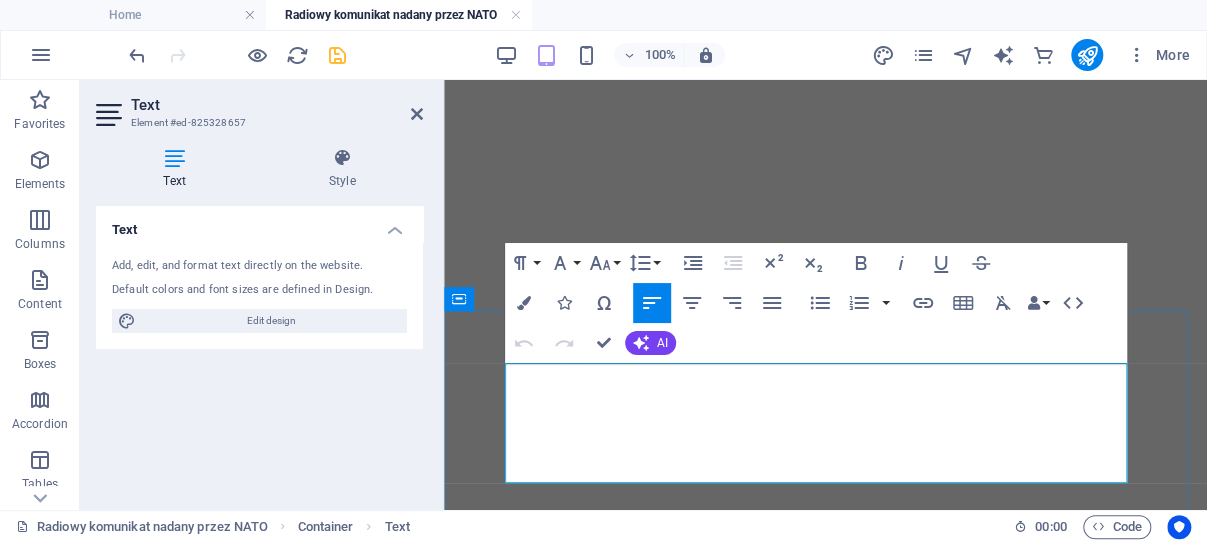 drag, startPoint x: 744, startPoint y: 472, endPoint x: 510, endPoint y: 380, distance: 251.43588 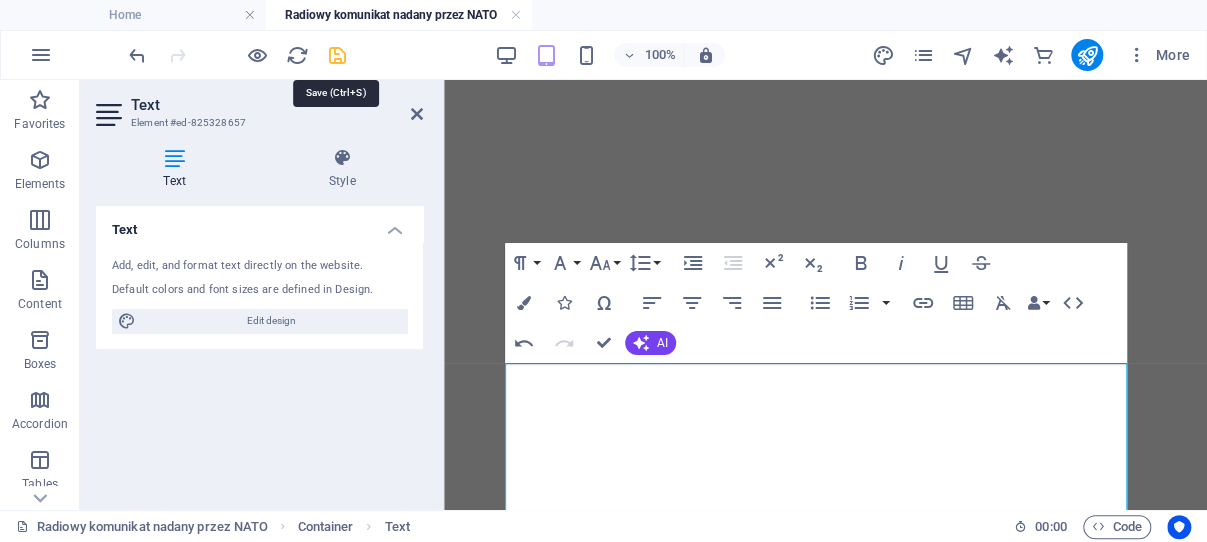 click at bounding box center (337, 55) 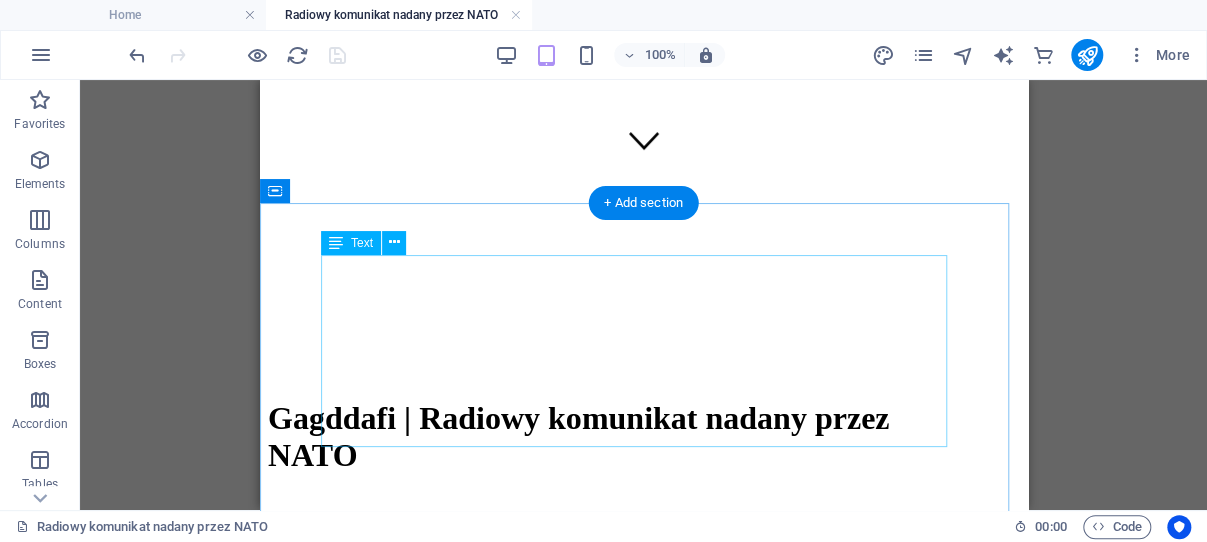 scroll, scrollTop: 424, scrollLeft: 0, axis: vertical 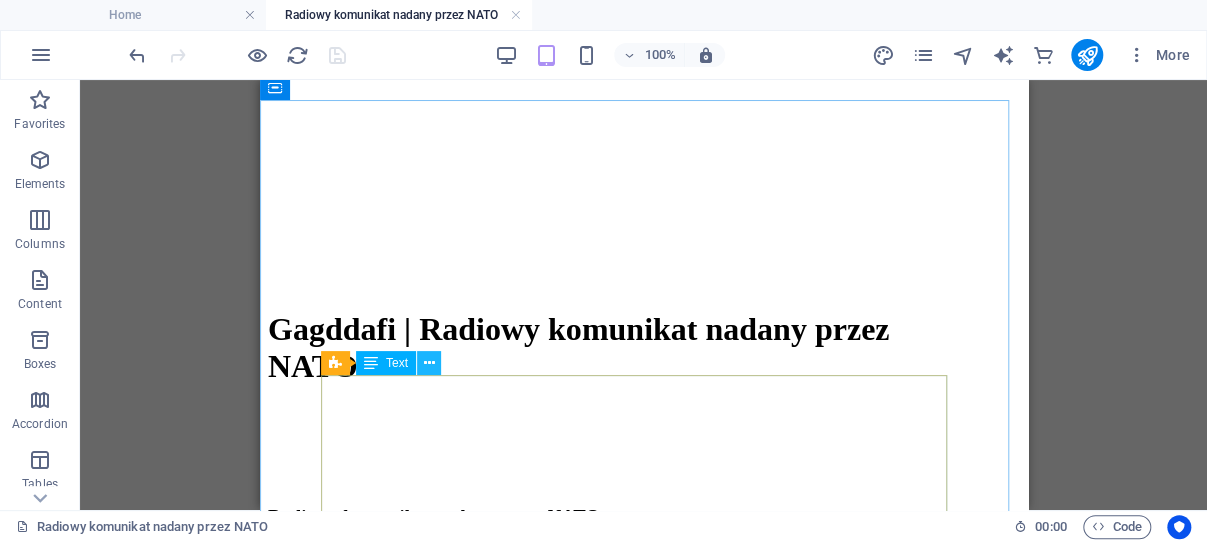 click at bounding box center (428, 363) 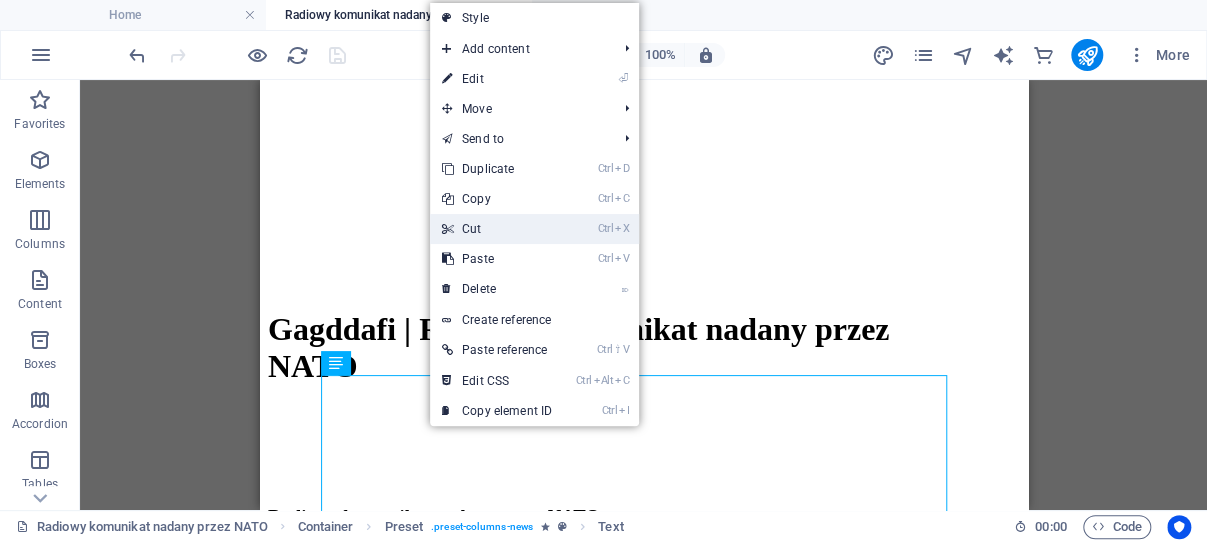 click on "Ctrl X  Cut" at bounding box center [497, 229] 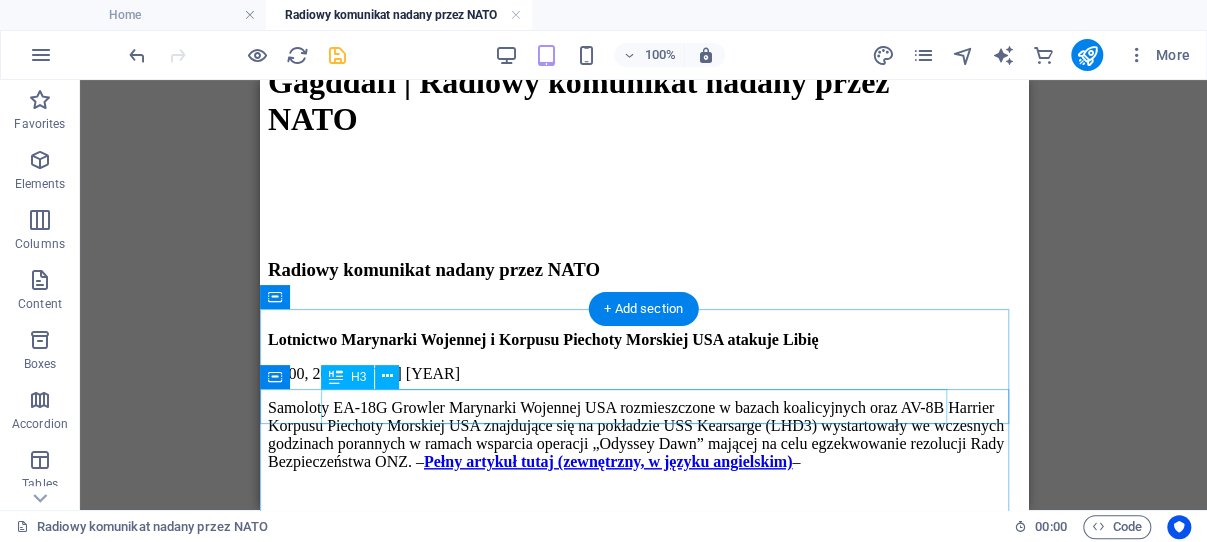 scroll, scrollTop: 565, scrollLeft: 0, axis: vertical 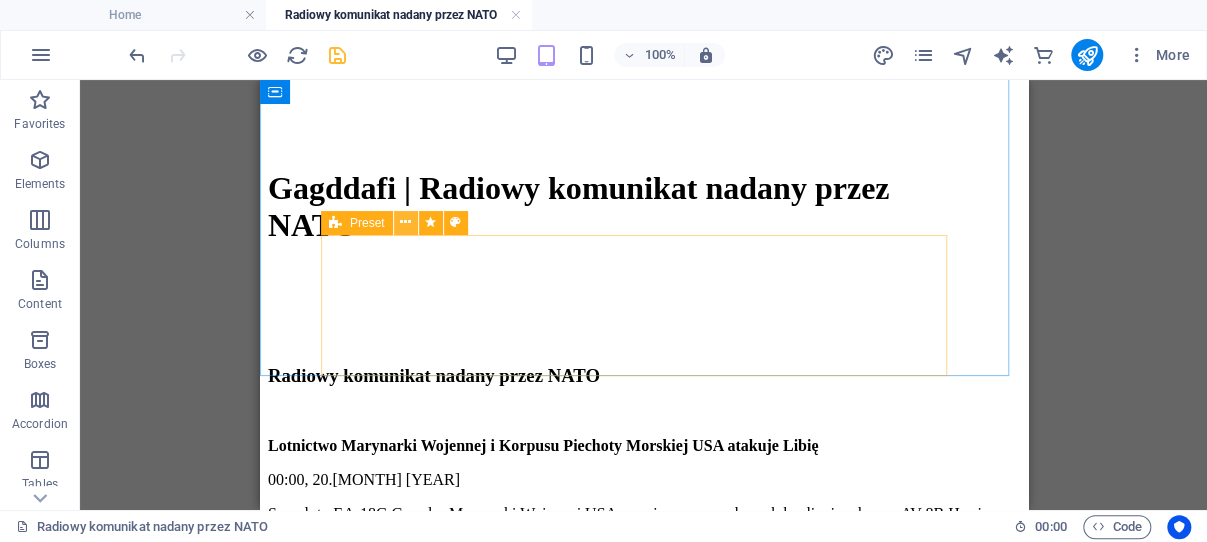 click at bounding box center (405, 222) 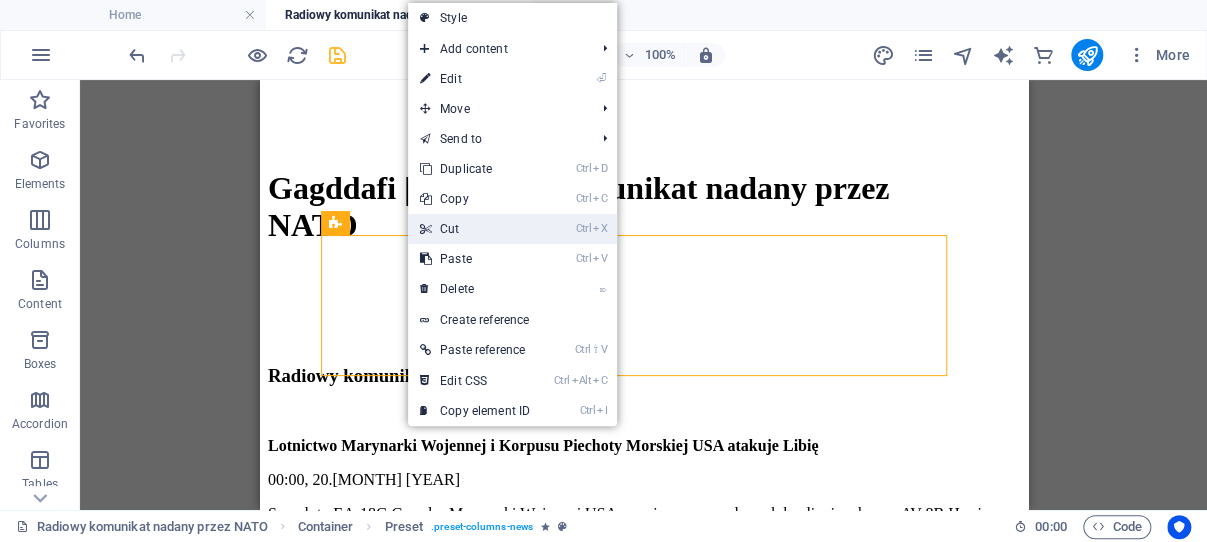 click on "Ctrl X  Cut" at bounding box center (475, 229) 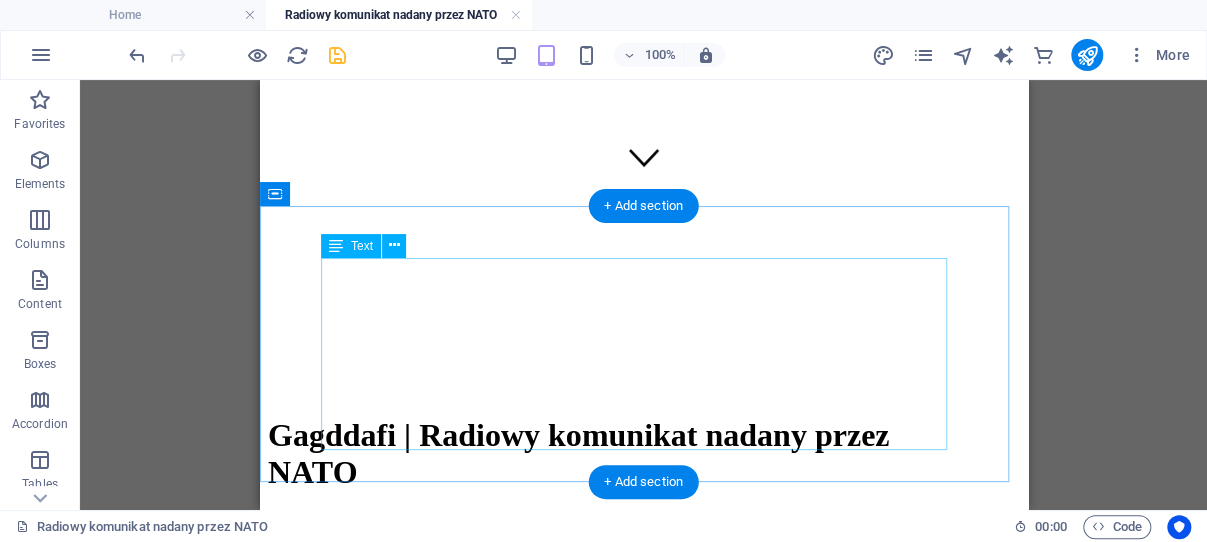 scroll, scrollTop: 212, scrollLeft: 0, axis: vertical 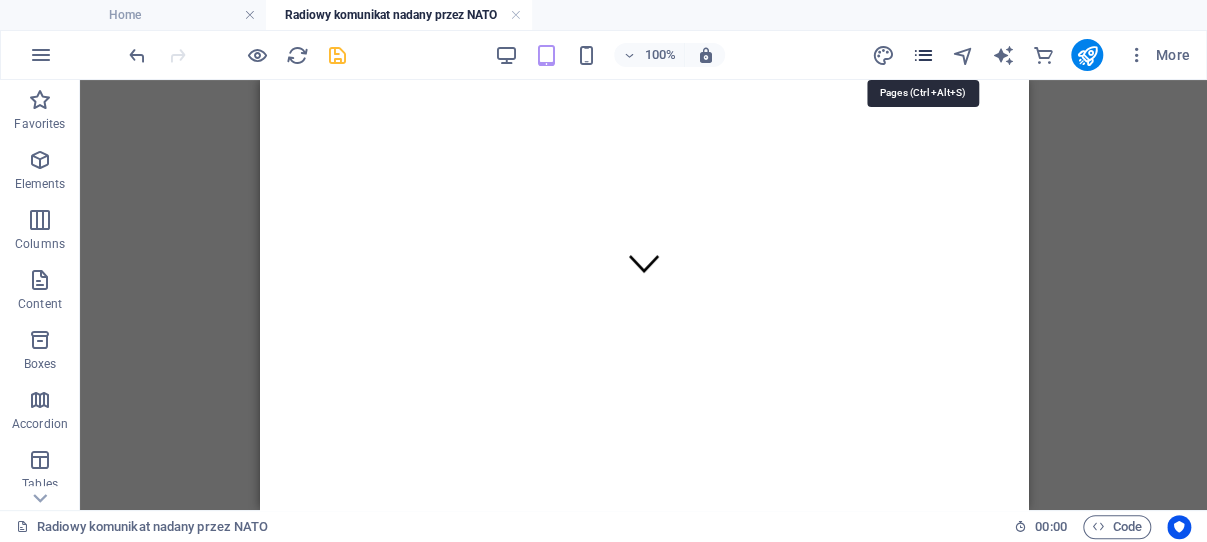 click at bounding box center (922, 55) 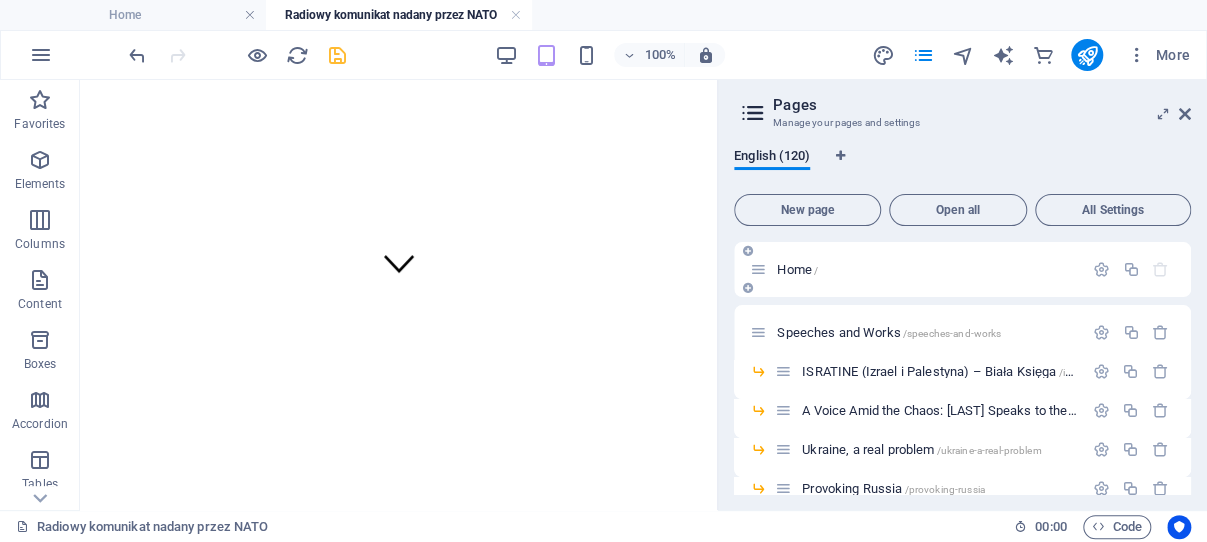 click on "Home /" at bounding box center [797, 269] 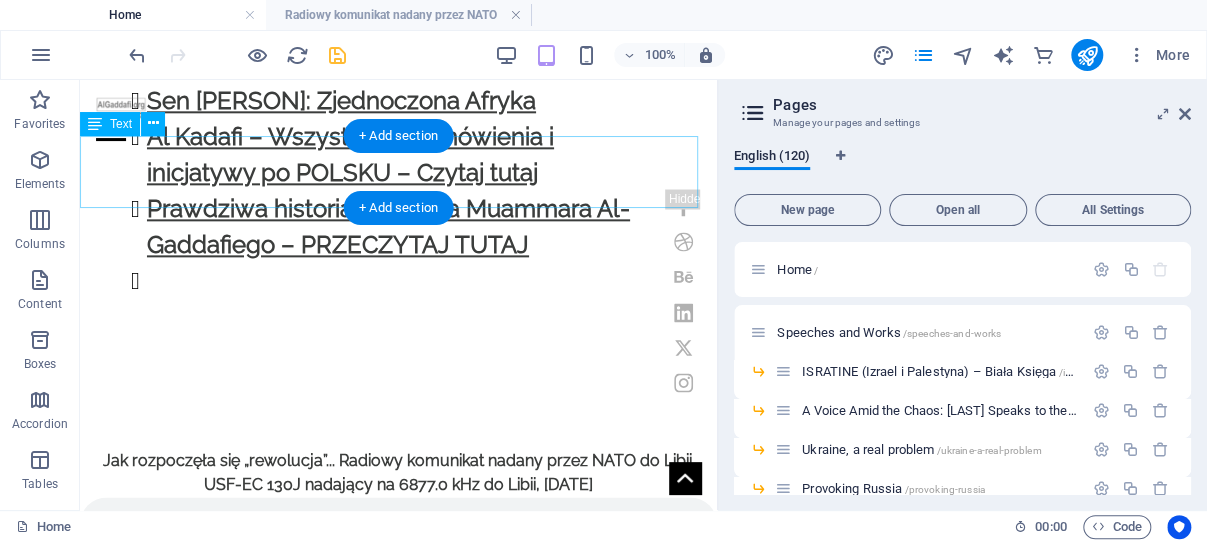 click on "Jak rozpoczęła się „rewolucja”... Radiowy komunikat nadany przez NATO do Libii. USF-EC 130J nadający na 6877.0 kHz do Libii, [DATE]" at bounding box center (398, 473) 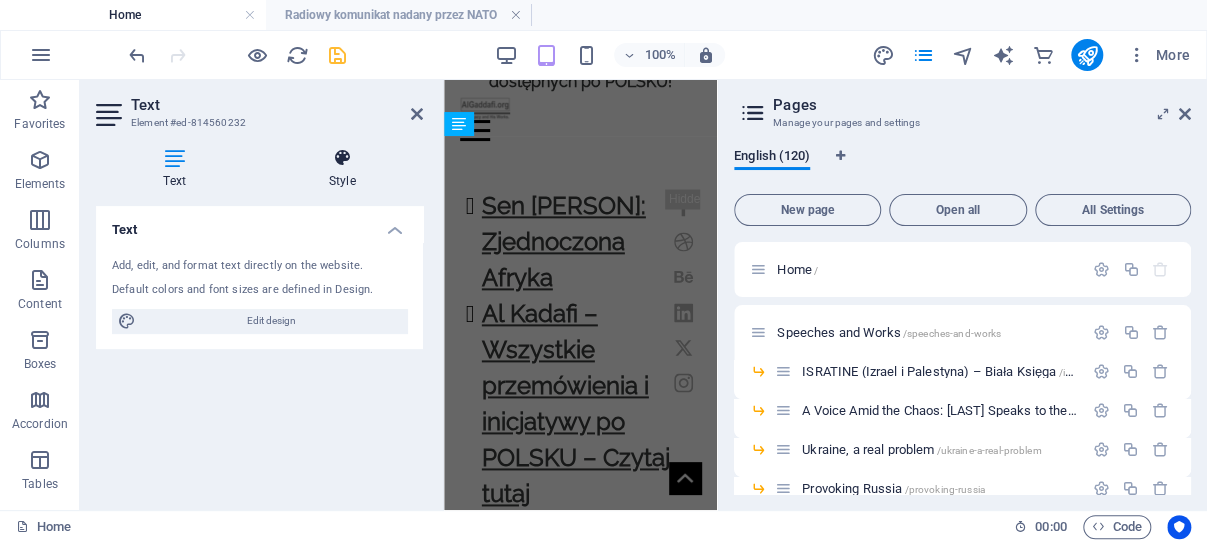 scroll, scrollTop: 1612, scrollLeft: 0, axis: vertical 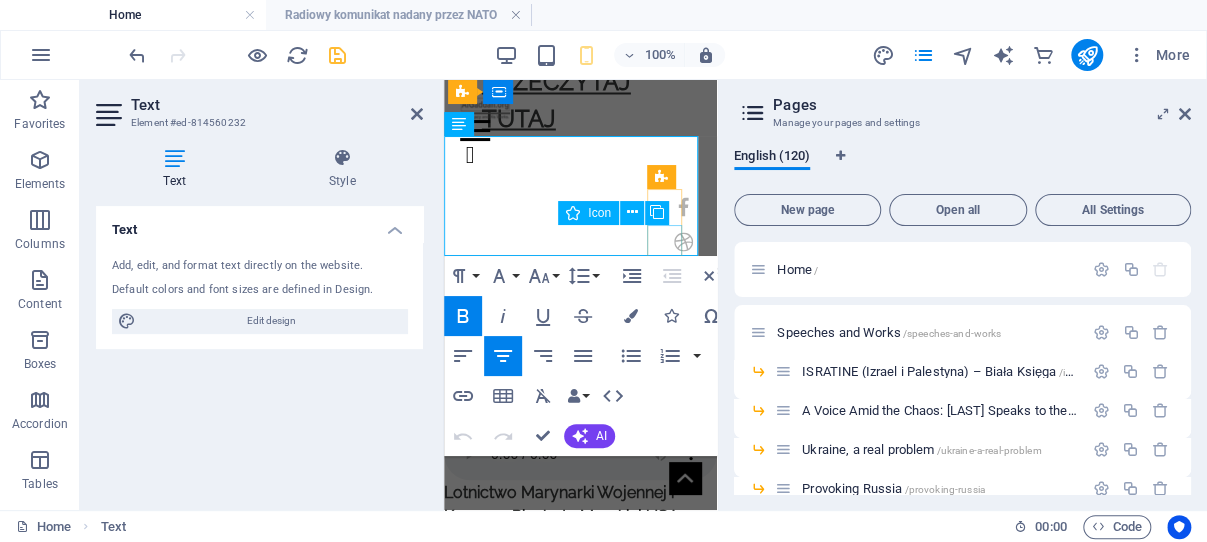 click at bounding box center (683, 242) 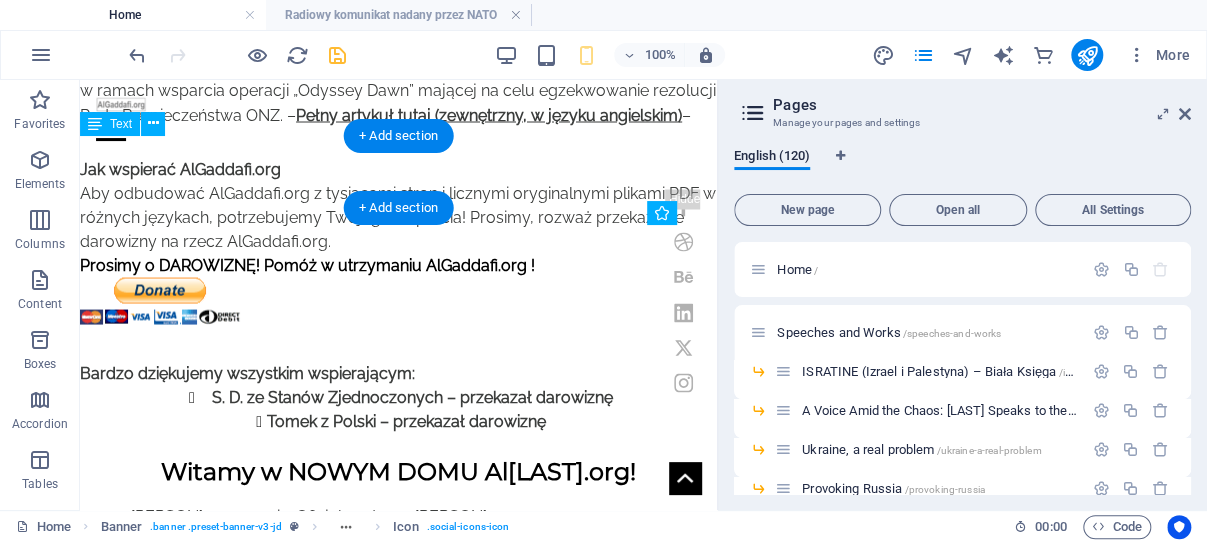 click on "Jak rozpoczęła się „rewolucja”... Radiowy komunikat nadany przez NATO do Libii. USF-EC 130J nadający na 6877.0 kHz do Libii, [DATE]" at bounding box center (398, -119) 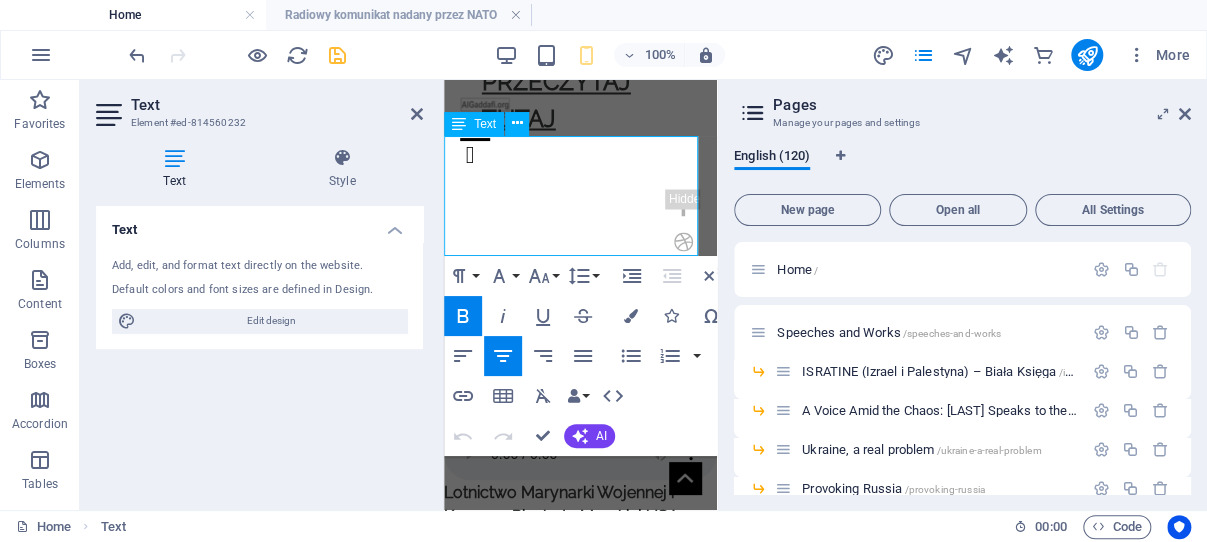 drag, startPoint x: 452, startPoint y: 148, endPoint x: 685, endPoint y: 245, distance: 252.38463 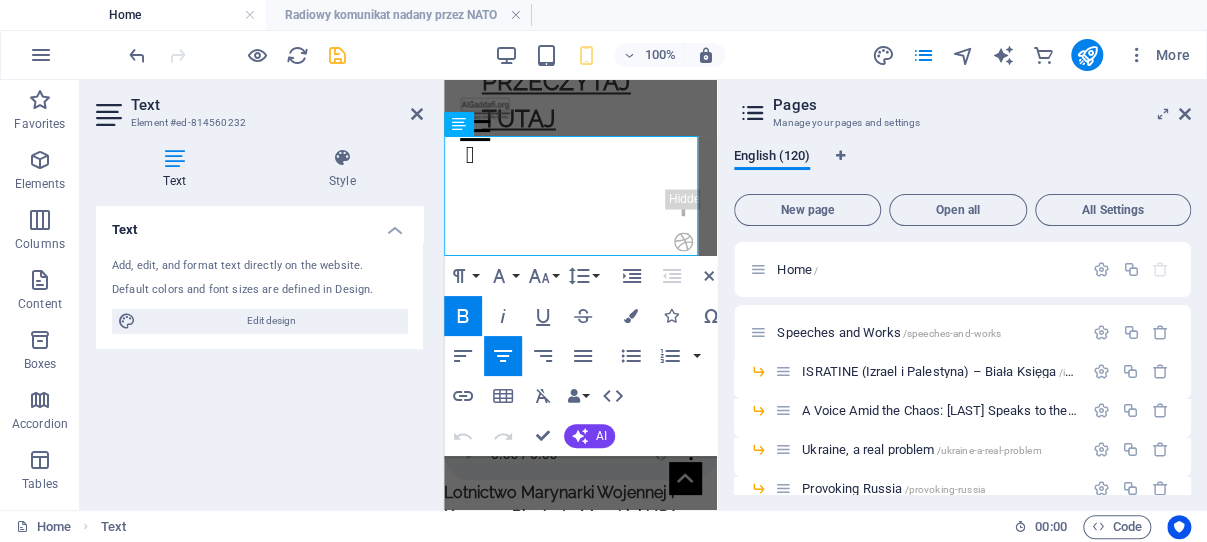 copy on "Jak rozpoczęła się „rewolucja”... Radiowy komunikat nadany przez NATO do Libii. USF-EC 130J nadający na 6877.0 kHz do Libii, [DATE]" 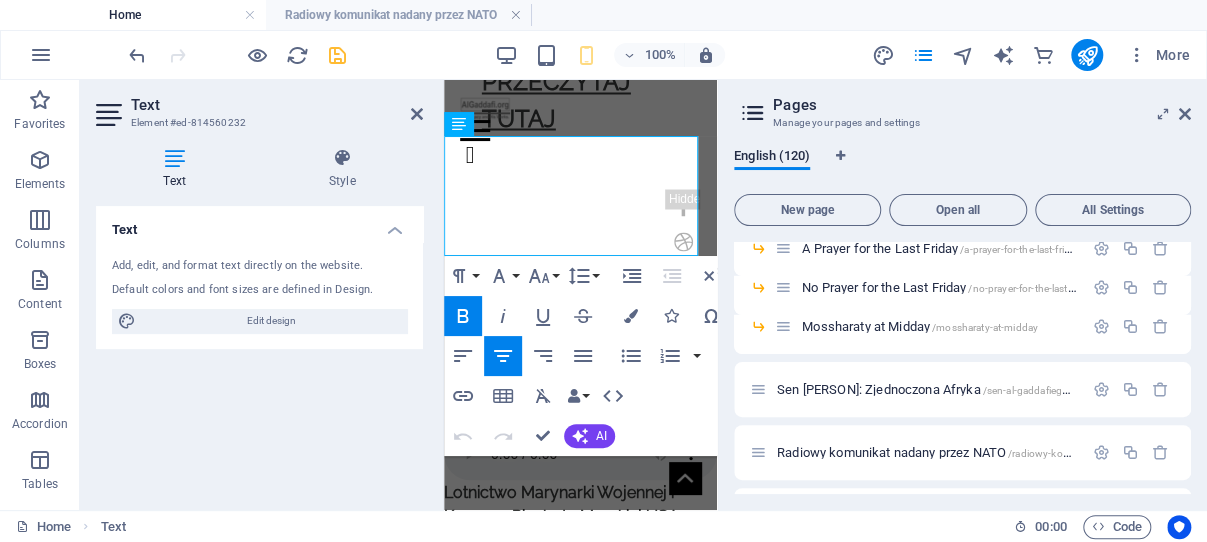 scroll, scrollTop: 2352, scrollLeft: 0, axis: vertical 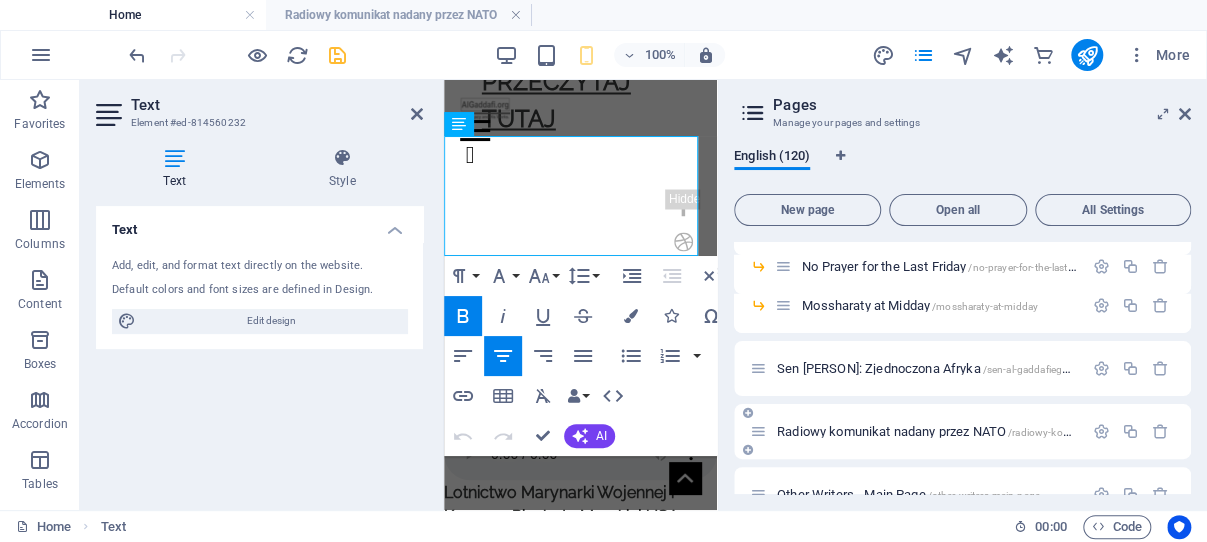 click on "Radiowy komunikat nadany przez NATO /radiowy-komunikat-nadany-przez-nato" at bounding box center (982, 431) 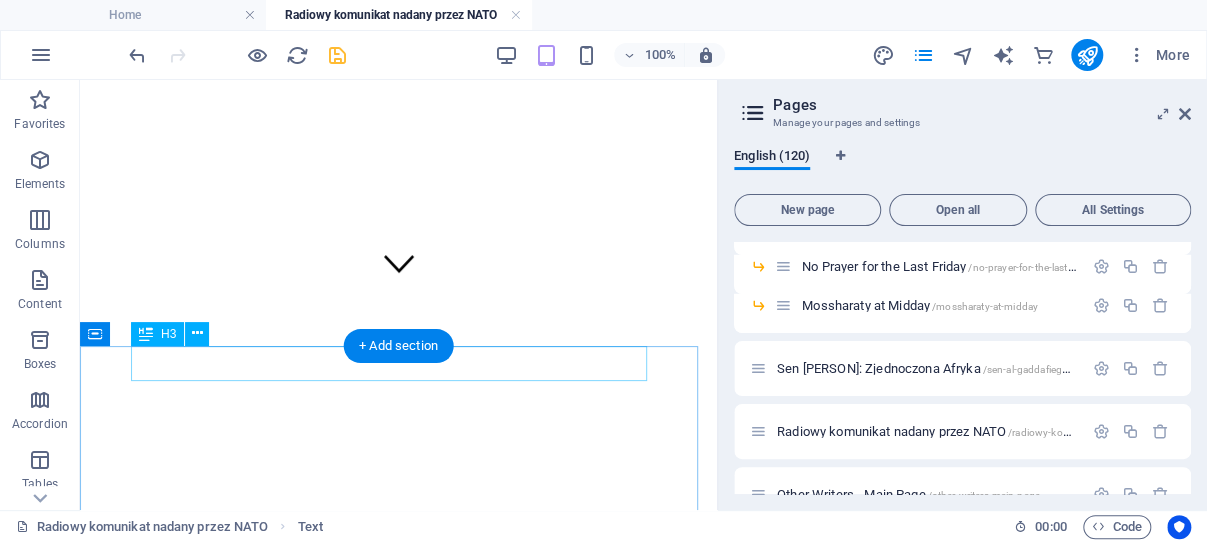 click on "Radiowy komunikat nadany przez NATO" at bounding box center [398, 749] 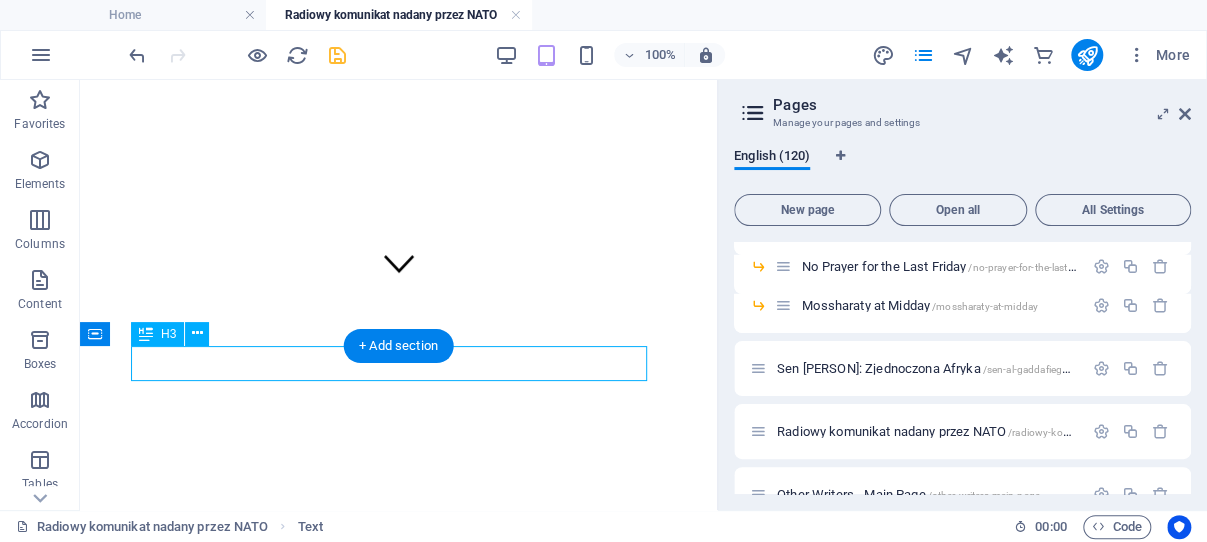 click on "Radiowy komunikat nadany przez NATO" at bounding box center [398, 749] 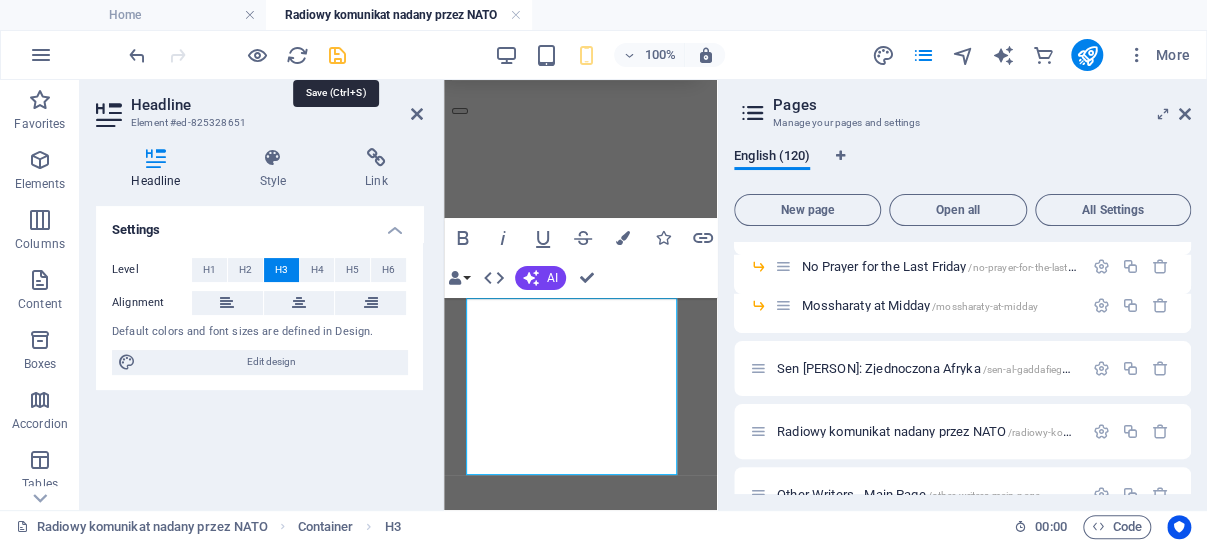 drag, startPoint x: 336, startPoint y: 53, endPoint x: 147, endPoint y: 121, distance: 200.86064 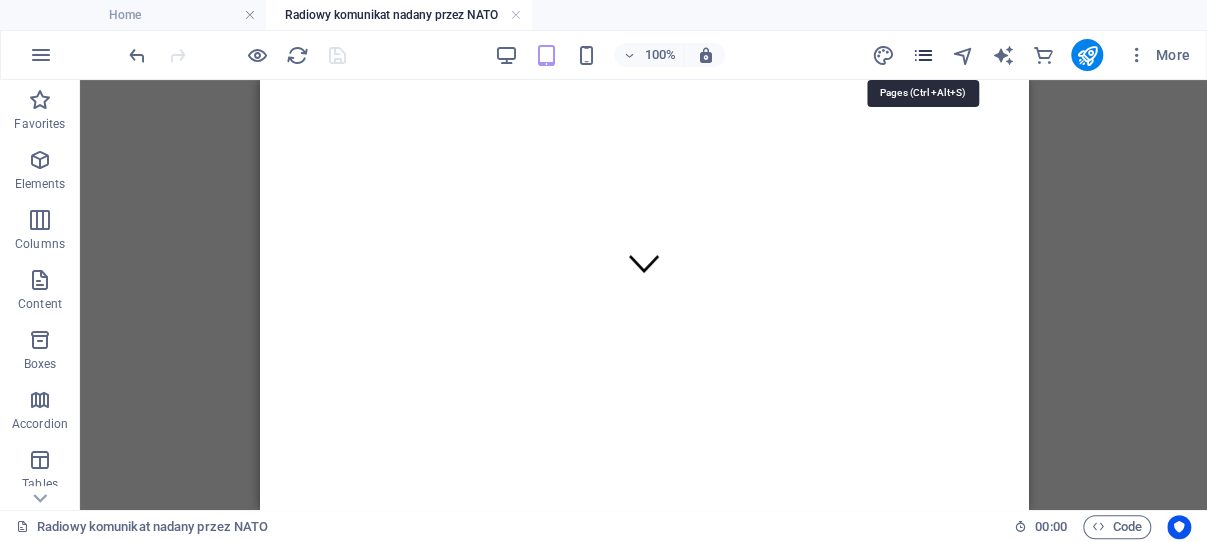 click at bounding box center [922, 55] 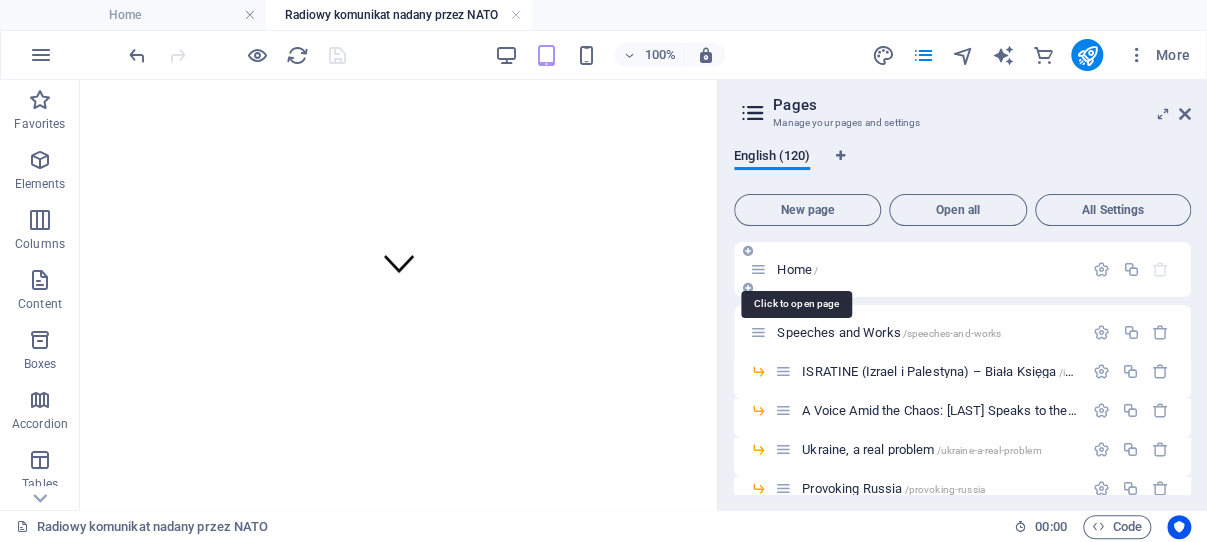 click on "Home /" at bounding box center [797, 269] 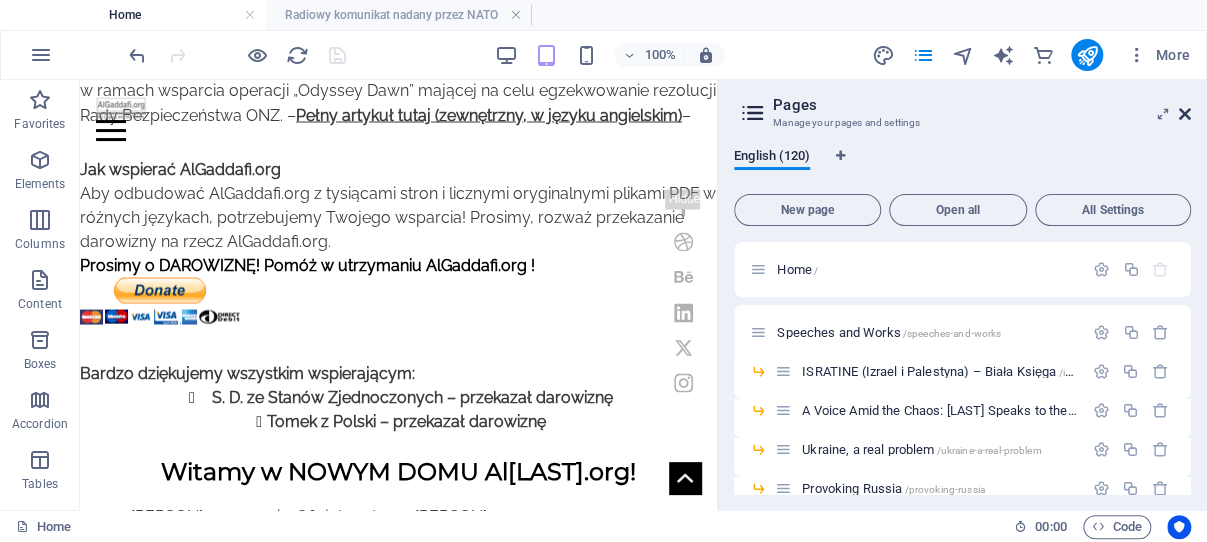 drag, startPoint x: 1185, startPoint y: 109, endPoint x: 53, endPoint y: 151, distance: 1132.7789 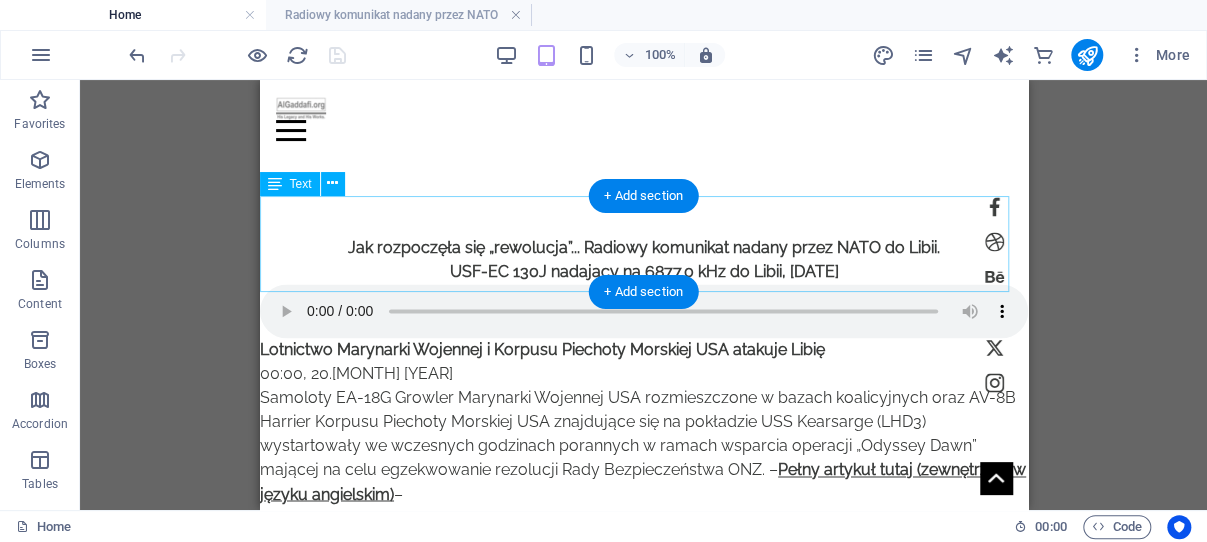 scroll, scrollTop: 928, scrollLeft: 0, axis: vertical 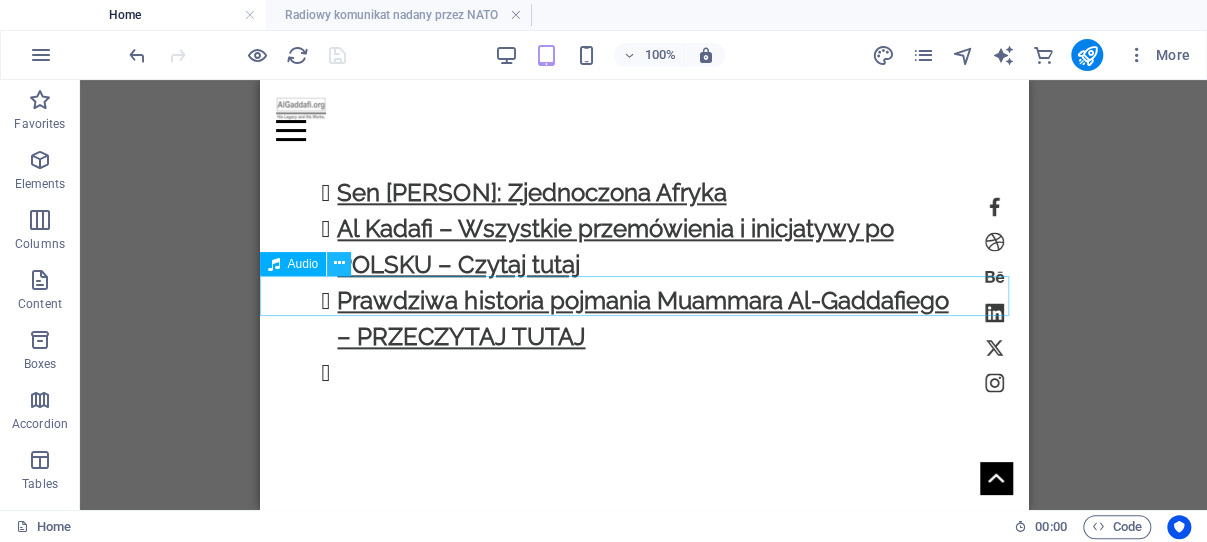 click at bounding box center (339, 263) 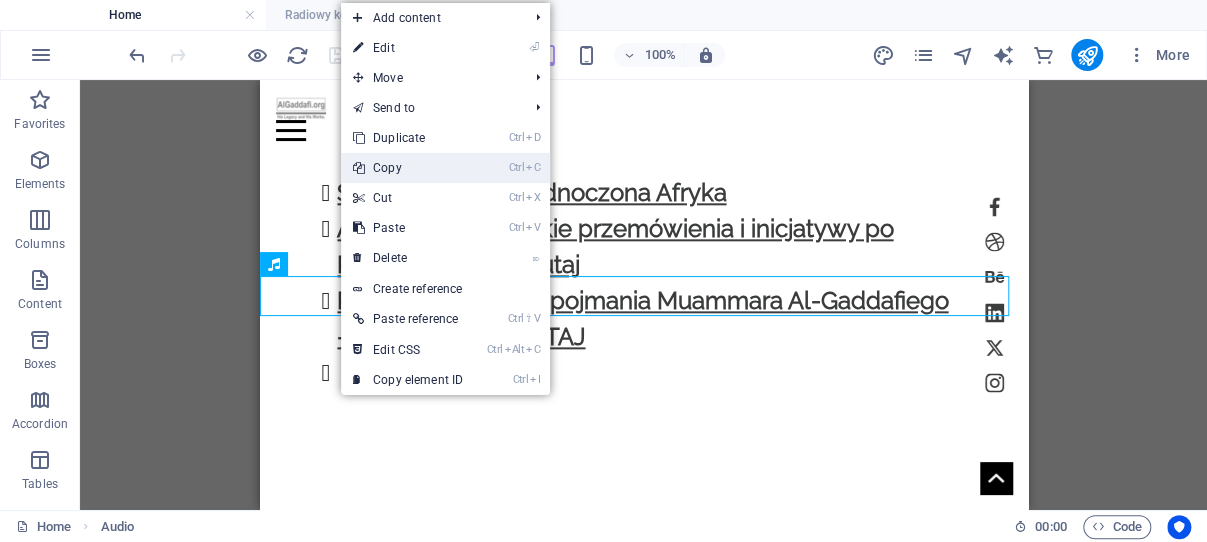 click on "Ctrl C  Copy" at bounding box center (408, 168) 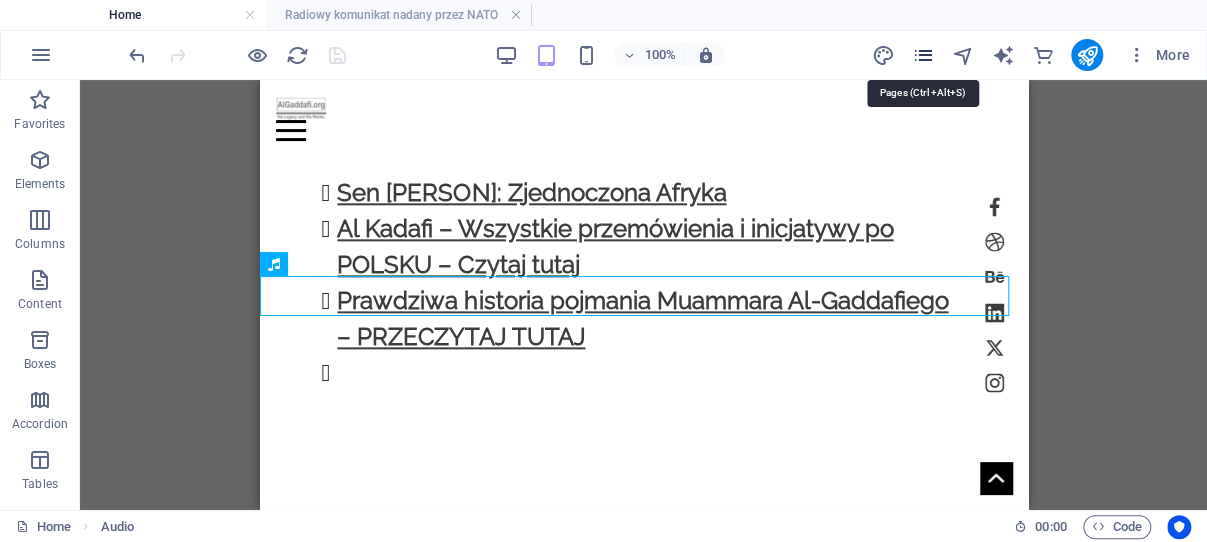 click at bounding box center (922, 55) 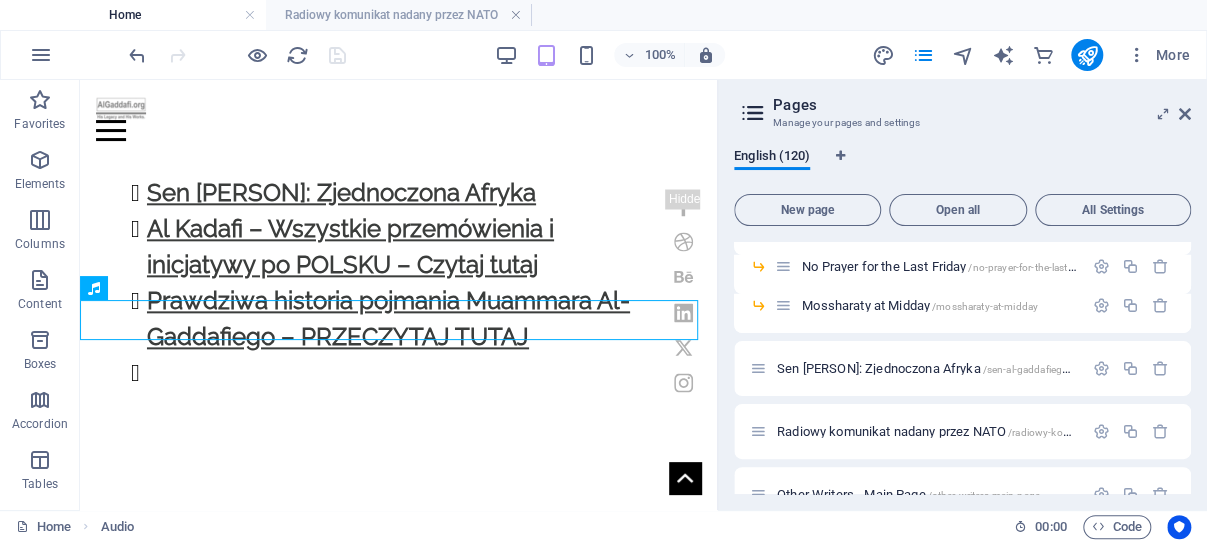 scroll, scrollTop: 2396, scrollLeft: 0, axis: vertical 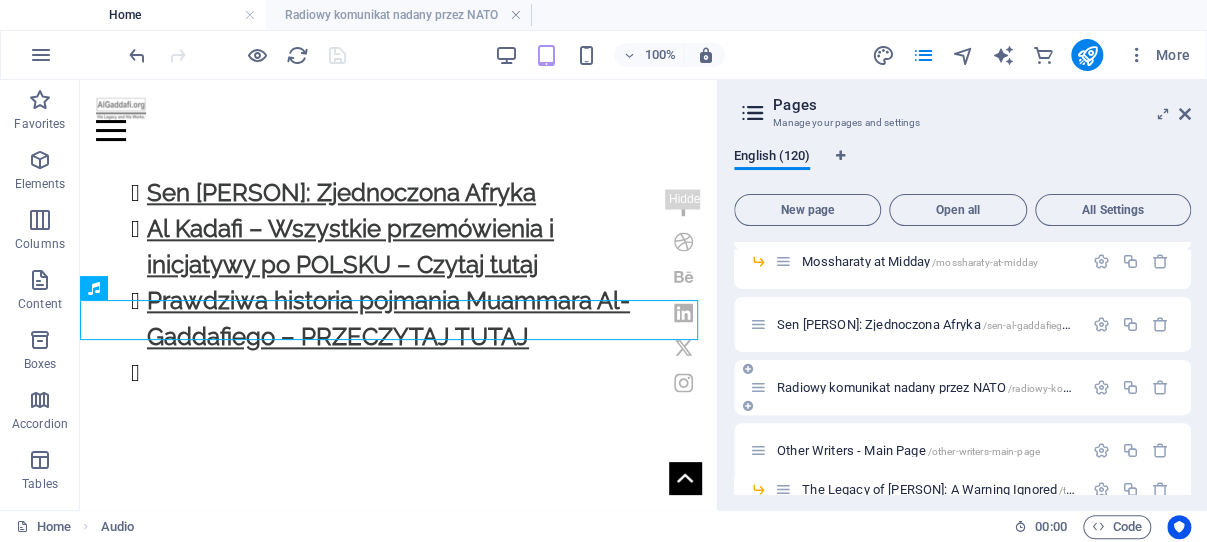 click on "Radiowy komunikat nadany przez NATO /radiowy-komunikat-nadany-przez-nato" at bounding box center (982, 387) 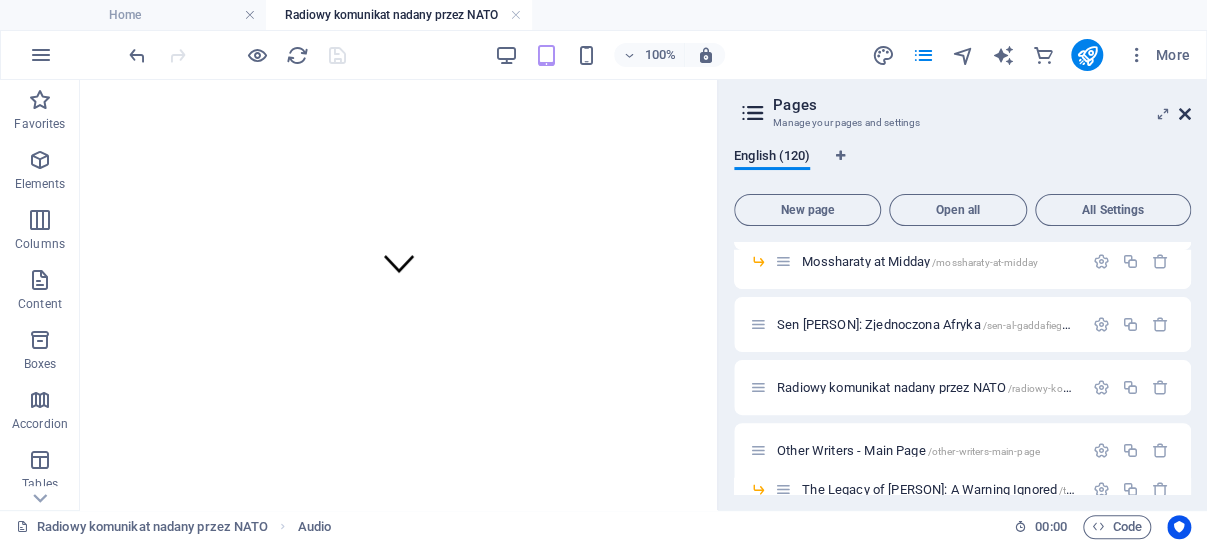 drag, startPoint x: 1188, startPoint y: 107, endPoint x: 446, endPoint y: 133, distance: 742.4554 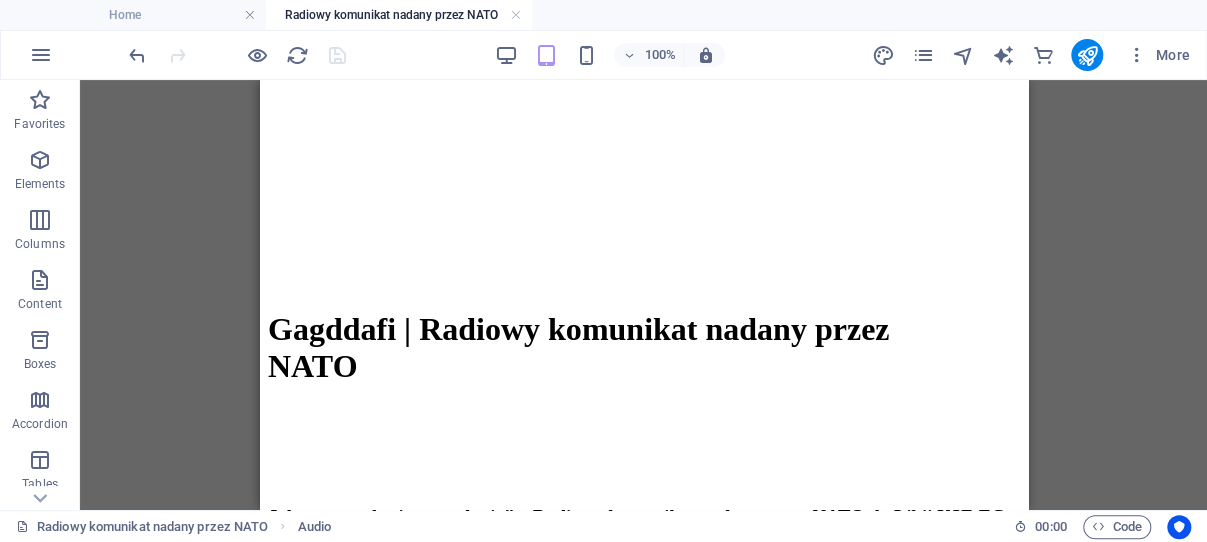 scroll, scrollTop: 415, scrollLeft: 0, axis: vertical 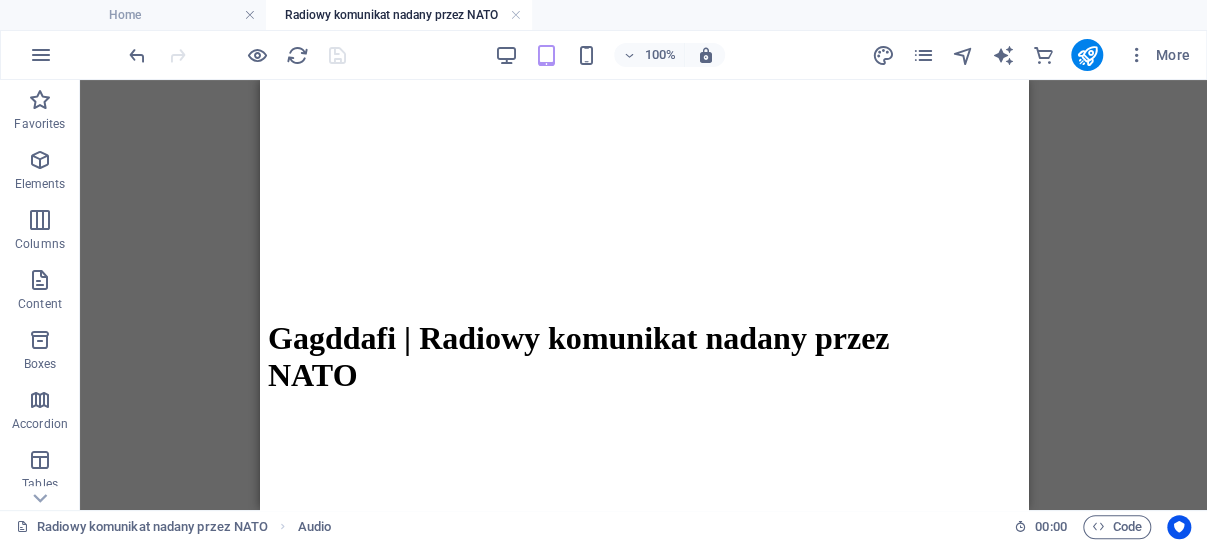 drag, startPoint x: 1018, startPoint y: 249, endPoint x: 1287, endPoint y: 402, distance: 309.4673 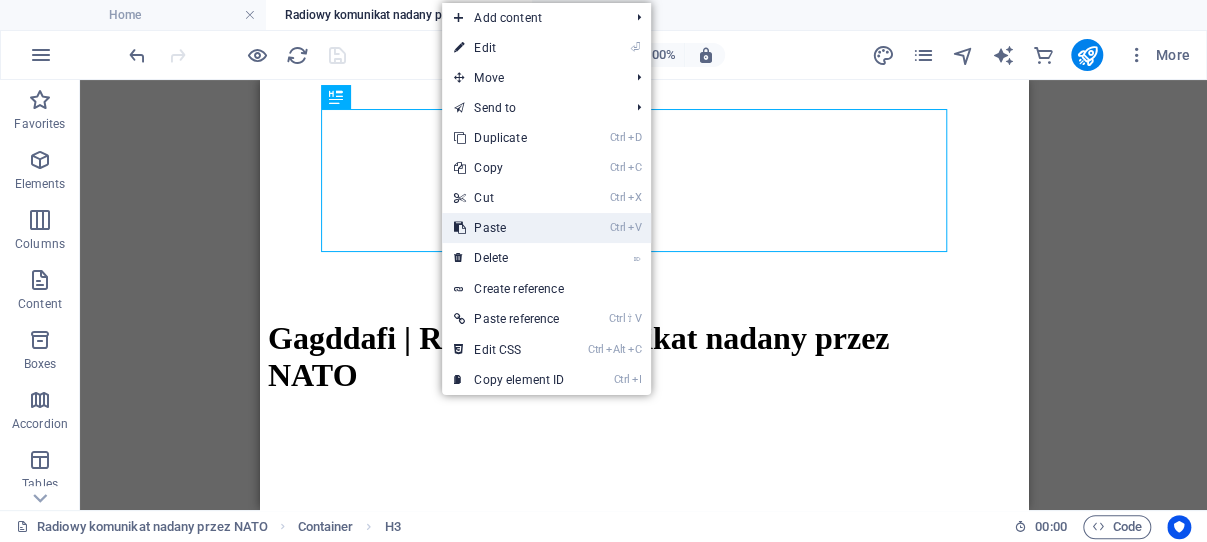 click on "Ctrl V  Paste" at bounding box center [509, 228] 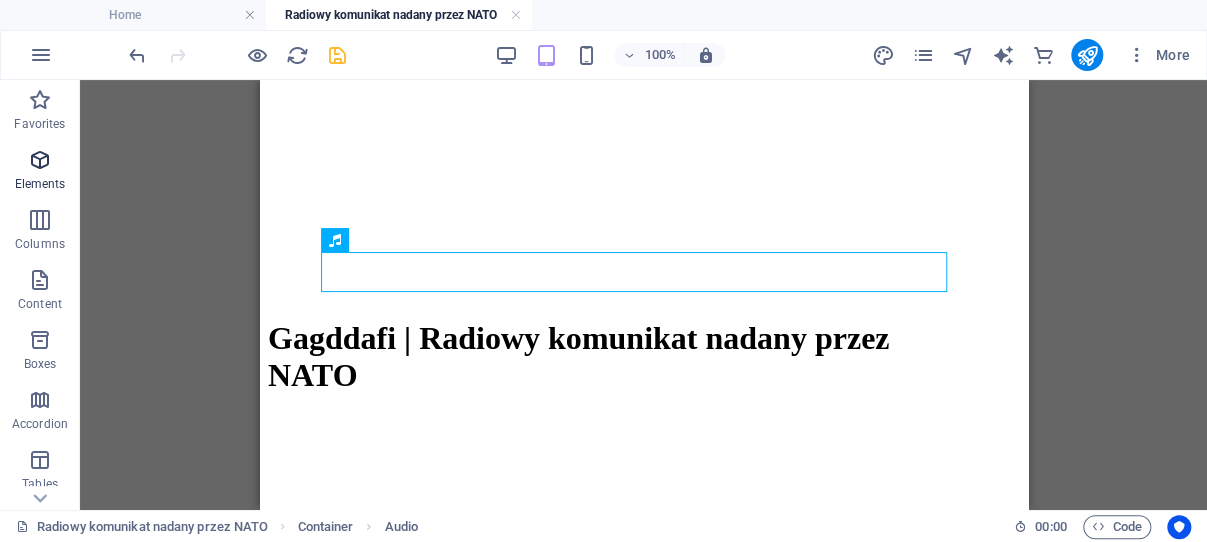 click at bounding box center (40, 160) 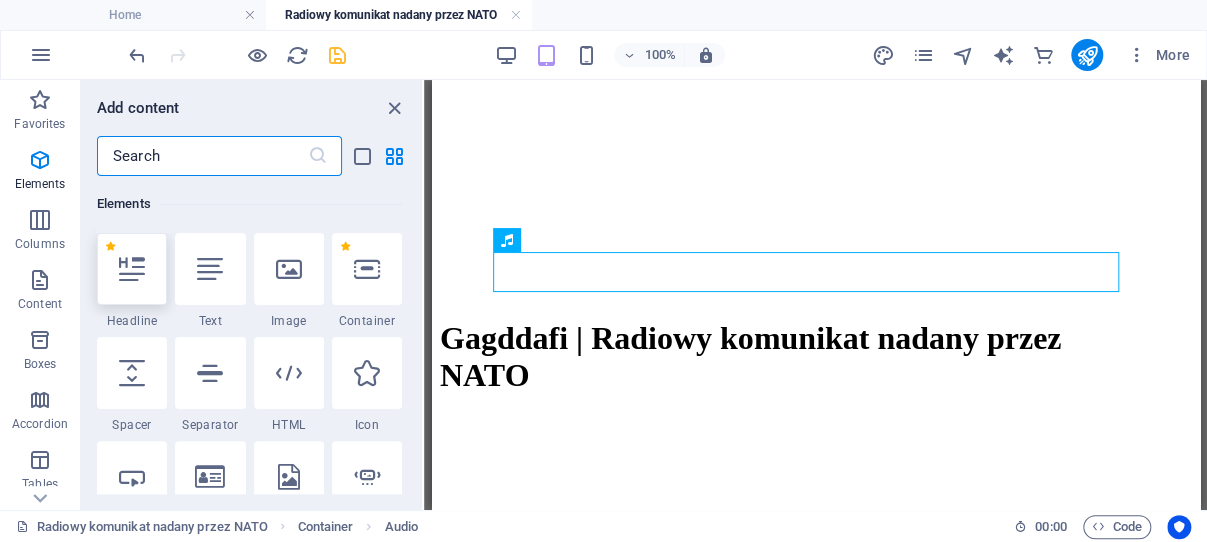 scroll, scrollTop: 213, scrollLeft: 0, axis: vertical 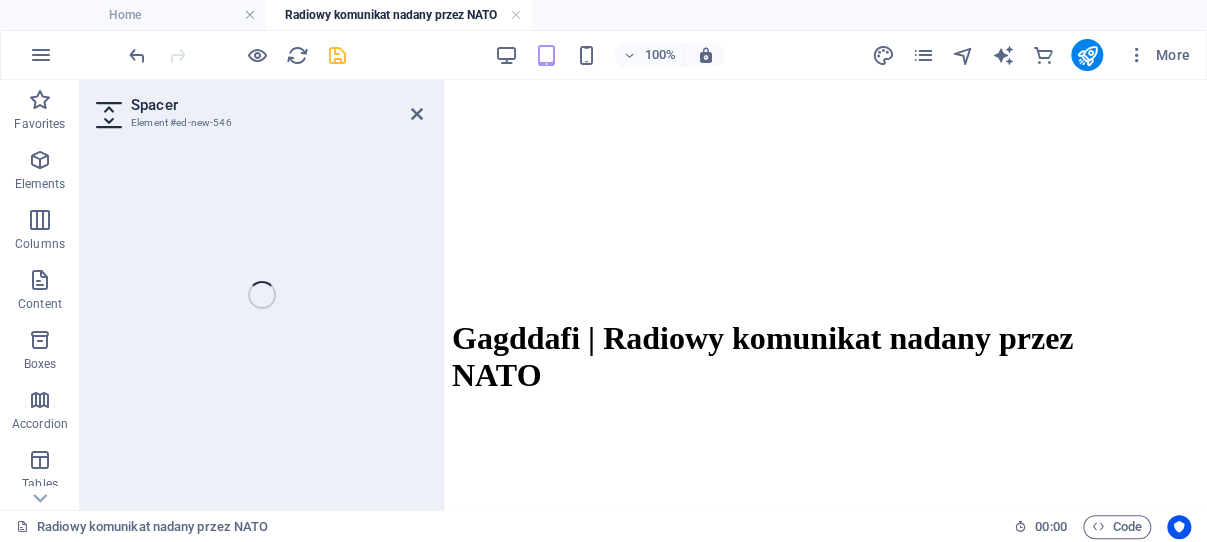 select on "px" 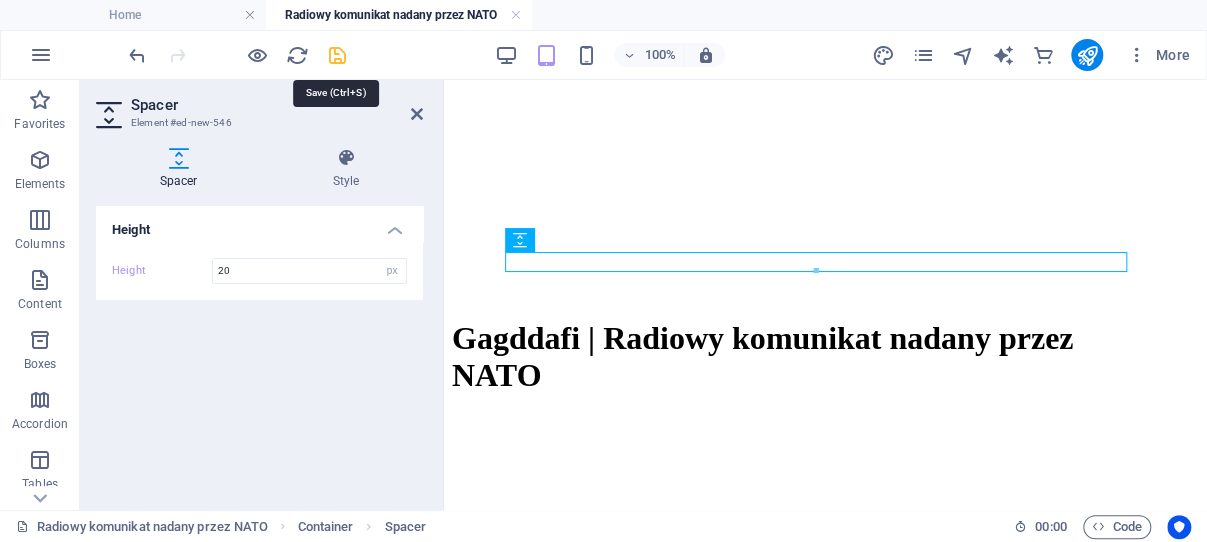 type on "20" 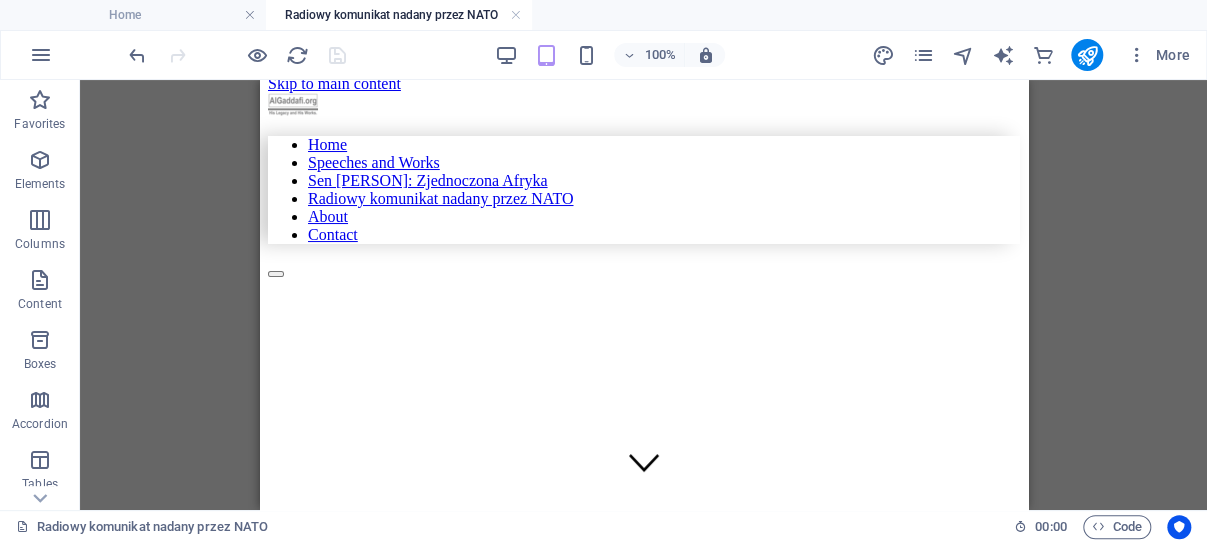 scroll, scrollTop: 0, scrollLeft: 0, axis: both 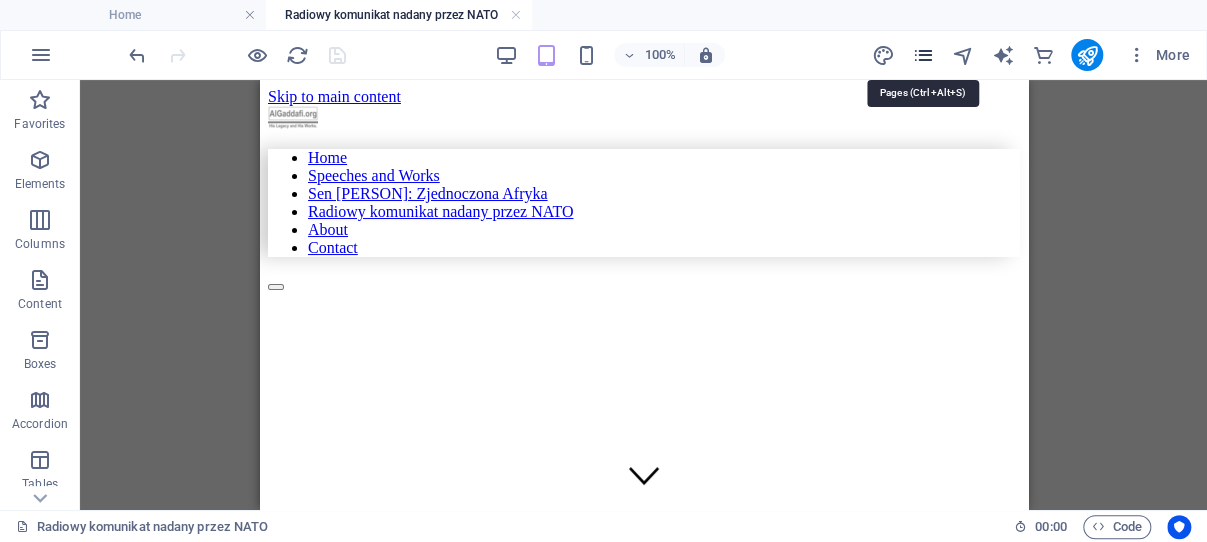 click at bounding box center (922, 55) 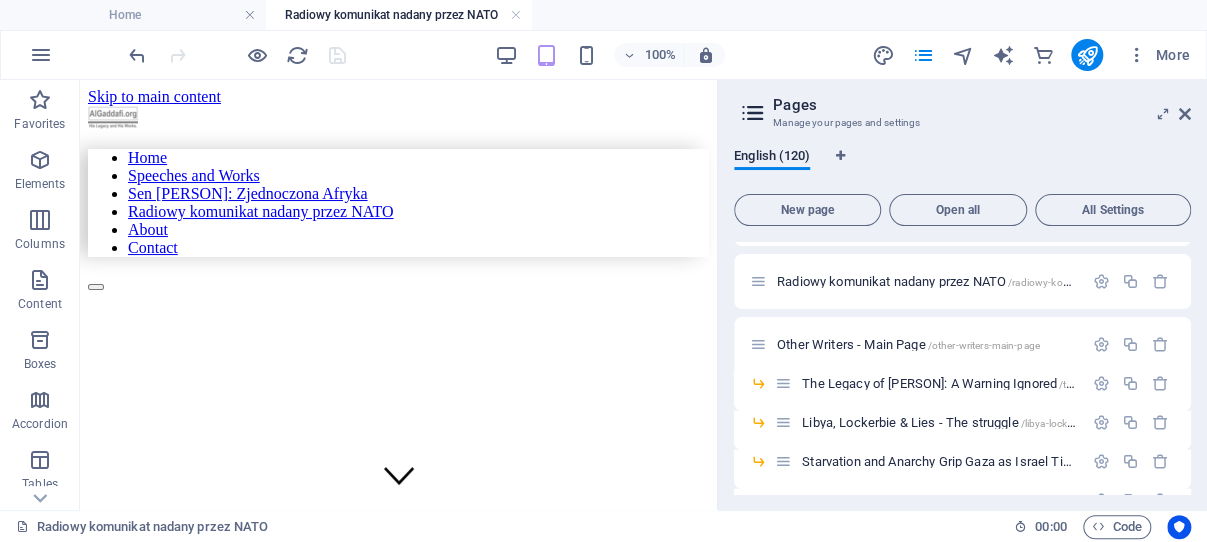 scroll, scrollTop: 2545, scrollLeft: 0, axis: vertical 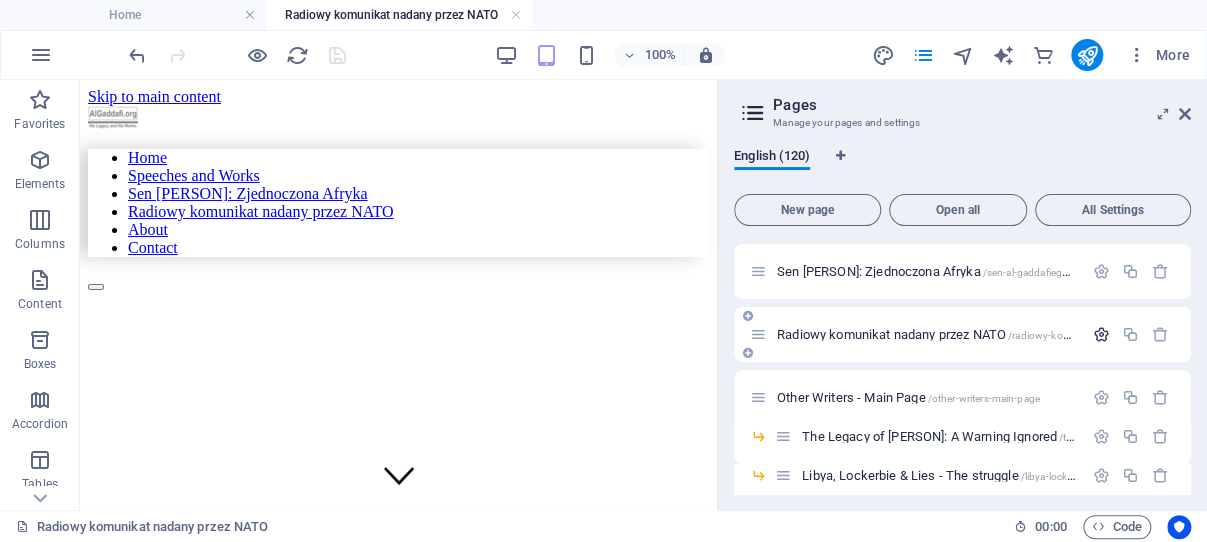 click at bounding box center (1101, 334) 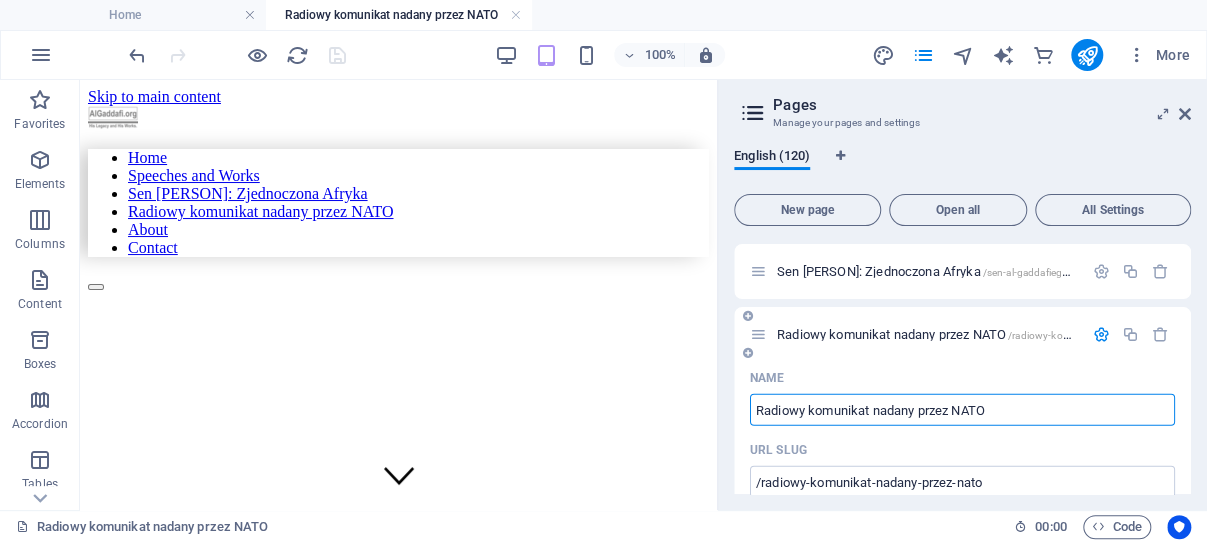 drag, startPoint x: 1002, startPoint y: 407, endPoint x: 756, endPoint y: 411, distance: 246.03252 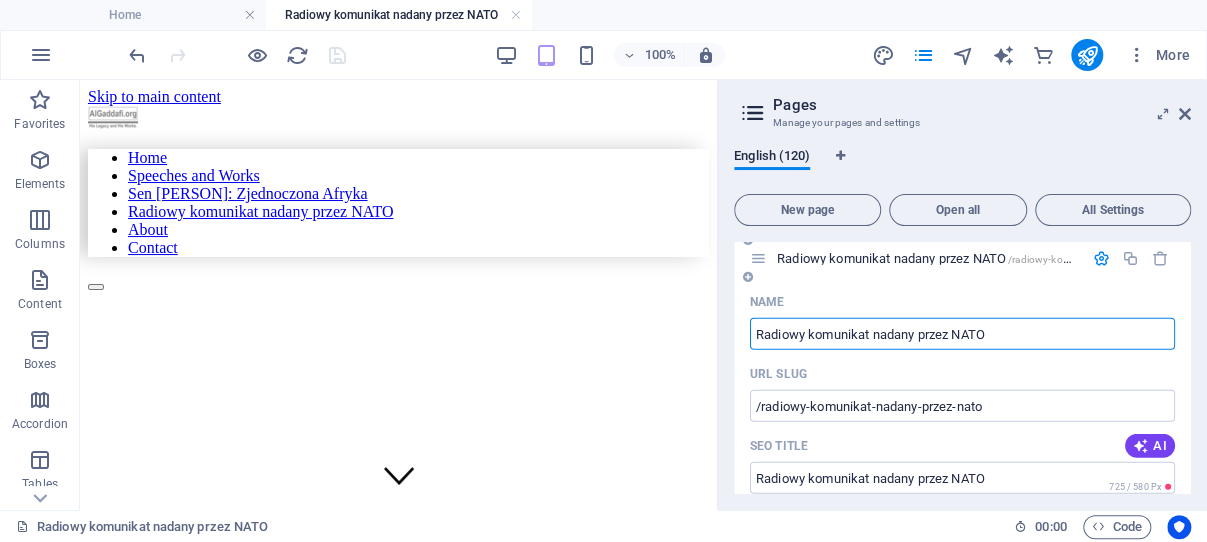 scroll, scrollTop: 2545, scrollLeft: 0, axis: vertical 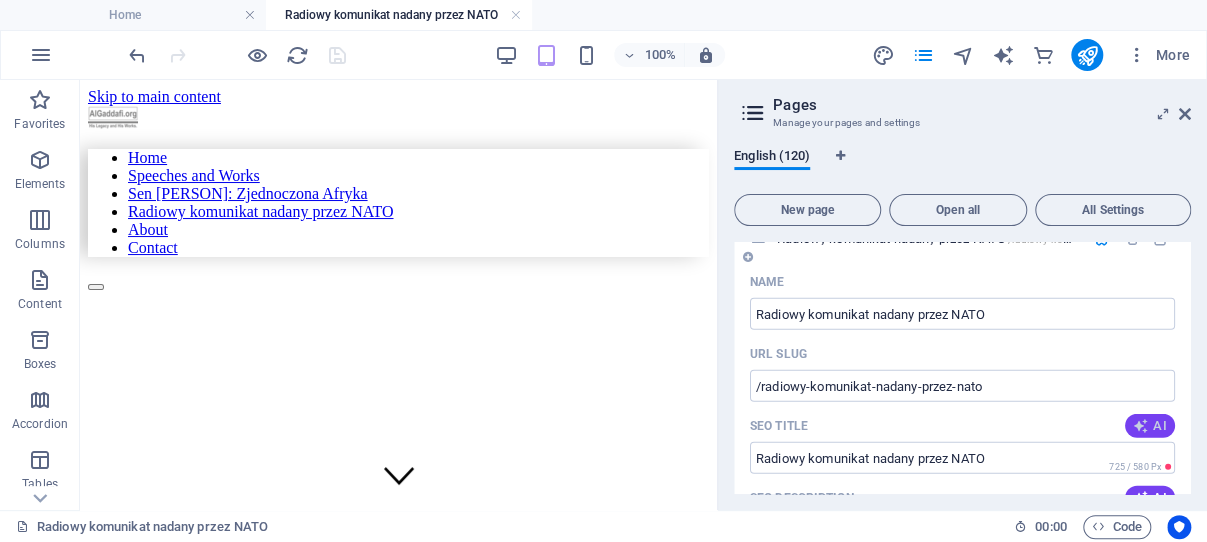 click on "AI" at bounding box center [1150, 426] 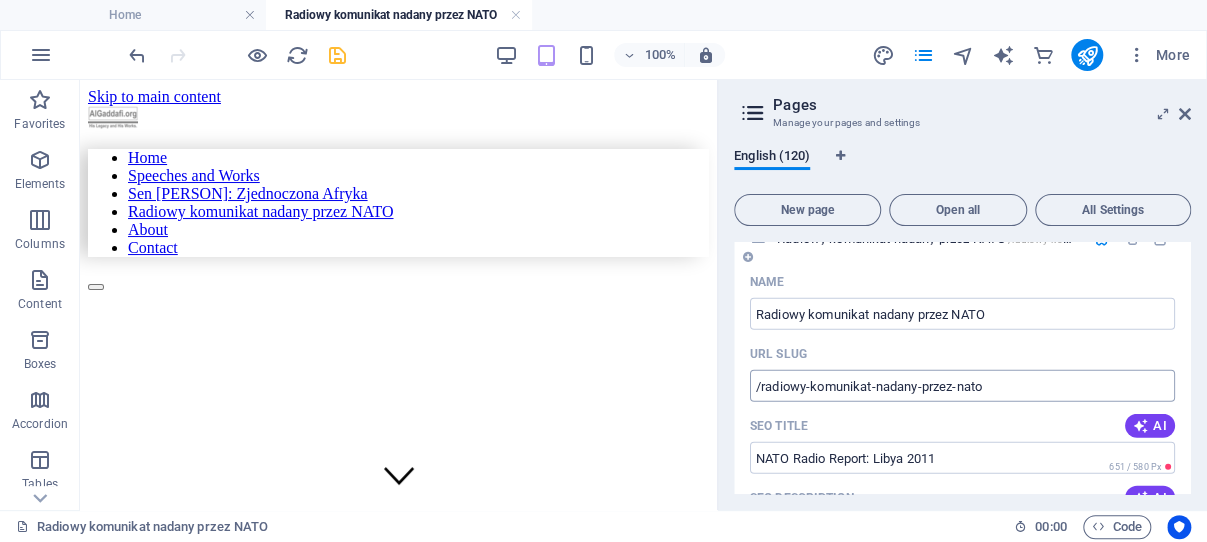 type on "NATO Radio Report: Libya 2011" 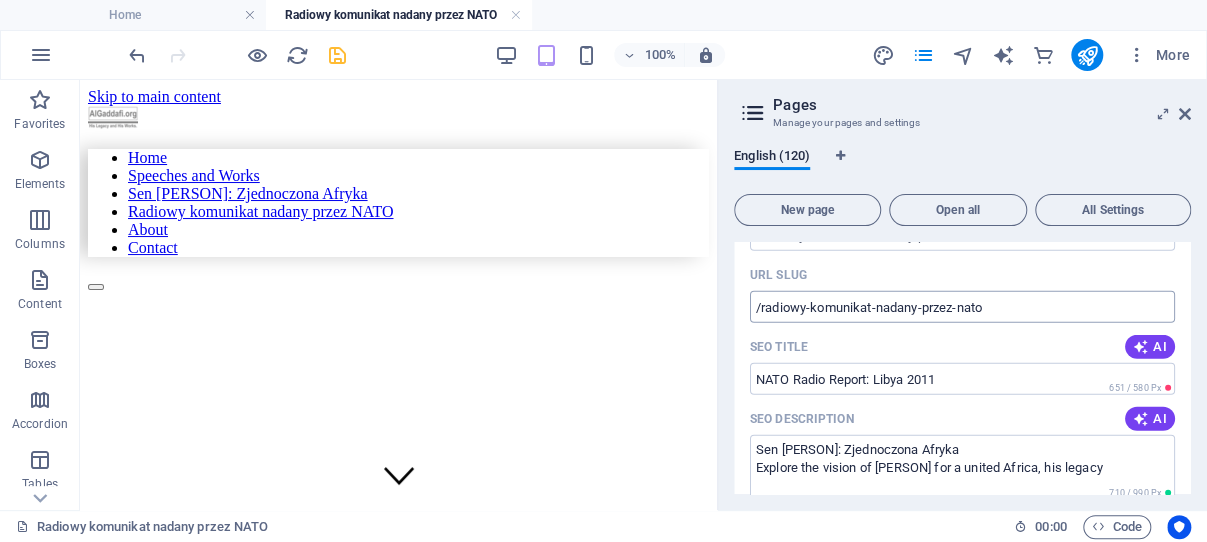 scroll, scrollTop: 2640, scrollLeft: 0, axis: vertical 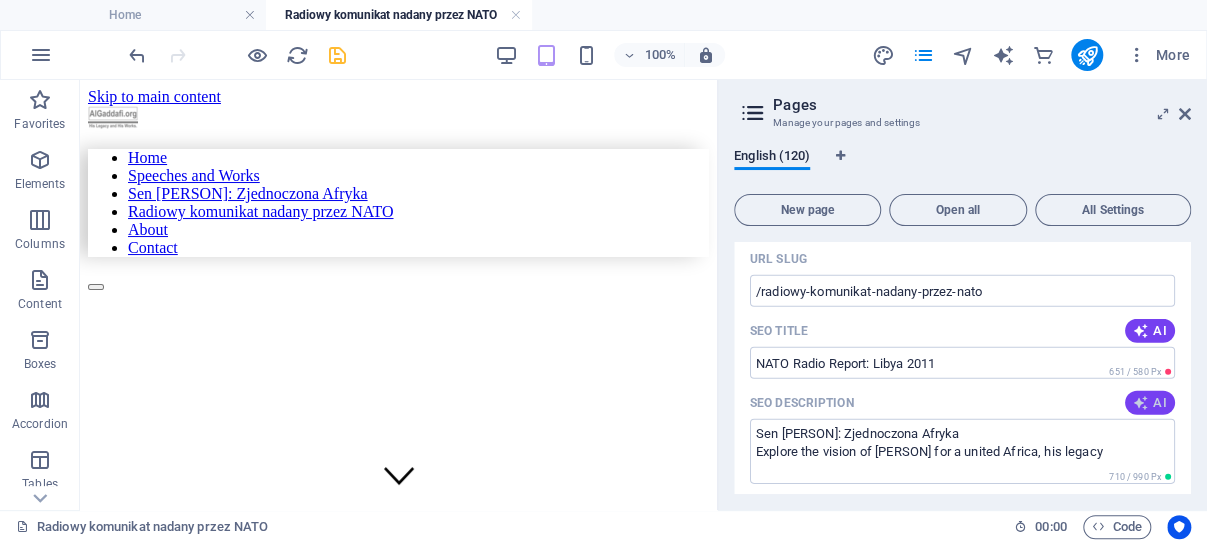 click on "AI" at bounding box center (1150, 403) 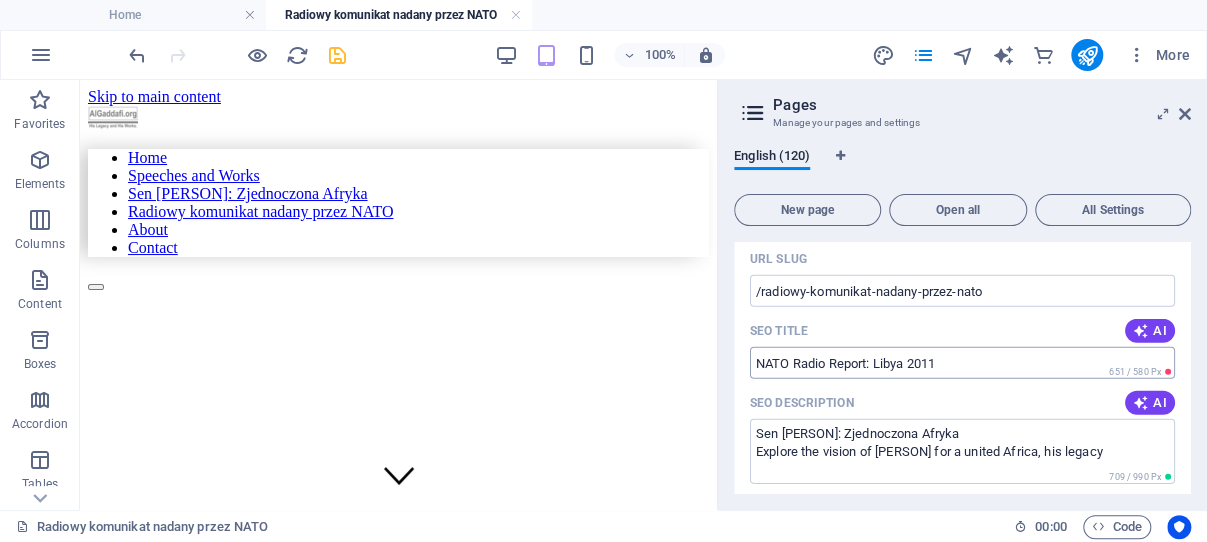 type on "Explore NATOs radio broadcast on Libyas revolution, detailing the U.S. militarys intervention on [DATE]." 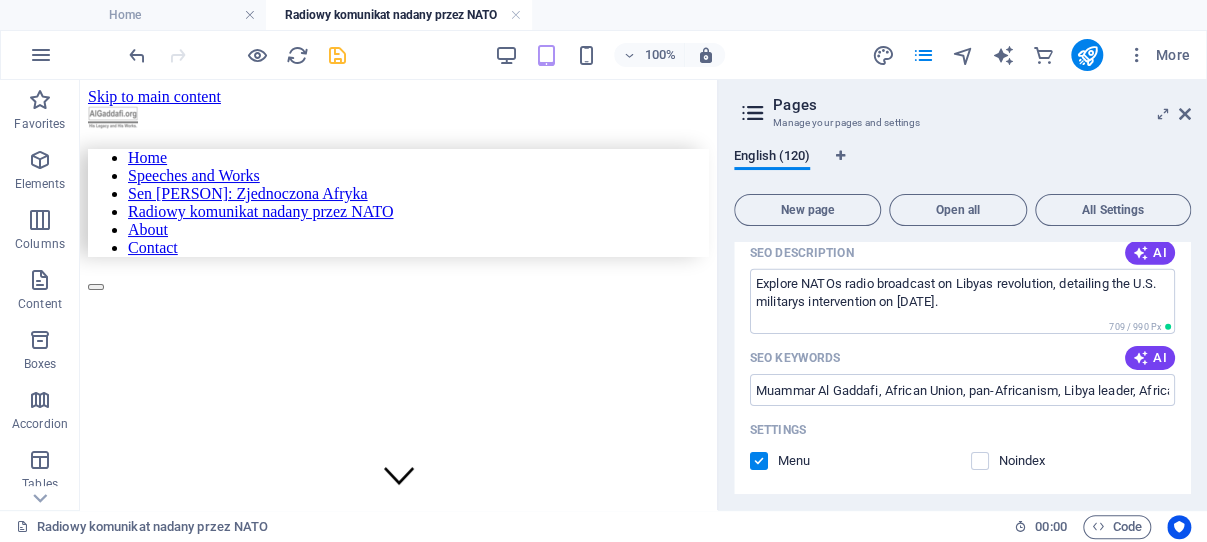 scroll, scrollTop: 2831, scrollLeft: 0, axis: vertical 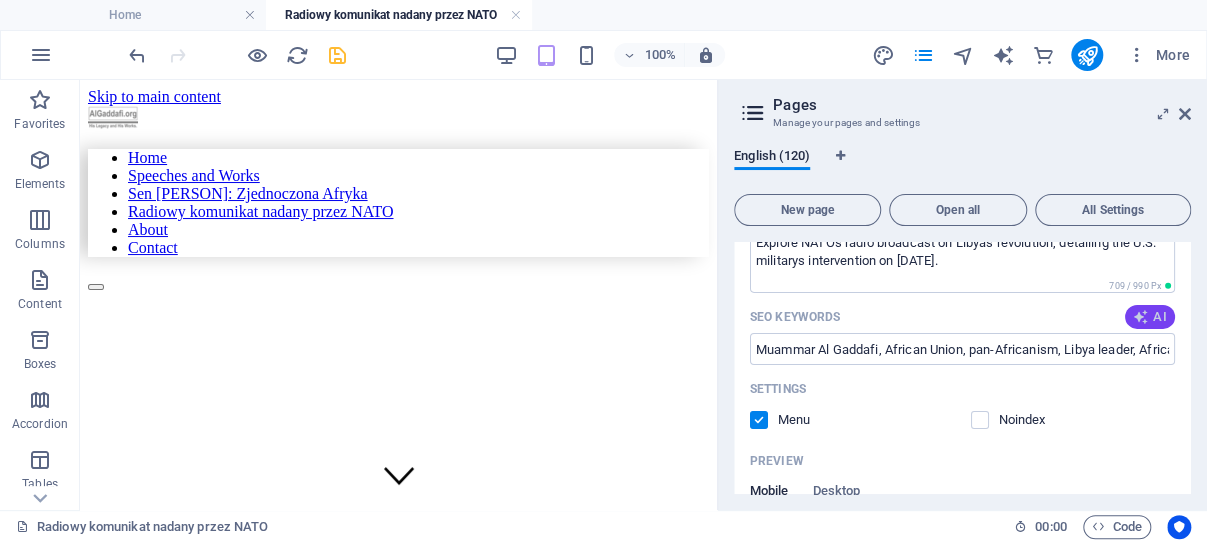 click on "AI" at bounding box center [1150, 317] 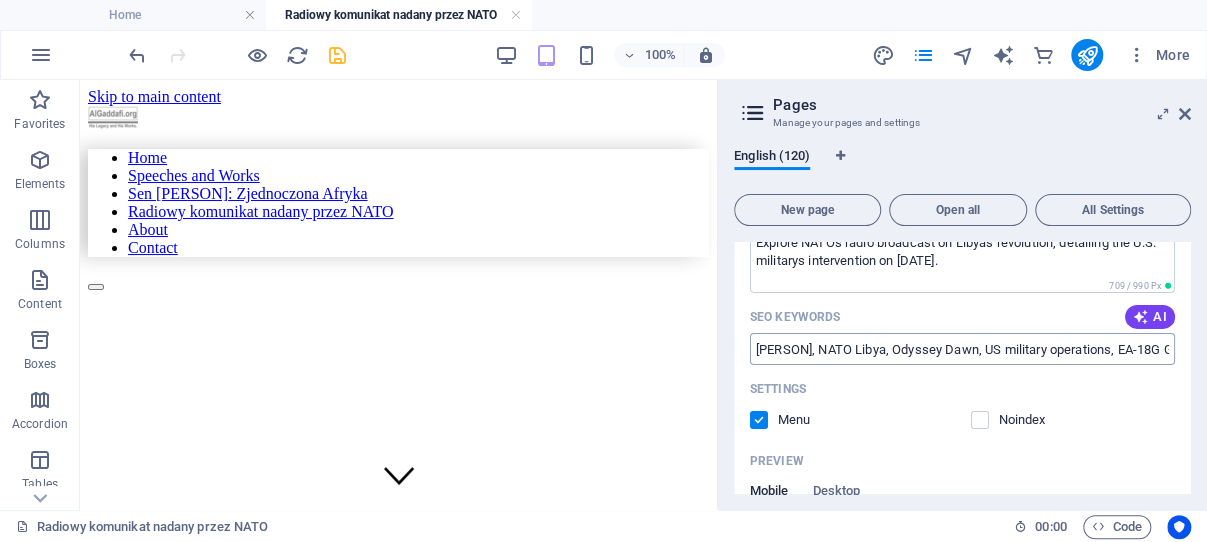 type on "[PERSON], NATO Libya, Odyssey Dawn, US military operations, EA-18G Growler, AV-8B Harrier" 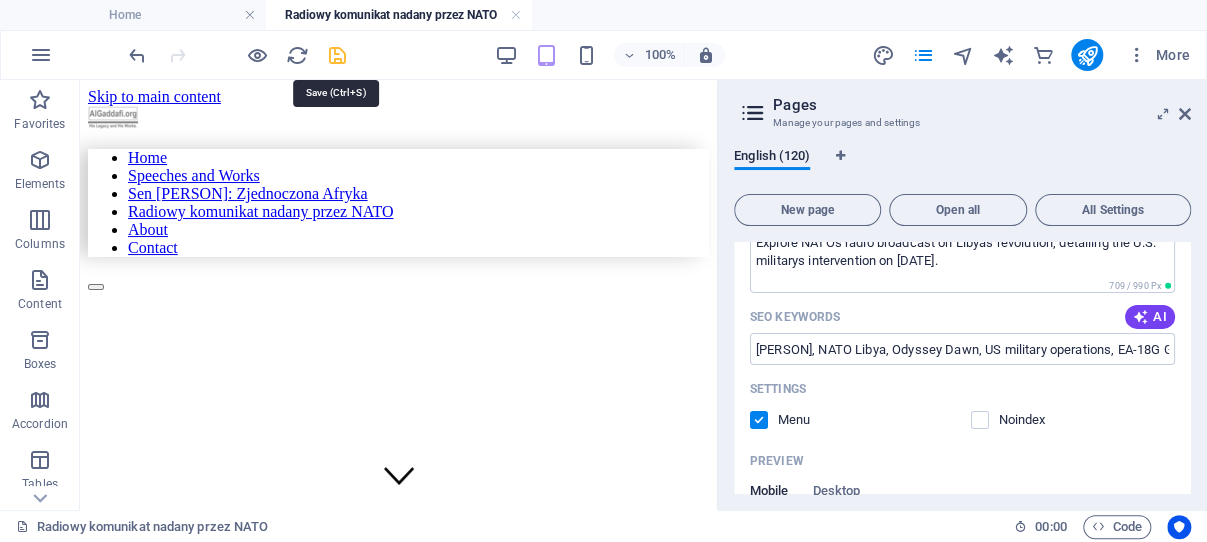 click at bounding box center [337, 55] 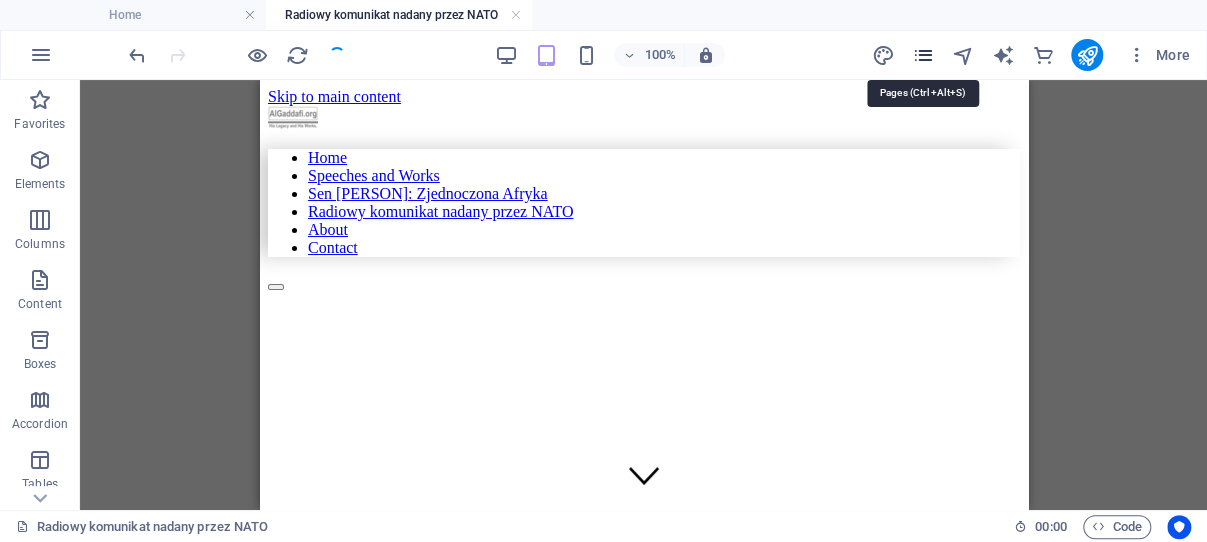 drag, startPoint x: 920, startPoint y: 51, endPoint x: 604, endPoint y: 326, distance: 418.9045 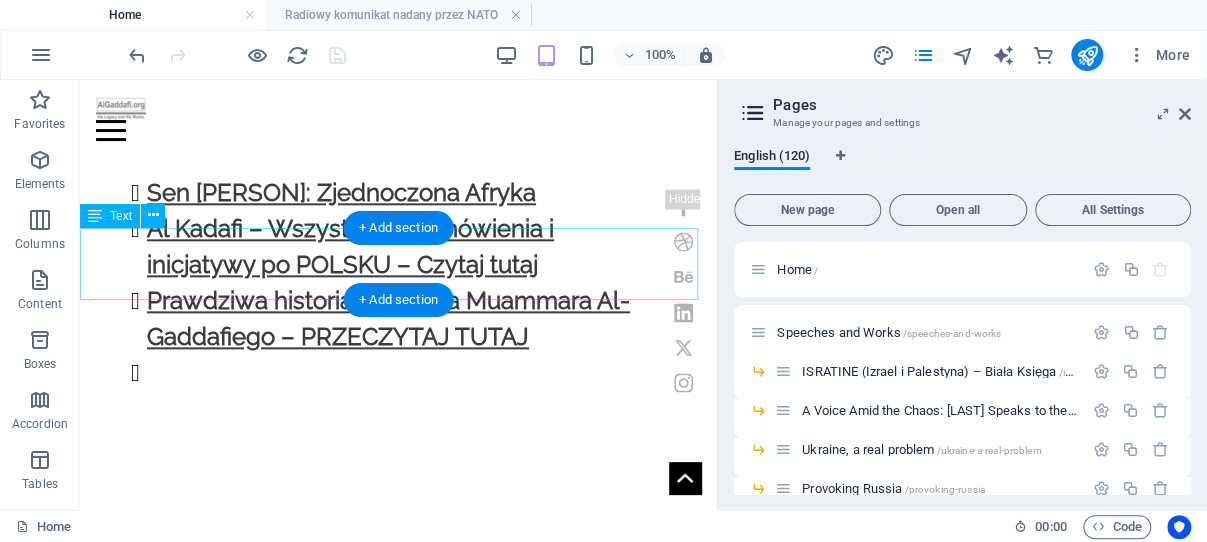 click on "Jak rozpoczęła się „rewolucja”... Radiowy komunikat nadany przez NATO do Libii. USF-EC 130J nadający na 6877.0 kHz do Libii, [DATE]" at bounding box center (398, 565) 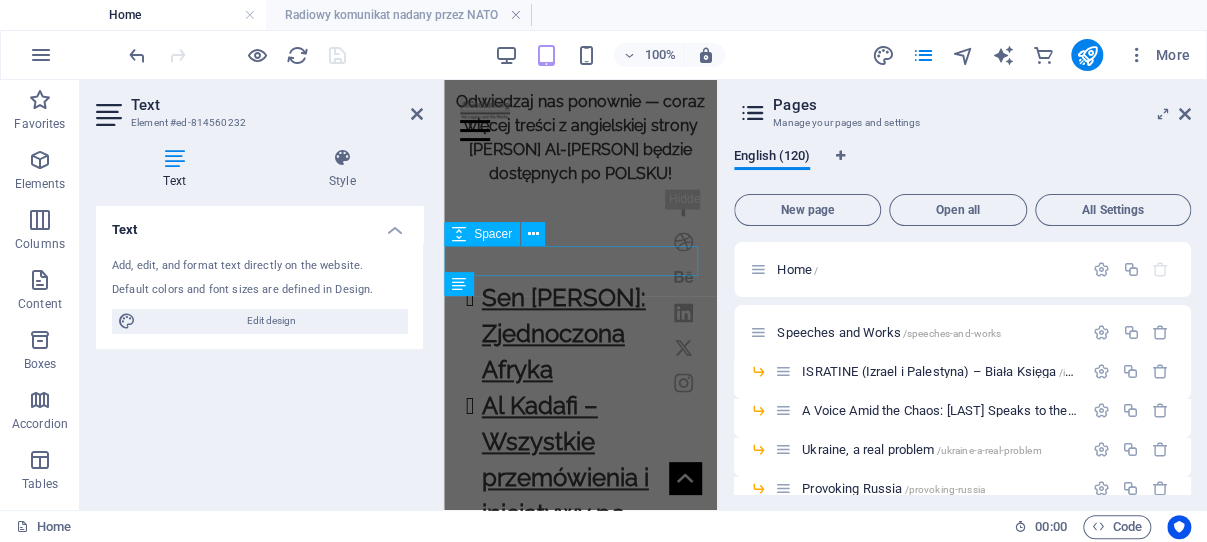 scroll, scrollTop: 1451, scrollLeft: 0, axis: vertical 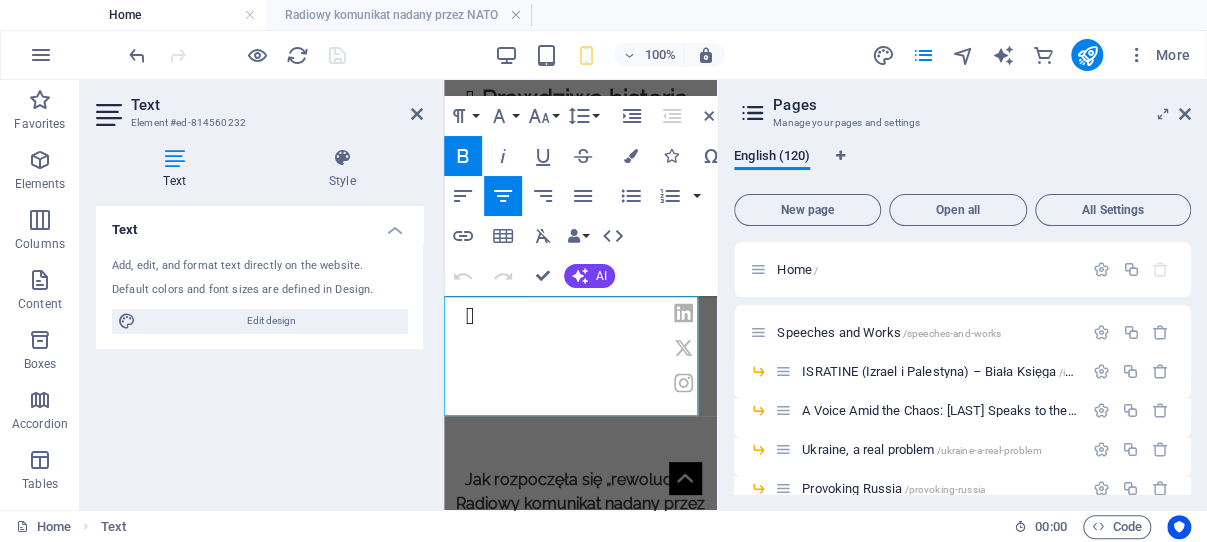drag, startPoint x: 679, startPoint y: 402, endPoint x: 451, endPoint y: 311, distance: 245.4893 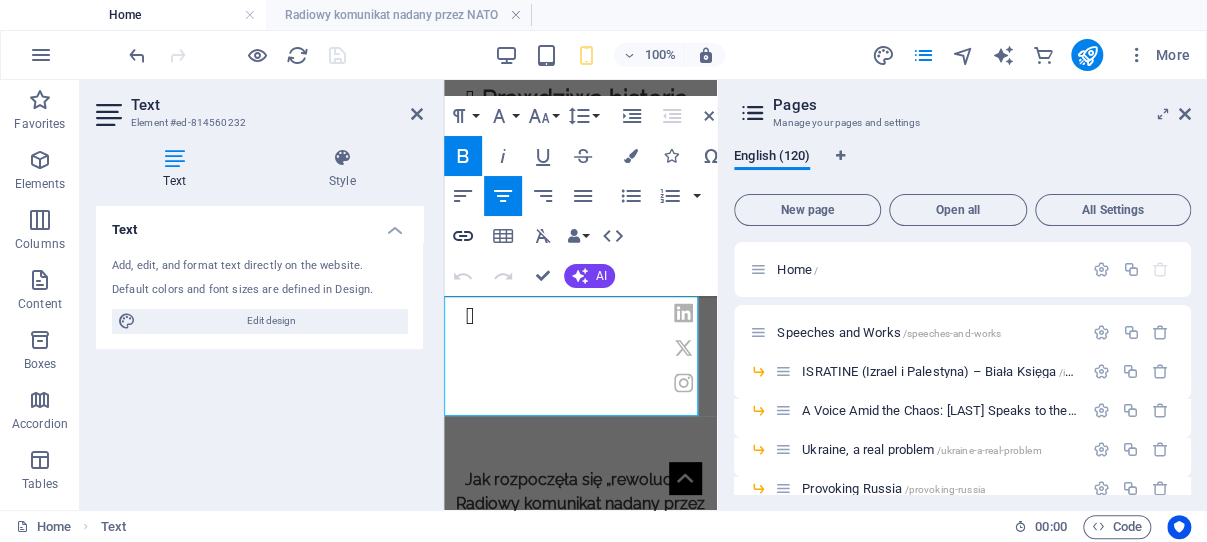 click 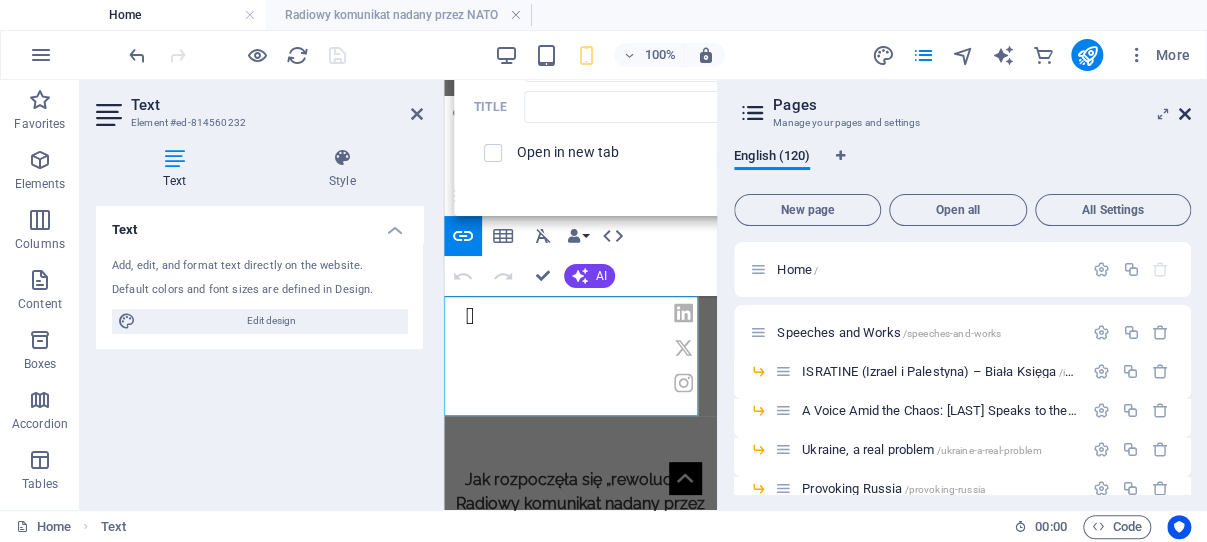 click at bounding box center [1185, 114] 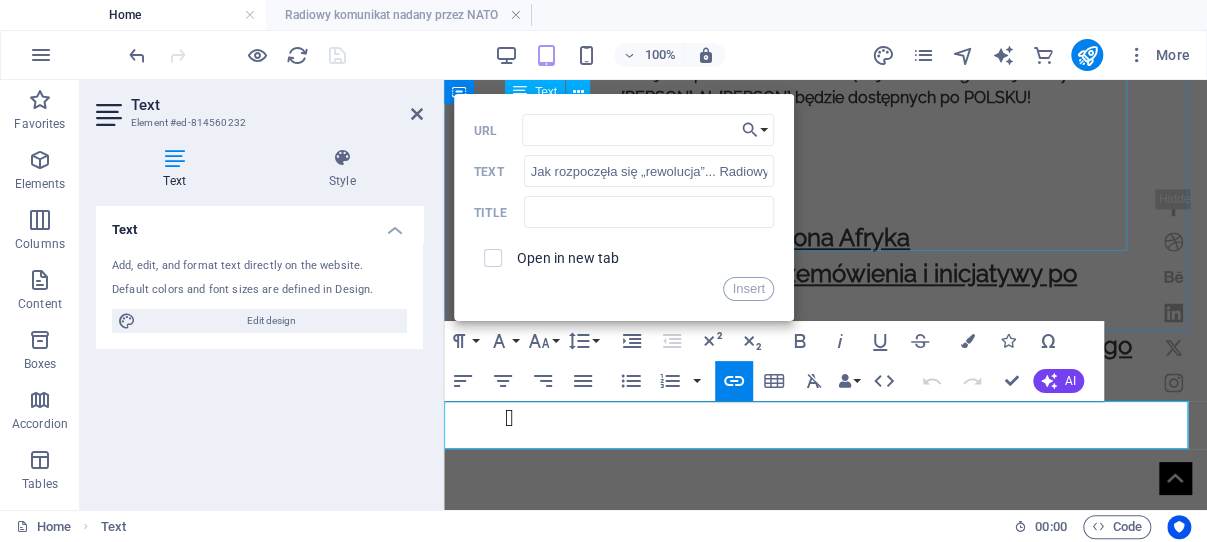 scroll, scrollTop: 671, scrollLeft: 0, axis: vertical 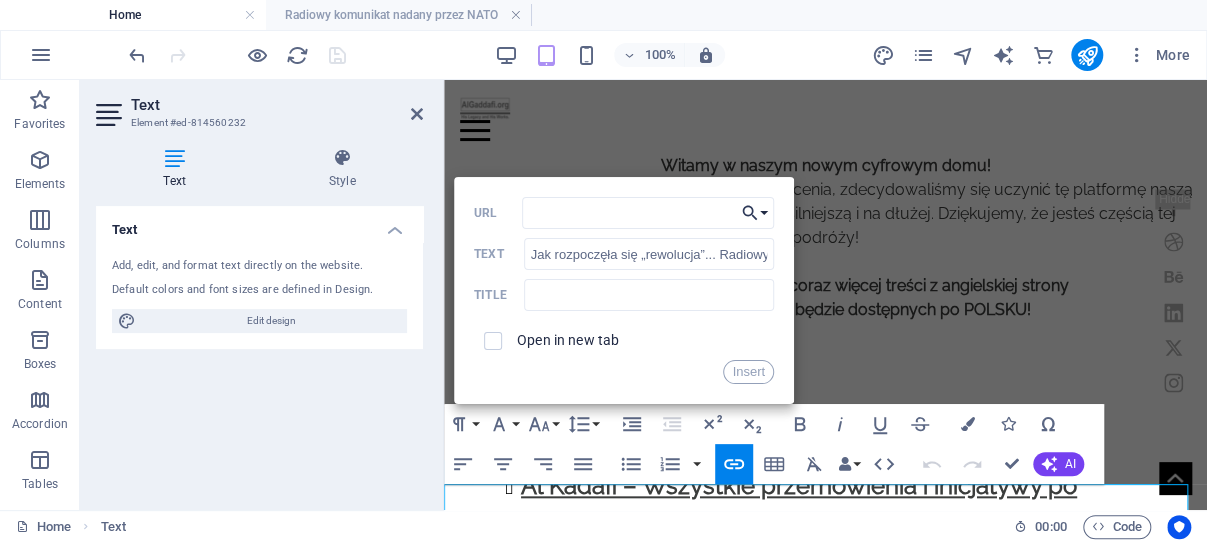 click on "Choose Link" at bounding box center [755, 213] 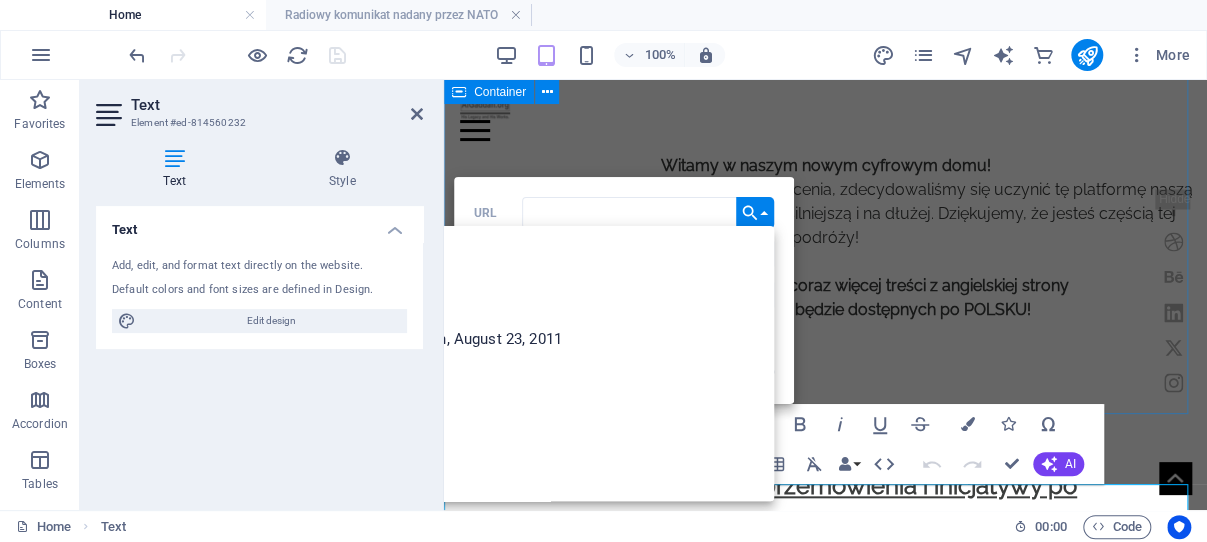 click on "Sen [PERSON]: Zjednoczona Afryka [PERSON] – Wszystkie przemówienia i inicjatywy po POLSKU – Czytaj tutaj Prawdziwa historia pojmania [PERSON] – PRZECZYTAJ TUTAJ" at bounding box center [825, 540] 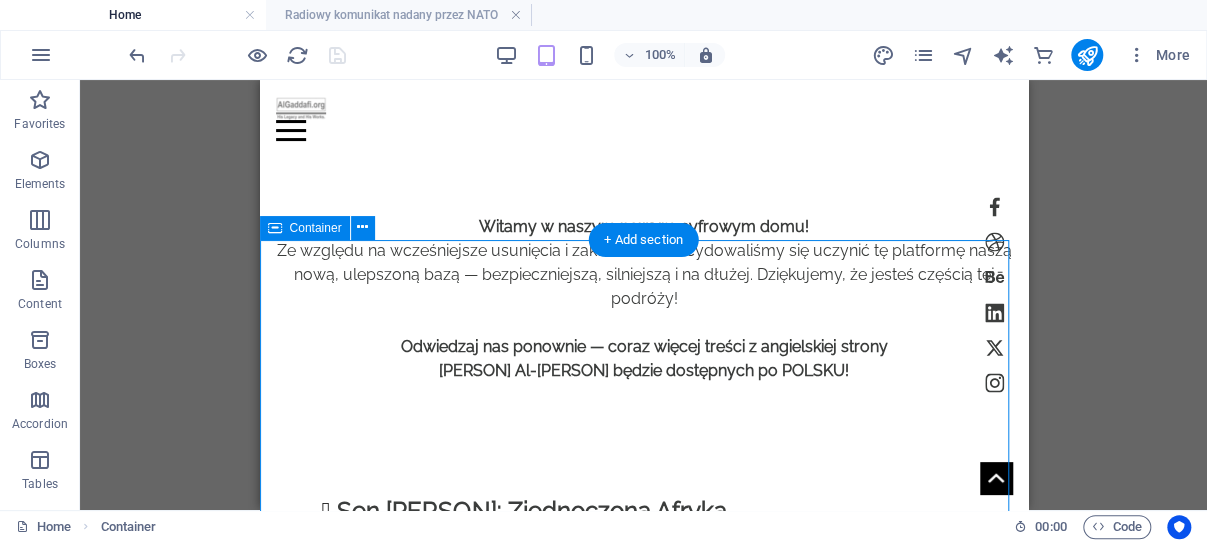 scroll, scrollTop: 777, scrollLeft: 0, axis: vertical 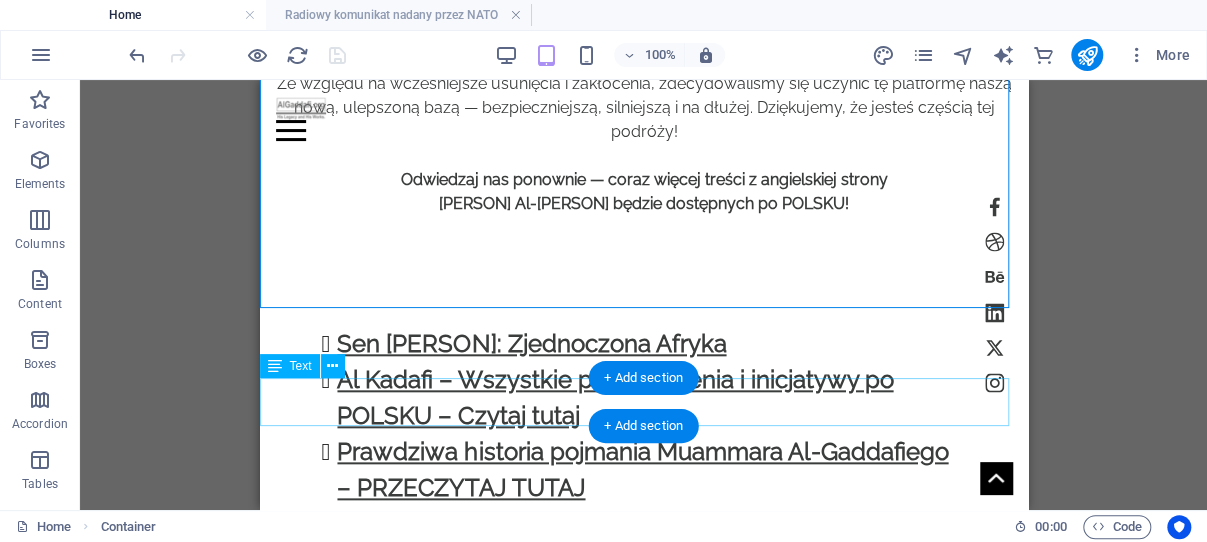 click on "Jak rozpoczęła się „rewolucja”... Radiowy komunikat nadany przez NATO do Libii. USF-EC 130J nadający na 6877.0 kHz do Libii, [DATE]" at bounding box center [643, 716] 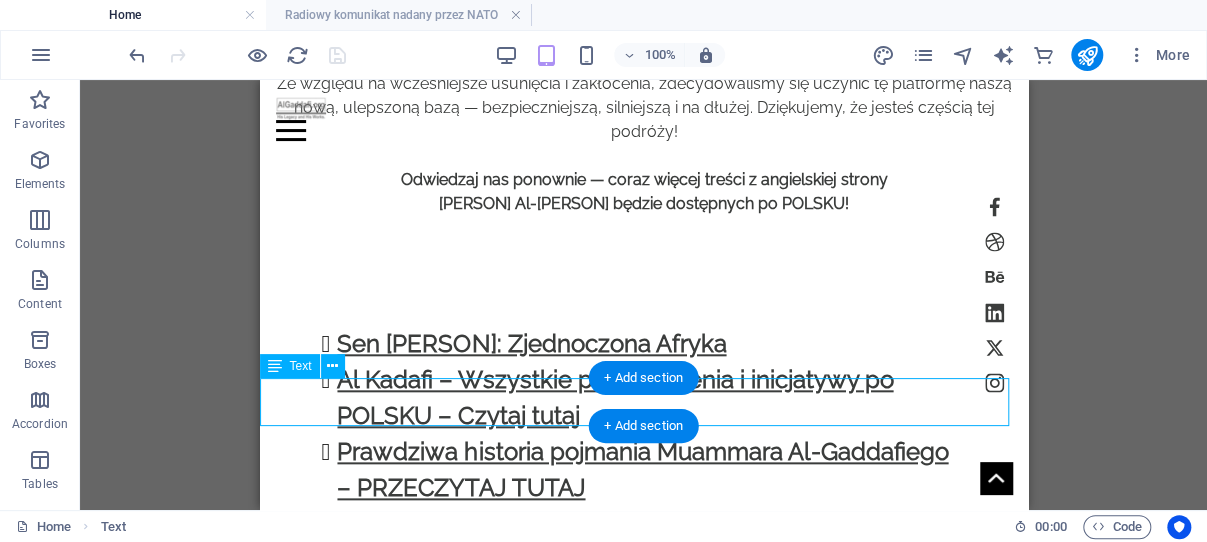 click on "Jak rozpoczęła się „rewolucja”... Radiowy komunikat nadany przez NATO do Libii. USF-EC 130J nadający na 6877.0 kHz do Libii, [DATE]" at bounding box center [643, 716] 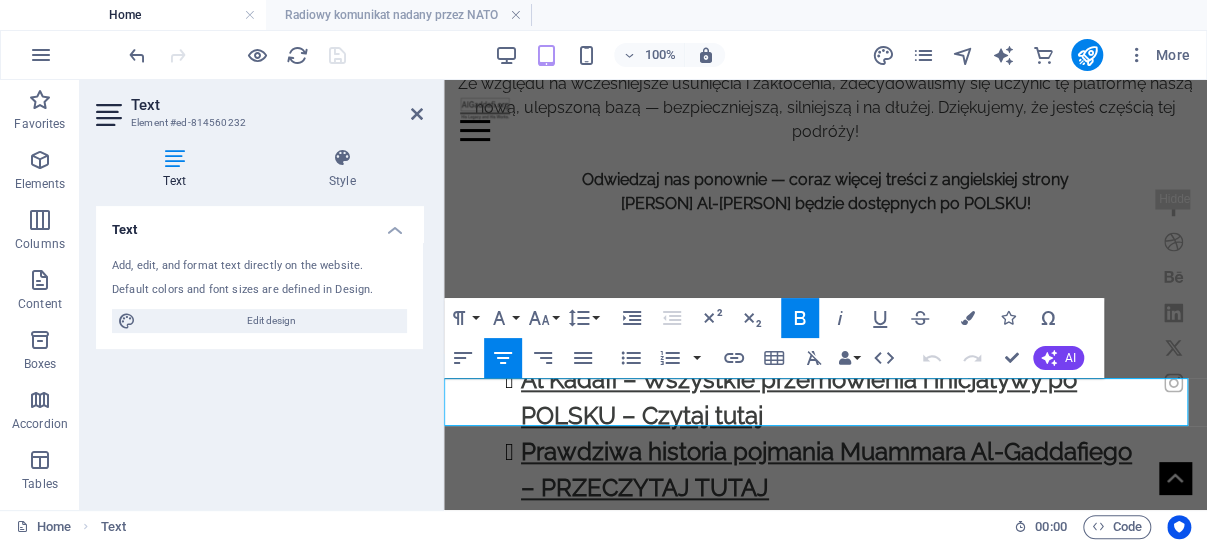 drag, startPoint x: 496, startPoint y: 390, endPoint x: 1064, endPoint y: 414, distance: 568.50684 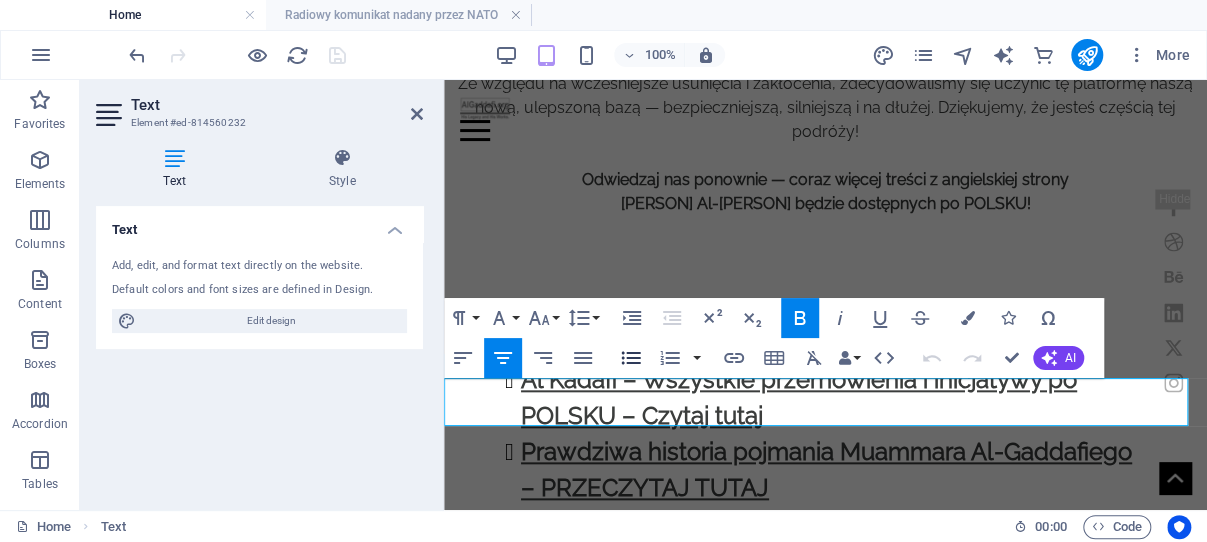 click 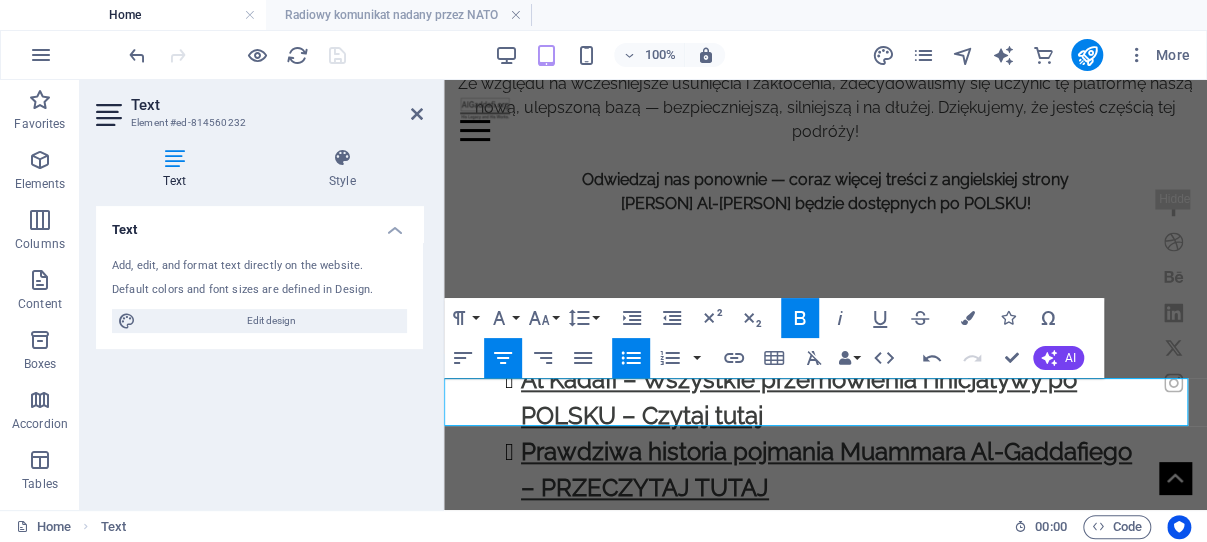 click 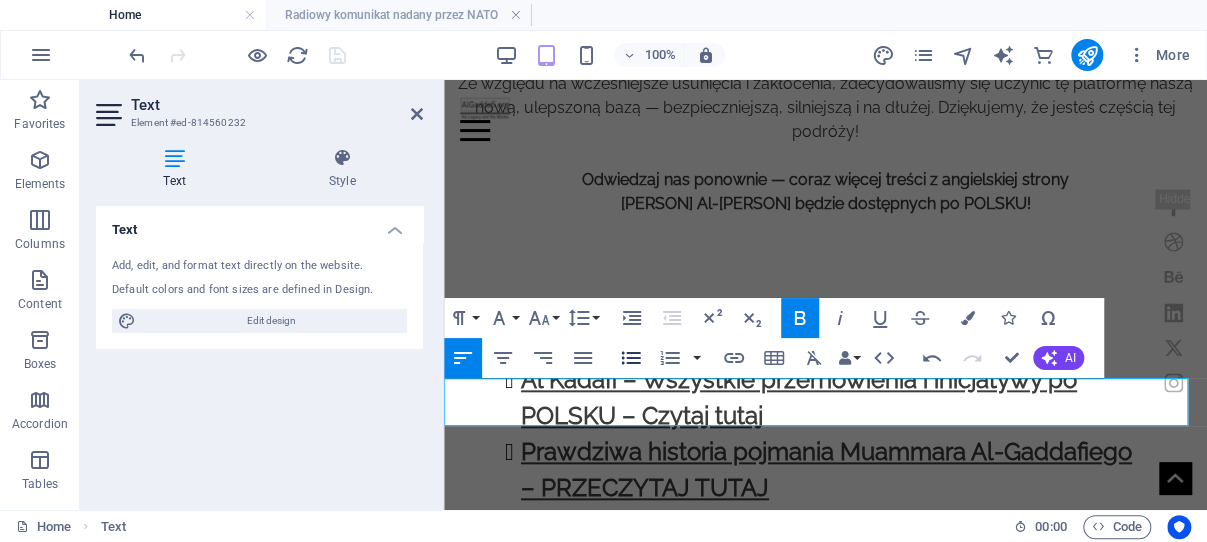 click 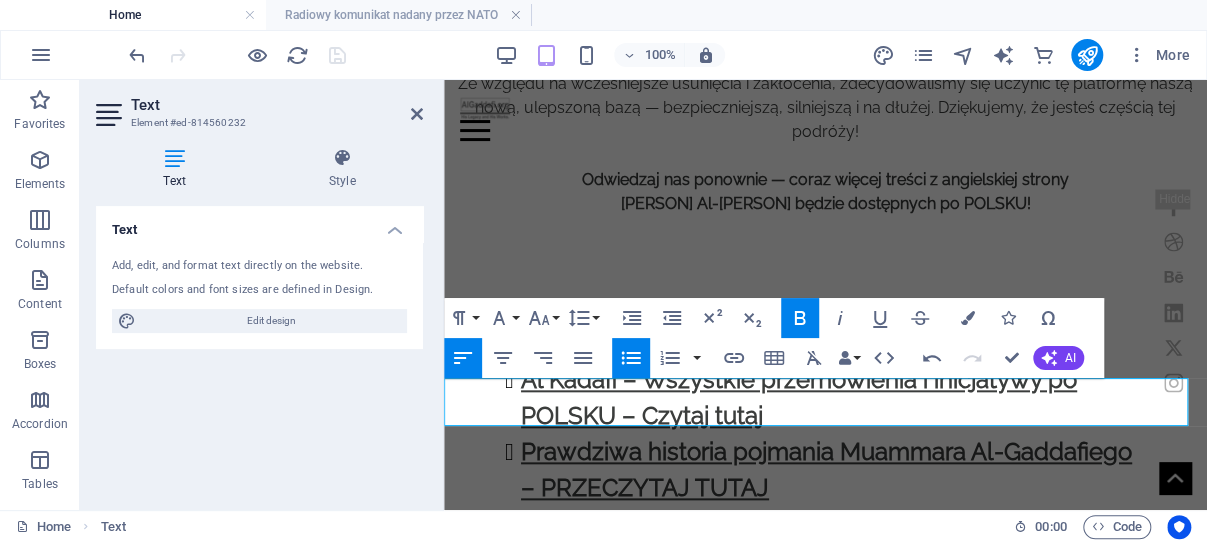 click 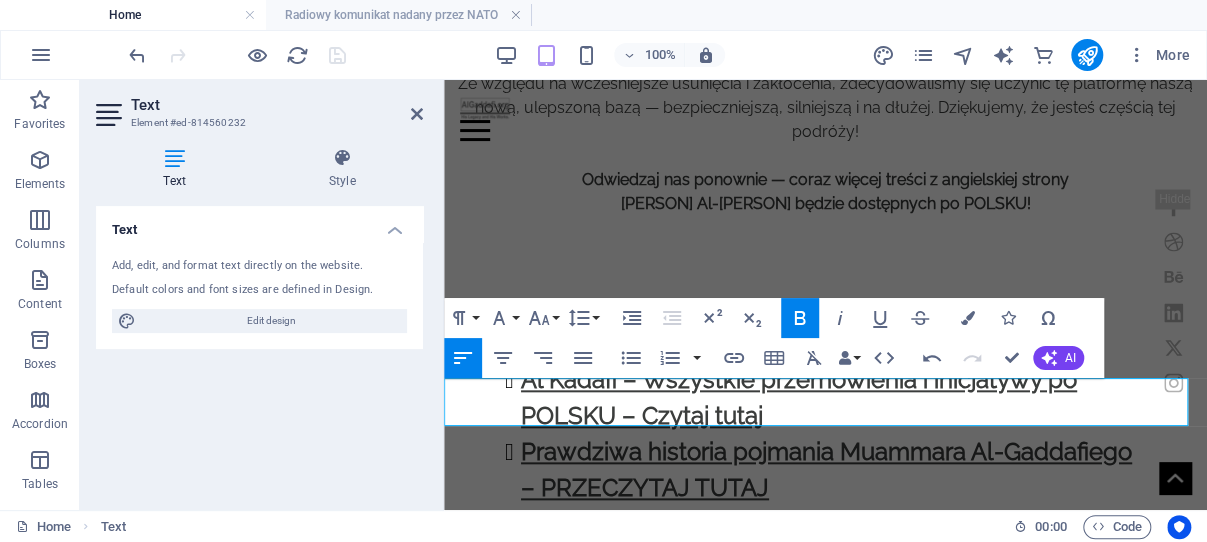 click on "USF-EC 130J nadający na 6877.0 kHz do Libii, [DATE]" at bounding box center (638, 727) 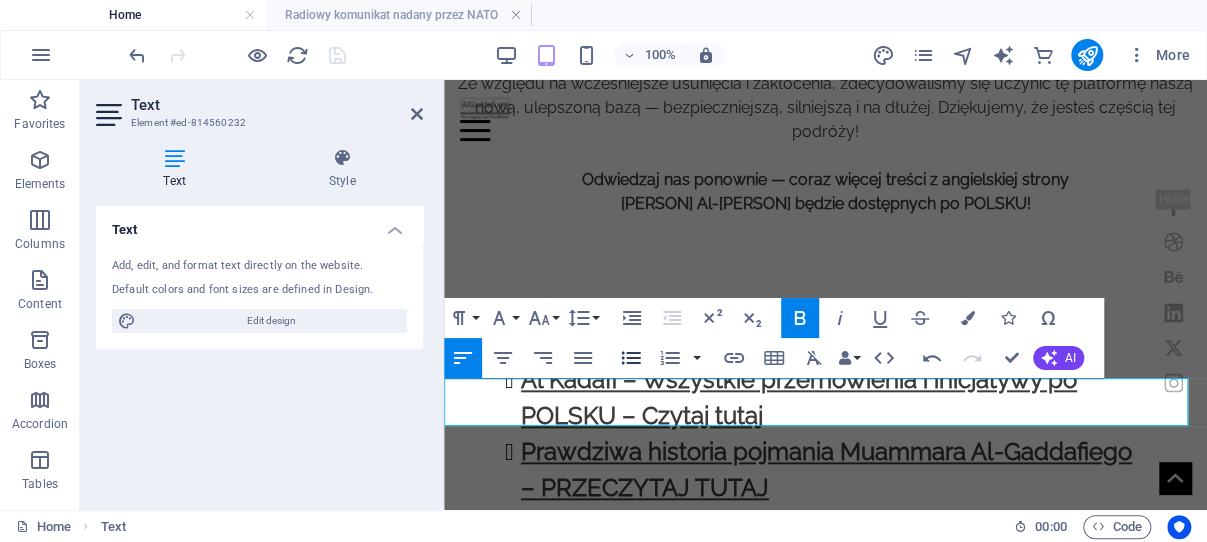 click 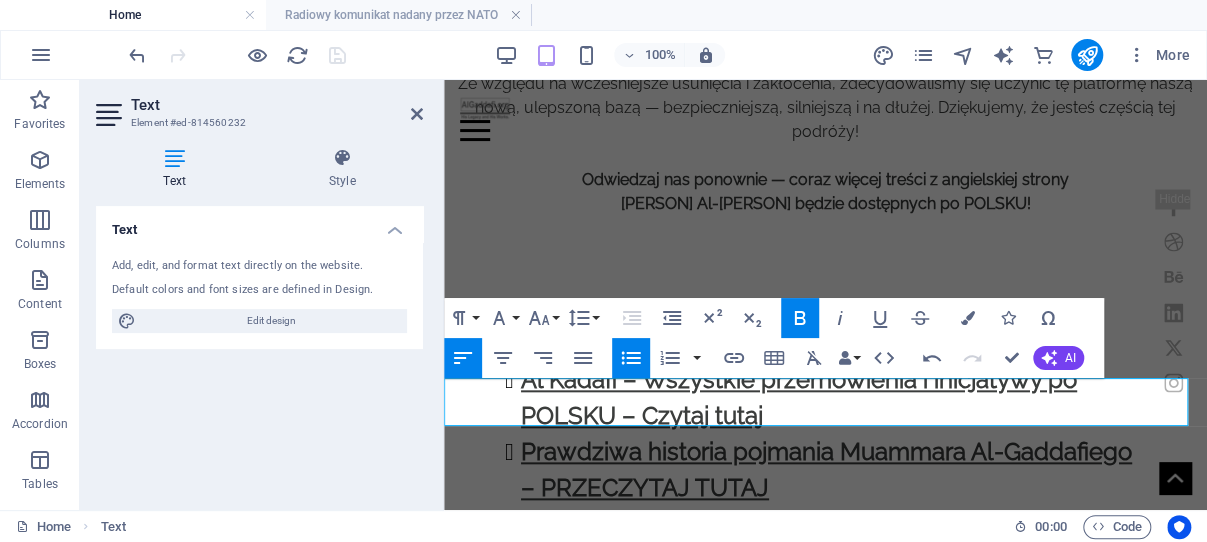 drag, startPoint x: 863, startPoint y: 416, endPoint x: 463, endPoint y: 396, distance: 400.4997 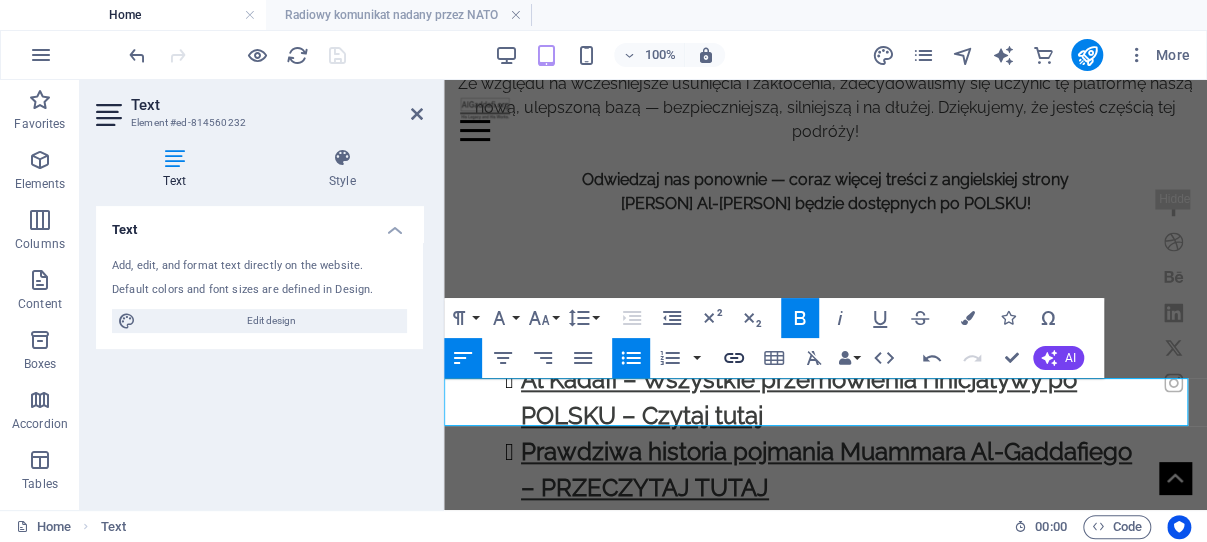 click 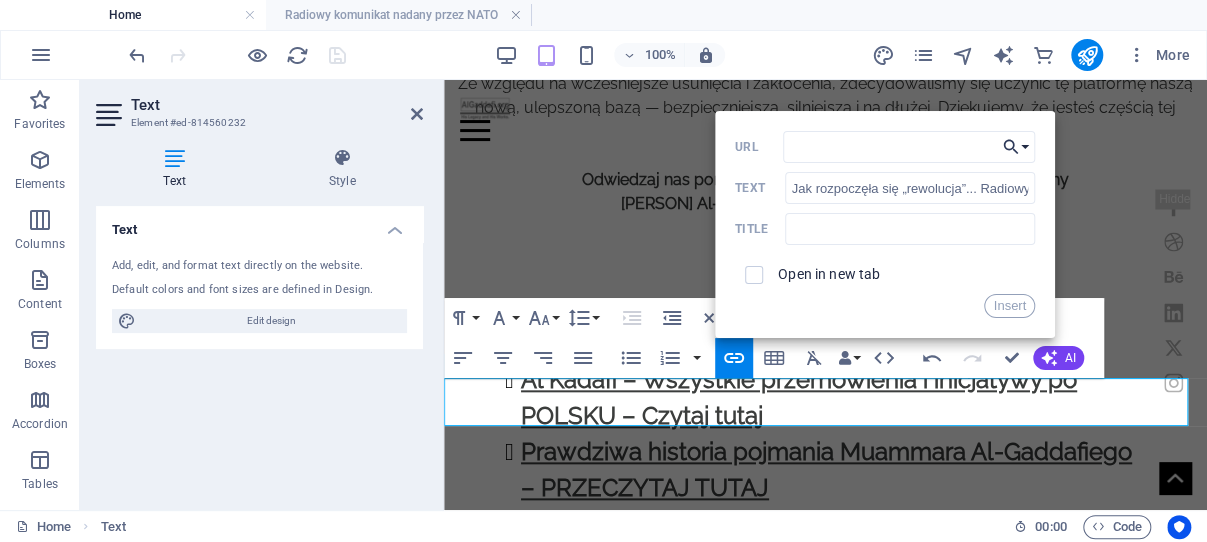 click on "Choose Link" at bounding box center [1016, 147] 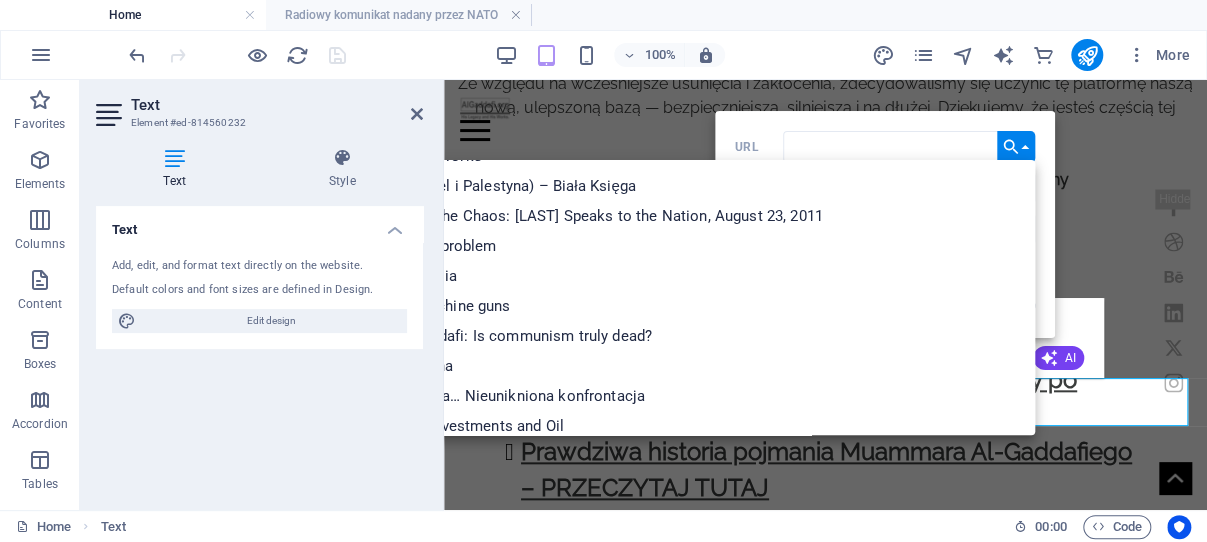 scroll, scrollTop: 0, scrollLeft: 0, axis: both 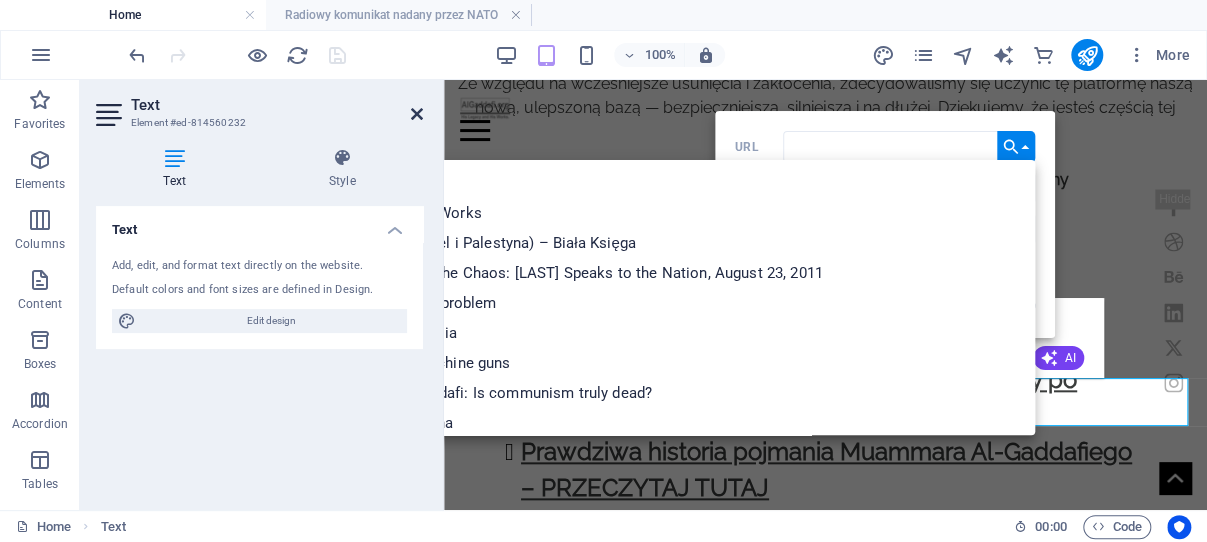 click at bounding box center (417, 114) 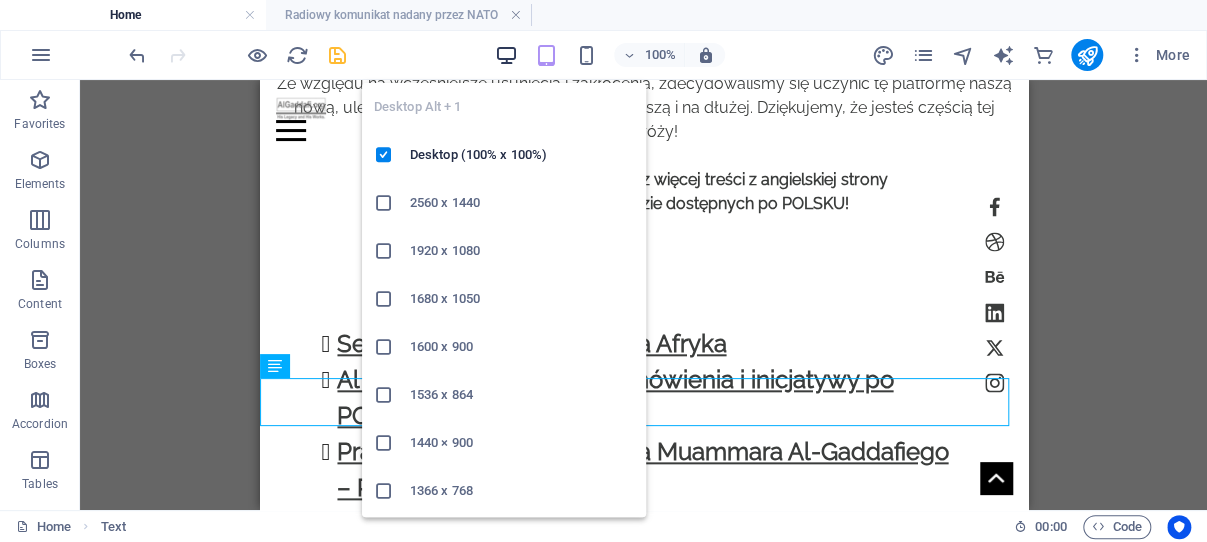 click at bounding box center [506, 55] 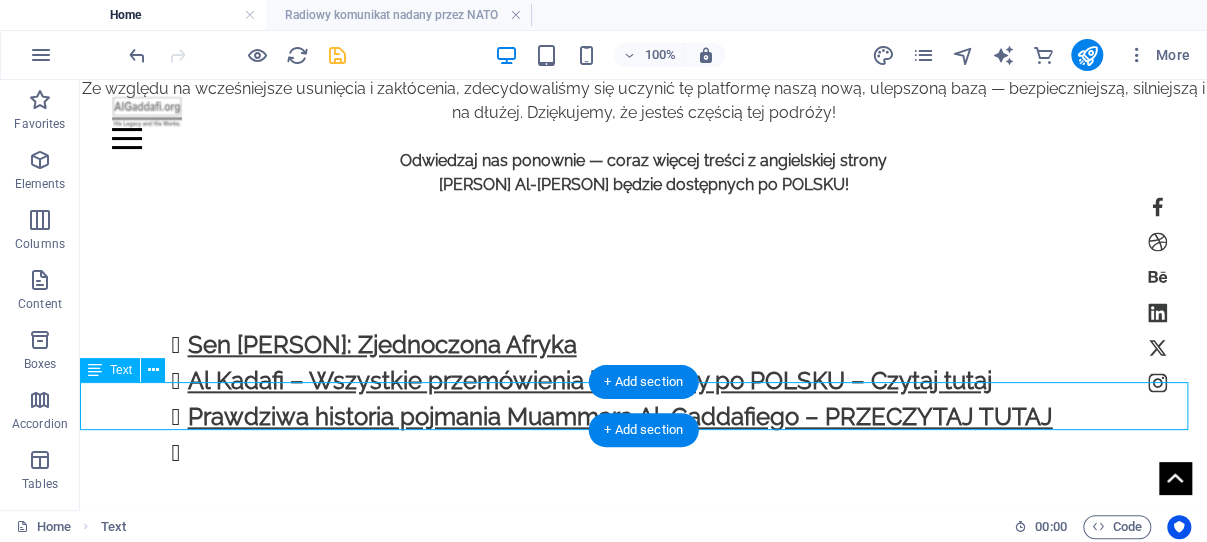 click on "Jak rozpoczęła się „rewolucja”... Radiowy komunikat nadany przez NATO do Libii.  USF-EC 130J nadający na 6877.0 kHz do Libii, 20 marca 2011" at bounding box center [643, 713] 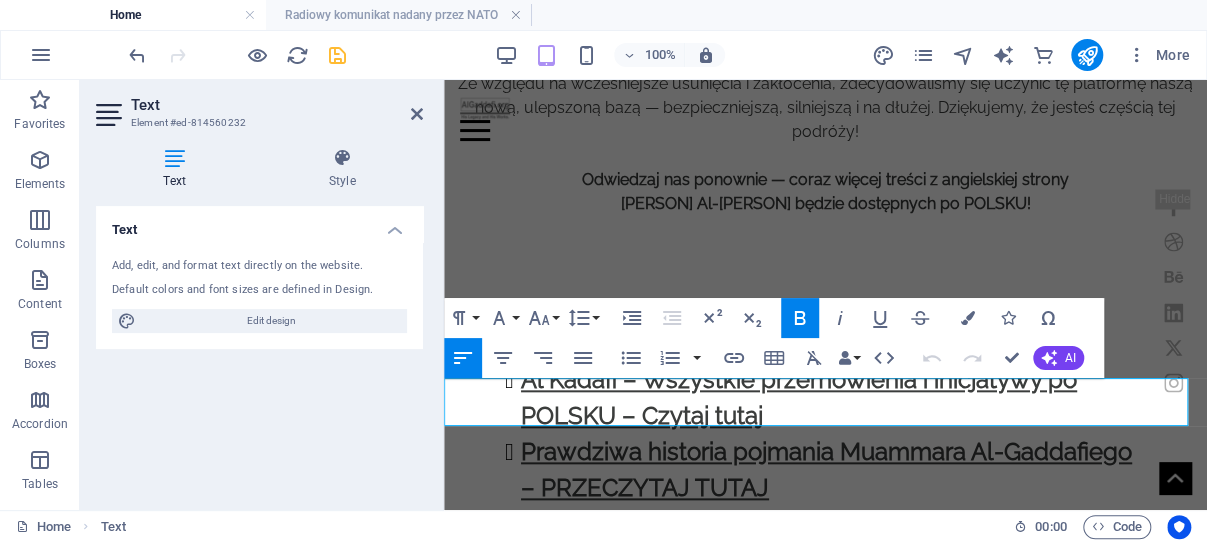 drag, startPoint x: 867, startPoint y: 410, endPoint x: 462, endPoint y: 397, distance: 405.2086 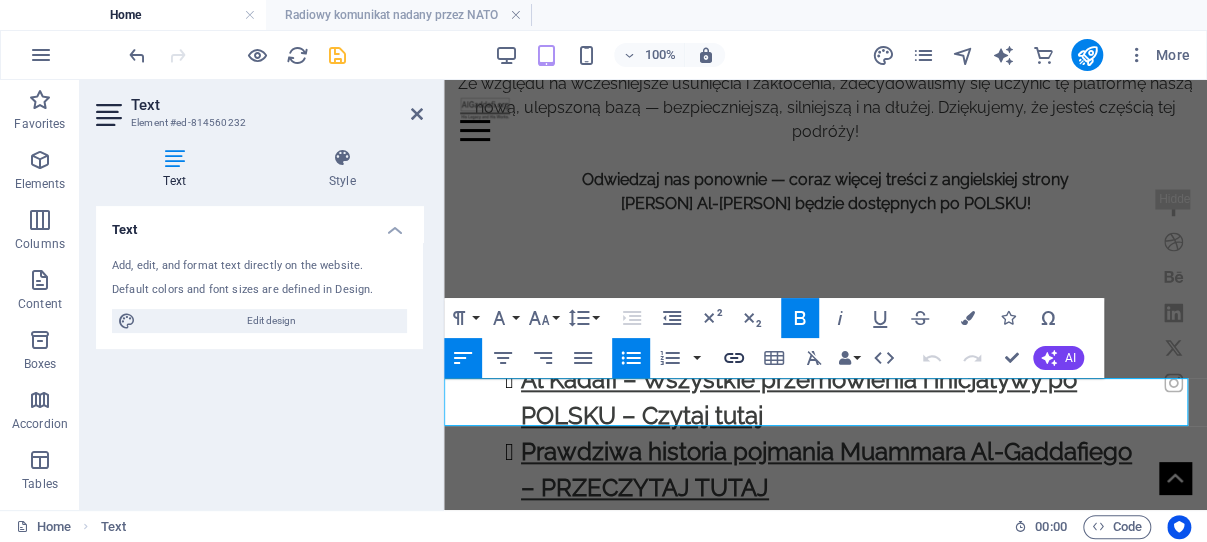 click 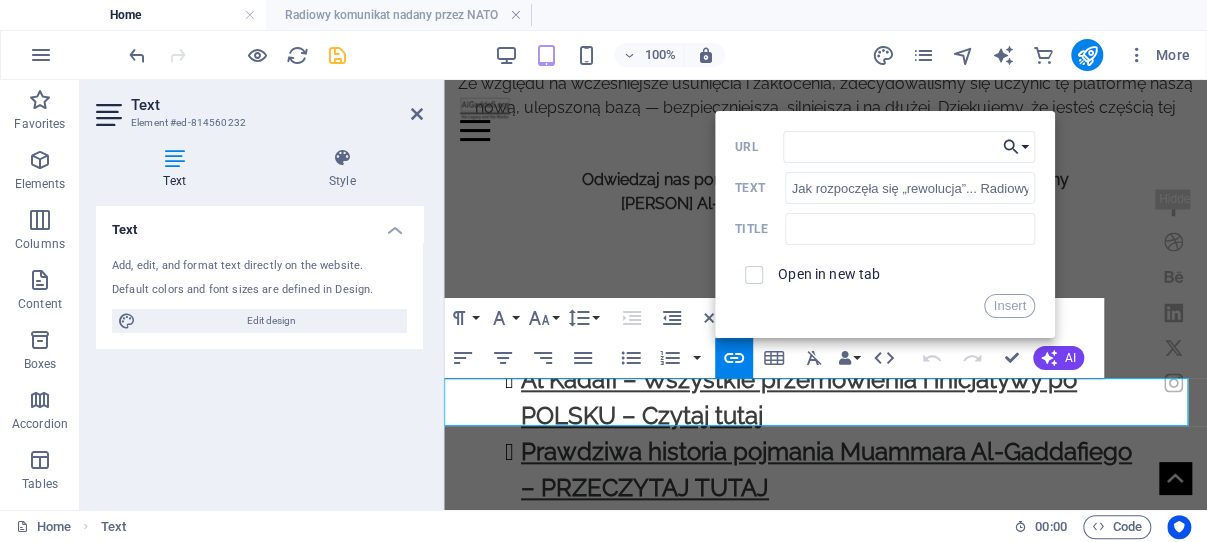 click on "Choose Link" at bounding box center (1016, 147) 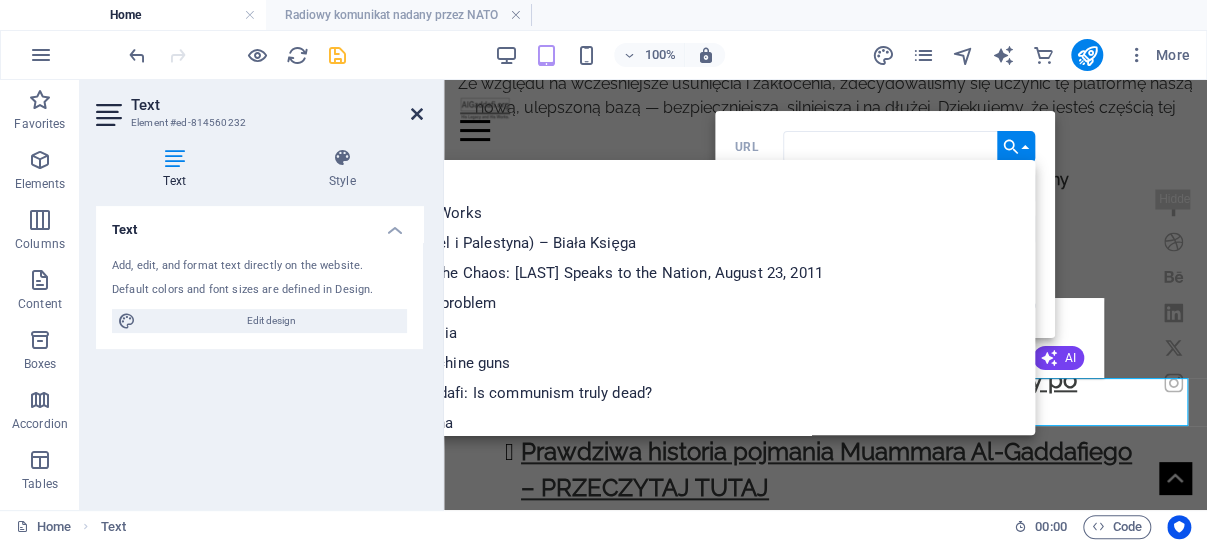 click at bounding box center (417, 114) 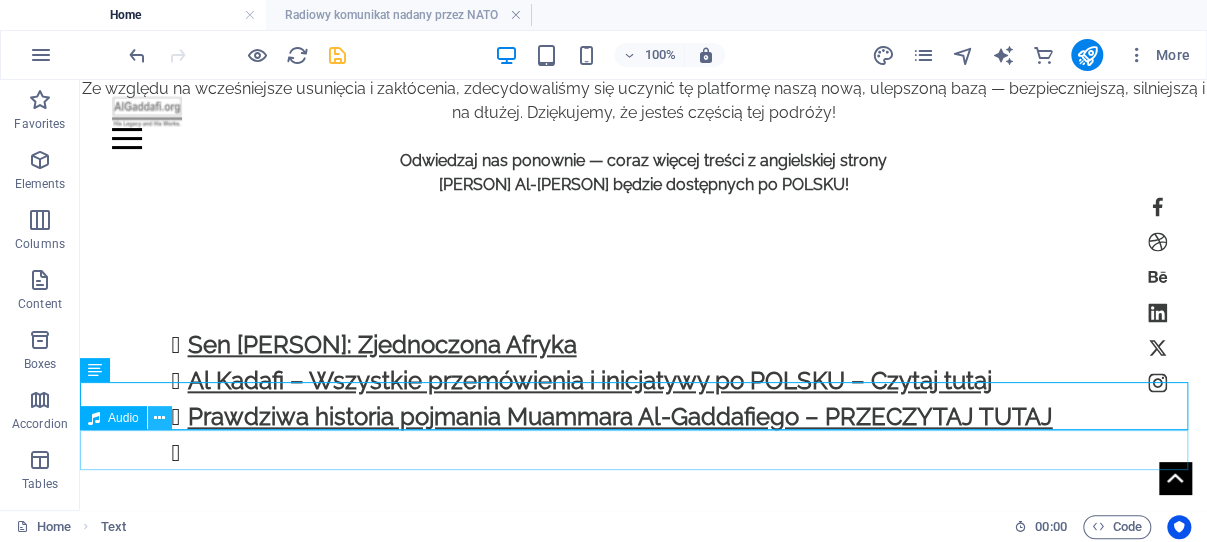 click at bounding box center (159, 418) 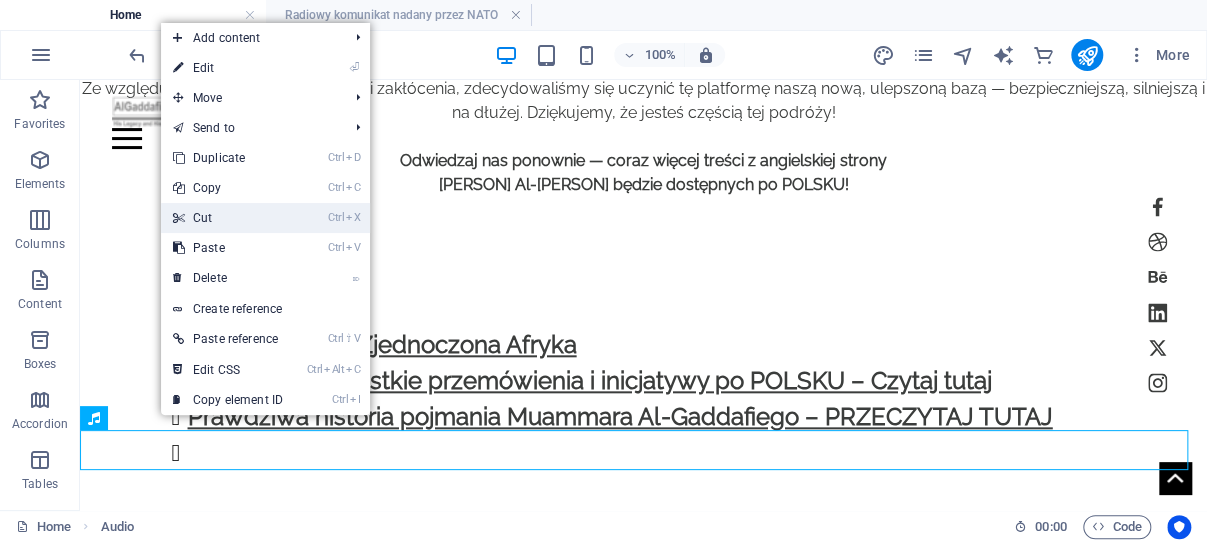click on "Ctrl X  Cut" at bounding box center (228, 218) 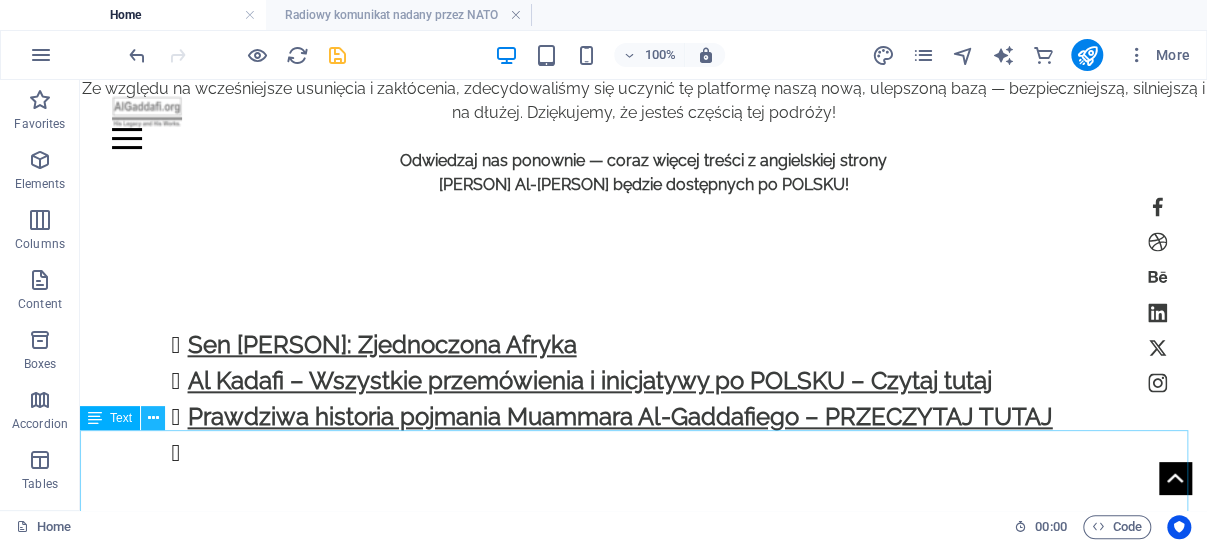 click at bounding box center [153, 418] 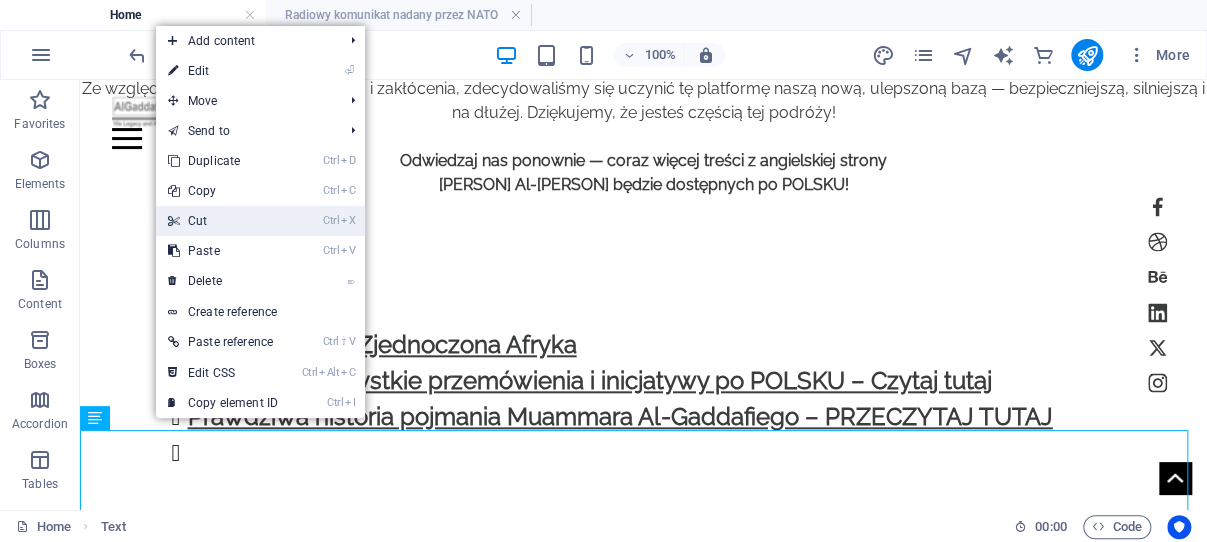 click on "Ctrl X  Cut" at bounding box center (223, 221) 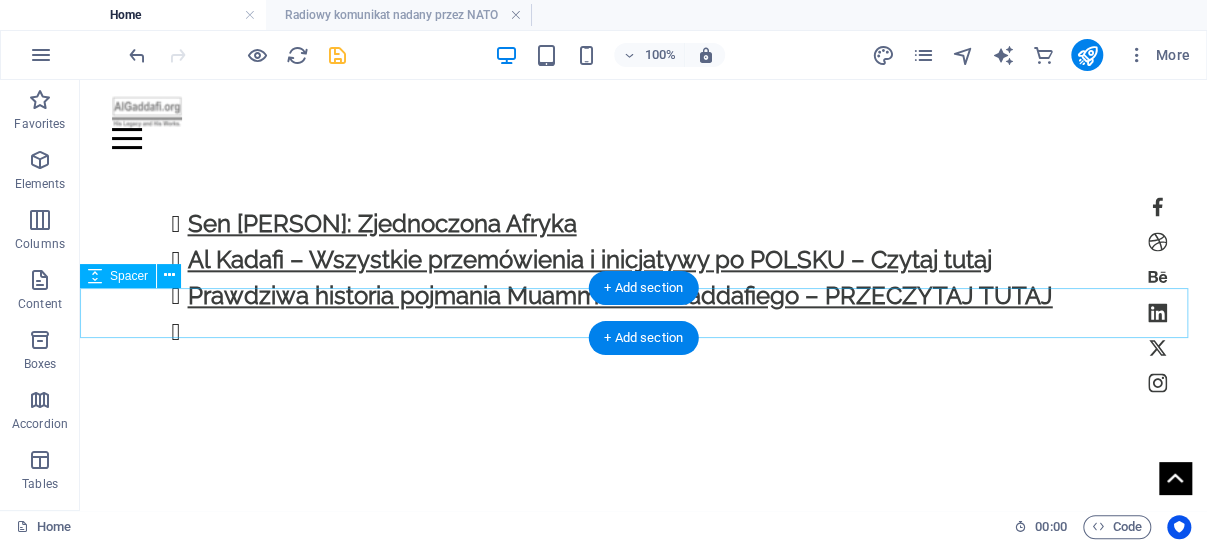scroll, scrollTop: 883, scrollLeft: 0, axis: vertical 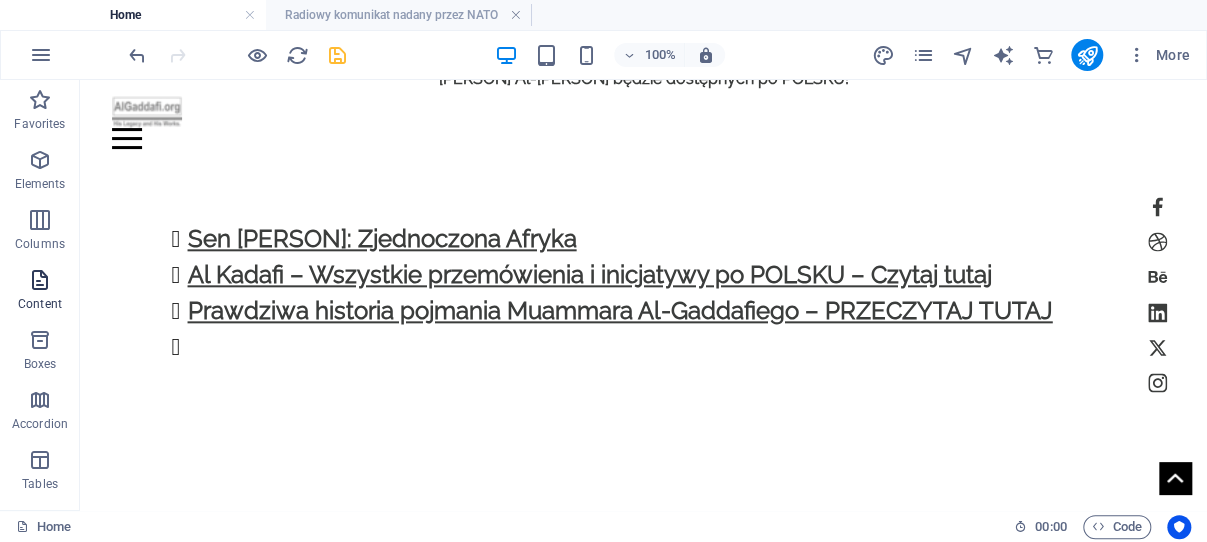 click at bounding box center (40, 280) 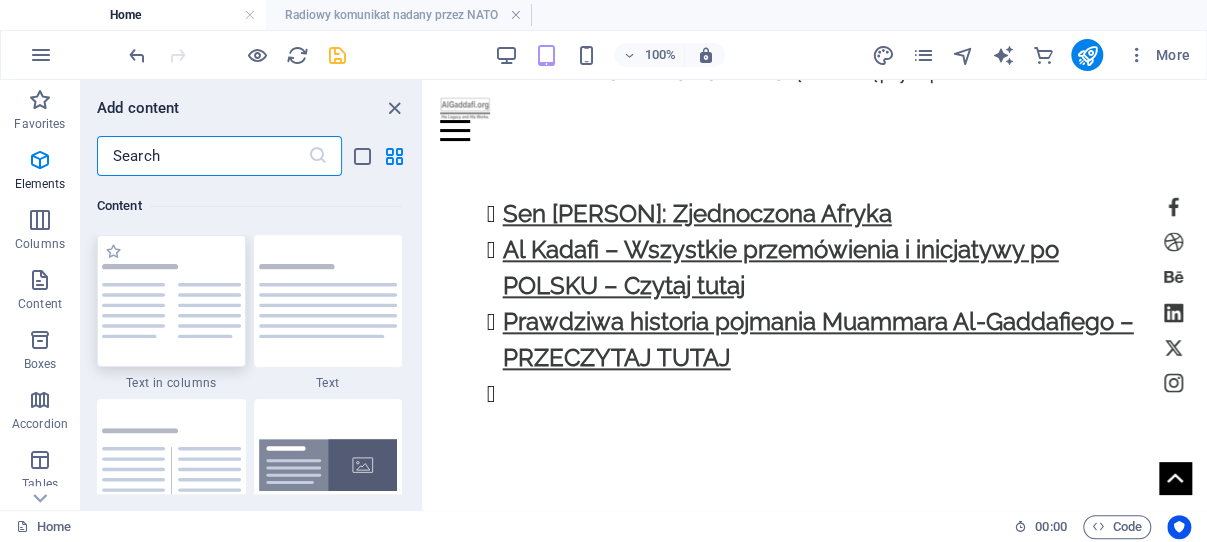 scroll, scrollTop: 3499, scrollLeft: 0, axis: vertical 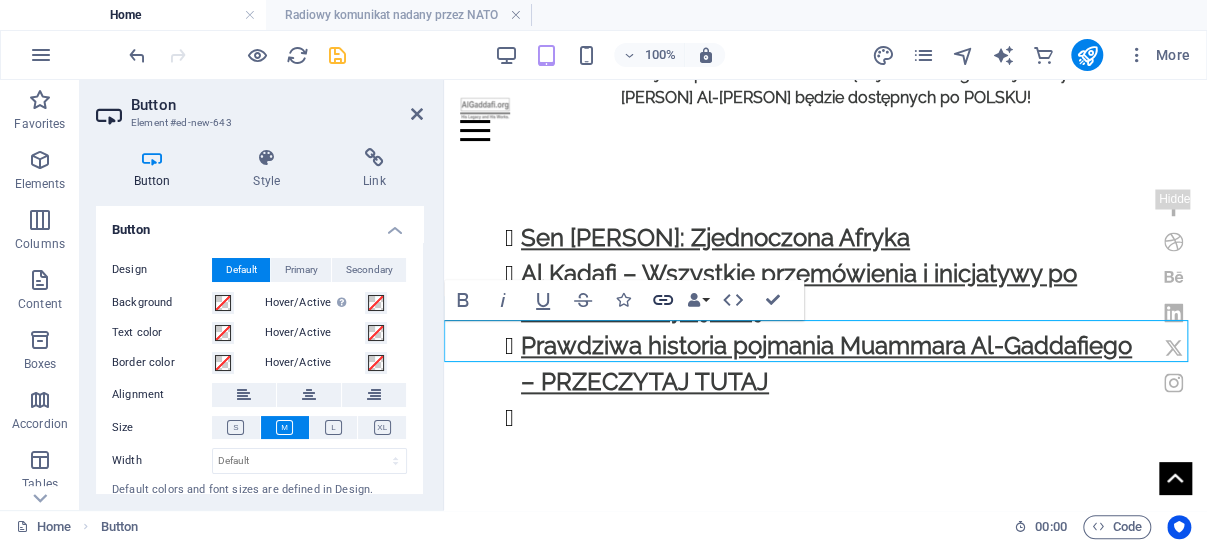 click 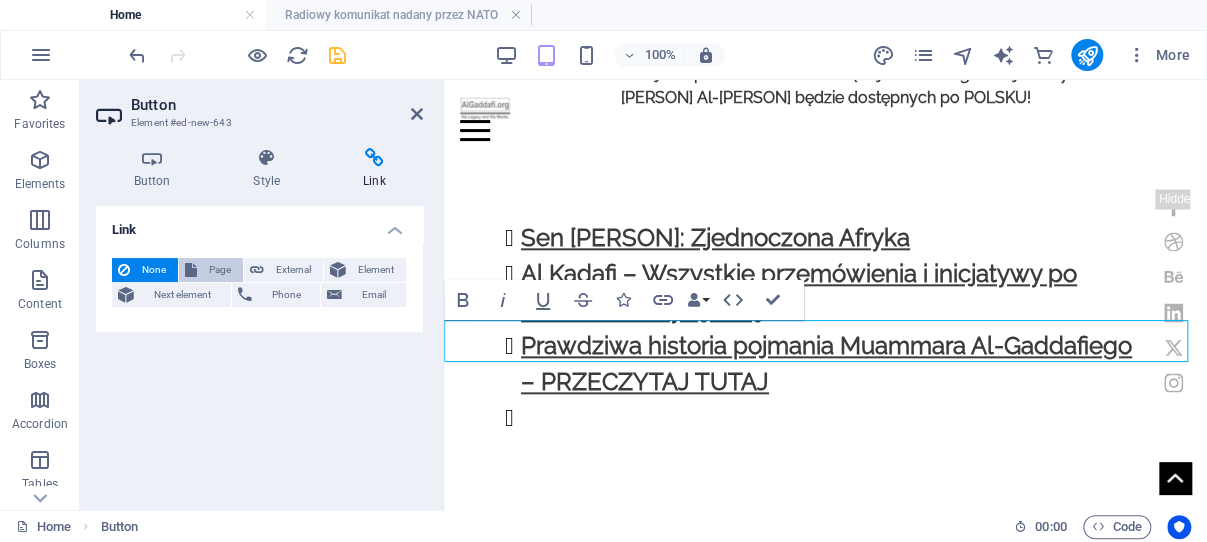 click on "Page" at bounding box center (220, 270) 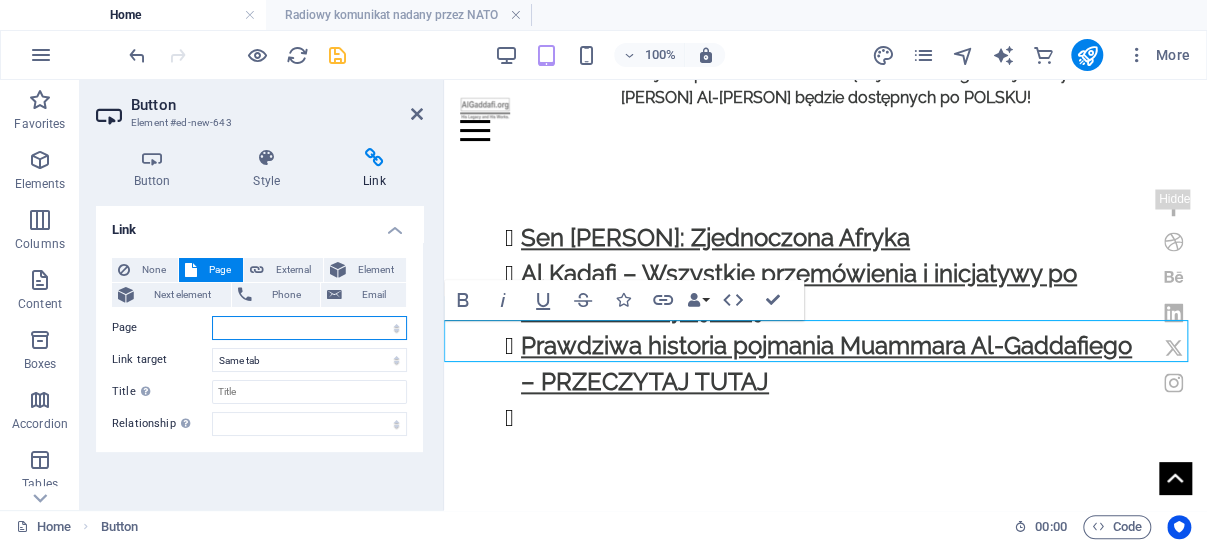 click on "Home Speeches and Works -- ISRATINE (Izrael i Palestyna) – Biała Księga -- A Voice Amid the Chaos: [LAST] Speaks to the Nation, August 23, 2011 -- Ukraine, a real problem -- Provoking Russia -- Banning of machine guns -- Muammar [LAST]: Is communism truly dead? -- Broń biologiczna -- Chiny… Ameryka… Nieunikniona konfrontacja -- International Investments and Oil -- The Pakistani Conundrum -- Sirte - Muammar Al [LAST]’s Revolutionary Speech, September 1, 2011 -- Declaration on the Establishment of the Authority of the People -- Leader salutes the courage of the Libyan people -- Green and Alternative Movements may become a part of the New World Order -- Supreme Council and Judicial Bodies -- Col. [LAST] Speaks About Africa -- Muammar Al-[LAST] Speaks Out - interview January 2001 -- Exposing CIA role in Creating &amp; Spreading AIDS -- Crisis of Terrorism in the World -- Observance of the Anniversary of the Birth of the Last Prophet -- Al [LAST] the Students and Faculty of Meiji University, Japan" at bounding box center (309, 328) 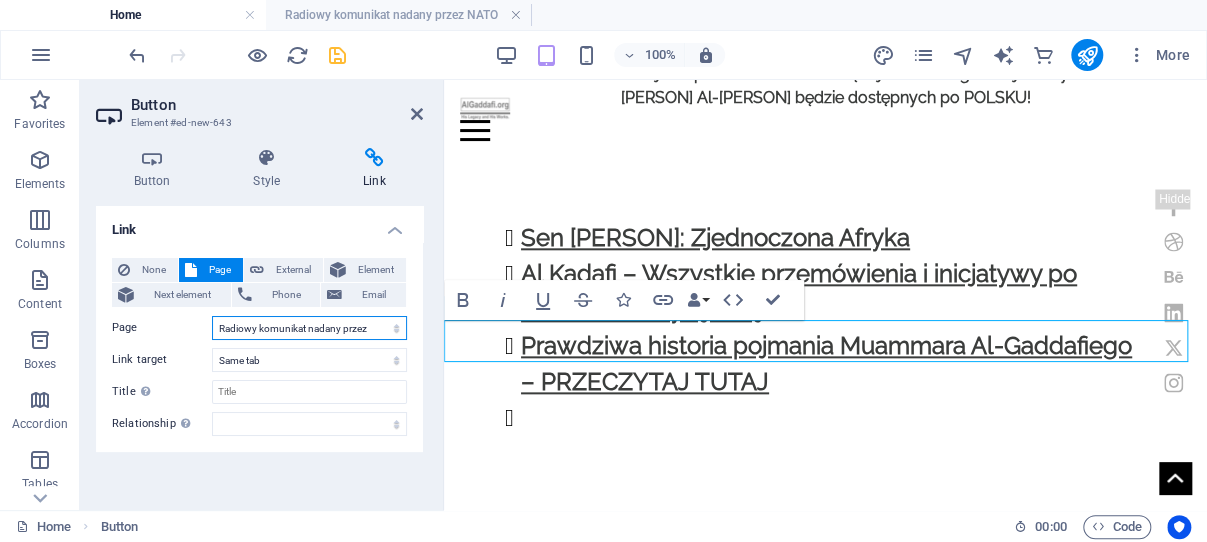 click on "Radiowy komunikat nadany przez NATO" at bounding box center (0, 0) 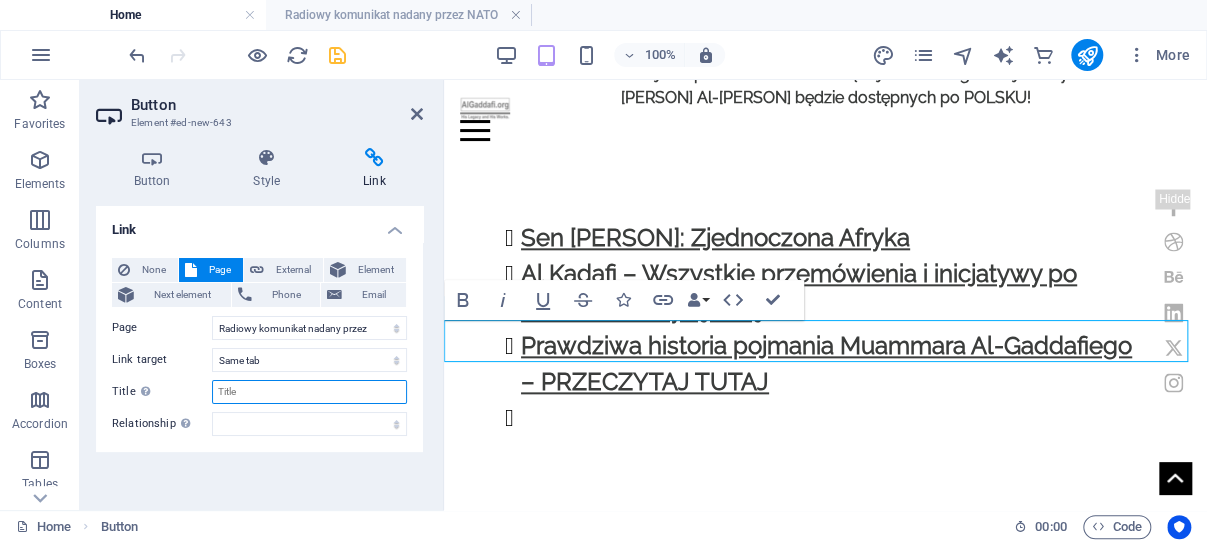 click on "Title Additional link description, should not be the same as the link text. The title is most often shown as a tooltip text when the mouse moves over the element. Leave empty if uncertain." at bounding box center [309, 392] 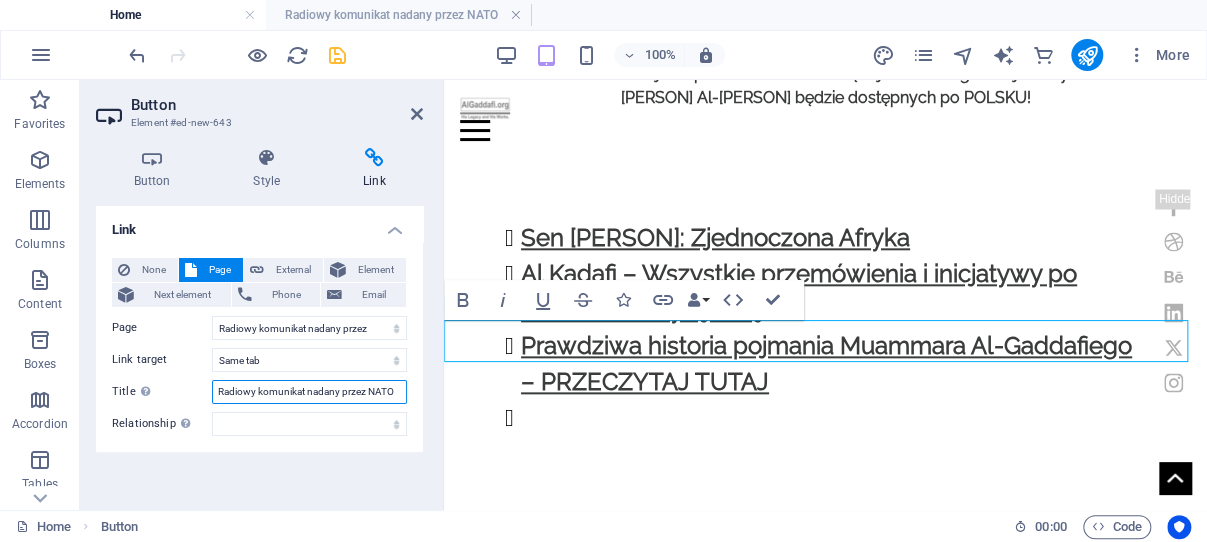 scroll, scrollTop: 0, scrollLeft: 11, axis: horizontal 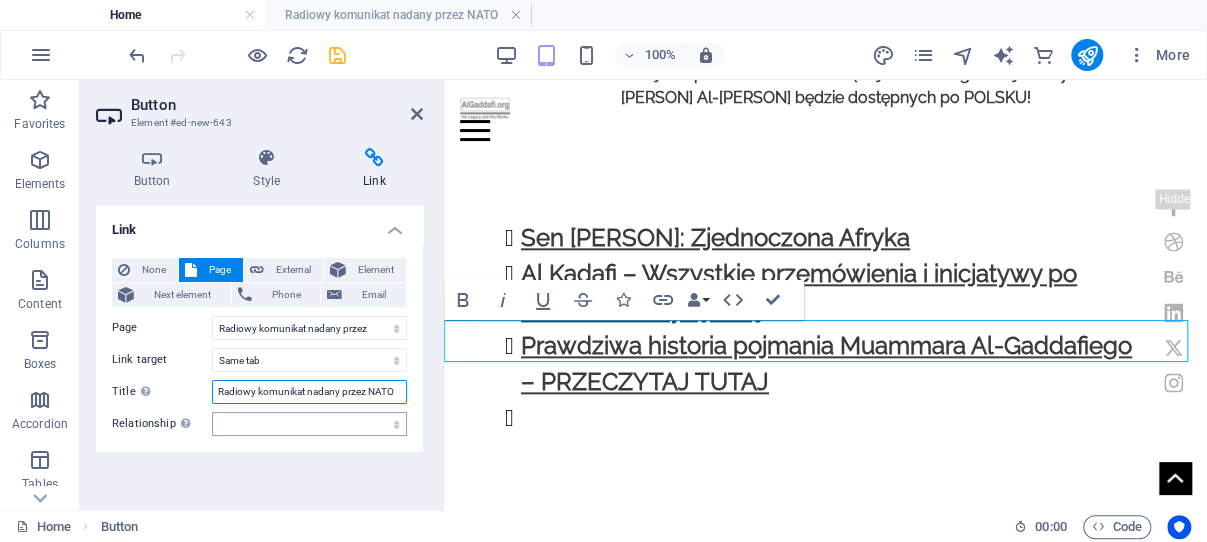 type on "Radiowy komunikat nadany przez NATO" 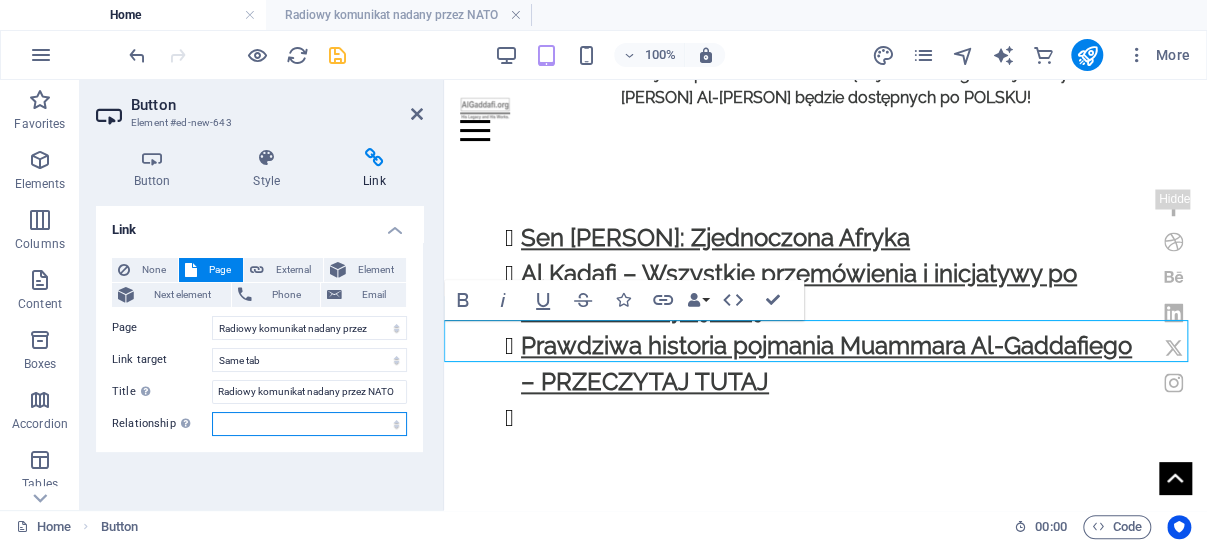 click on "alternate author bookmark external help license next nofollow noreferrer noopener prev search tag" at bounding box center [309, 424] 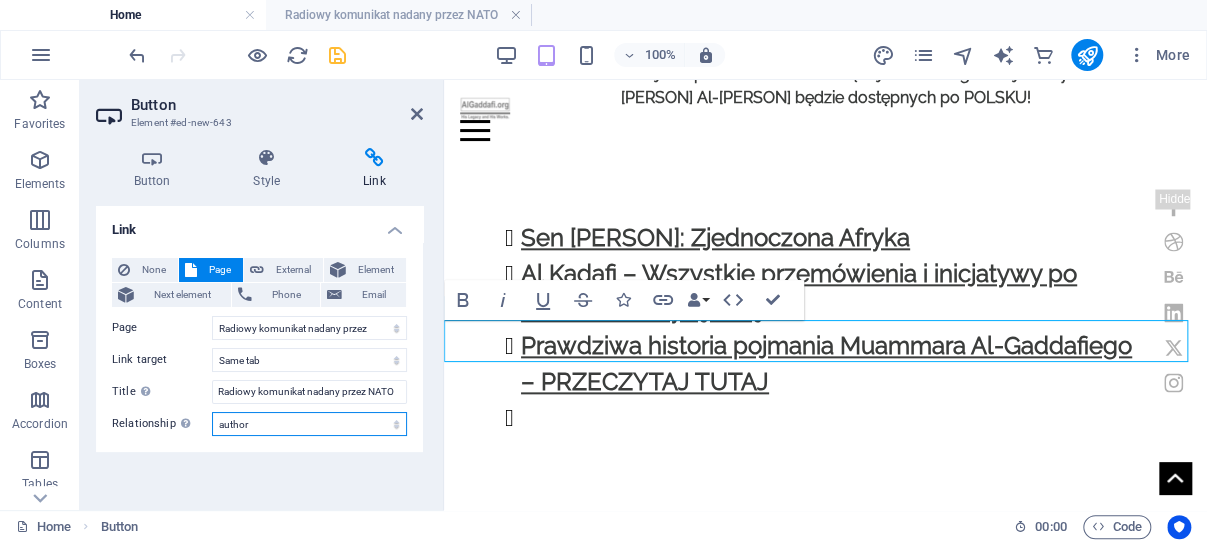 click on "author" at bounding box center (0, 0) 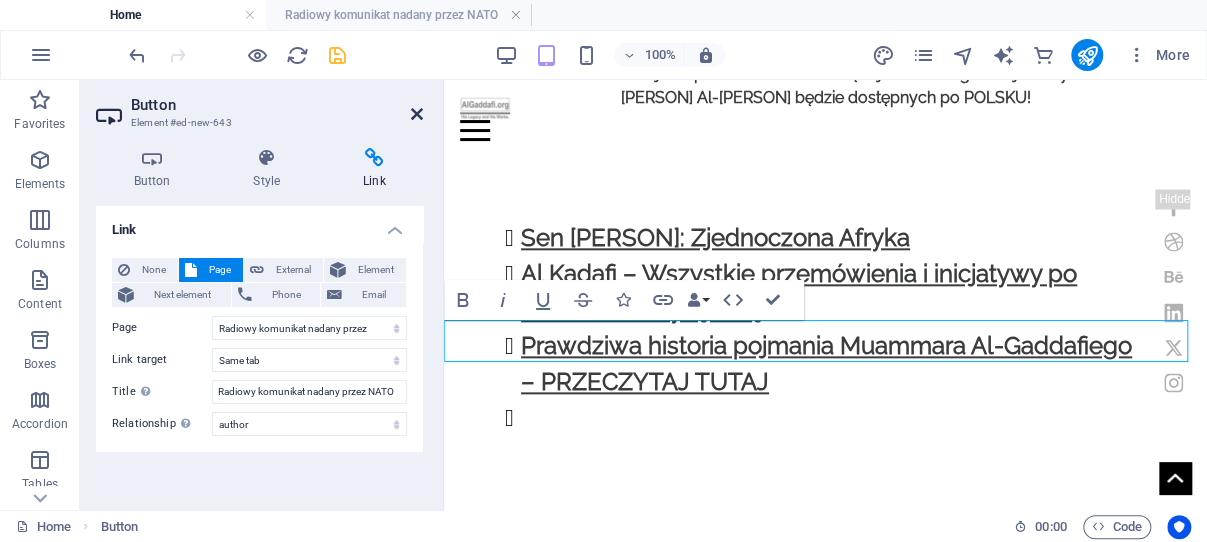 click at bounding box center (417, 114) 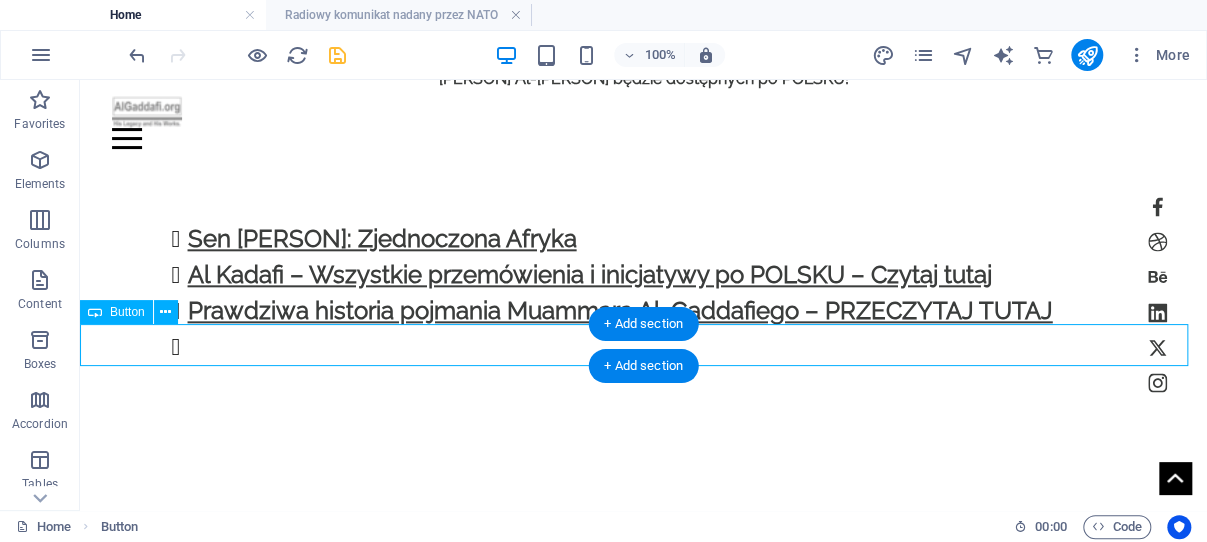 click on "Button label" at bounding box center (643, 640) 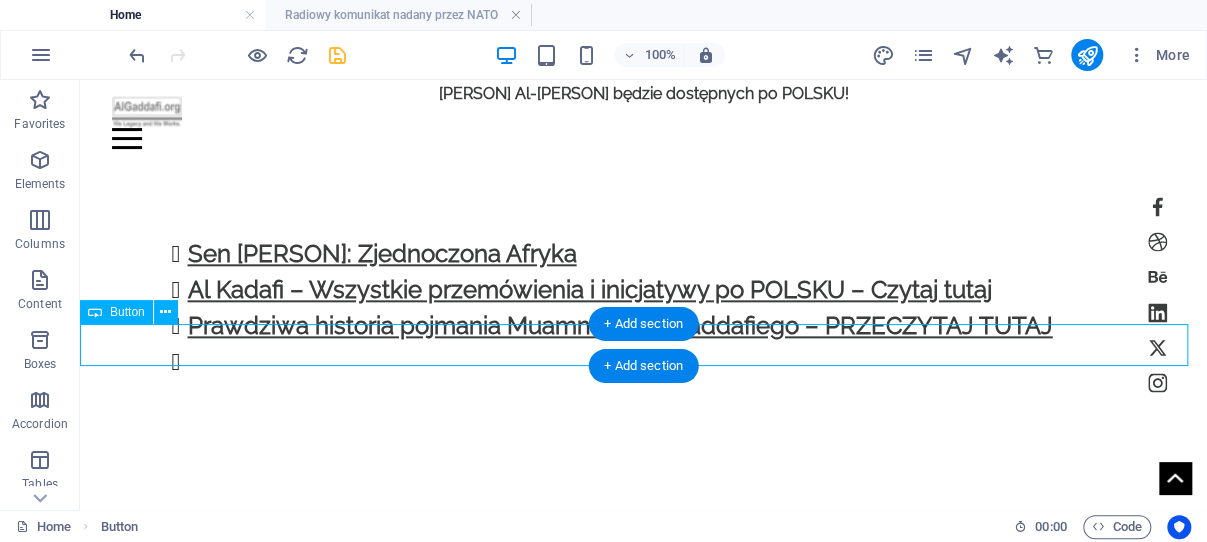 select on "62" 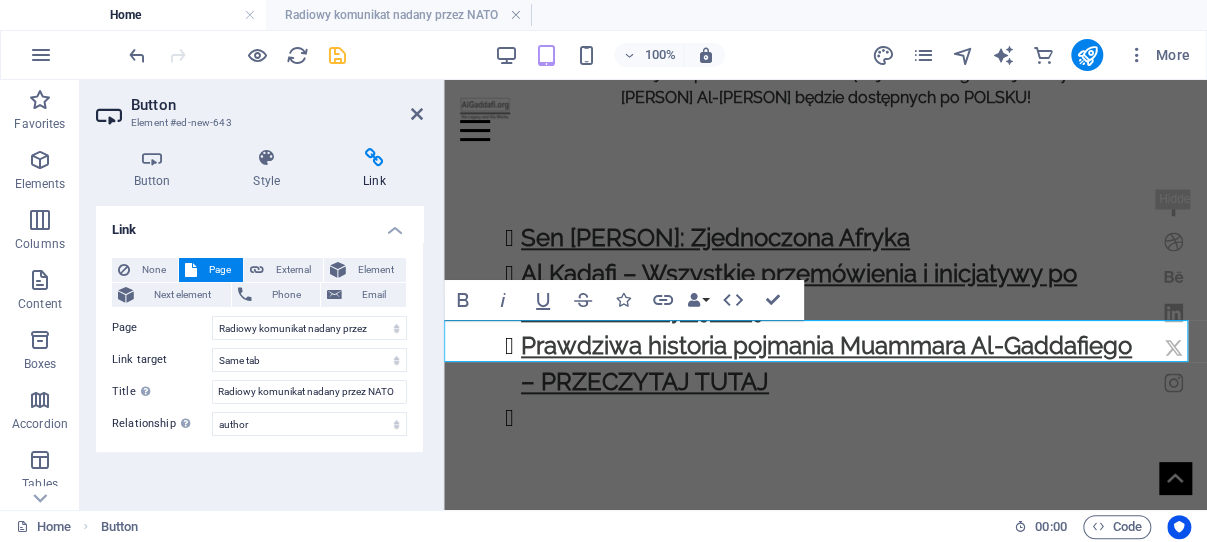 scroll, scrollTop: 262, scrollLeft: 12, axis: both 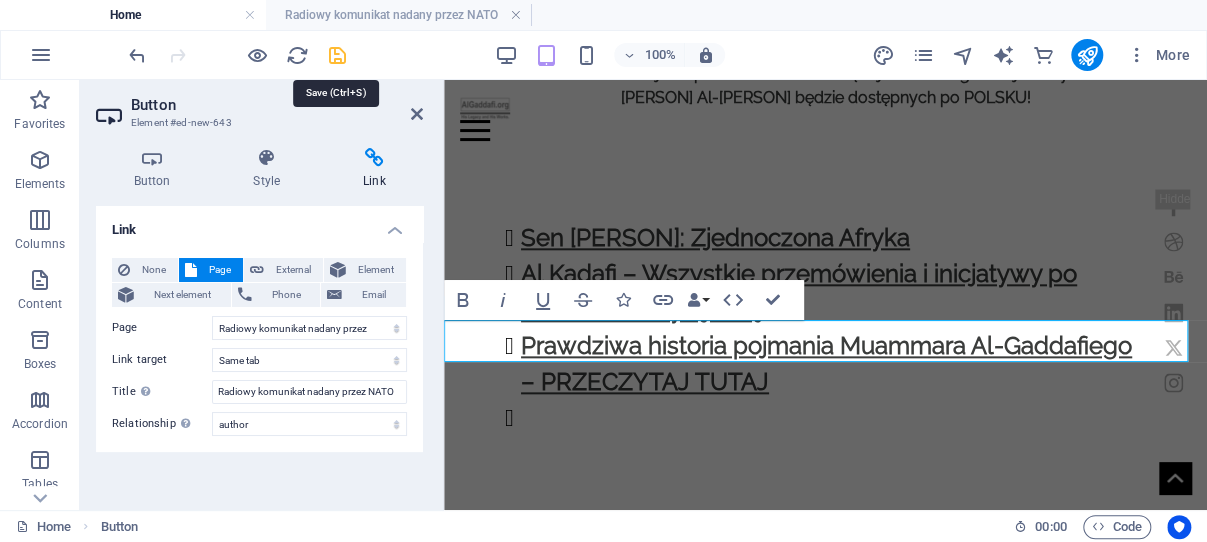 click at bounding box center (337, 55) 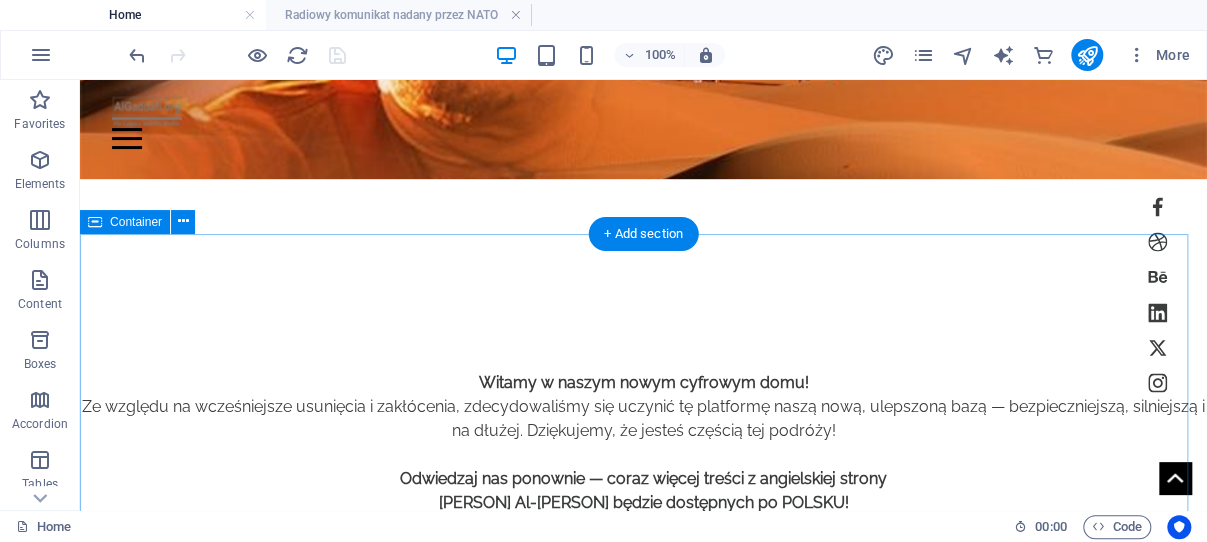scroll, scrollTop: 565, scrollLeft: 0, axis: vertical 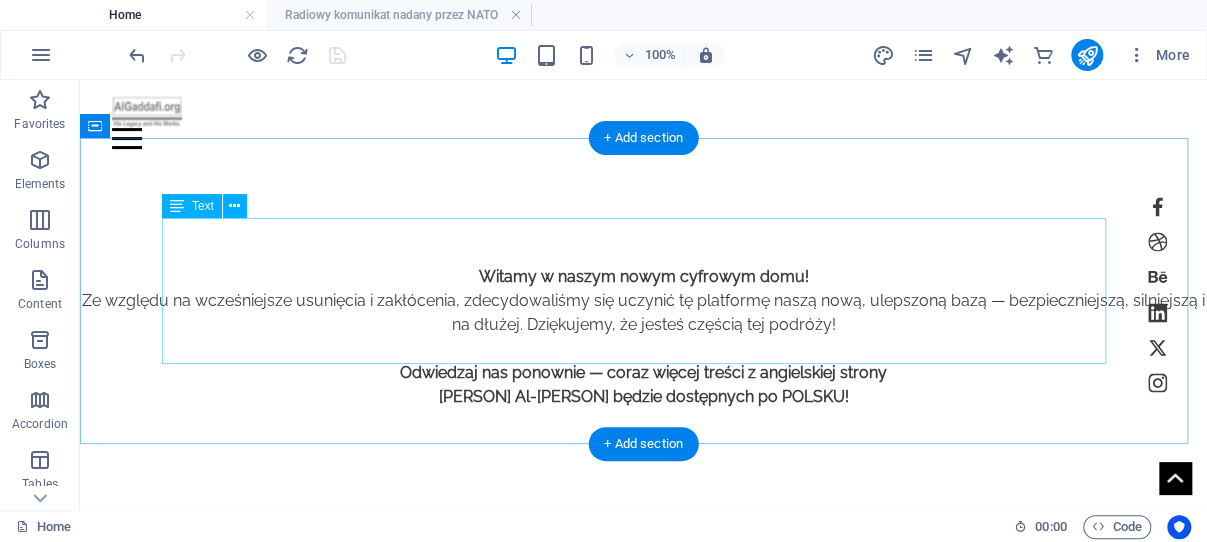 click on "Sen [PERSON]: Zjednoczona Afryka [PERSON] – Wszystkie przemówienia i inicjatywy po POLSKU – Czytaj tutaj Prawdziwa historia pojmania [PERSON] – PRZECZYTAJ TUTAJ" at bounding box center (644, 611) 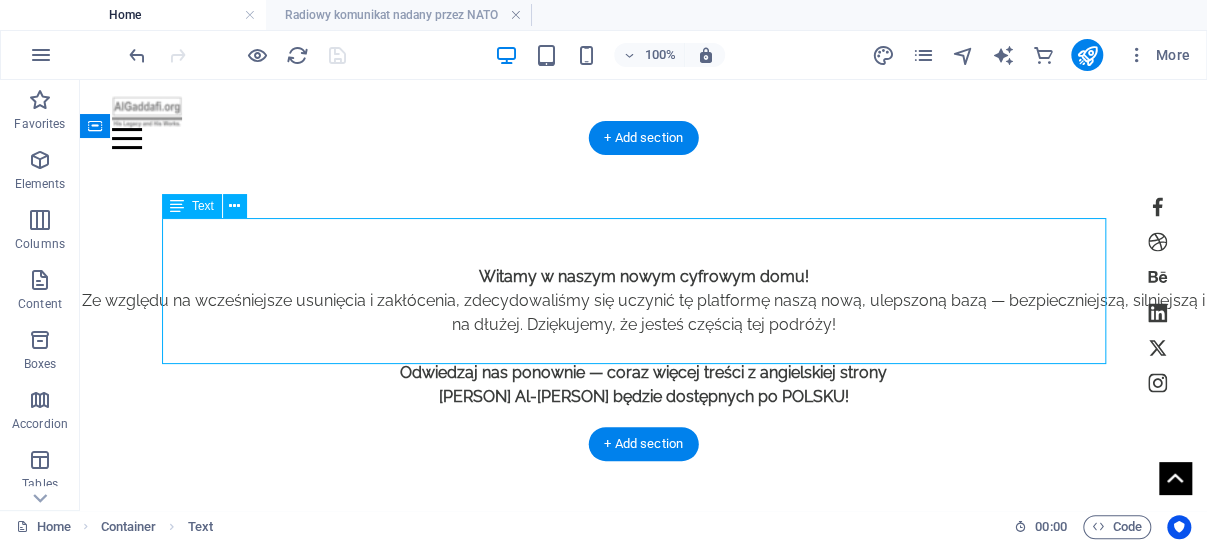 click on "Sen [PERSON]: Zjednoczona Afryka [PERSON] – Wszystkie przemówienia i inicjatywy po POLSKU – Czytaj tutaj Prawdziwa historia pojmania [PERSON] – PRZECZYTAJ TUTAJ" at bounding box center (644, 611) 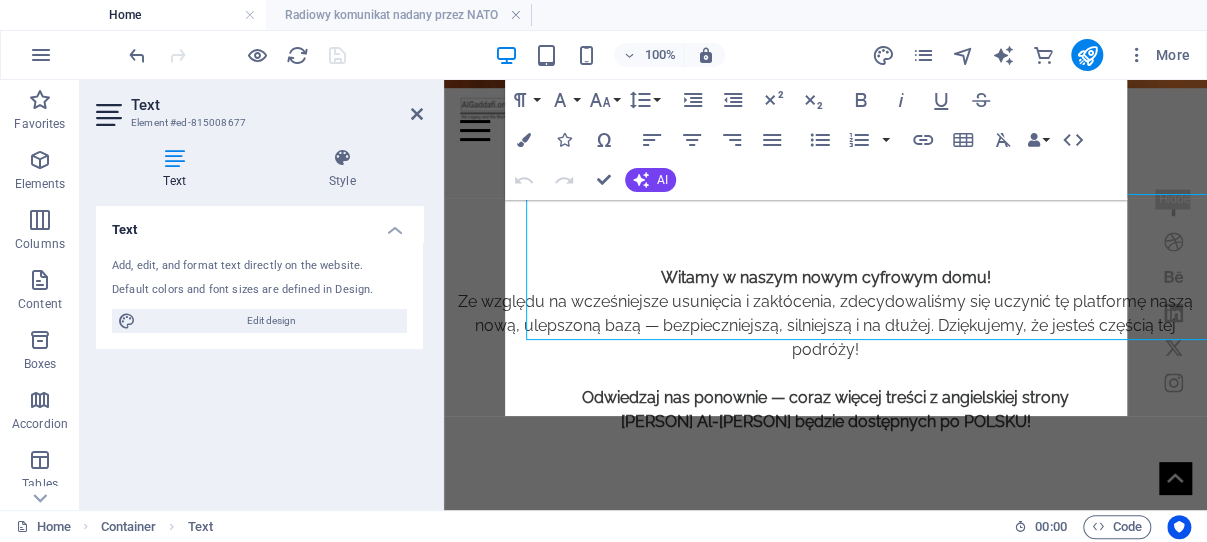 scroll, scrollTop: 589, scrollLeft: 0, axis: vertical 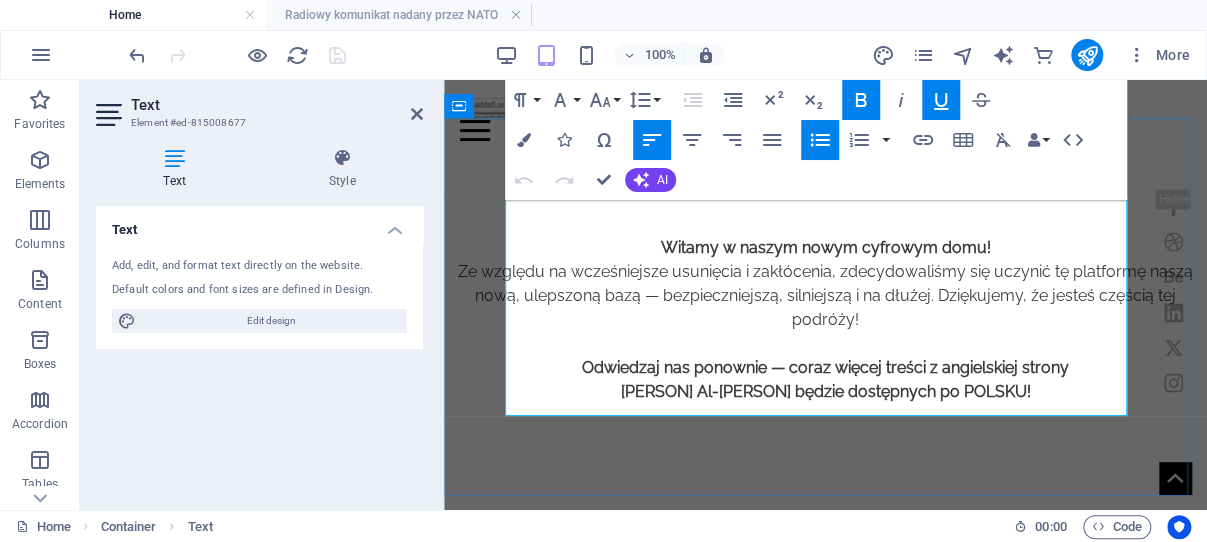 click at bounding box center (833, 712) 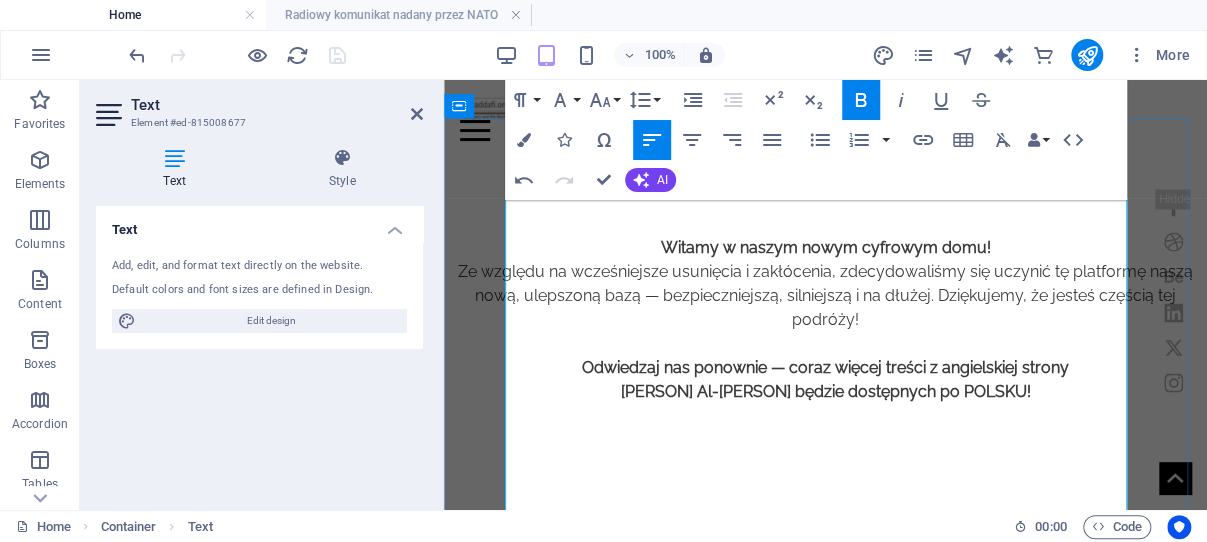 scroll, scrollTop: 695, scrollLeft: 0, axis: vertical 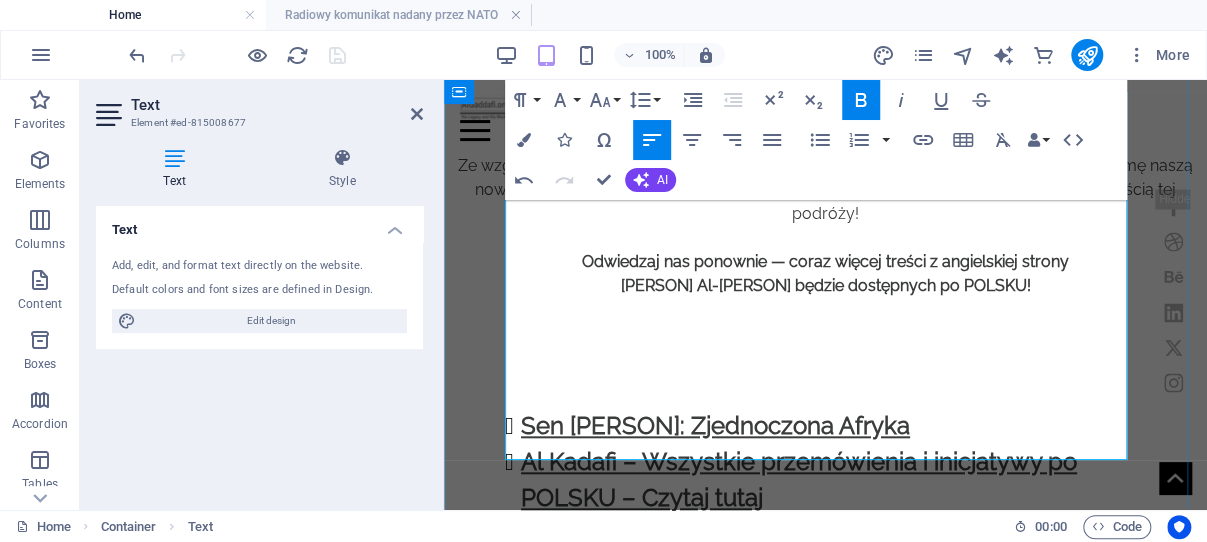 drag, startPoint x: 973, startPoint y: 429, endPoint x: 526, endPoint y: 359, distance: 452.44778 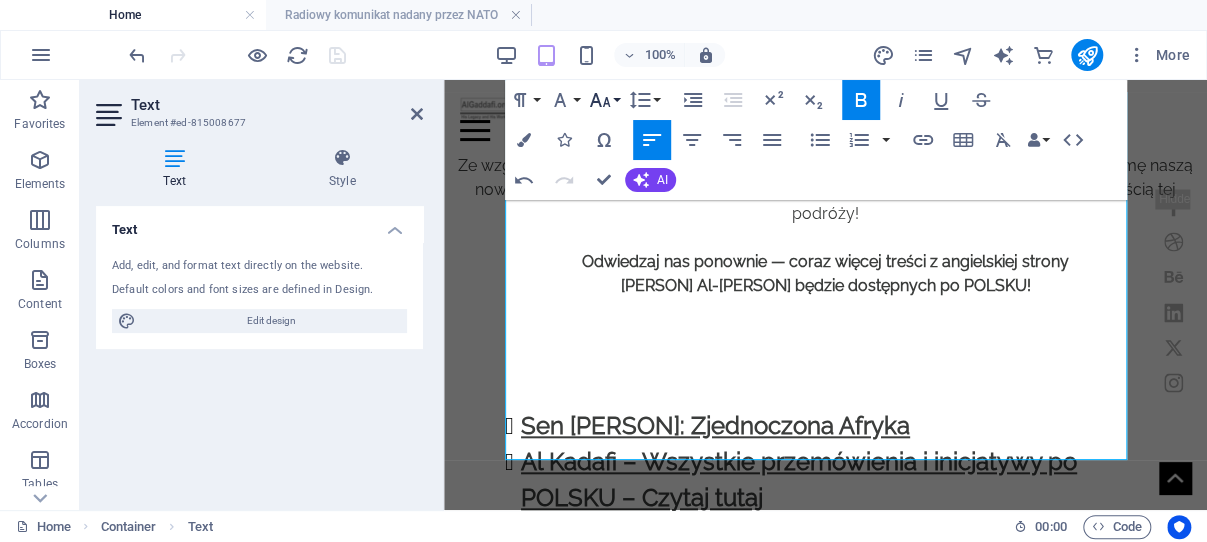 click on "Font Size" at bounding box center [604, 100] 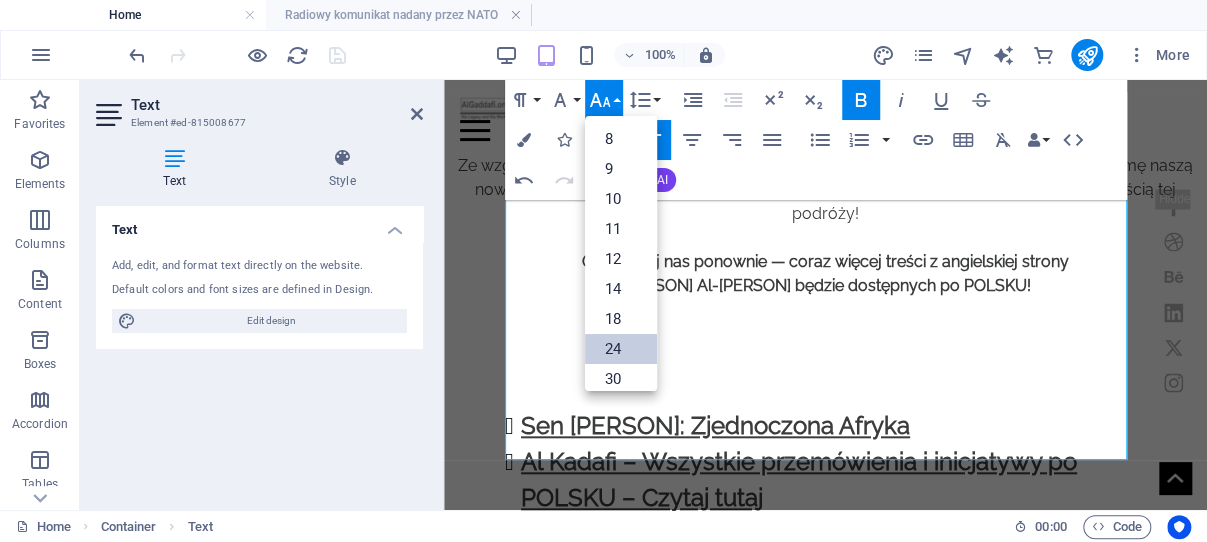 click on "24" at bounding box center [621, 349] 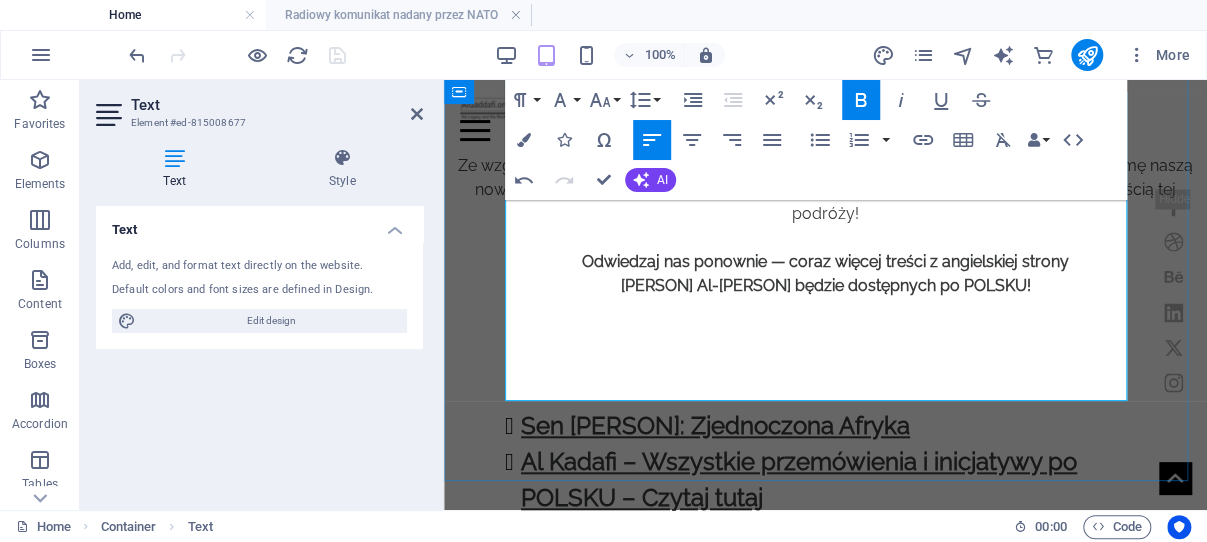 click on "Przejęcie władzy – 1 [DATE] [YEAR]" at bounding box center [724, 695] 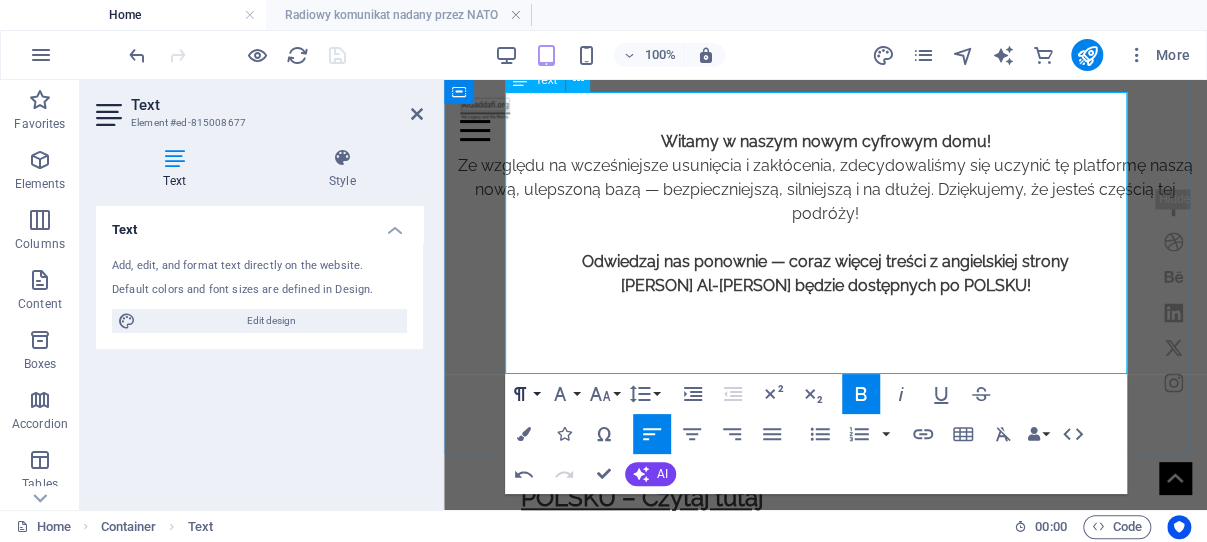 type 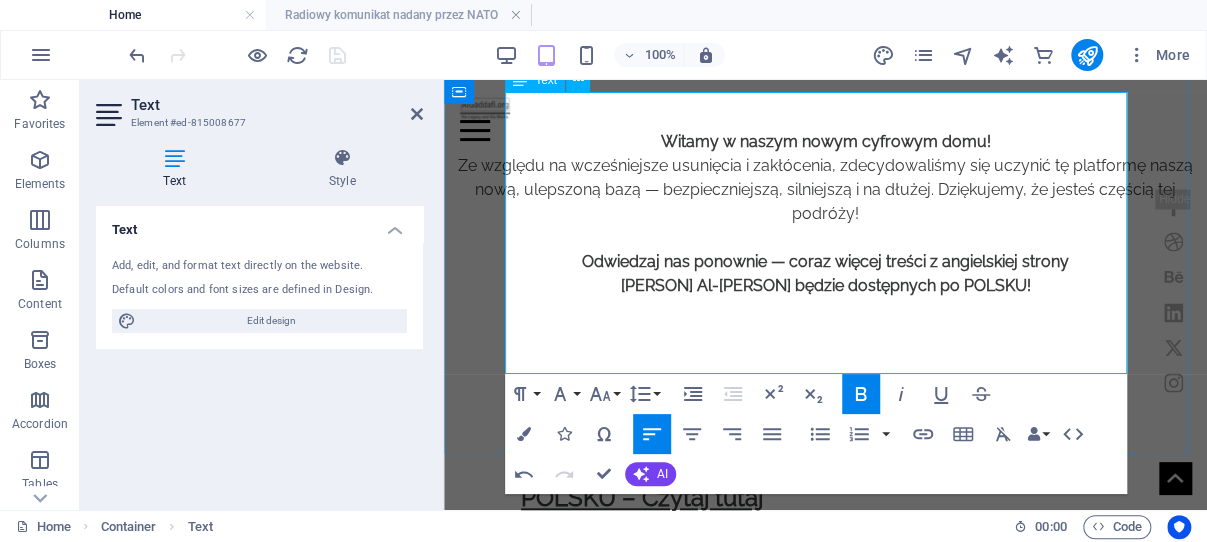 drag, startPoint x: 876, startPoint y: 360, endPoint x: 520, endPoint y: 101, distance: 440.24652 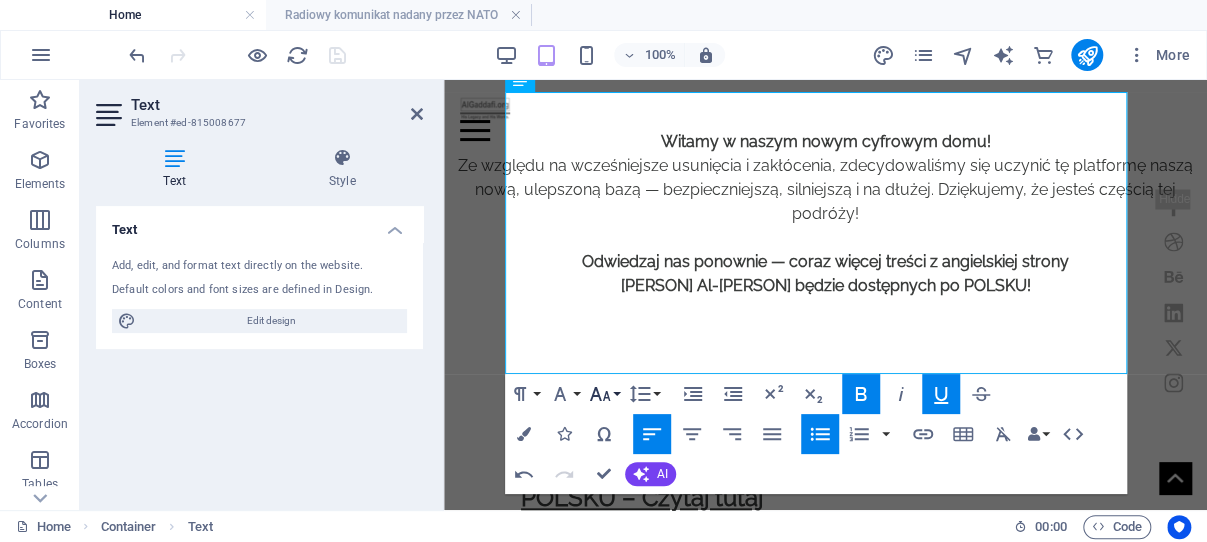 click on "Font Size" at bounding box center [604, 394] 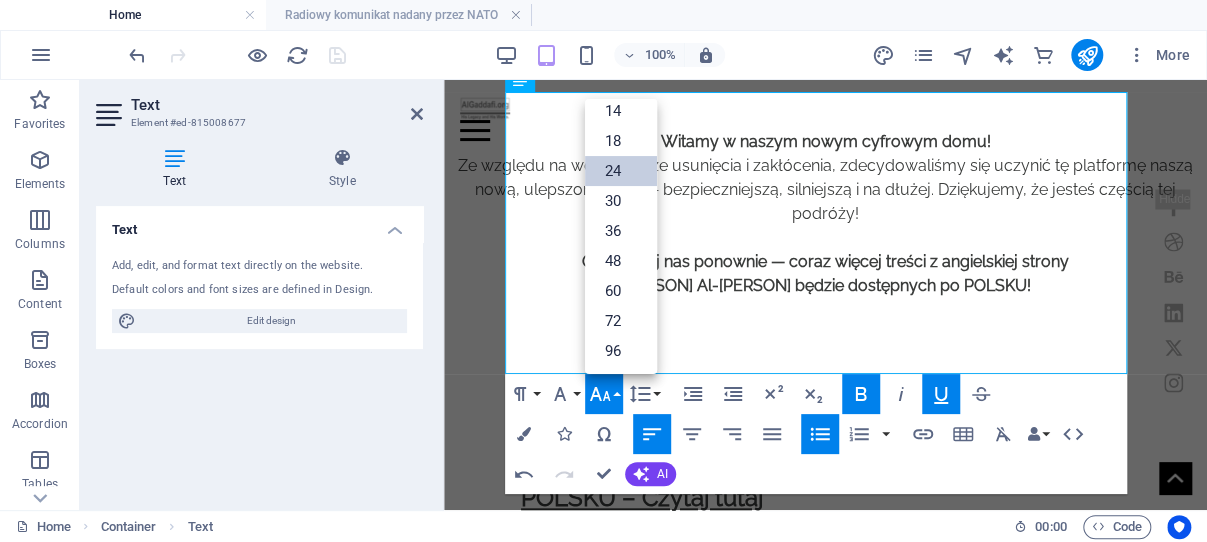 scroll, scrollTop: 161, scrollLeft: 0, axis: vertical 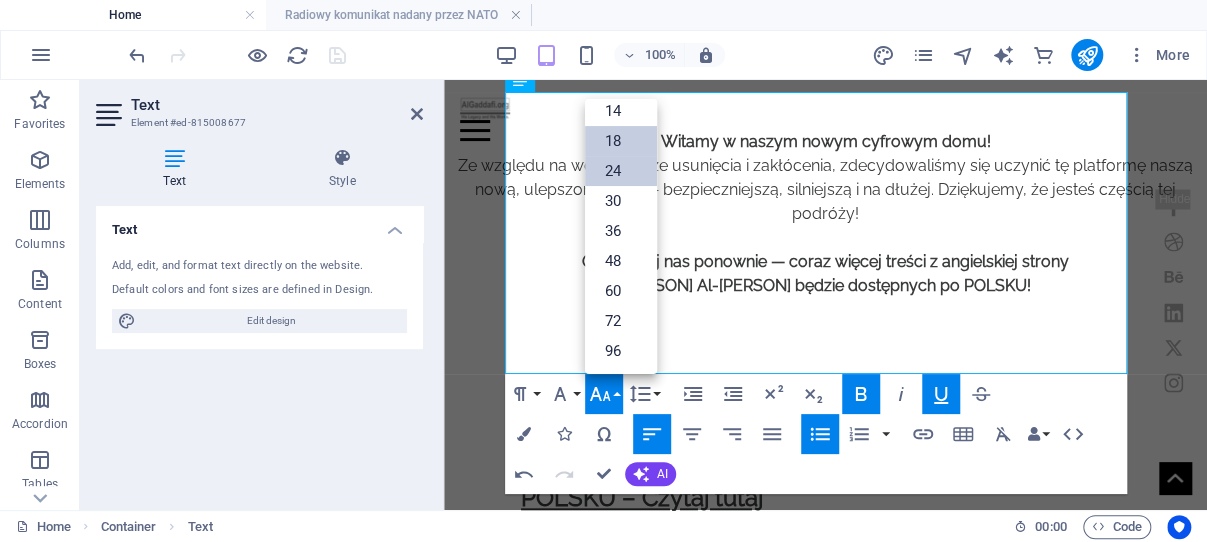 click on "18" at bounding box center [621, 141] 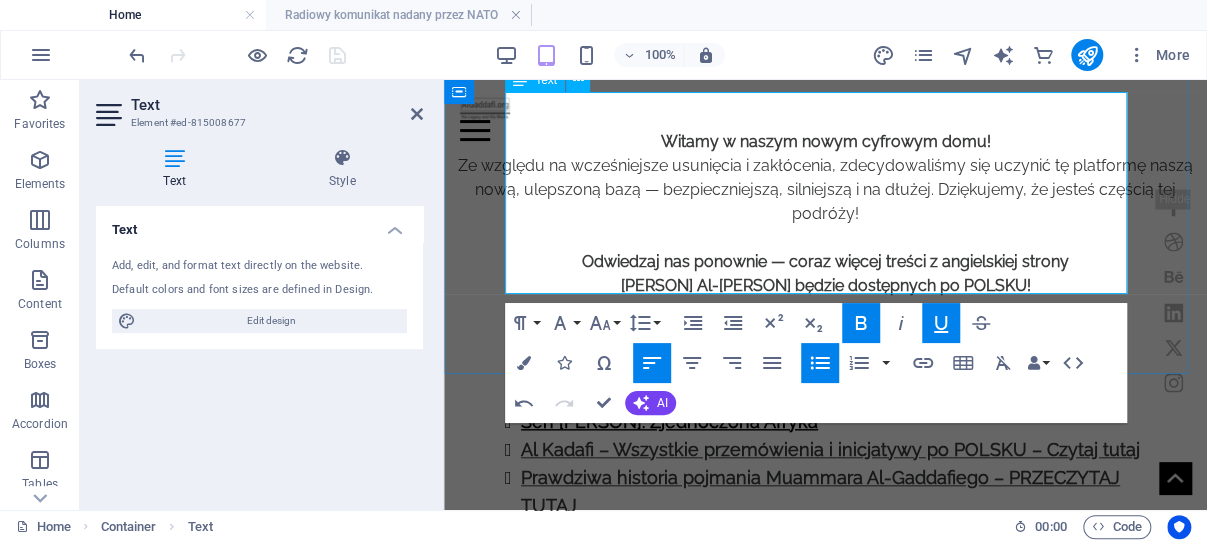 scroll, scrollTop: 615, scrollLeft: 0, axis: vertical 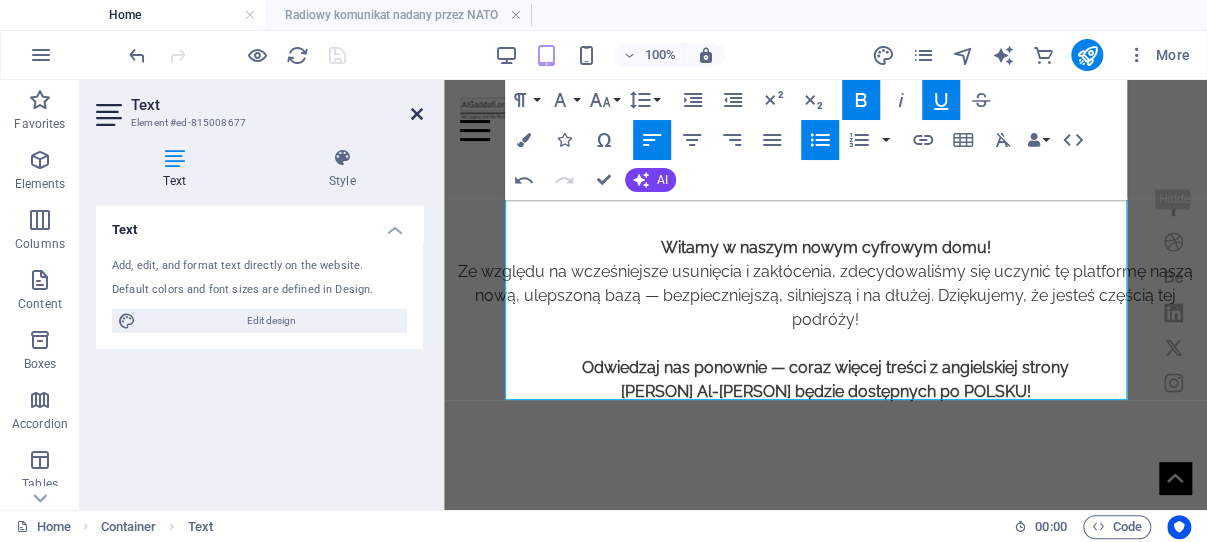 click at bounding box center (417, 114) 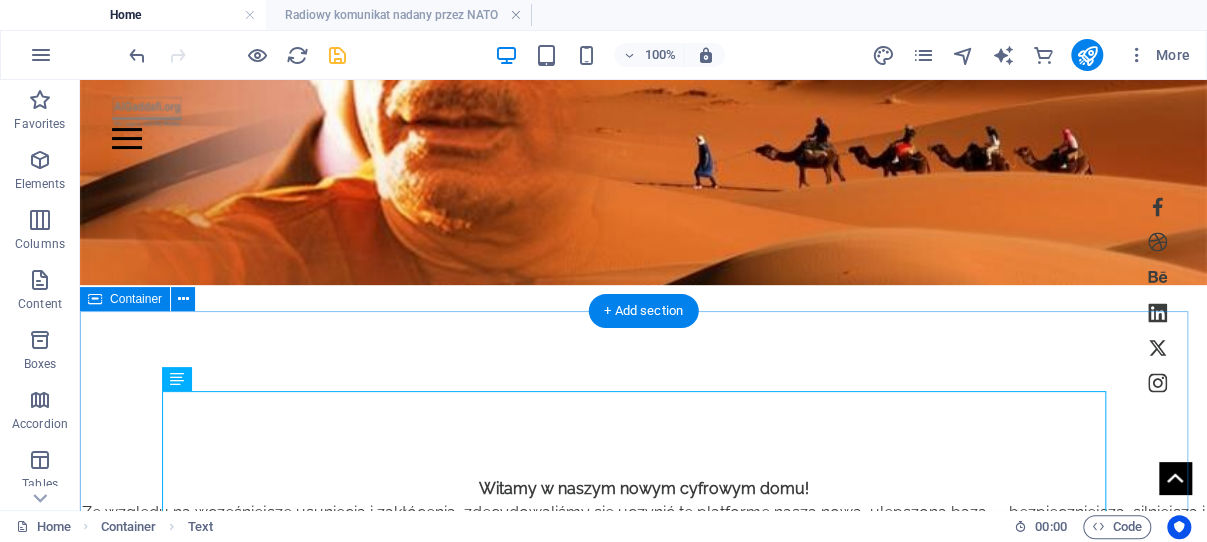 scroll, scrollTop: 565, scrollLeft: 0, axis: vertical 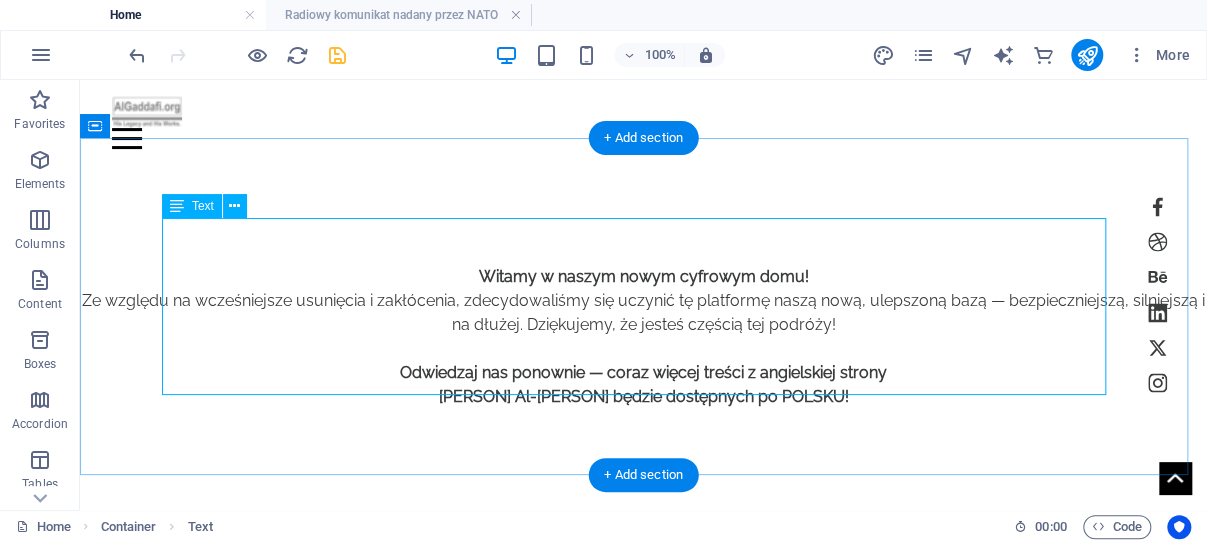 click on "Sen Al-Gaddafiego: Zjednoczona Afryka Al Kadafi – Wszystkie przemówienia i inicjatywy po POLSKU – Czytaj tutaj Prawdziwa historia pojmania Muammara Al-Gaddafiego – PRZECZYTAJ TUTAJ Pierwsze proklamacje i oświadczenia Rady Dowództwa Rewolucji  Przejęcie władzy – 1 [DATE] [YEAR]" at bounding box center [644, 605] 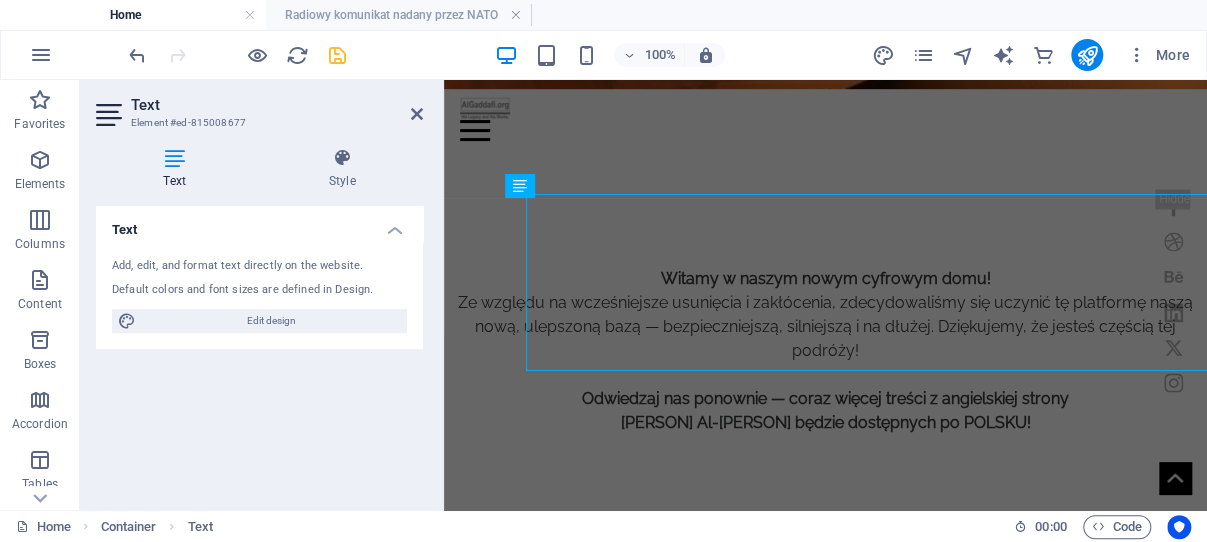 scroll, scrollTop: 589, scrollLeft: 0, axis: vertical 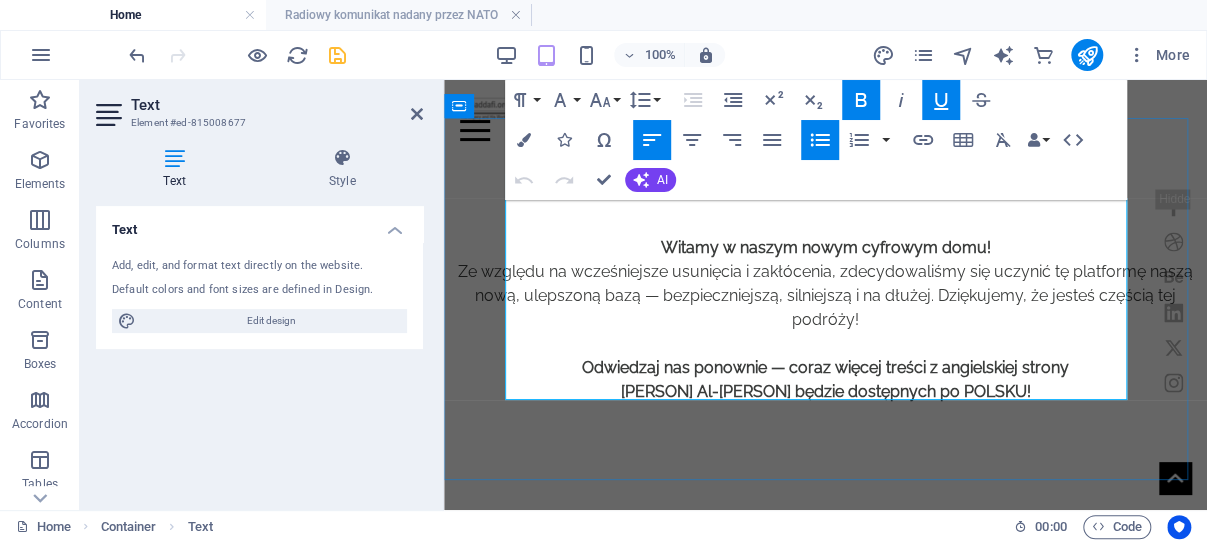 click on "Pierwsze proklamacje i oświadczenia Rady Dowództwa Rewolucji" at bounding box center (771, 662) 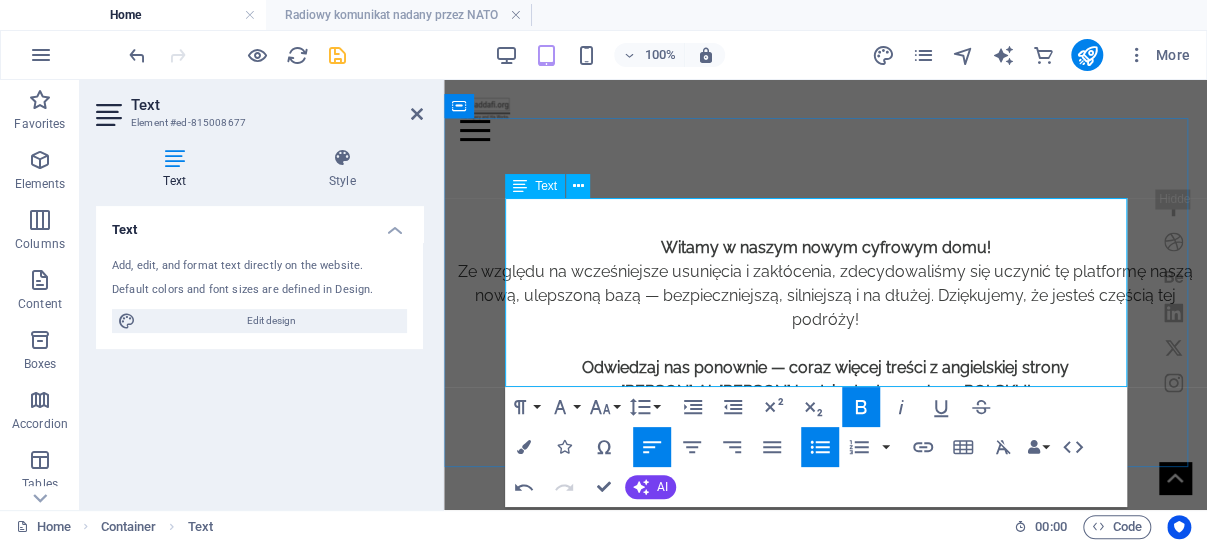 drag, startPoint x: 943, startPoint y: 369, endPoint x: 513, endPoint y: 212, distance: 457.76523 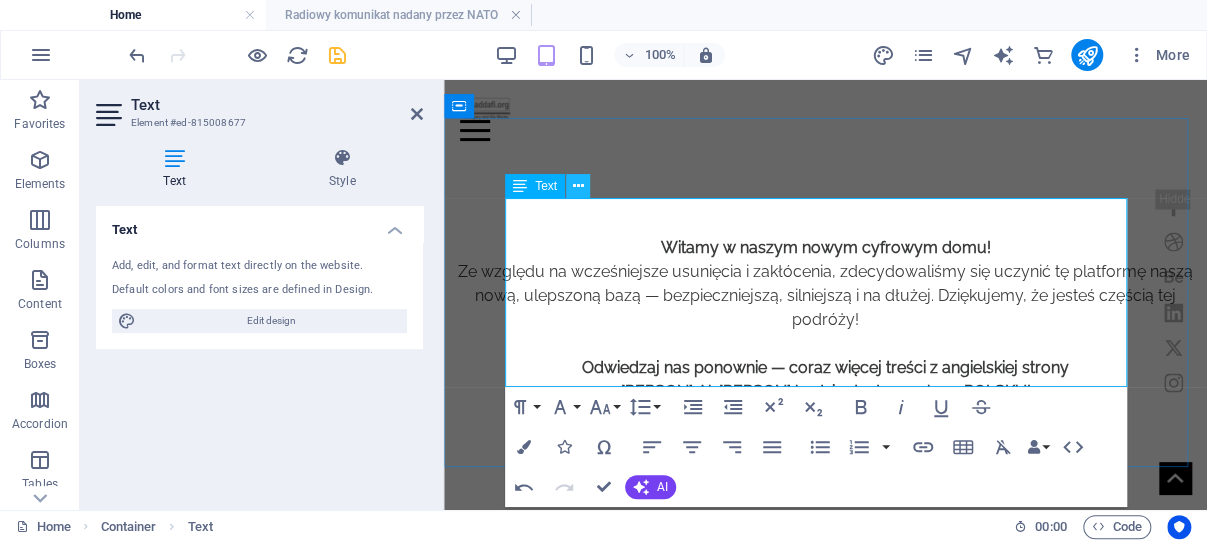 click at bounding box center (577, 186) 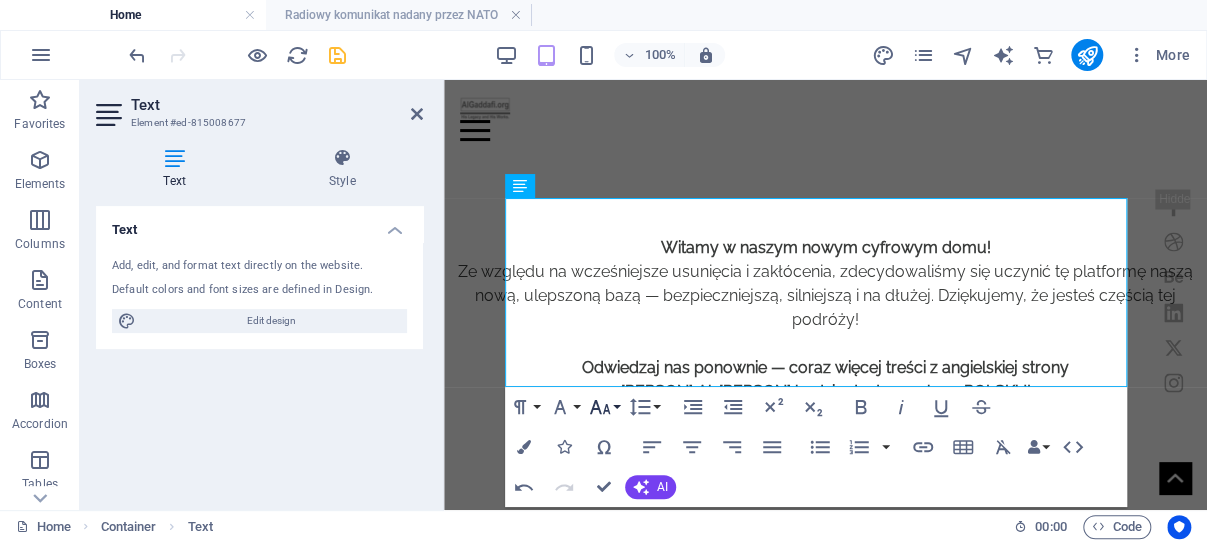 click on "Font Size" at bounding box center [604, 407] 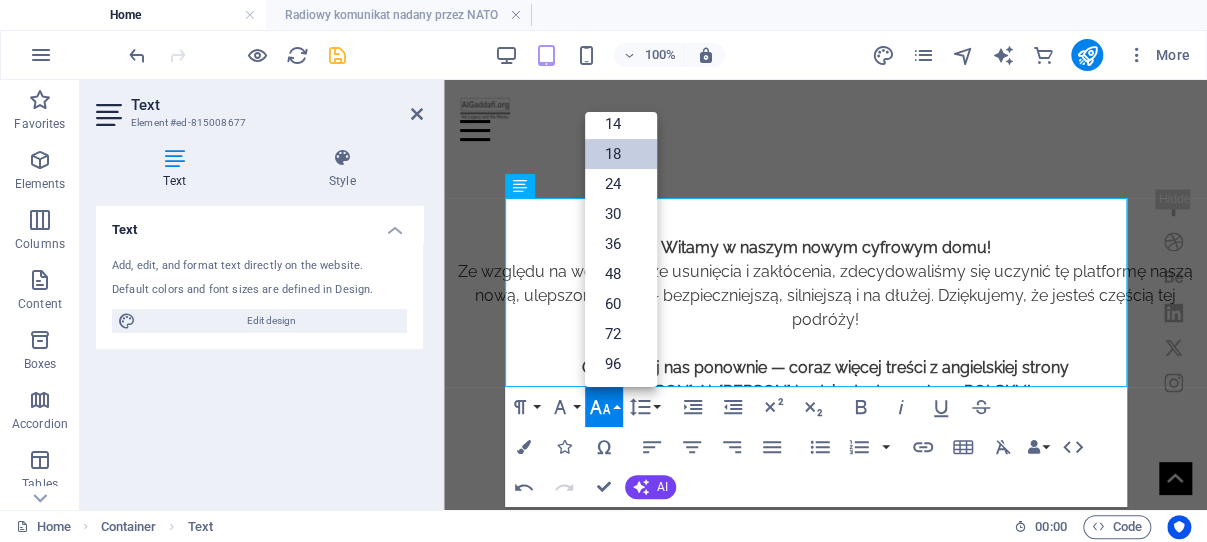 scroll, scrollTop: 161, scrollLeft: 0, axis: vertical 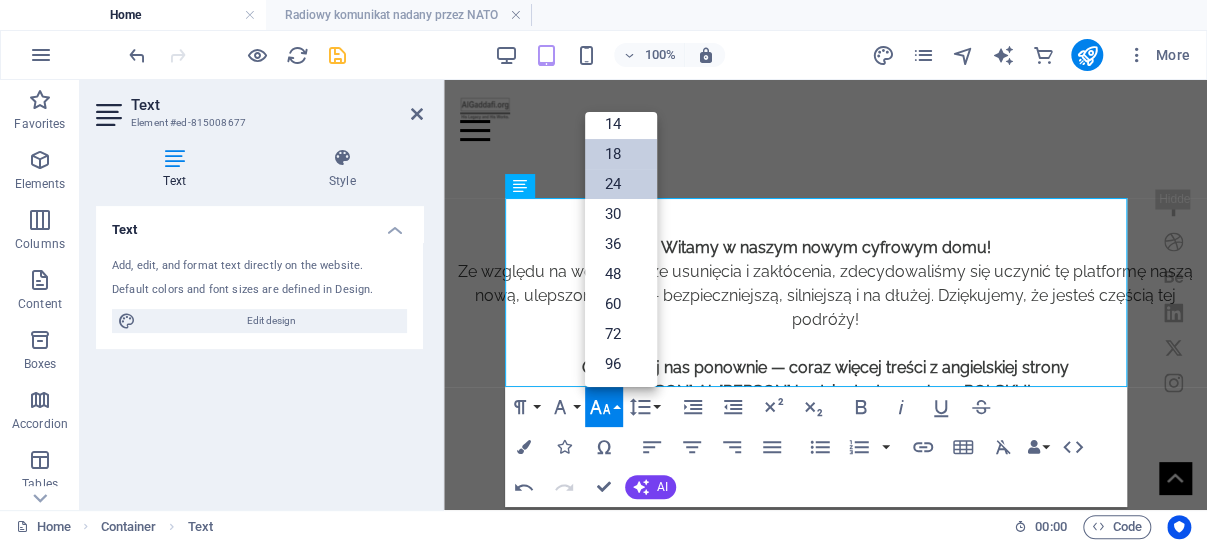 click on "24" at bounding box center (621, 184) 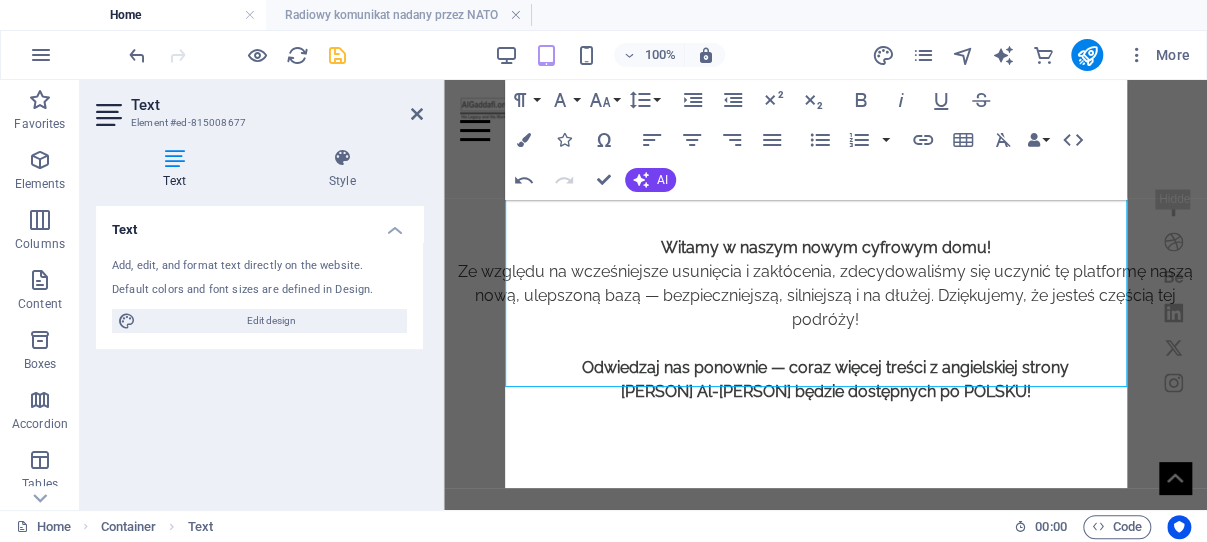 scroll, scrollTop: 161, scrollLeft: 0, axis: vertical 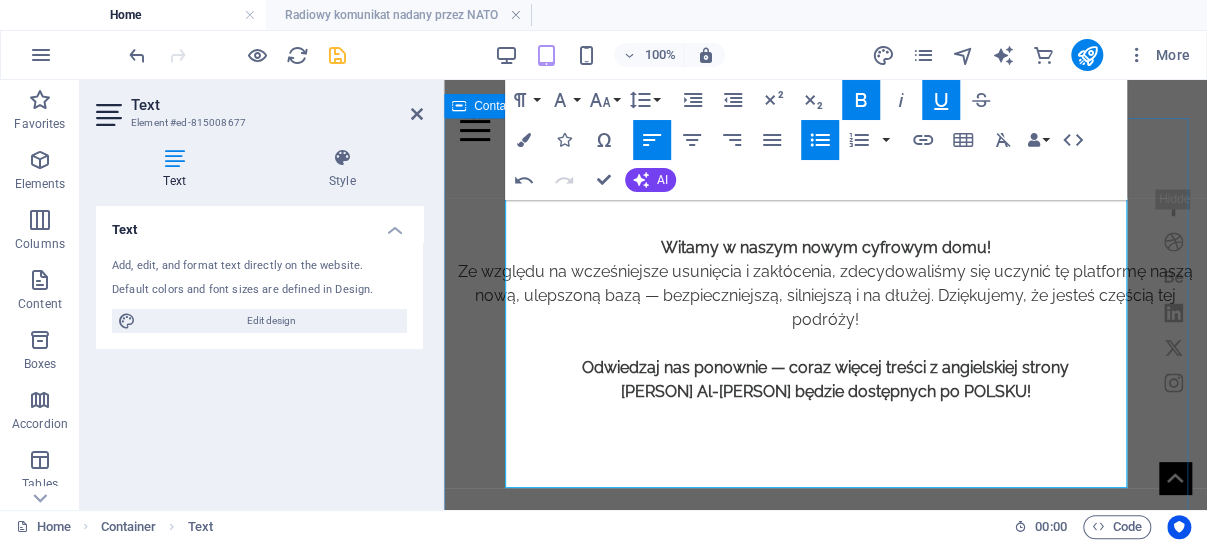 click on "Sen Al-Gaddafiego: Zjednoczona Afryka Al Kadafi – Wszystkie przemówienia i inicjatywy po POLSKU – Czytaj tutaj Prawdziwa historia pojmania Muammara Al-Gaddafiego – PRZECZYTAJ TUTAJ Pierwsze proklamacje i oświadczenia Rady Dowództwa Rewolucji  Przejęcie władzy – 1 [DATE] [YEAR]" at bounding box center (825, 640) 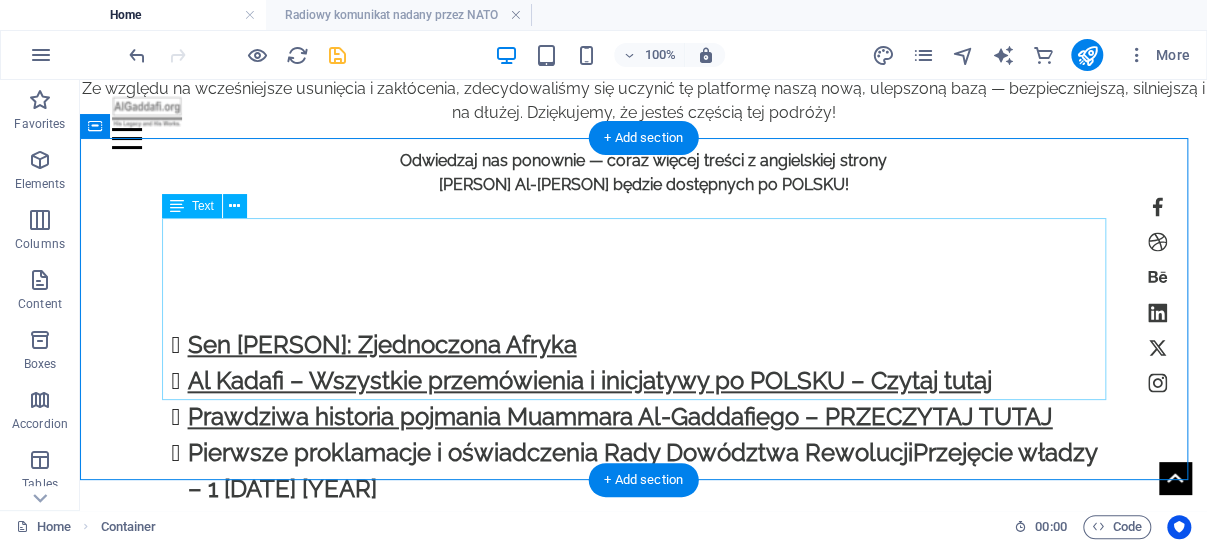 scroll, scrollTop: 565, scrollLeft: 0, axis: vertical 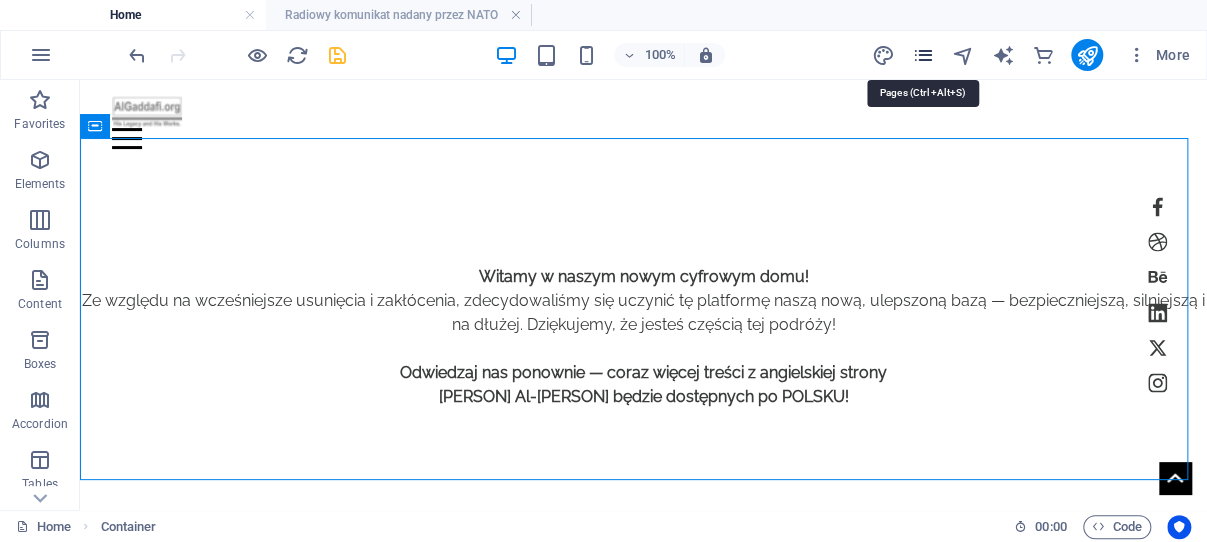 click at bounding box center [922, 55] 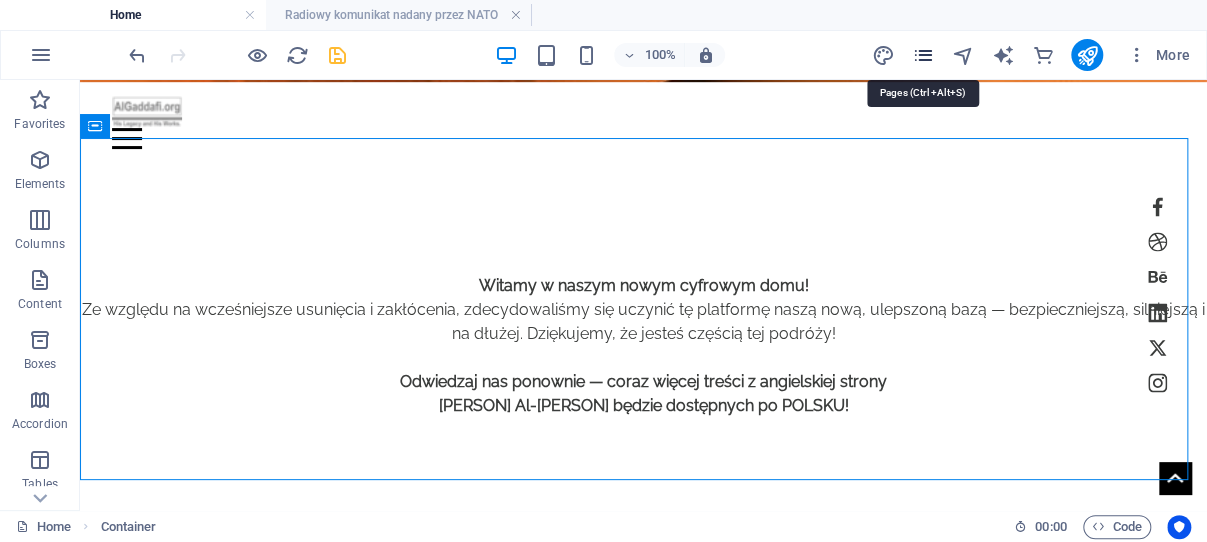 scroll, scrollTop: 589, scrollLeft: 0, axis: vertical 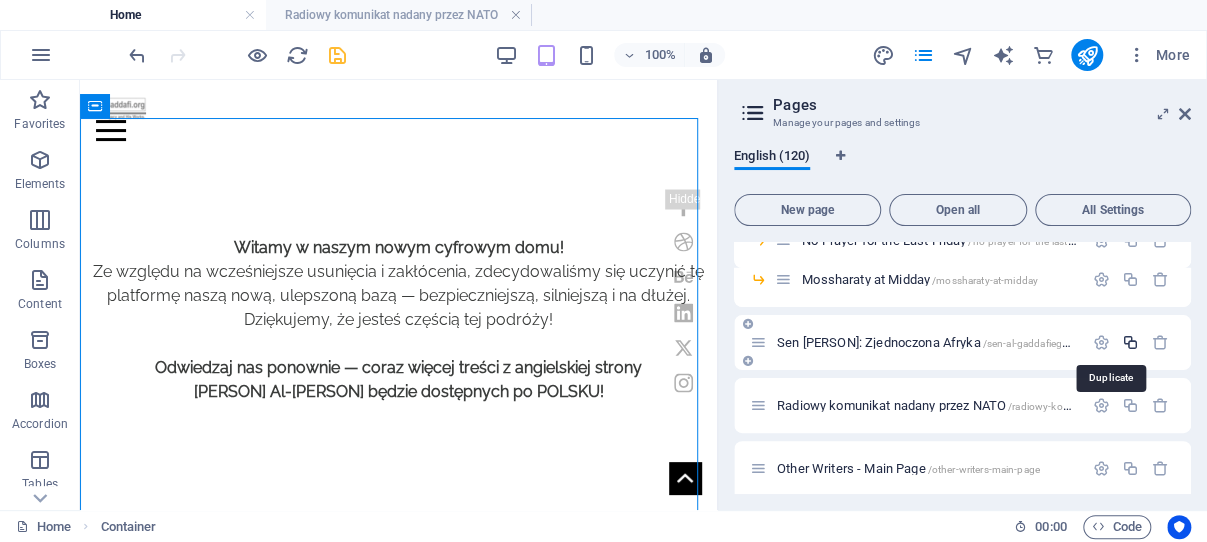 click at bounding box center [1130, 342] 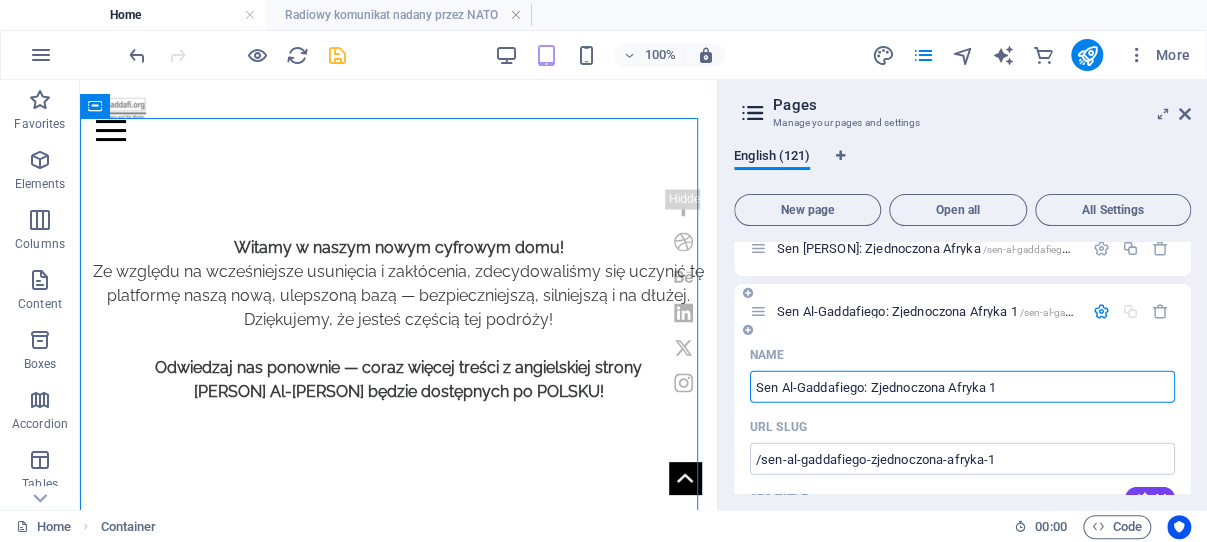 scroll, scrollTop: 2473, scrollLeft: 0, axis: vertical 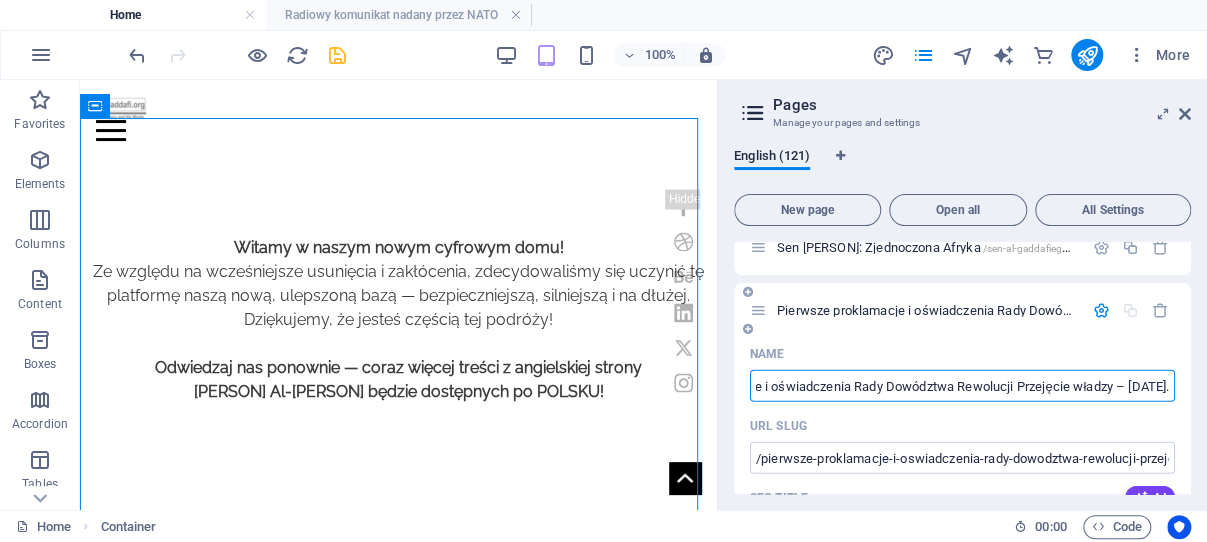 type on "Pierwsze proklamacje i oświadczenia Rady Dowództwa Rewolucji Przejęcie władzy – [DATE]." 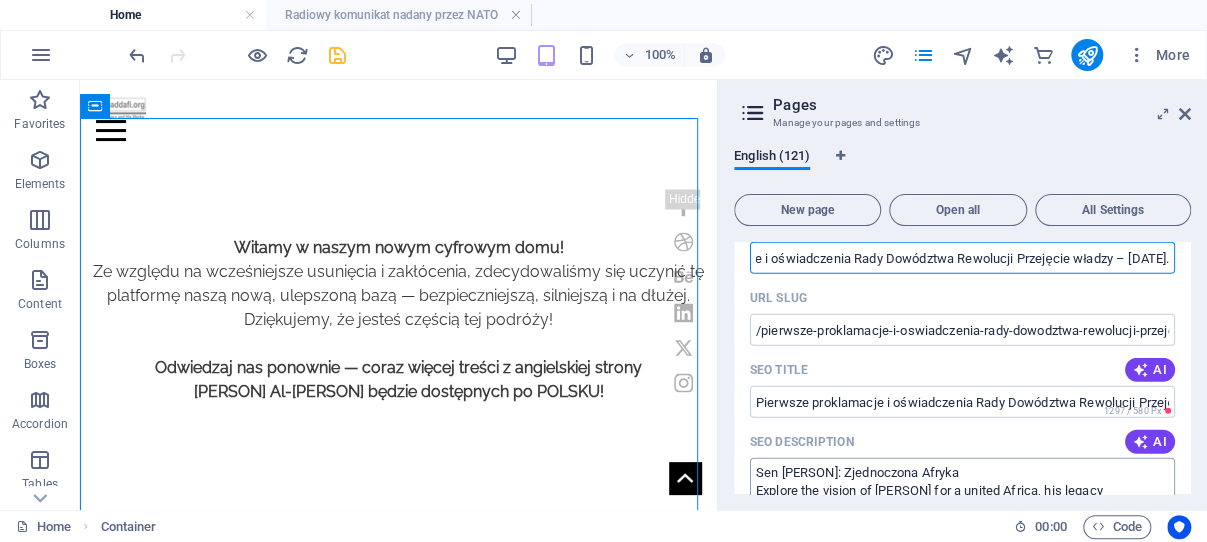 scroll, scrollTop: 2473, scrollLeft: 0, axis: vertical 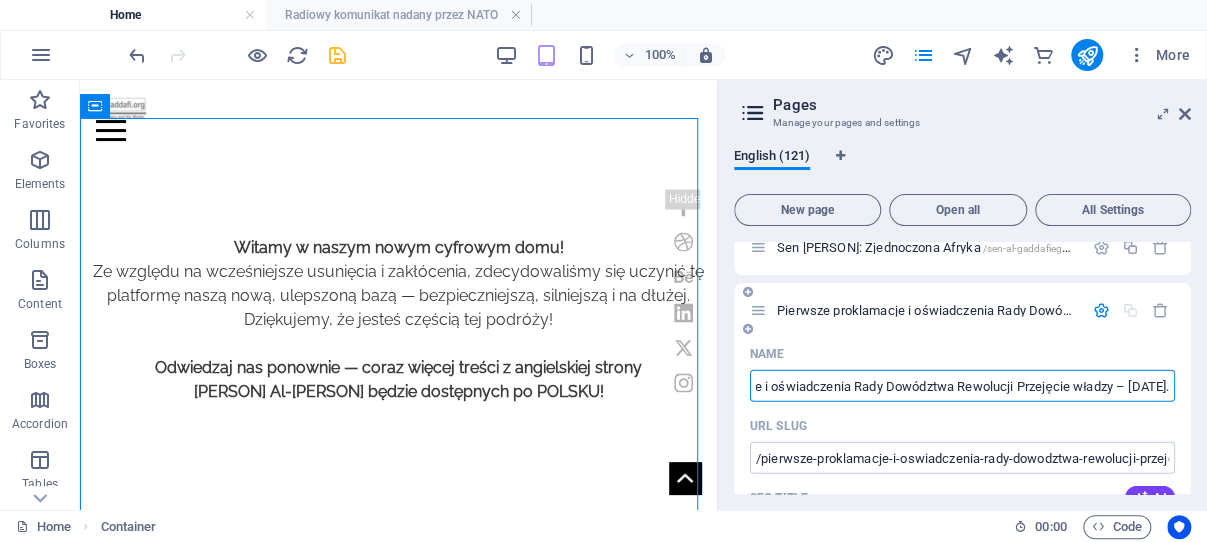 drag, startPoint x: 1038, startPoint y: 383, endPoint x: 798, endPoint y: 385, distance: 240.00833 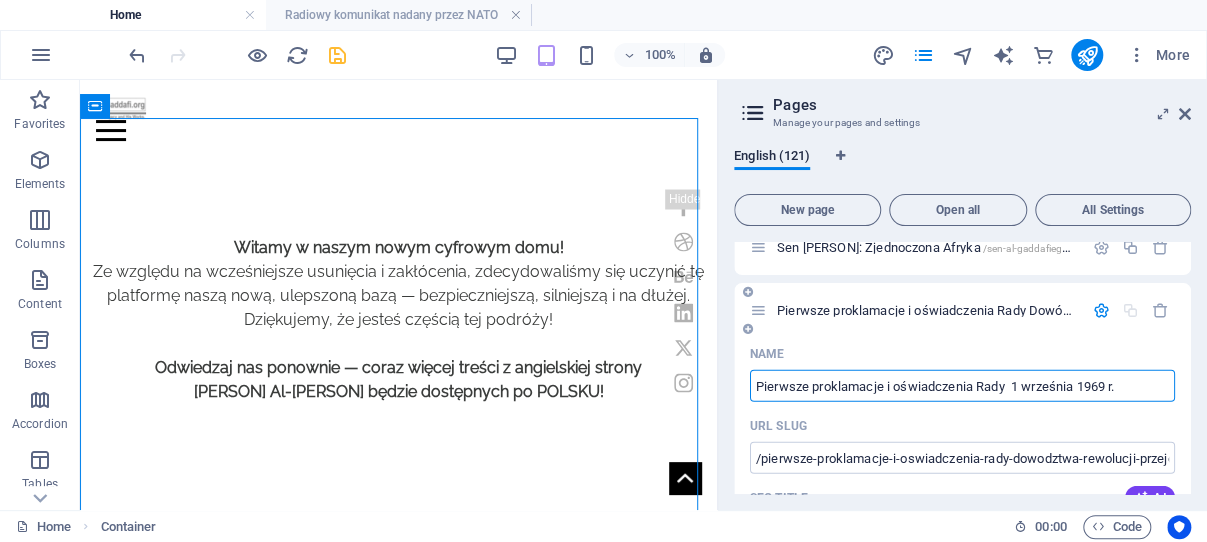 scroll, scrollTop: 0, scrollLeft: 0, axis: both 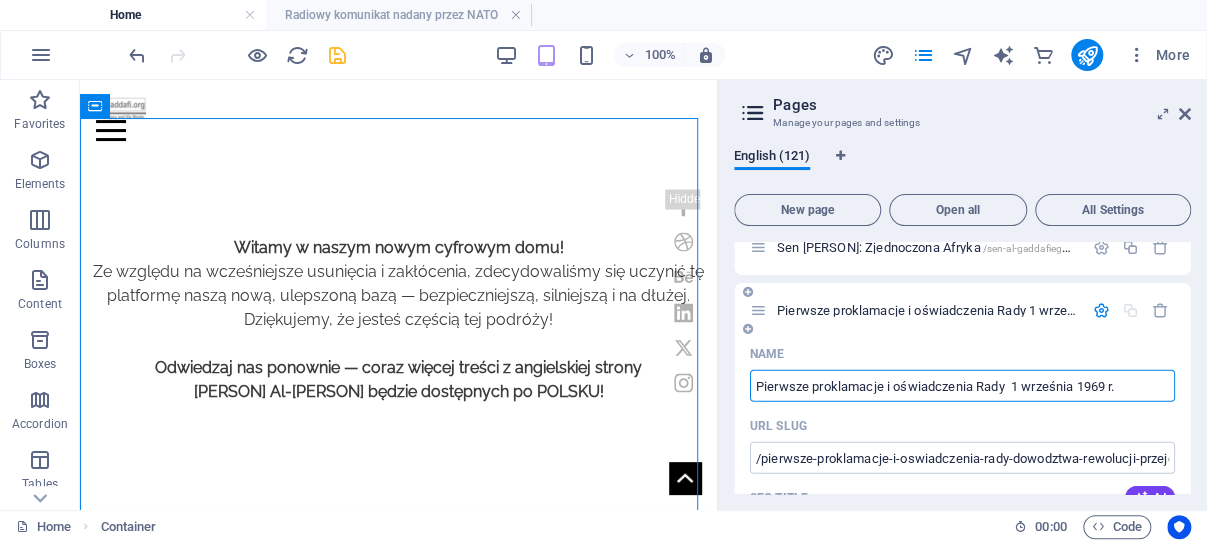 type on "Pierwsze proklamacje i oświadczenia Rady  1 września 1969 r." 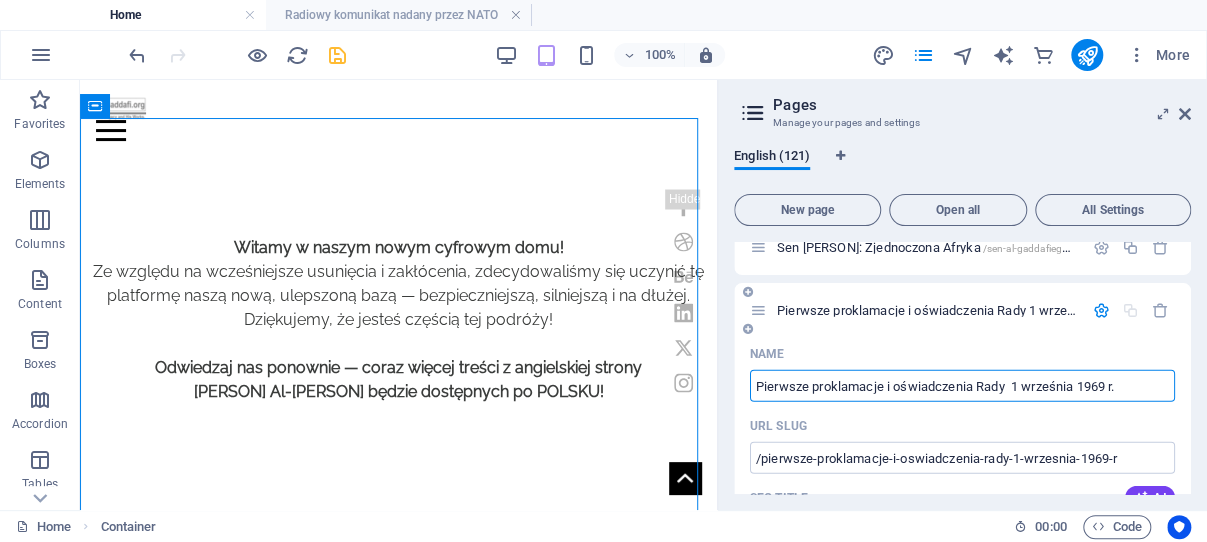 drag, startPoint x: 1005, startPoint y: 385, endPoint x: 887, endPoint y: 387, distance: 118.016945 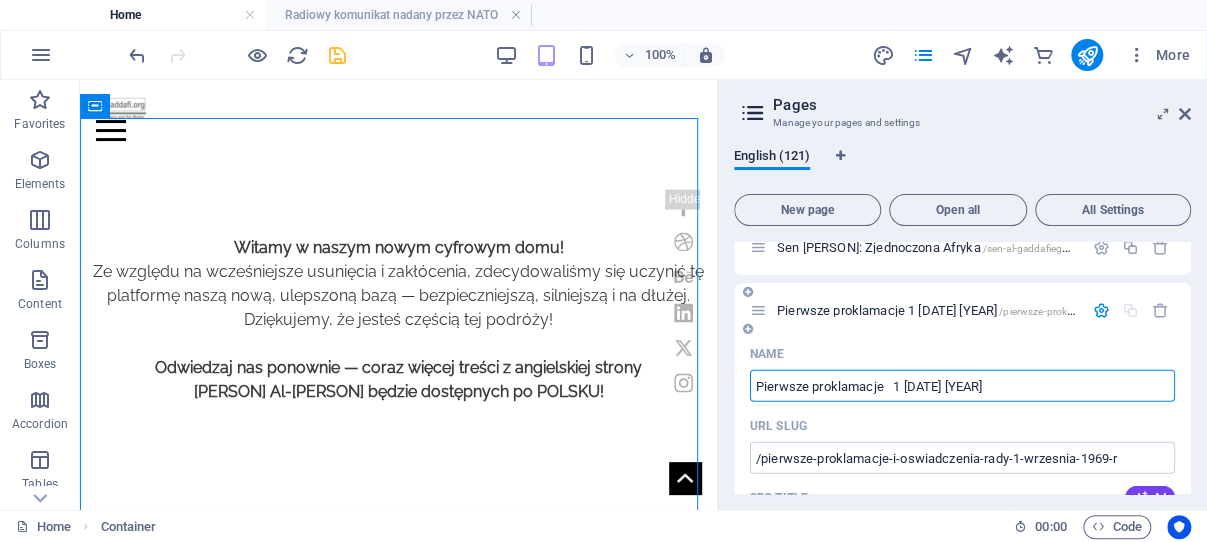 type on "Pierwsze proklamacje  1 września 1969 r." 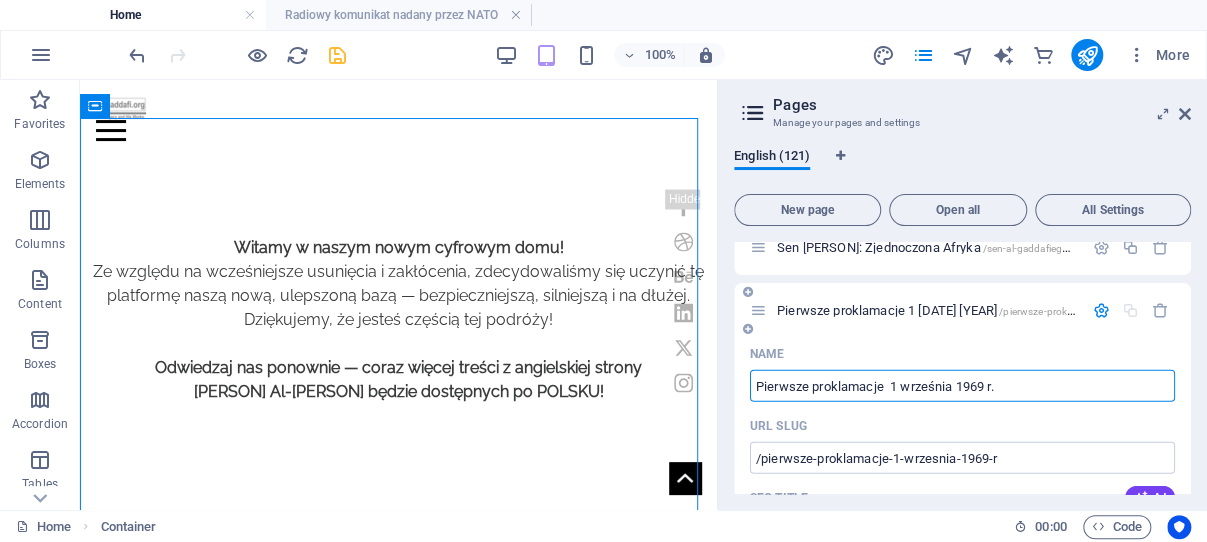 click on "Pierwsze proklamacje  1 września 1969 r." at bounding box center (962, 386) 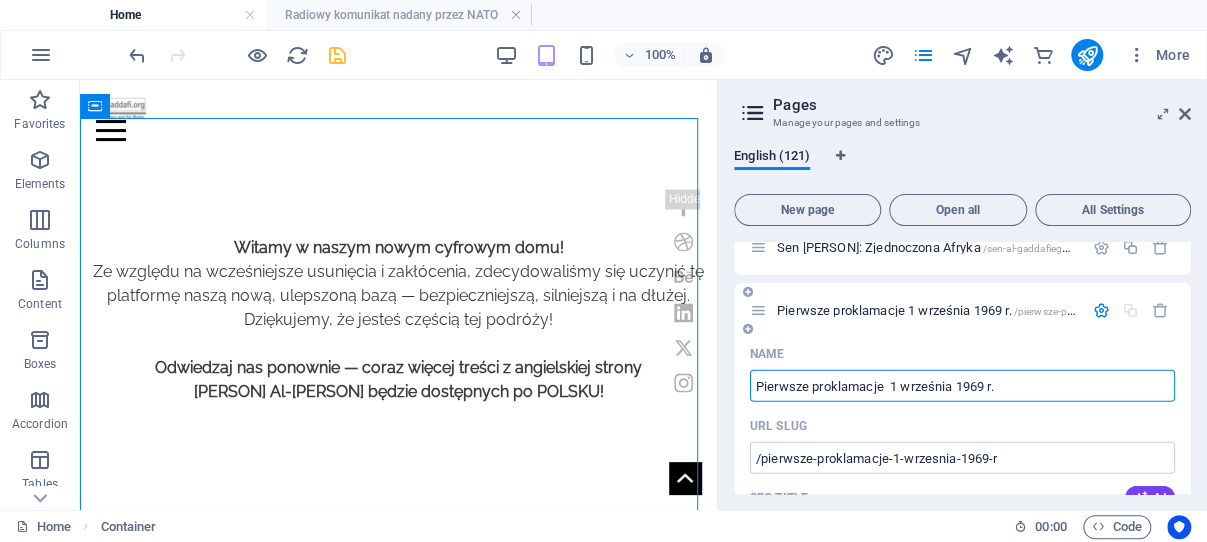 type on "Pierwsze proklamacje  1 września 1969 r." 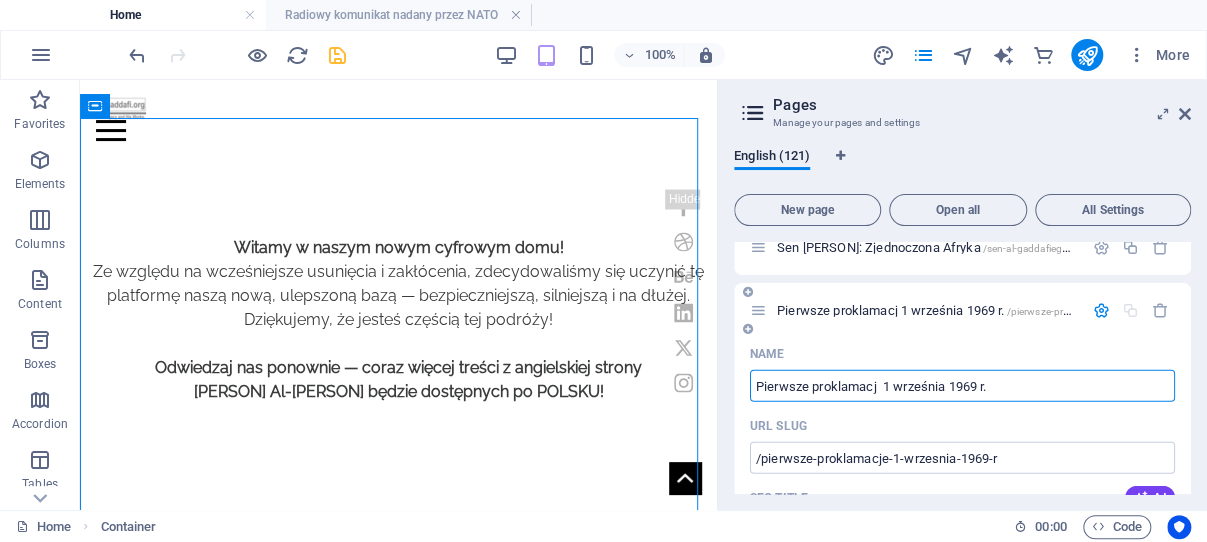 type on "Pierwsze proklamacj  1 września 1969 r." 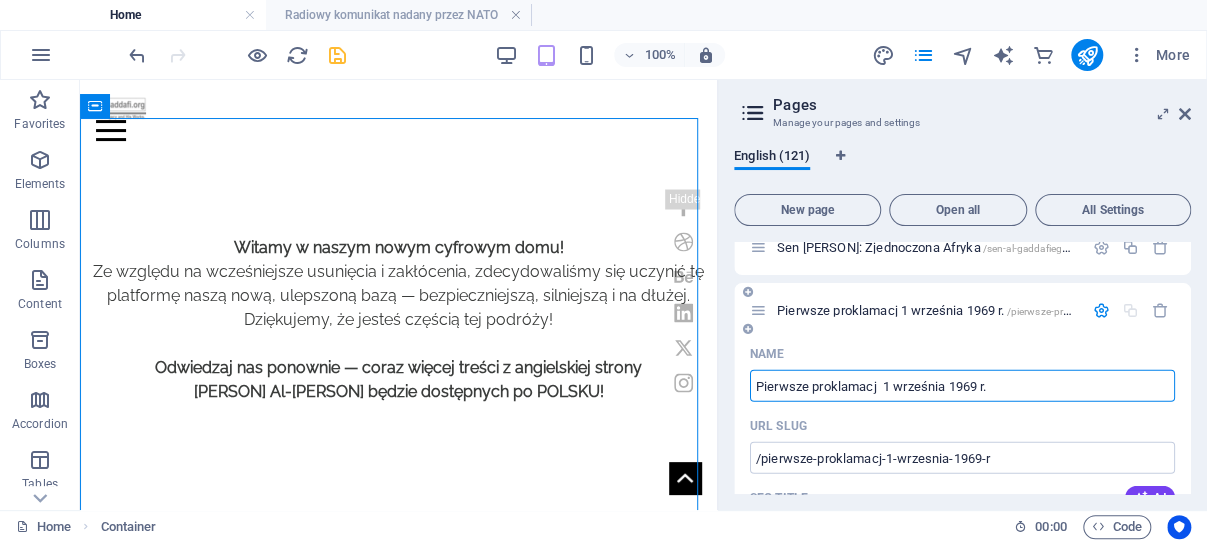 scroll, scrollTop: 2569, scrollLeft: 0, axis: vertical 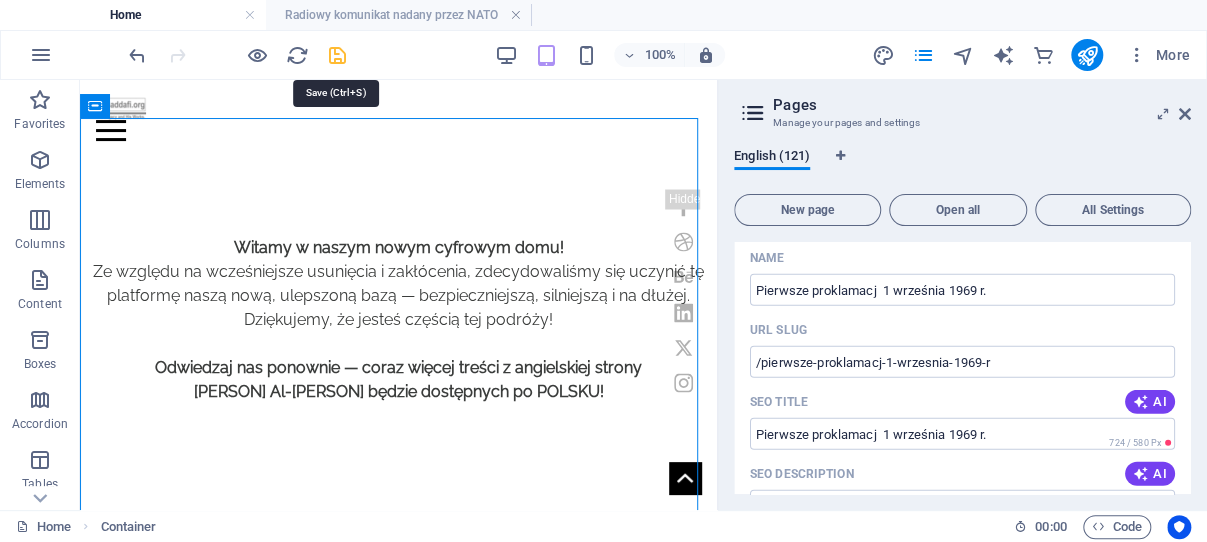 drag, startPoint x: 335, startPoint y: 54, endPoint x: 461, endPoint y: 27, distance: 128.86038 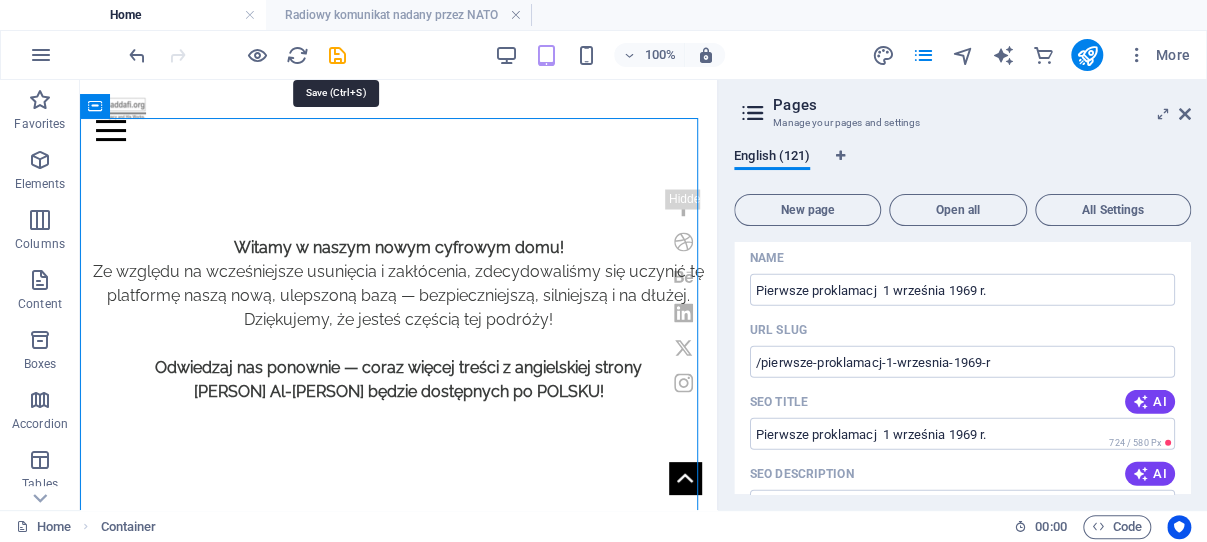 scroll, scrollTop: 565, scrollLeft: 0, axis: vertical 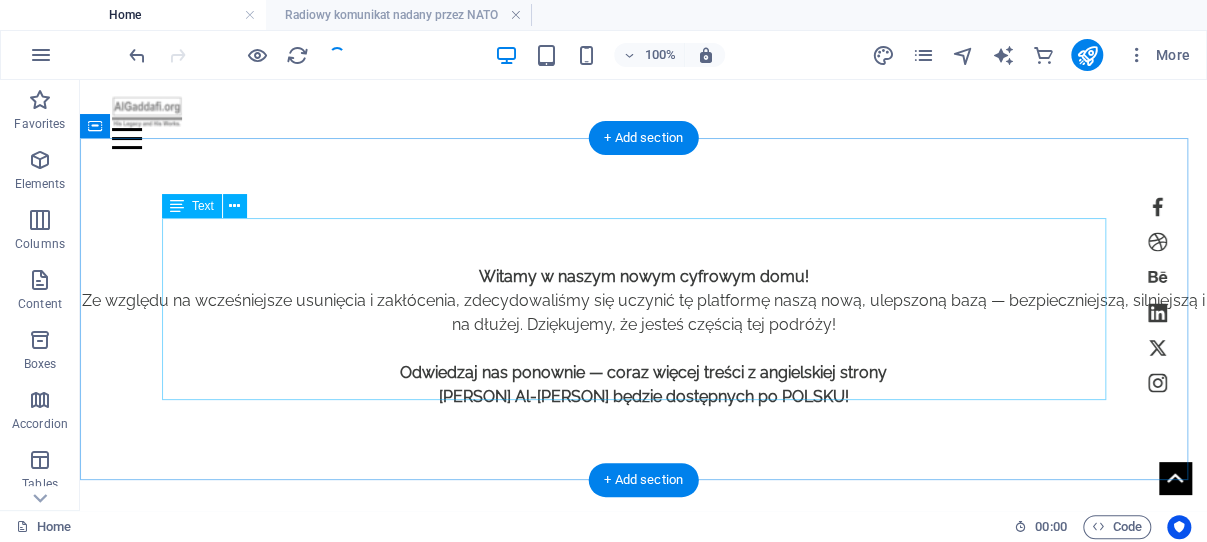 click on "Sen Al-Gaddafiego: Zjednoczona Afryka Al Kadafi – Wszystkie przemówienia i inicjatywy po POLSKU – Czytaj tutaj Prawdziwa historia pojmania Muammara Al-Gaddafiego – PRZECZYTAJ TUTAJ Pierwsze proklamacje i oświadczenia Rady Dowództwa Rewolucji  Przejęcie władzy – 1 [DATE] [YEAR]" at bounding box center (644, 629) 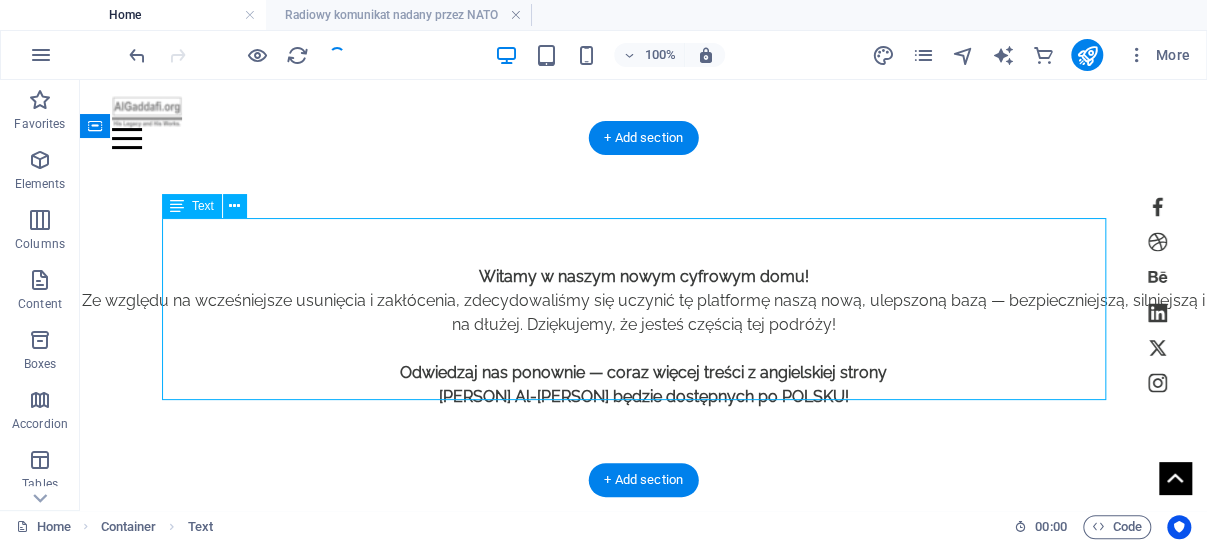 click on "Sen Al-Gaddafiego: Zjednoczona Afryka Al Kadafi – Wszystkie przemówienia i inicjatywy po POLSKU – Czytaj tutaj Prawdziwa historia pojmania Muammara Al-Gaddafiego – PRZECZYTAJ TUTAJ Pierwsze proklamacje i oświadczenia Rady Dowództwa Rewolucji  Przejęcie władzy – 1 [DATE] [YEAR]" at bounding box center [644, 629] 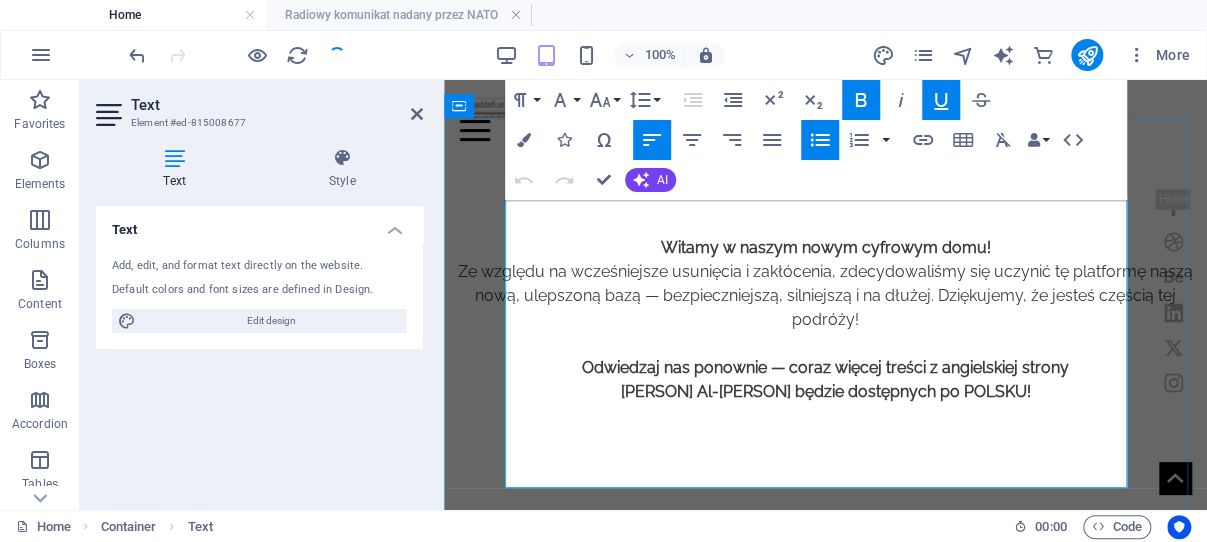 click on "Pierwsze proklamacje i oświadczenia Rady Dowództwa Rewolucji" at bounding box center (826, 729) 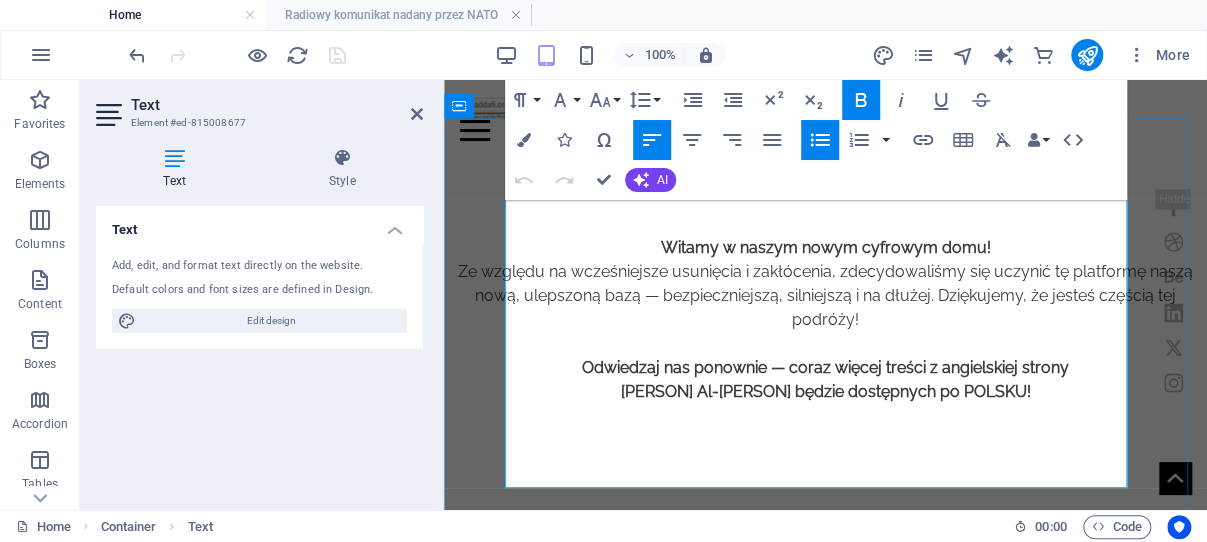 drag, startPoint x: 525, startPoint y: 394, endPoint x: 594, endPoint y: 467, distance: 100.44899 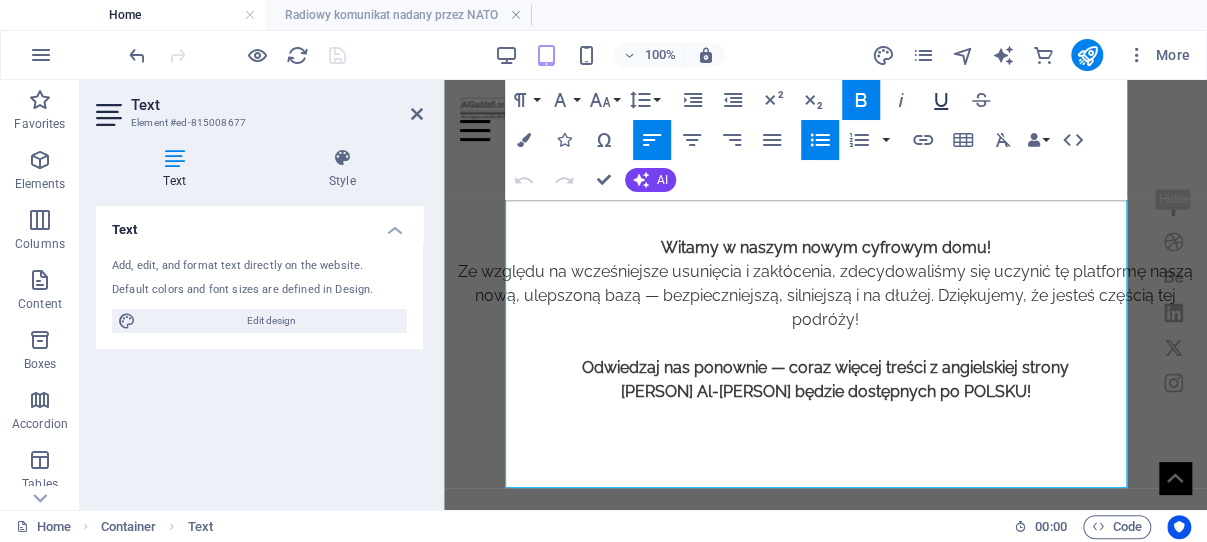 click 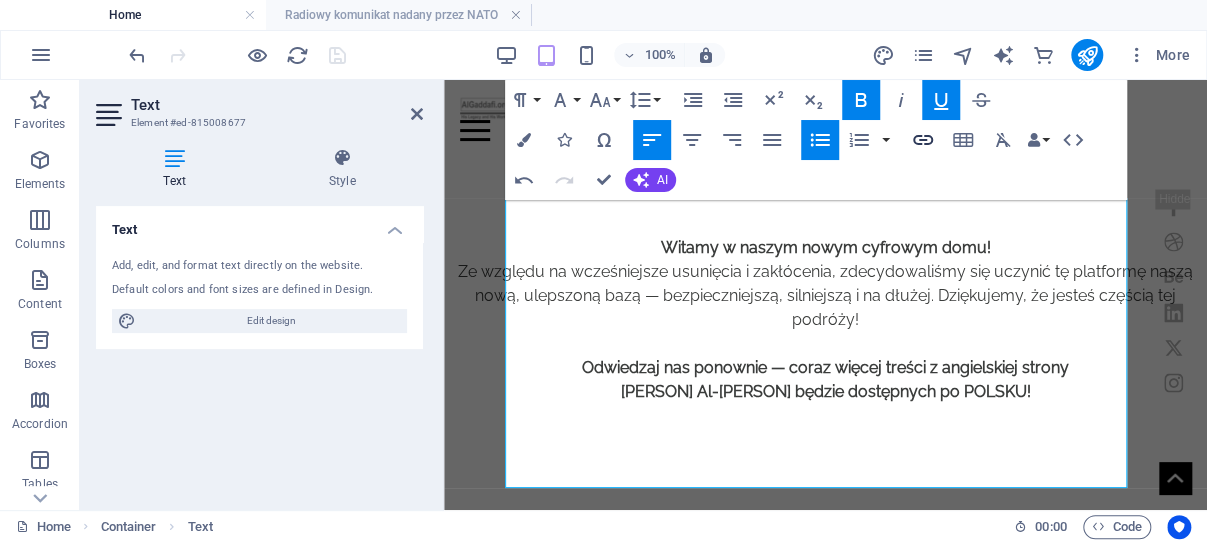 click 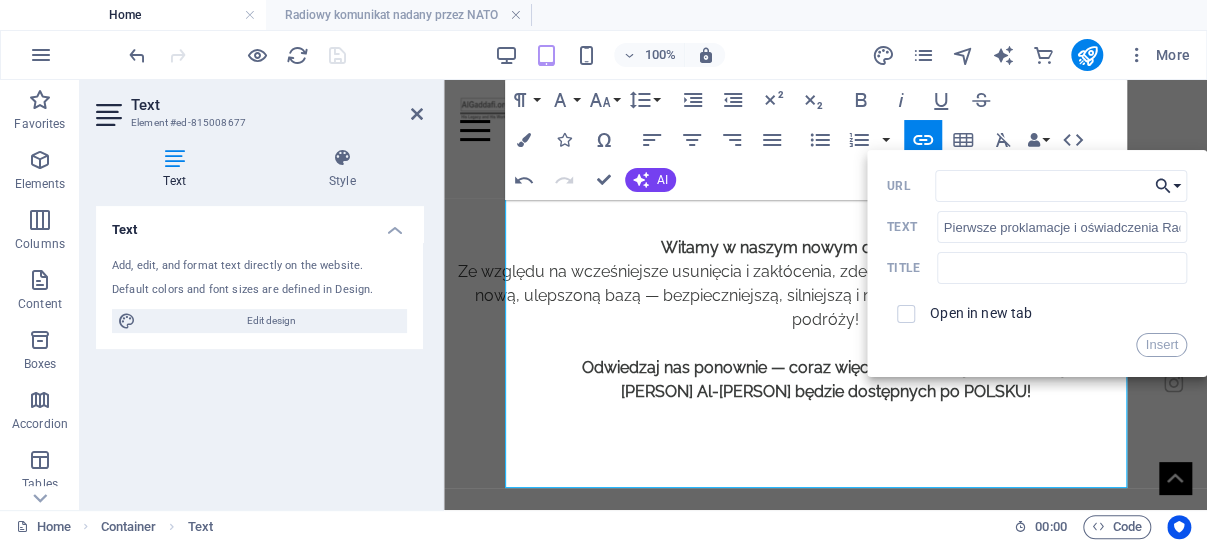 click on "Choose Link" at bounding box center (1168, 186) 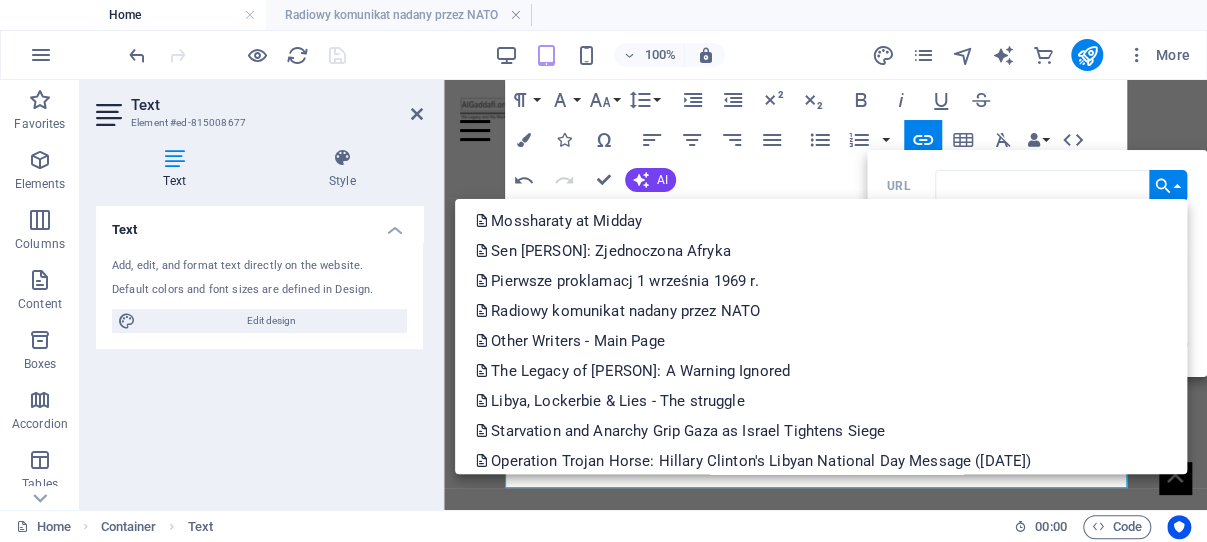 scroll, scrollTop: 1733, scrollLeft: 0, axis: vertical 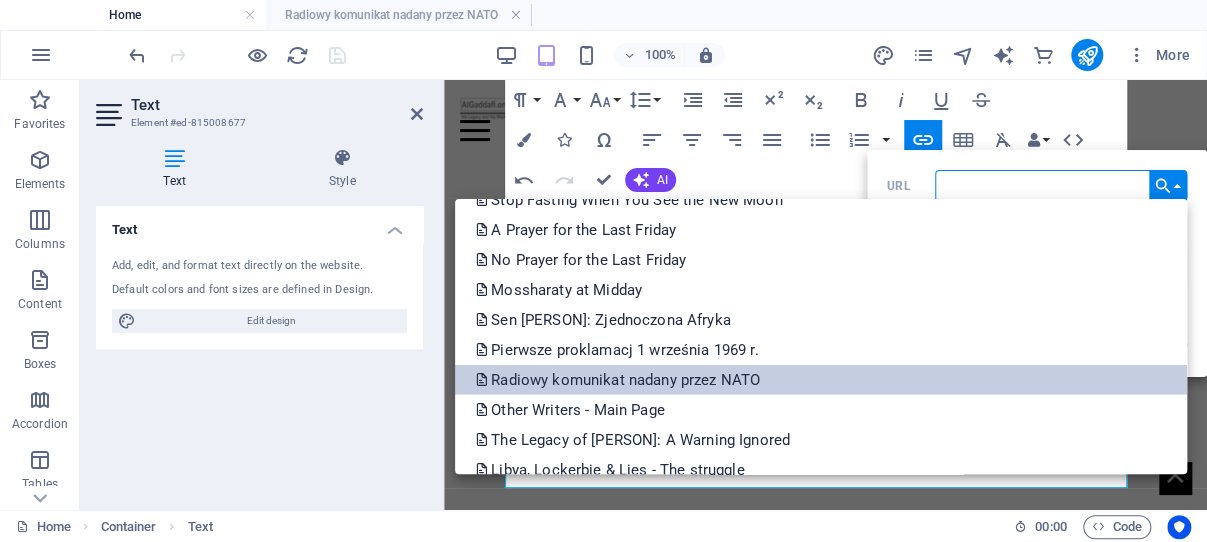 click on "Radiowy komunikat nadany przez NATO" at bounding box center (619, 379) 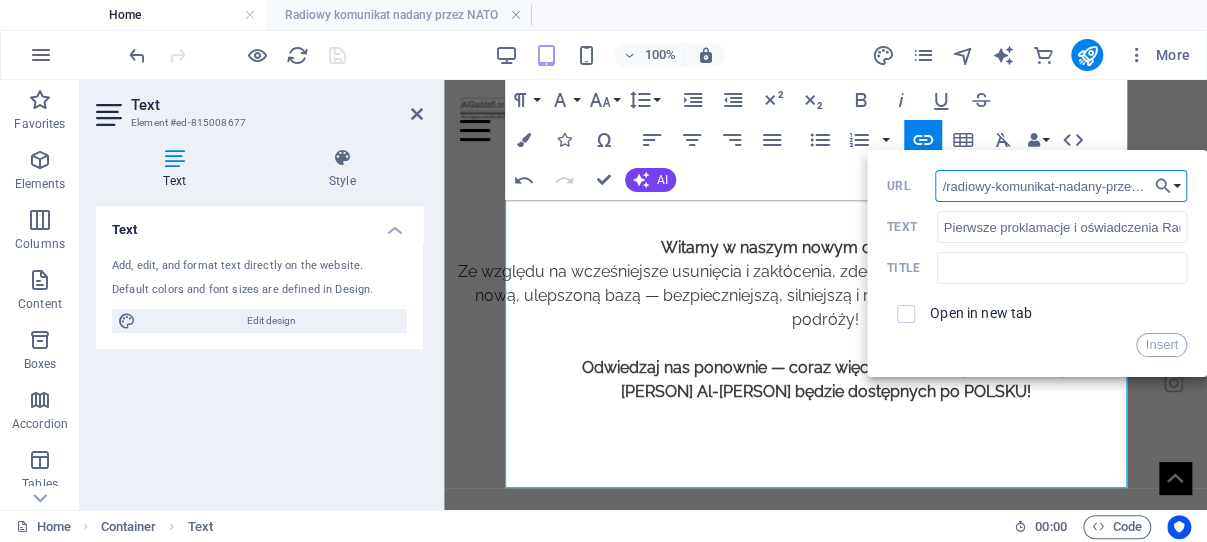 scroll, scrollTop: 0, scrollLeft: 22, axis: horizontal 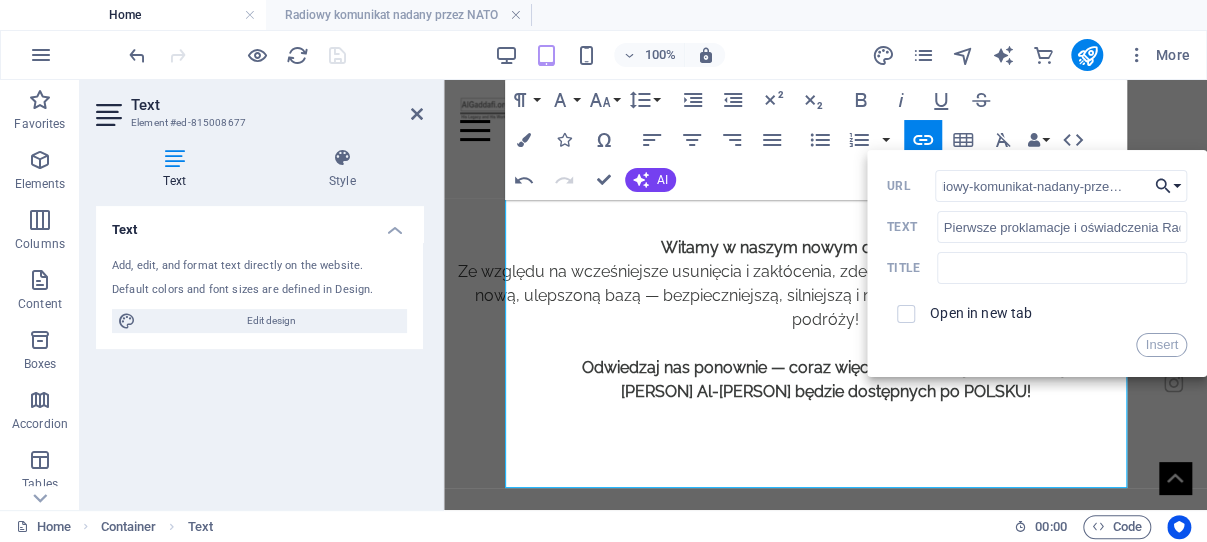 click on "Choose Link" at bounding box center [1168, 186] 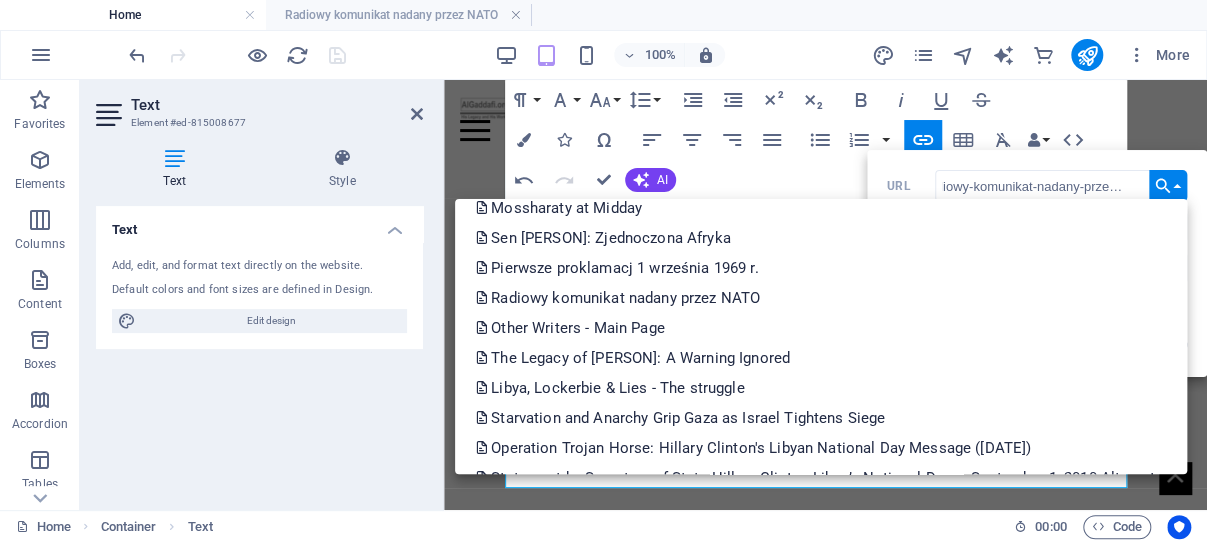 scroll, scrollTop: 1813, scrollLeft: 0, axis: vertical 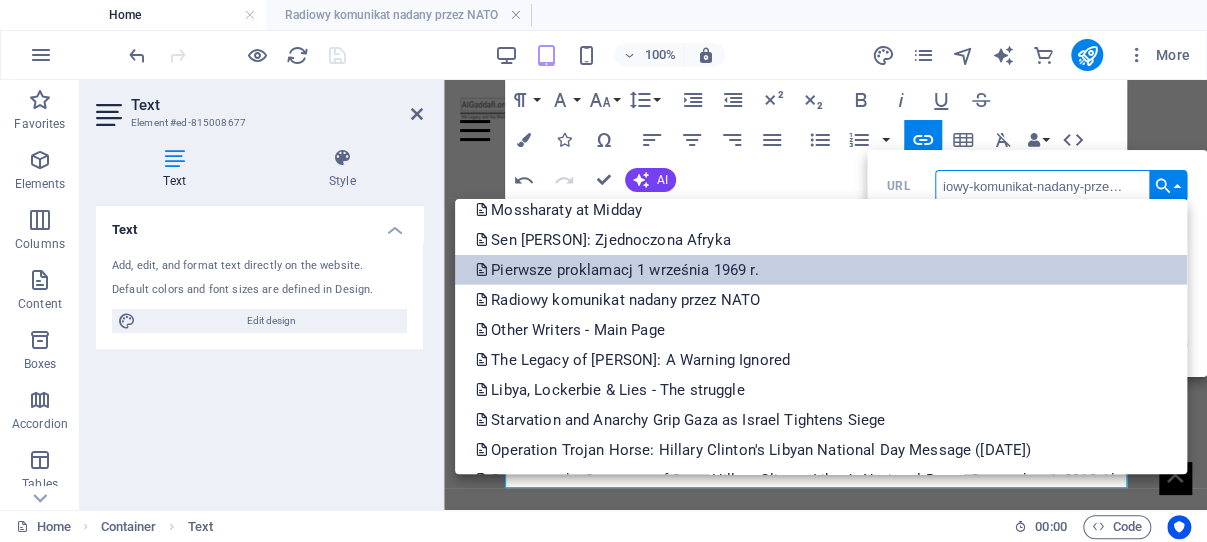 click on "Pierwsze proklamacj  1 września 1969 r." at bounding box center [618, 269] 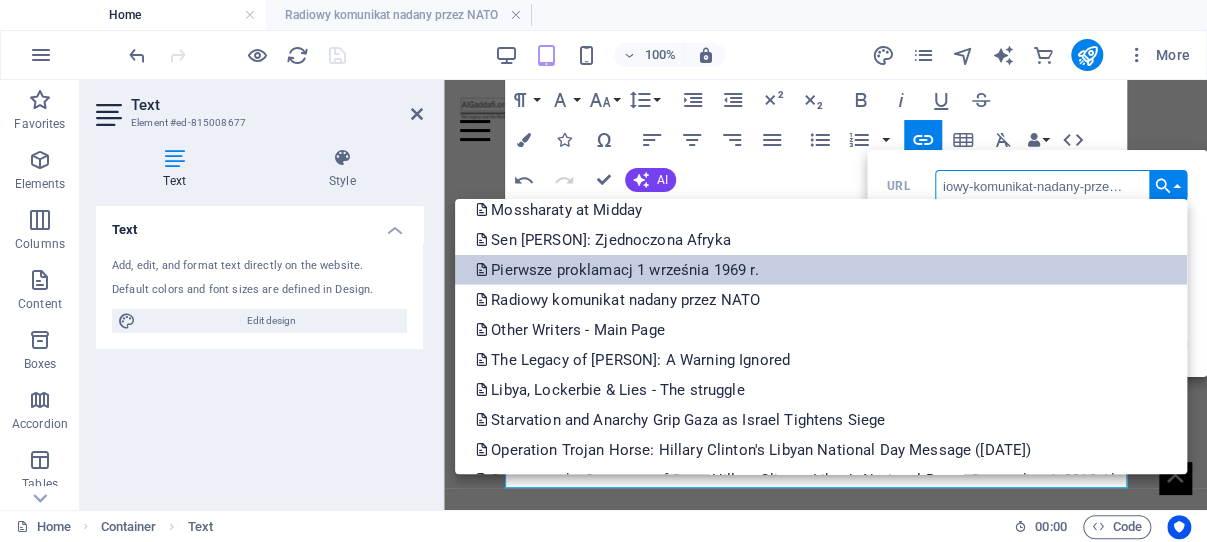 type on "/pierwsze-proklamacj-1-wrzesnia-1969-r" 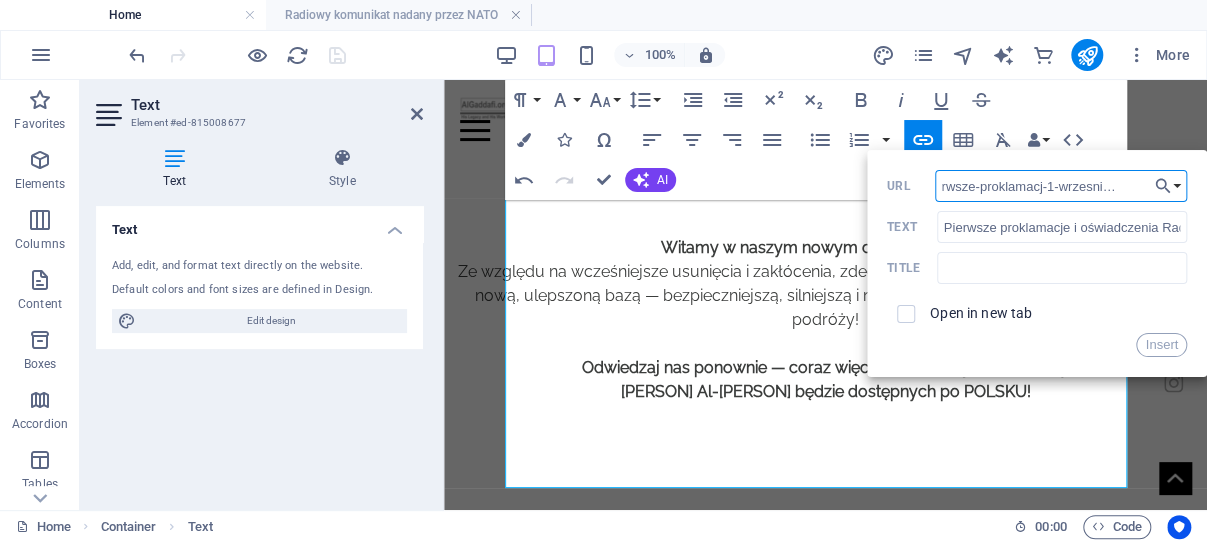 scroll, scrollTop: 0, scrollLeft: 25, axis: horizontal 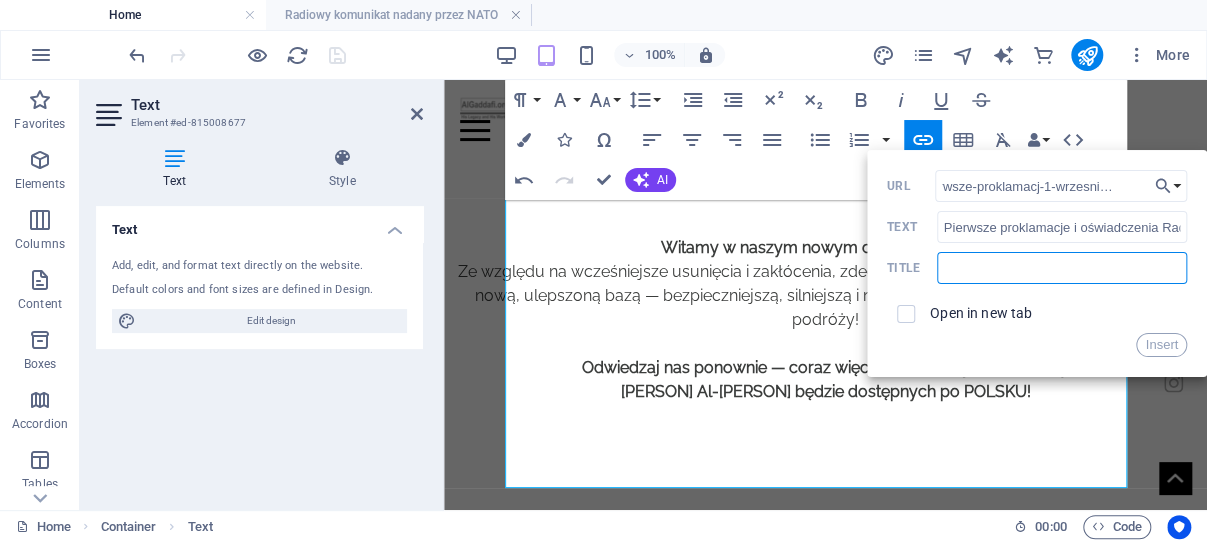 click at bounding box center (1062, 268) 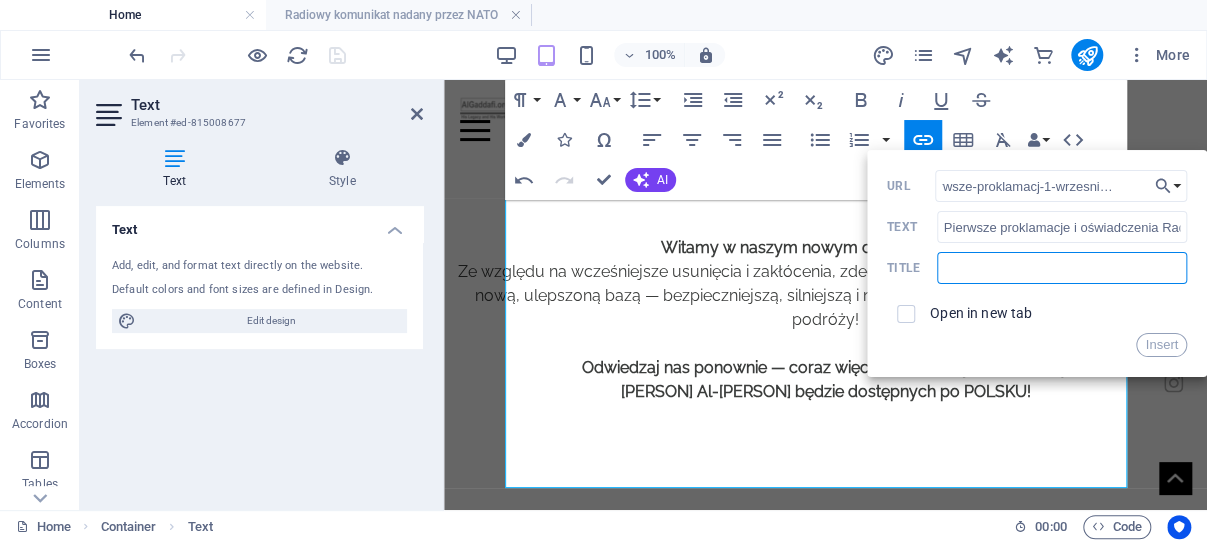 paste on "Pierwsze proklamacje i oświadczenia Rady Dowództwa Rewolucji Przejęcie władzy – [DATE]." 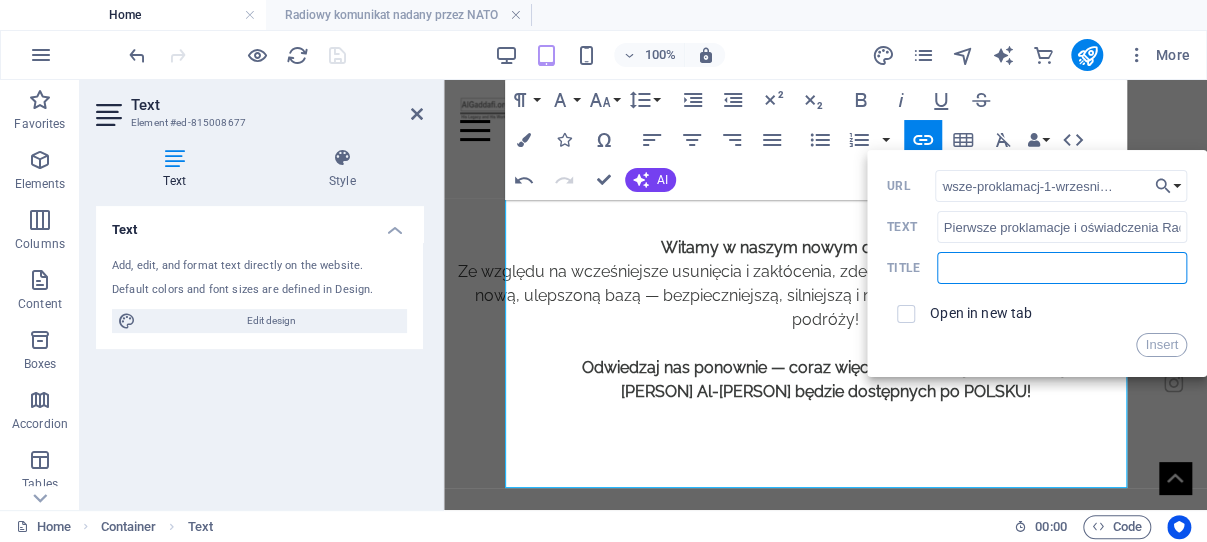 type on "Pierwsze proklamacje i oświadczenia Rady Dowództwa Rewolucji Przejęcie władzy – [DATE]." 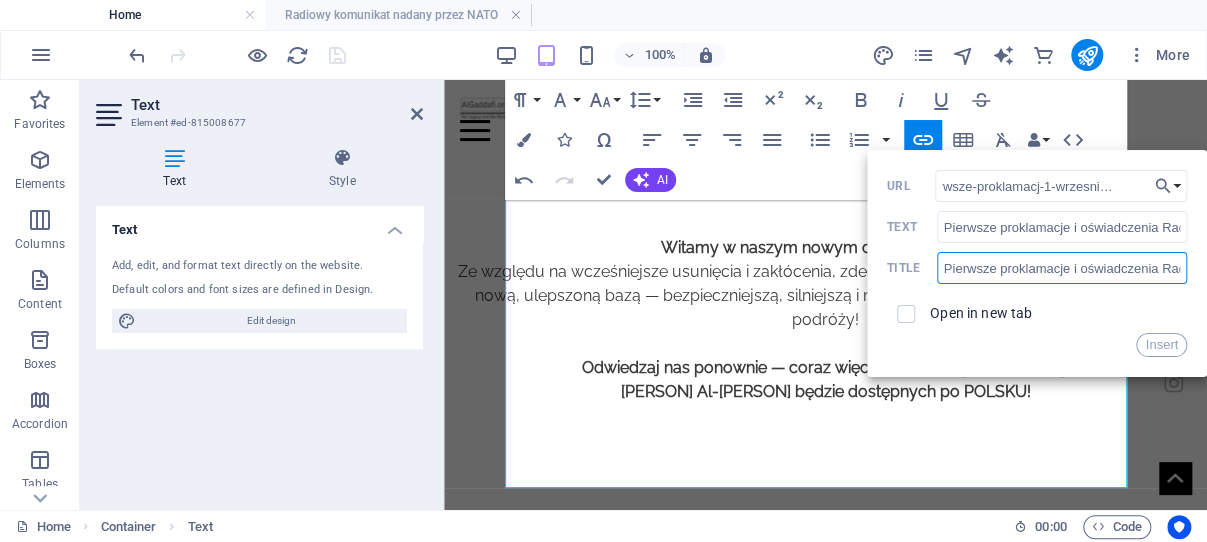 scroll, scrollTop: 0, scrollLeft: 347, axis: horizontal 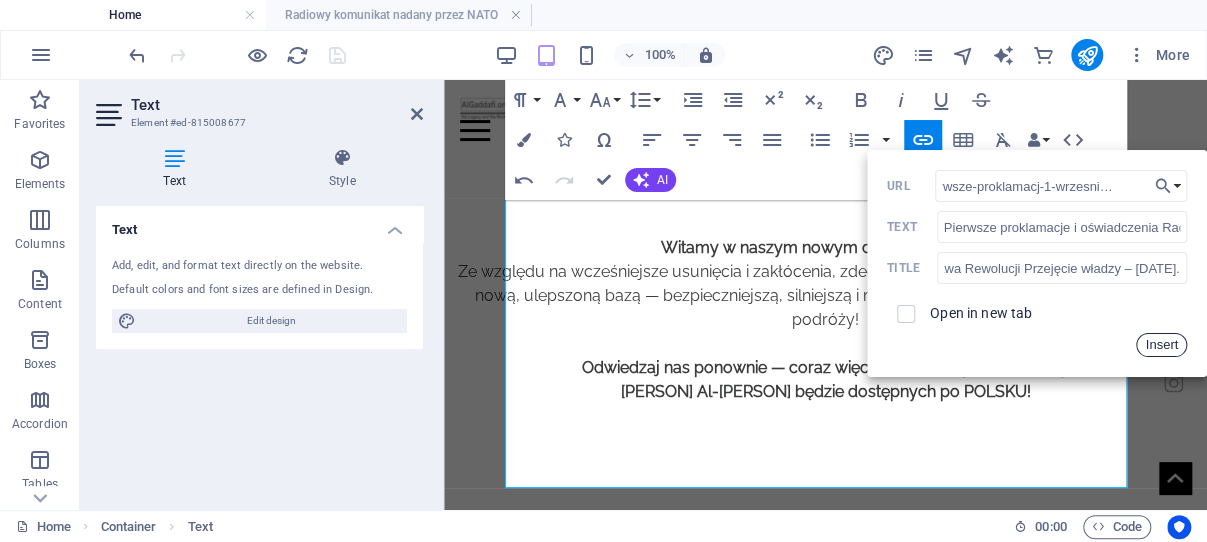 click on "Insert" at bounding box center (1161, 345) 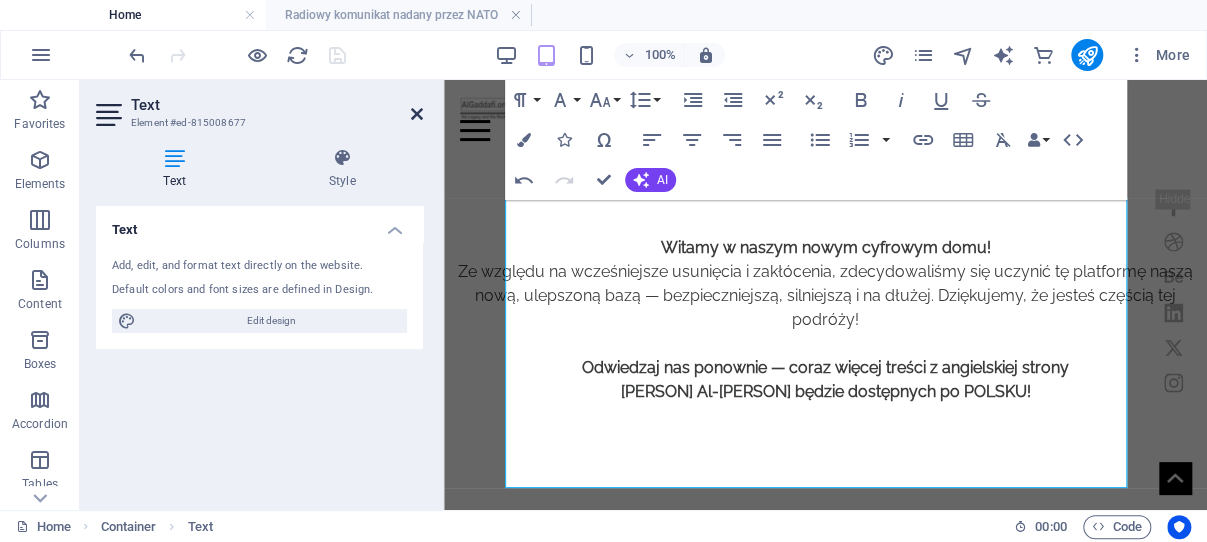click at bounding box center (417, 114) 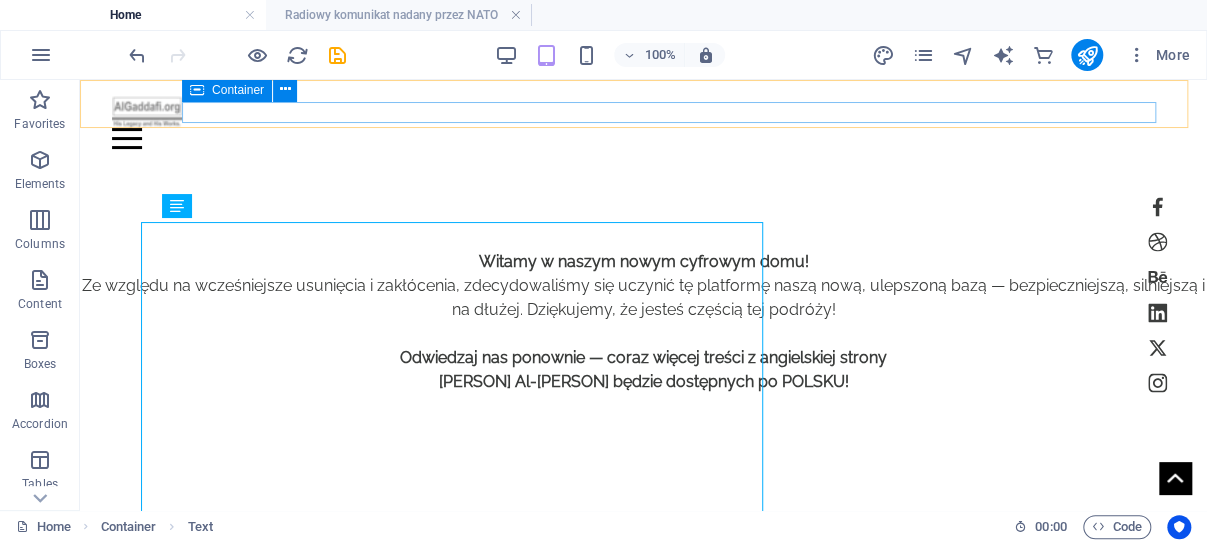 scroll, scrollTop: 565, scrollLeft: 0, axis: vertical 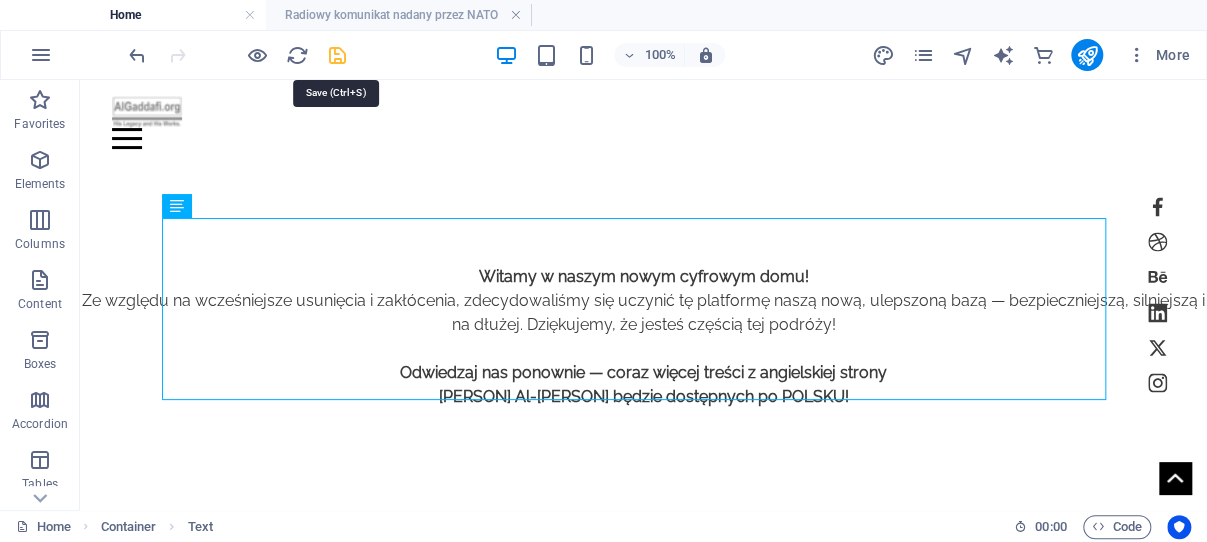 drag, startPoint x: 336, startPoint y: 51, endPoint x: 360, endPoint y: 18, distance: 40.804413 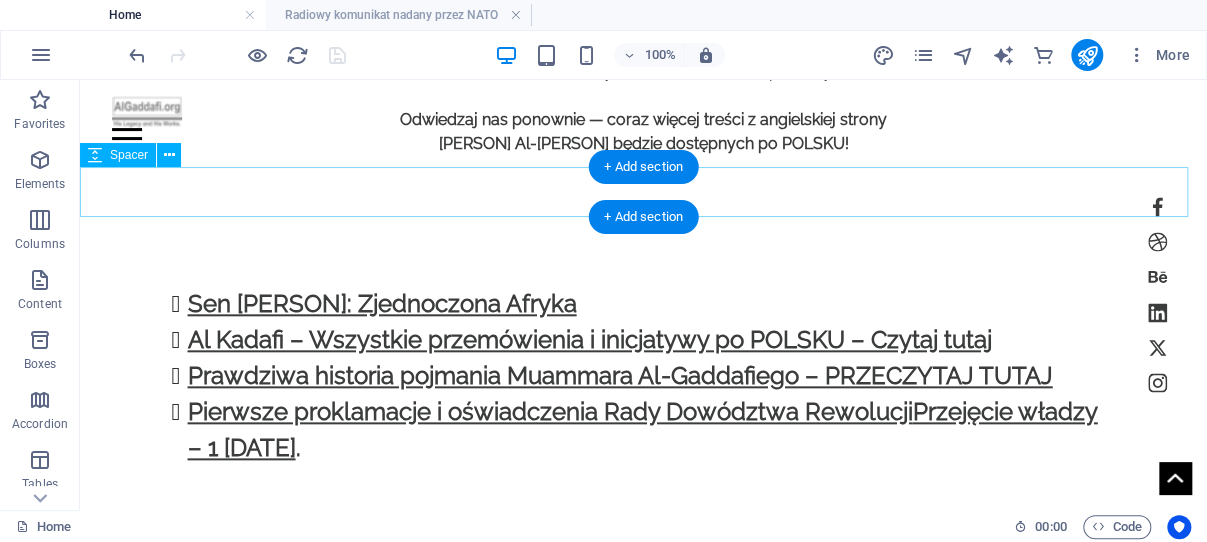 scroll, scrollTop: 777, scrollLeft: 0, axis: vertical 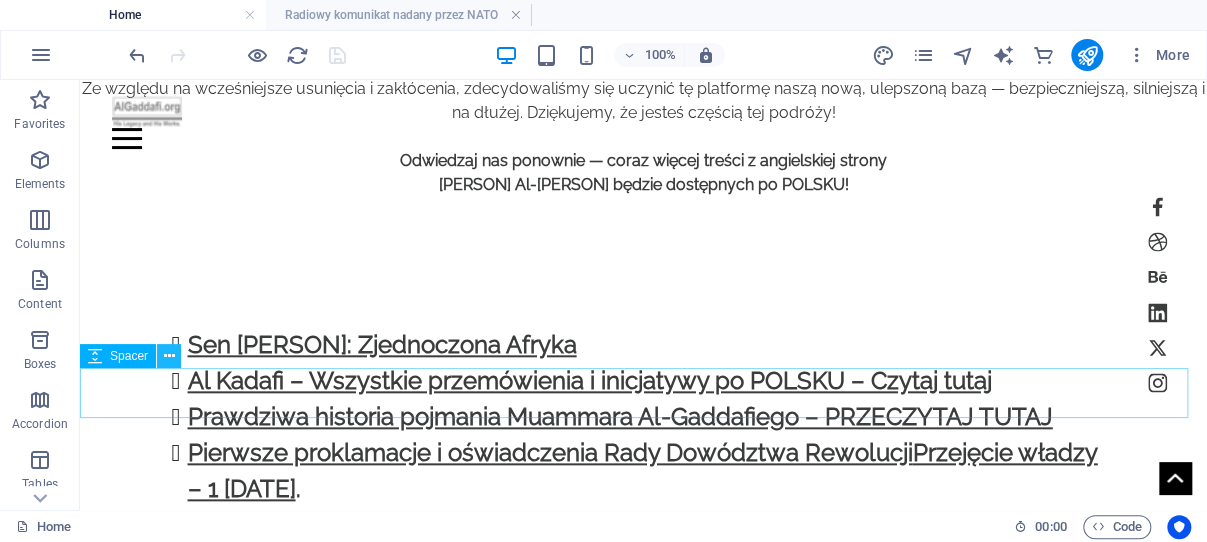 click at bounding box center [169, 356] 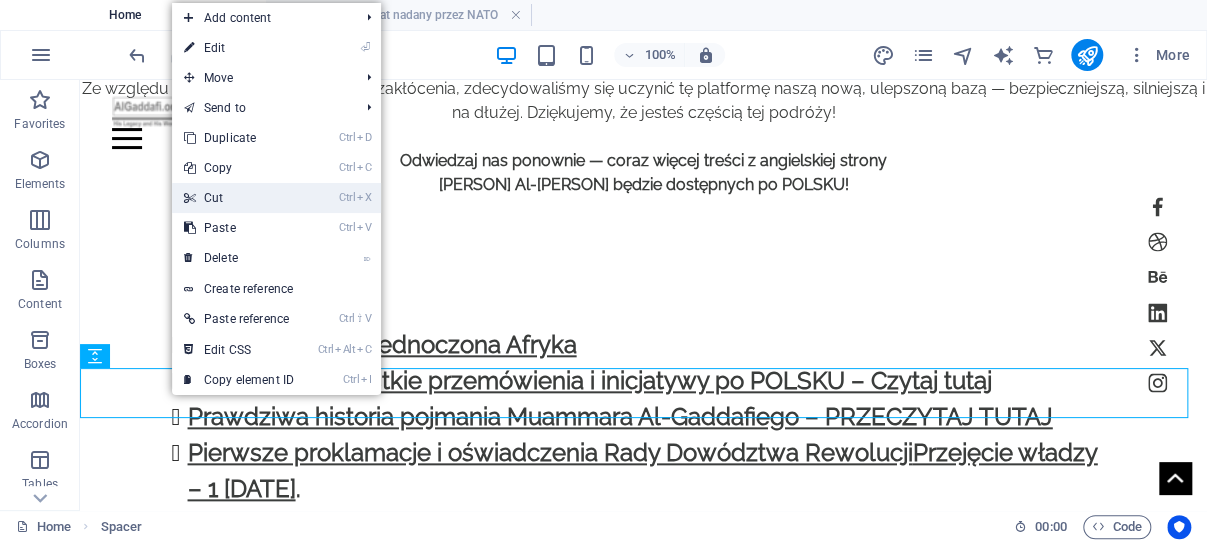 click on "Ctrl X  Cut" at bounding box center (239, 198) 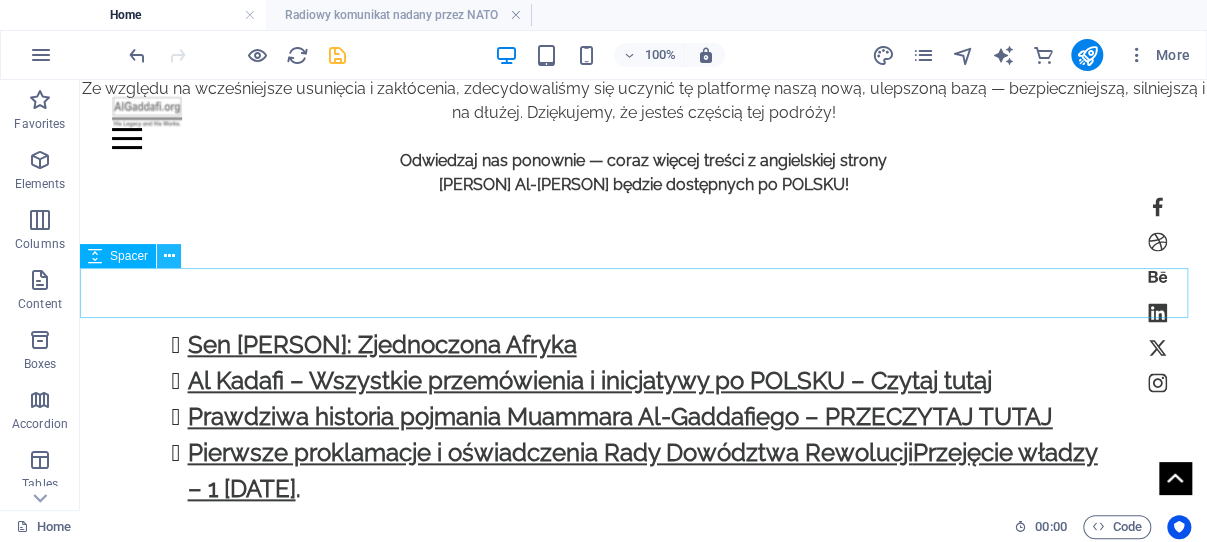 click at bounding box center [169, 256] 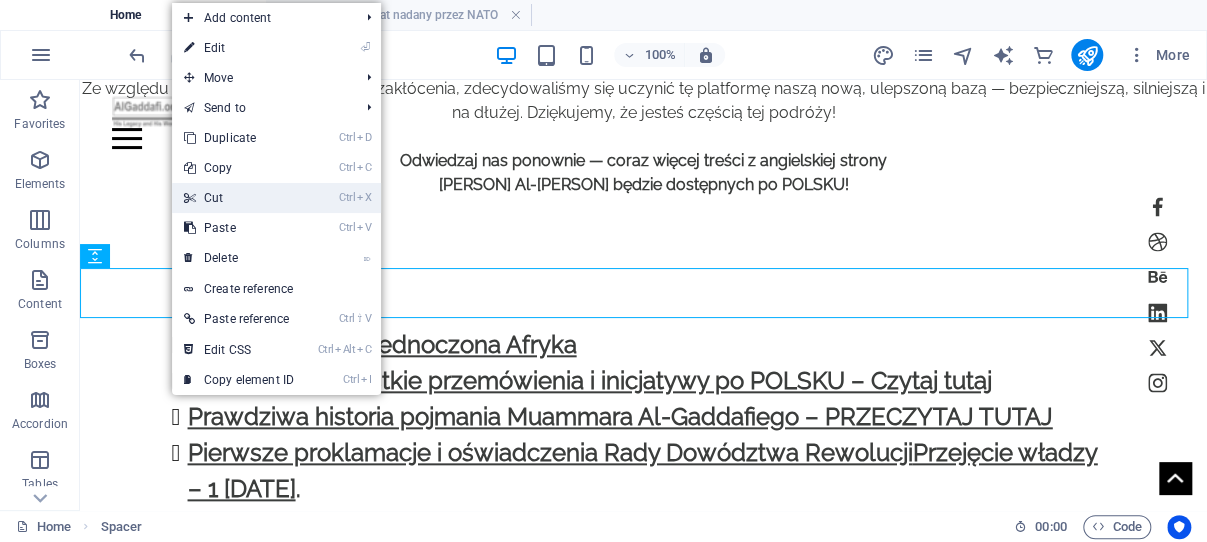 click on "Ctrl X  Cut" at bounding box center (239, 198) 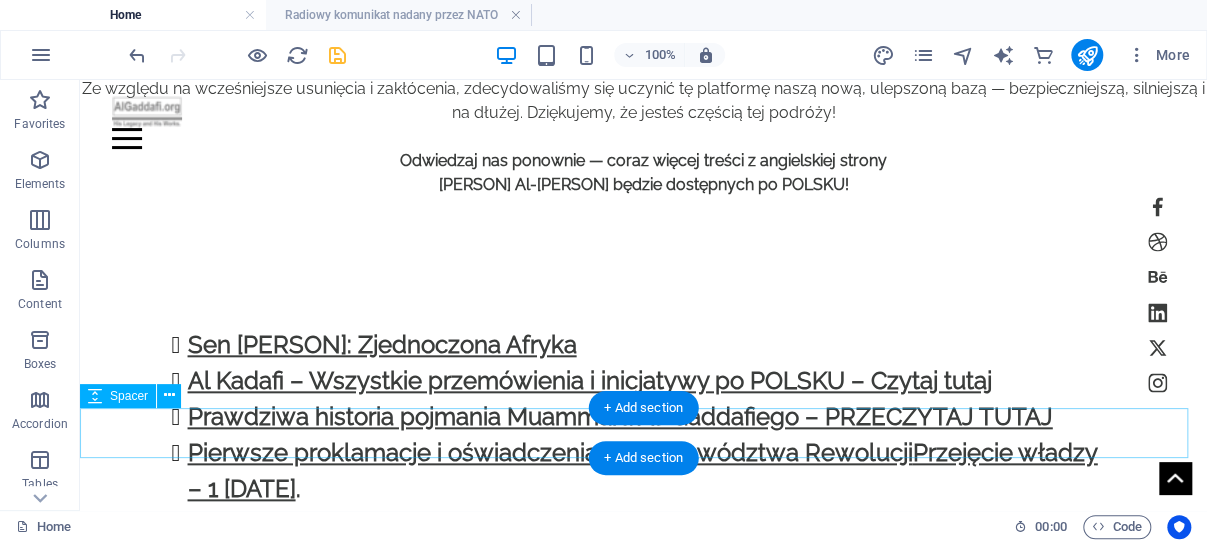 click at bounding box center (643, 728) 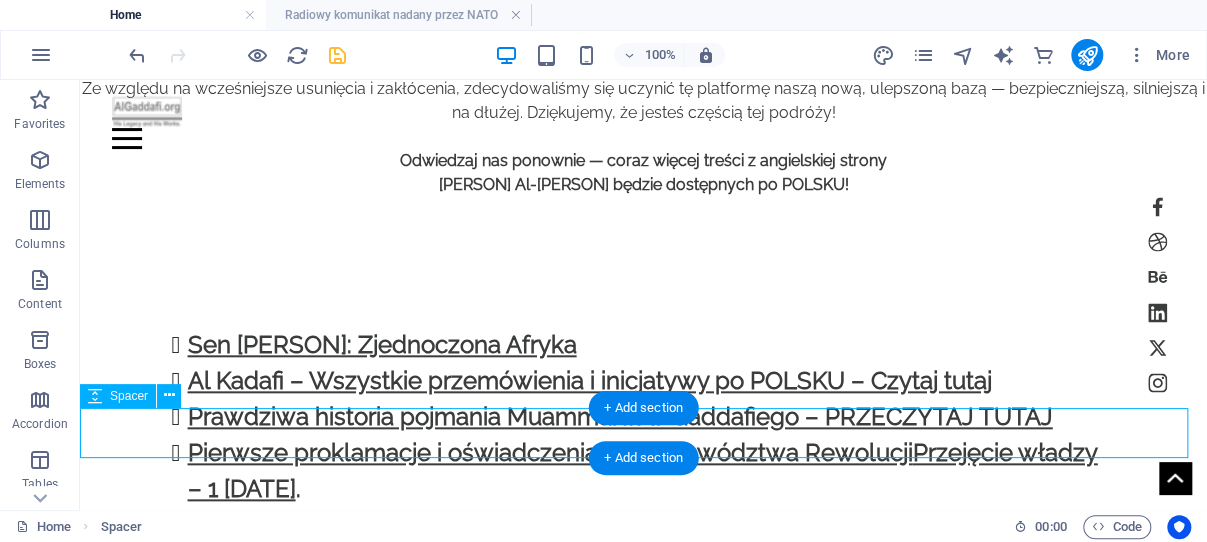 click at bounding box center (643, 728) 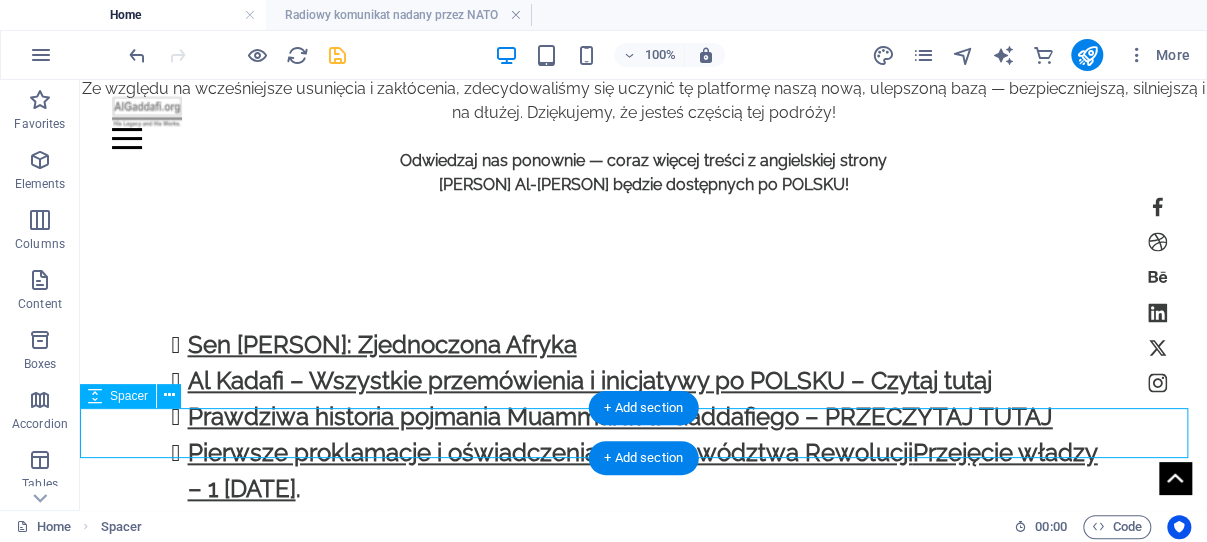 click at bounding box center (643, 728) 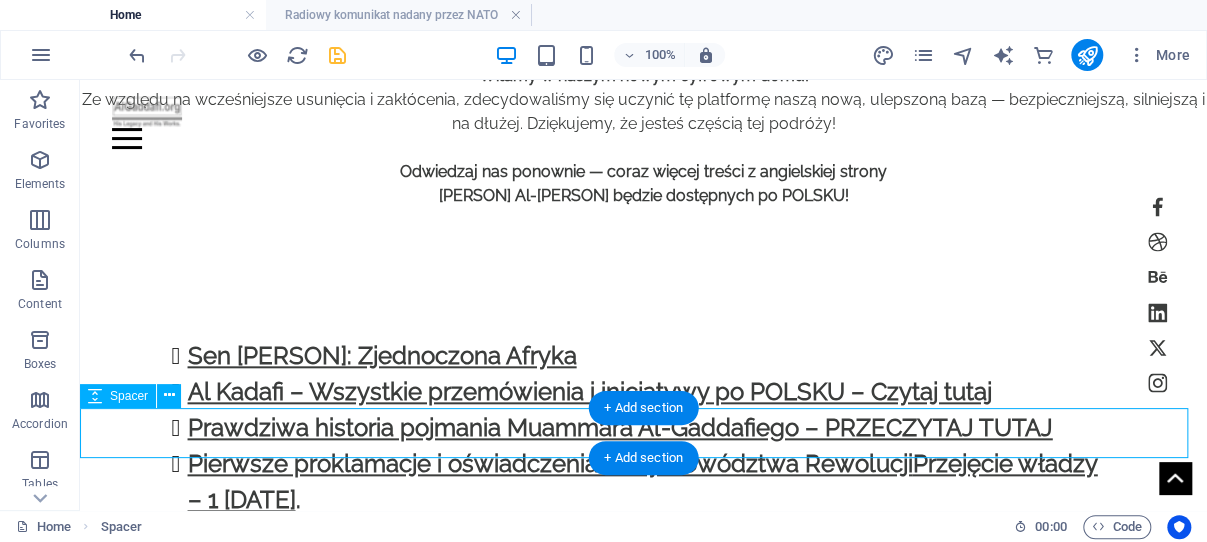 select on "px" 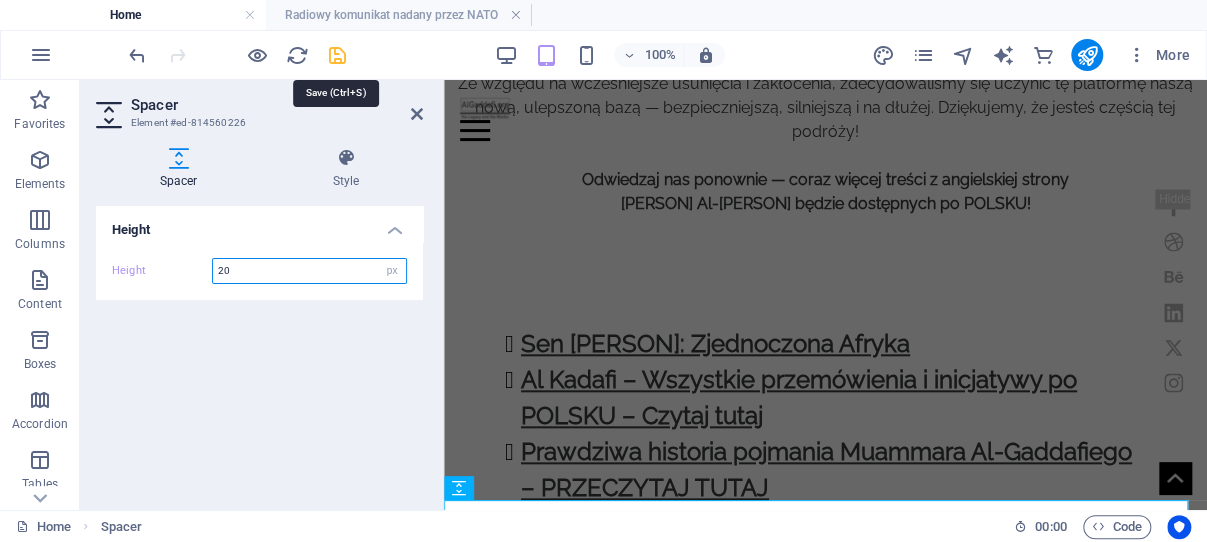 type on "20" 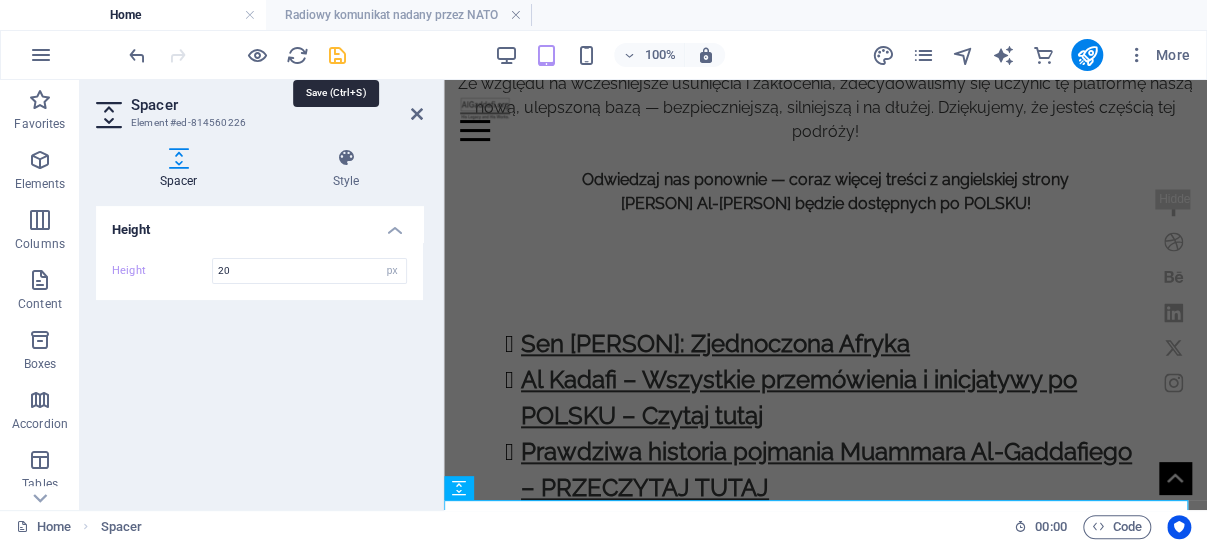 drag, startPoint x: 336, startPoint y: 54, endPoint x: 265, endPoint y: 56, distance: 71.02816 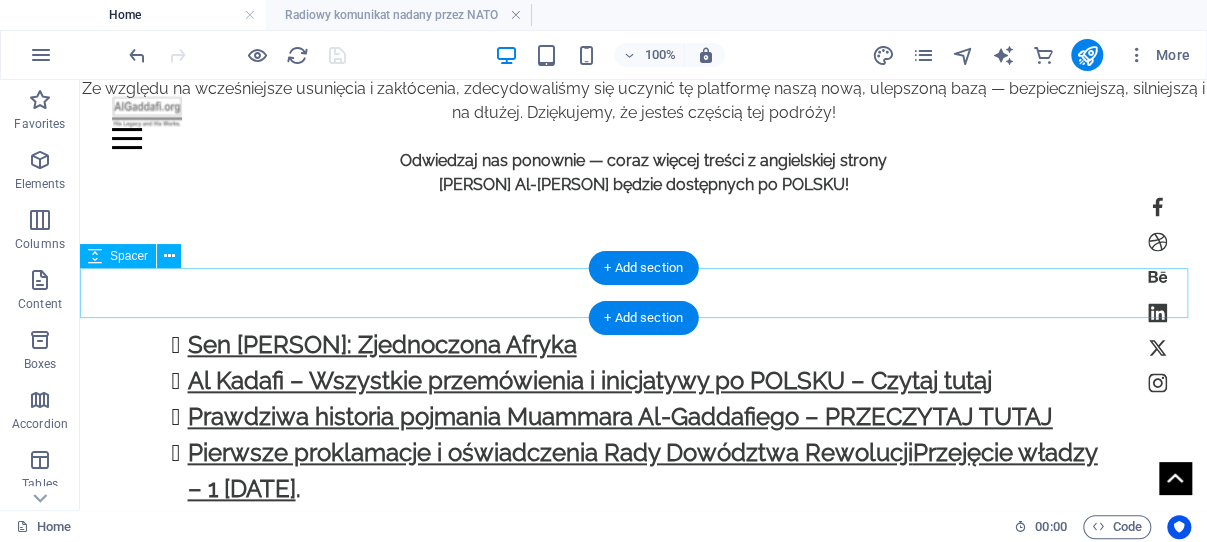 click at bounding box center [643, 612] 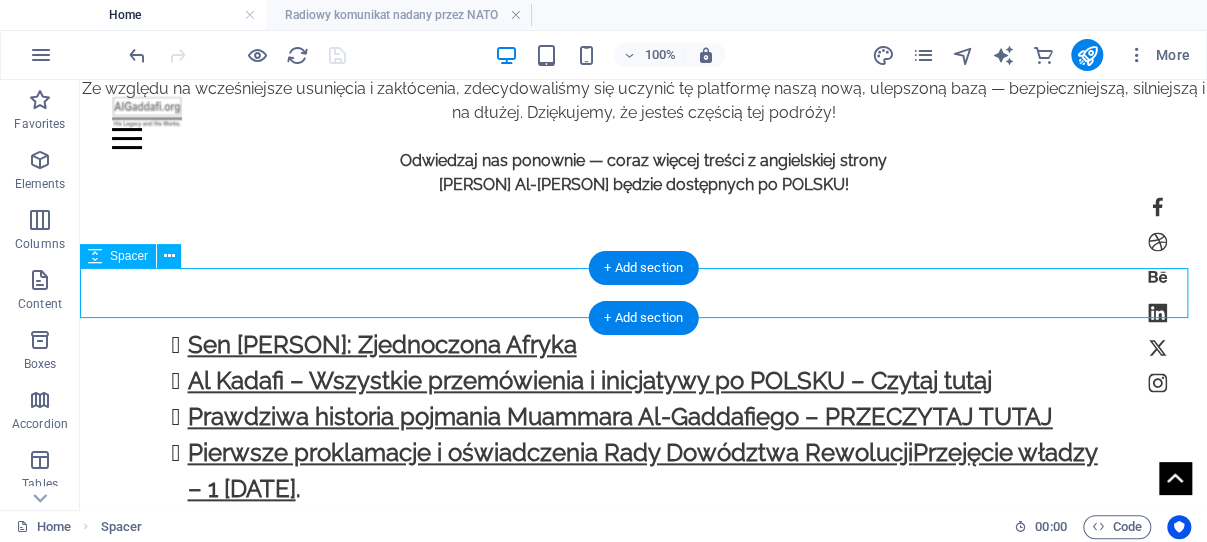 click at bounding box center [643, 612] 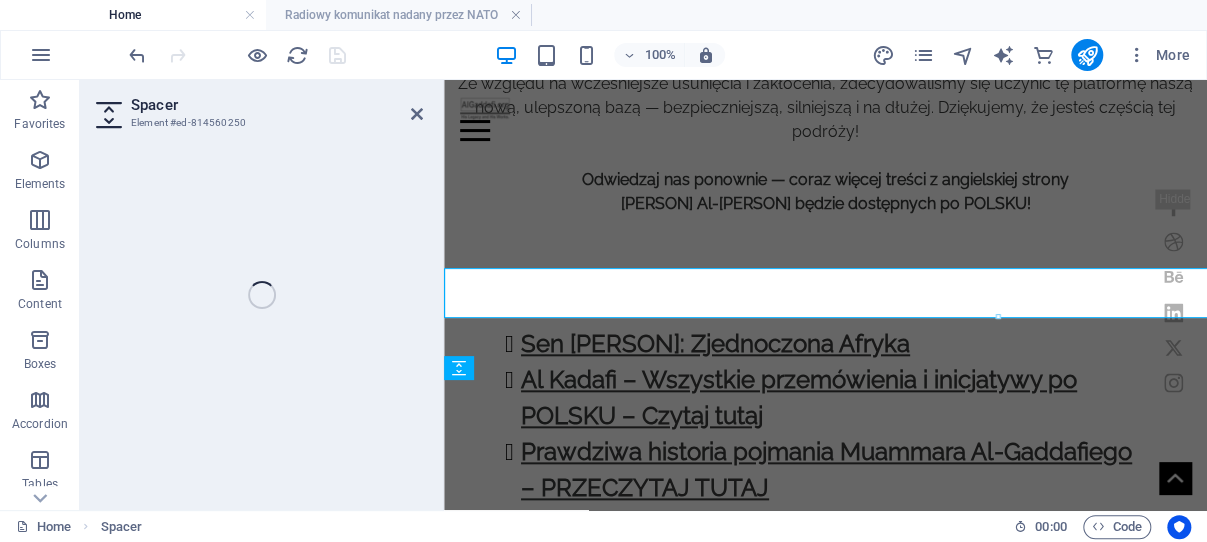 select on "px" 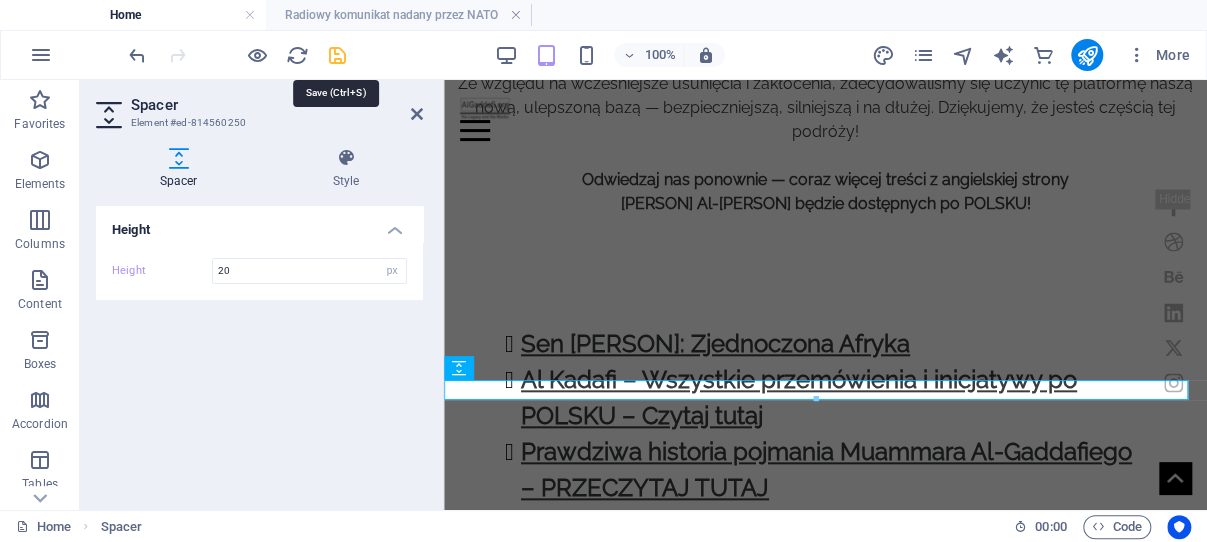 type on "20" 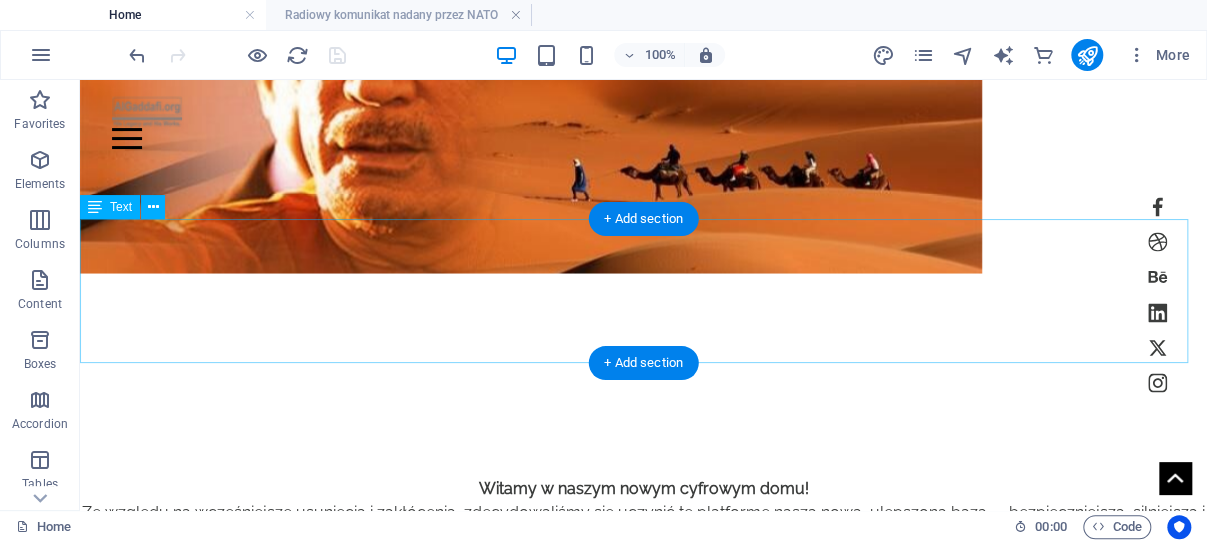 scroll, scrollTop: 0, scrollLeft: 0, axis: both 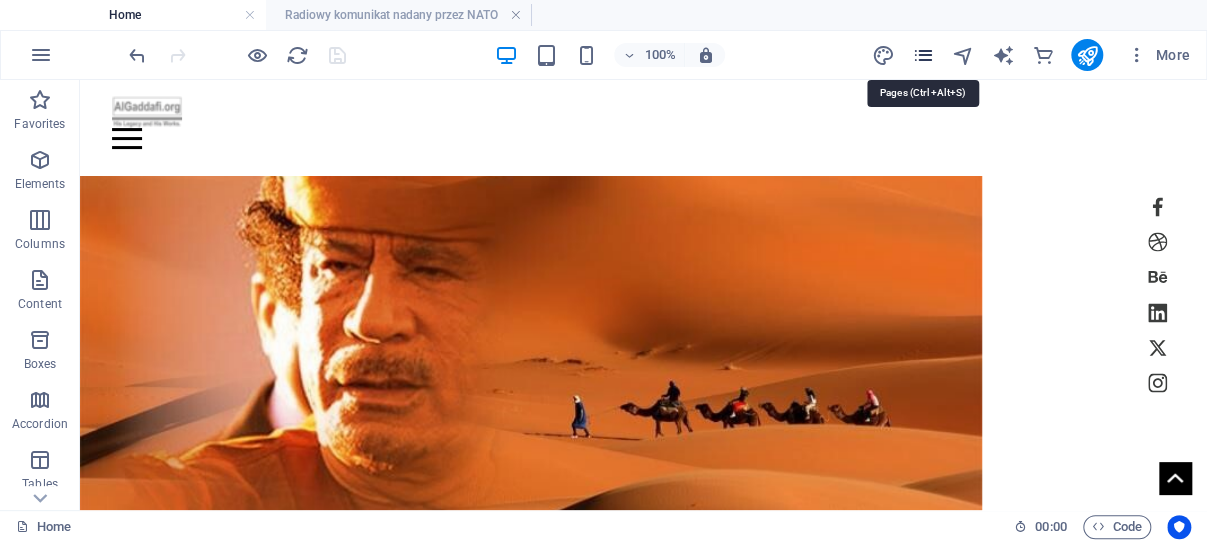 click at bounding box center (922, 55) 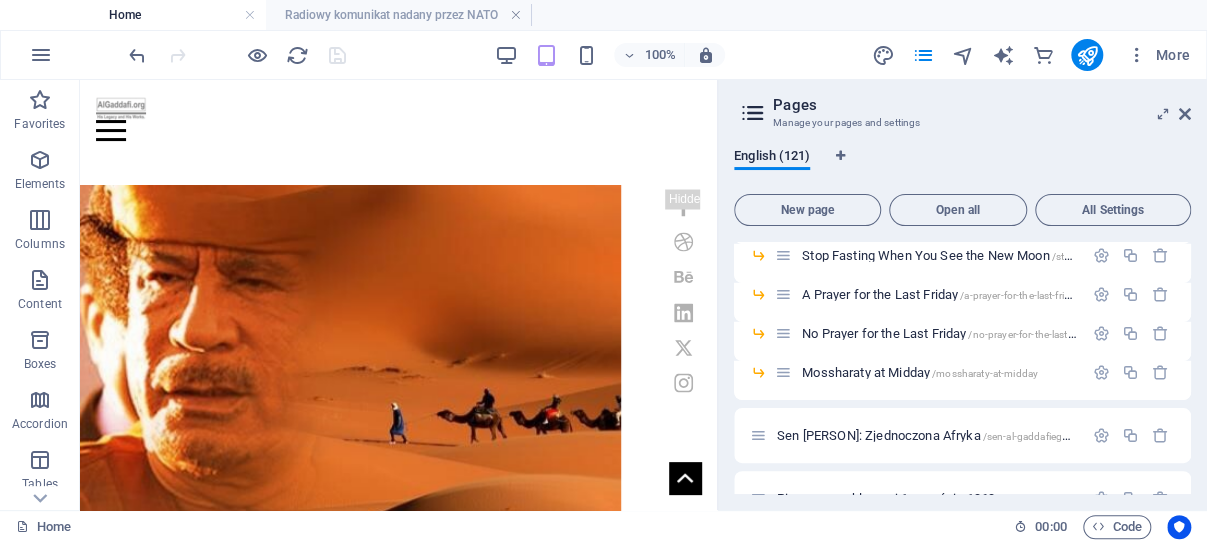 scroll, scrollTop: 2385, scrollLeft: 0, axis: vertical 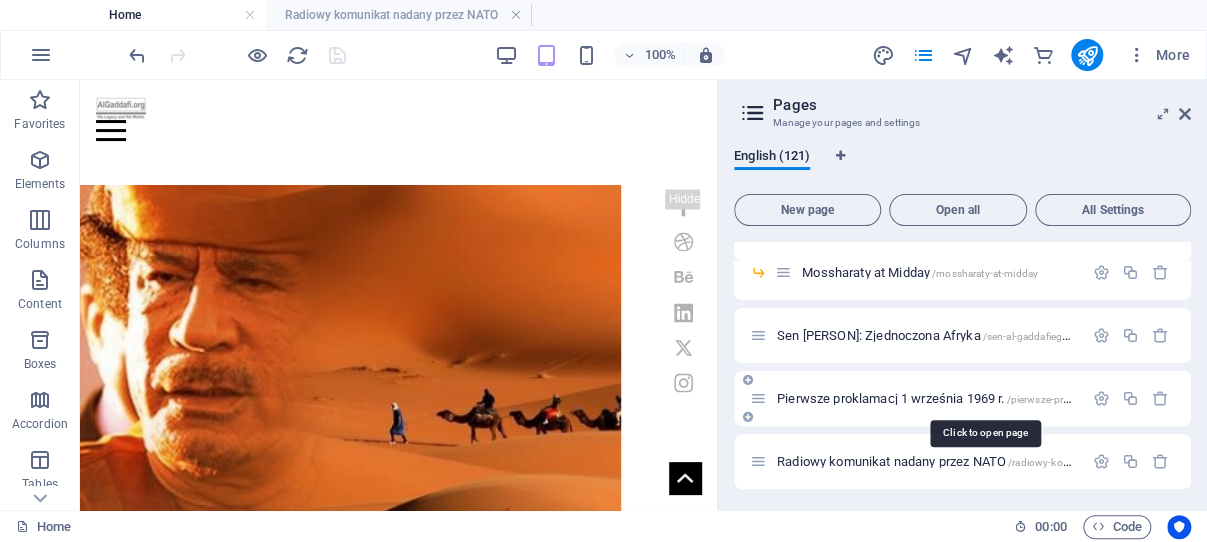 click on "Pierwsze proklamacj  [DATE] /[PERSON]-1-wrzesnia-1969-r" at bounding box center (983, 398) 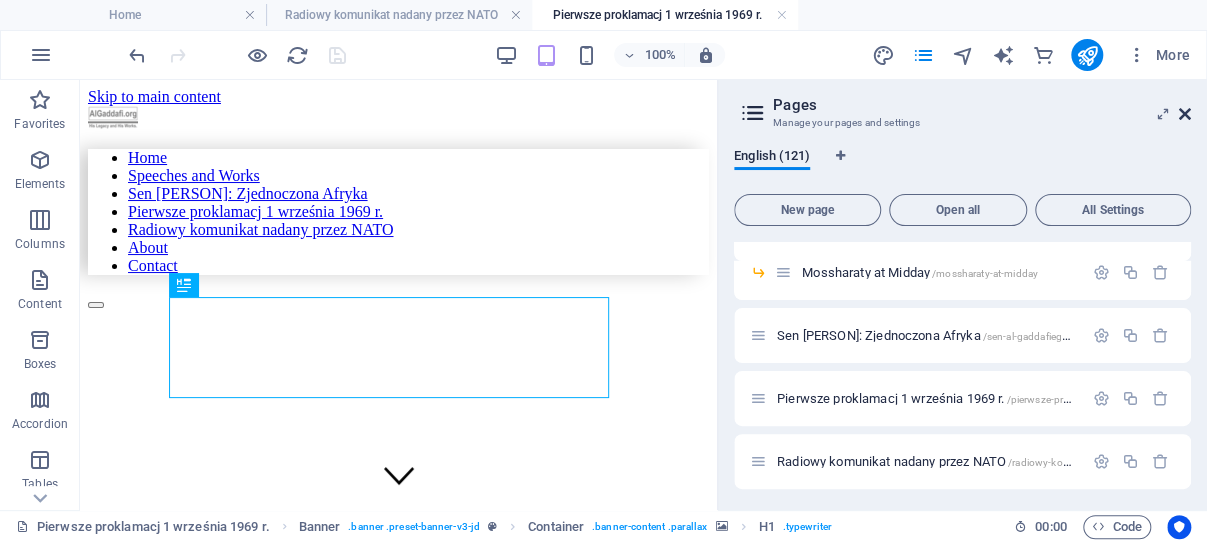 scroll, scrollTop: 0, scrollLeft: 0, axis: both 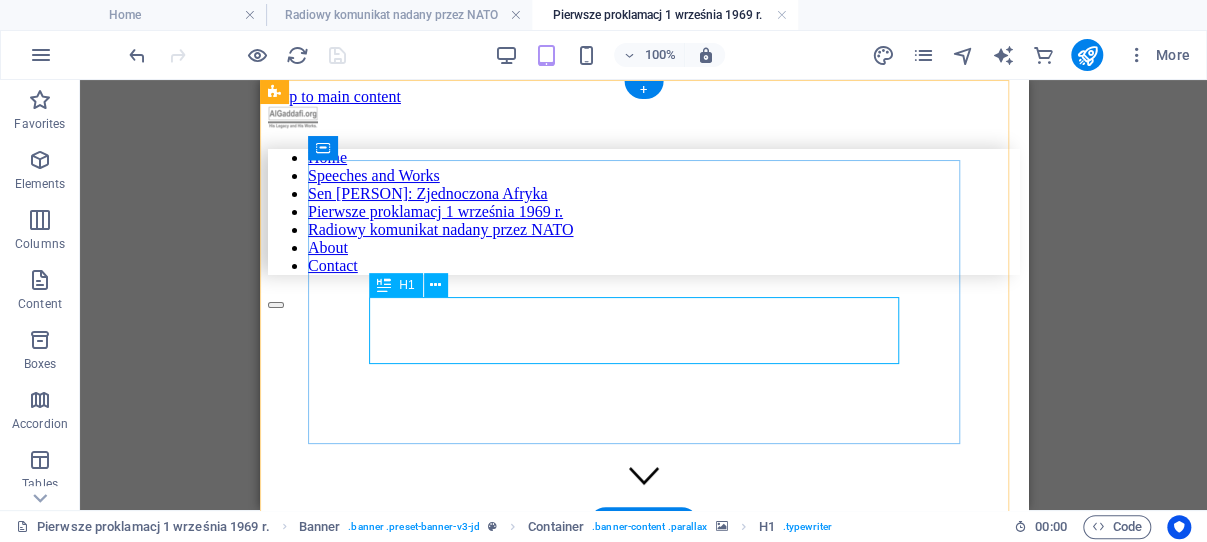 click on "Gagddafi | Sen Al-Gaddafiego: Zjednoczona Afryka" at bounding box center (593, 810) 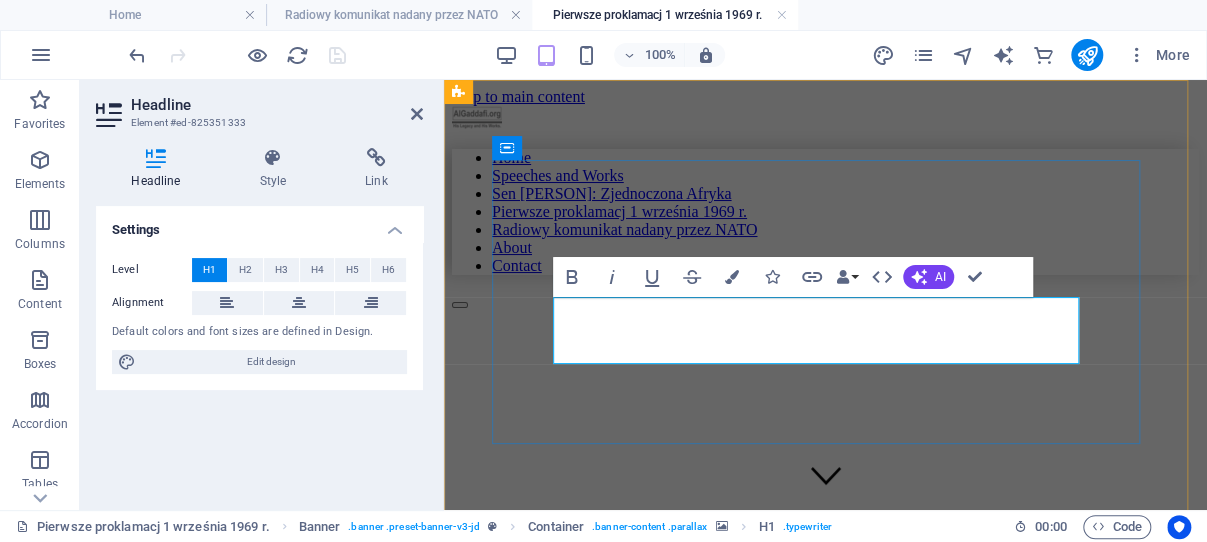 click on "Gagddafi | Sen Al-Gaddafiego: Zjednoczona Afryka" at bounding box center [753, 809] 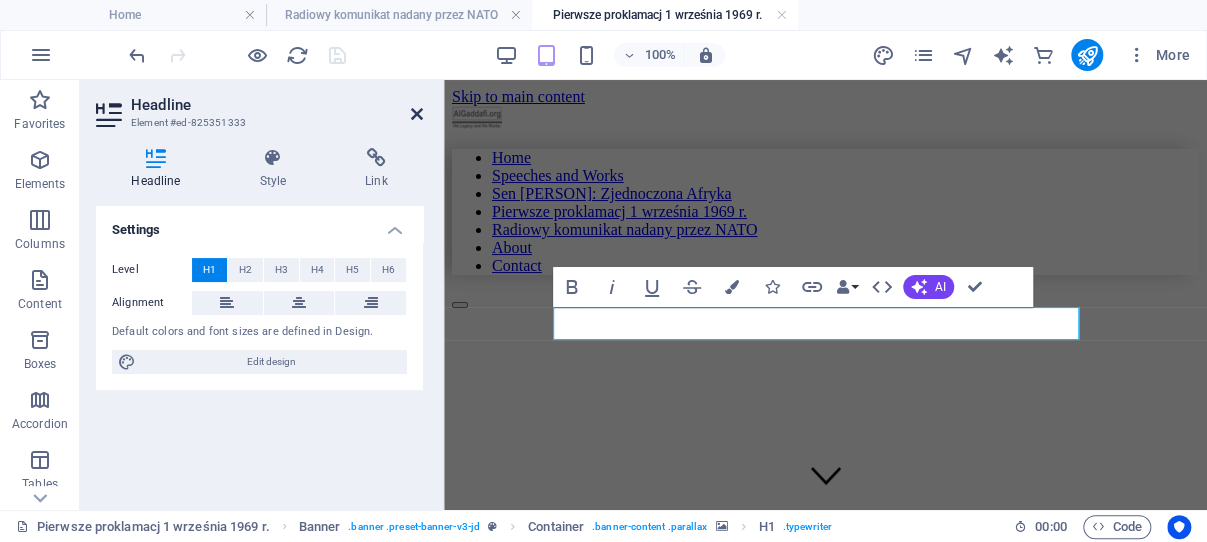 click at bounding box center [417, 114] 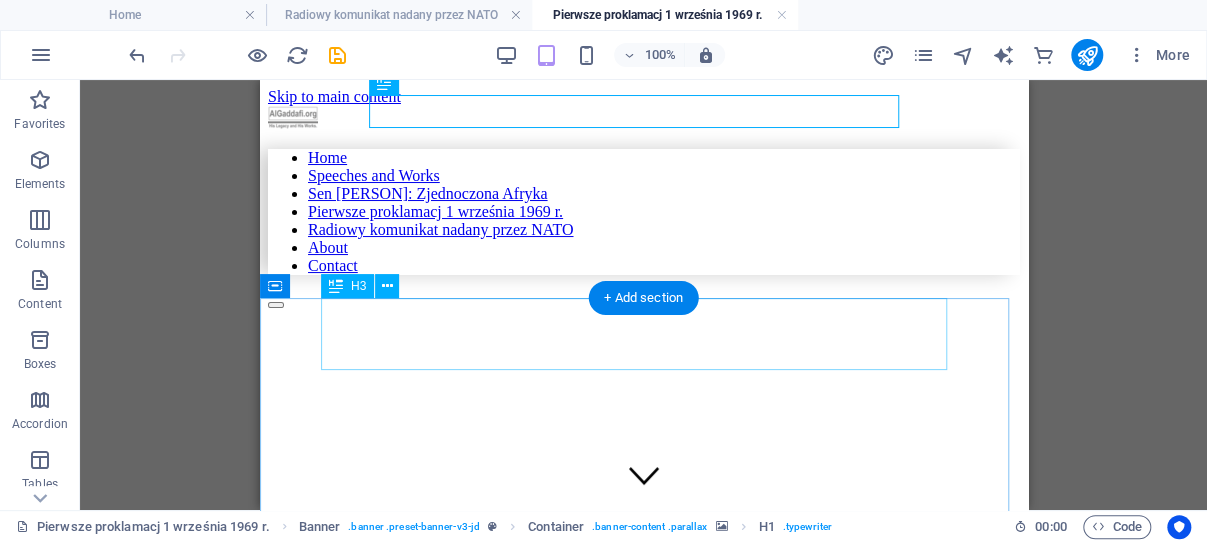scroll, scrollTop: 212, scrollLeft: 0, axis: vertical 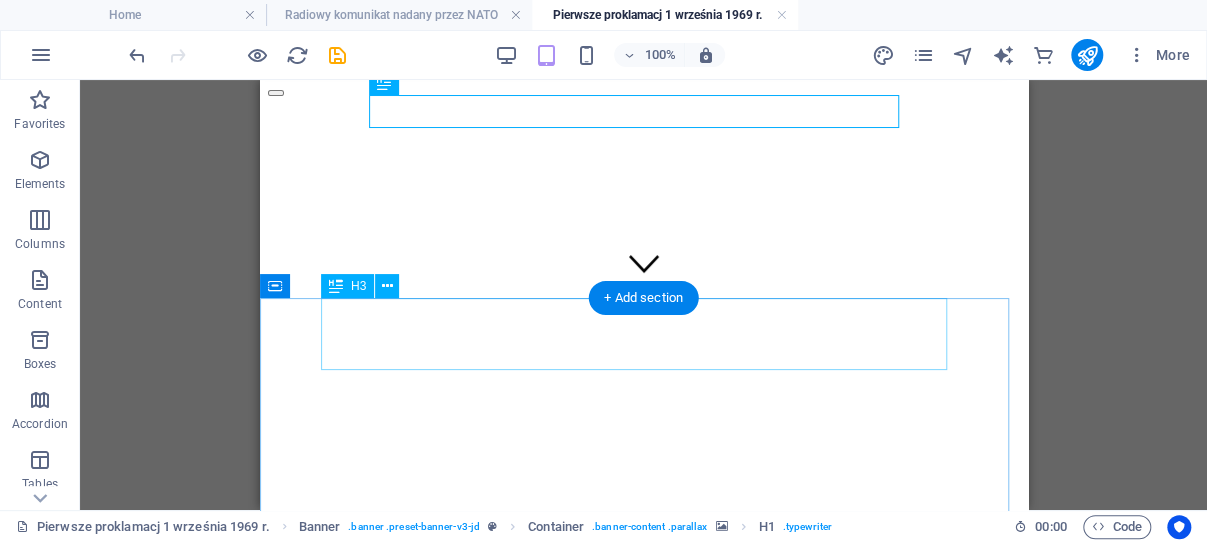 click on "[FIRST] [LAST]: Odbudowa Afryki z popiołów Unii Państw Afrykańskich" at bounding box center [643, 701] 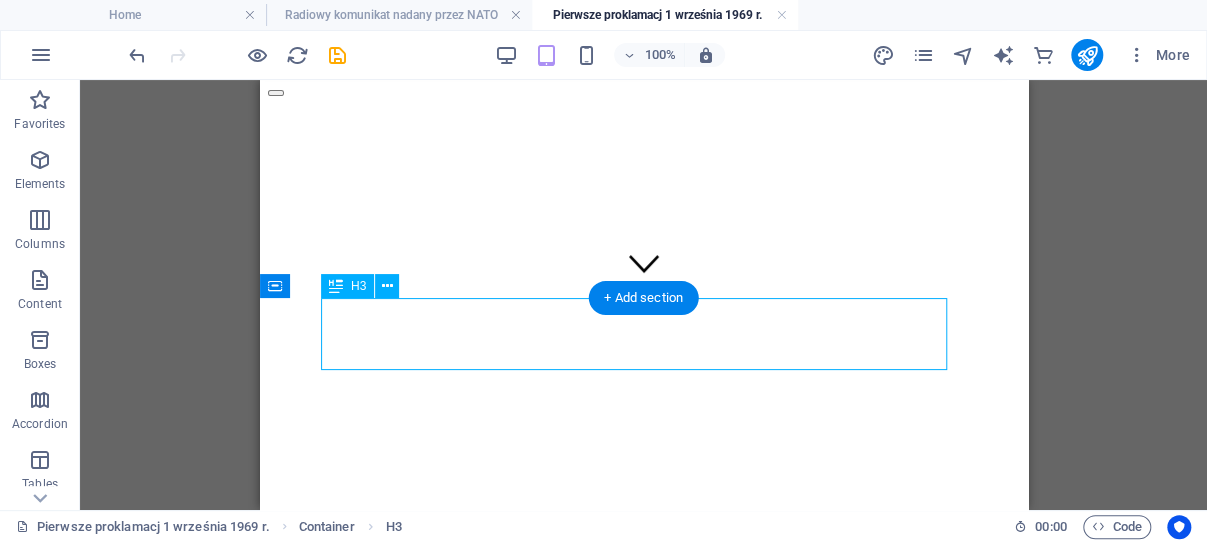 click on "[FIRST] [LAST]: Odbudowa Afryki z popiołów Unii Państw Afrykańskich" at bounding box center (643, 701) 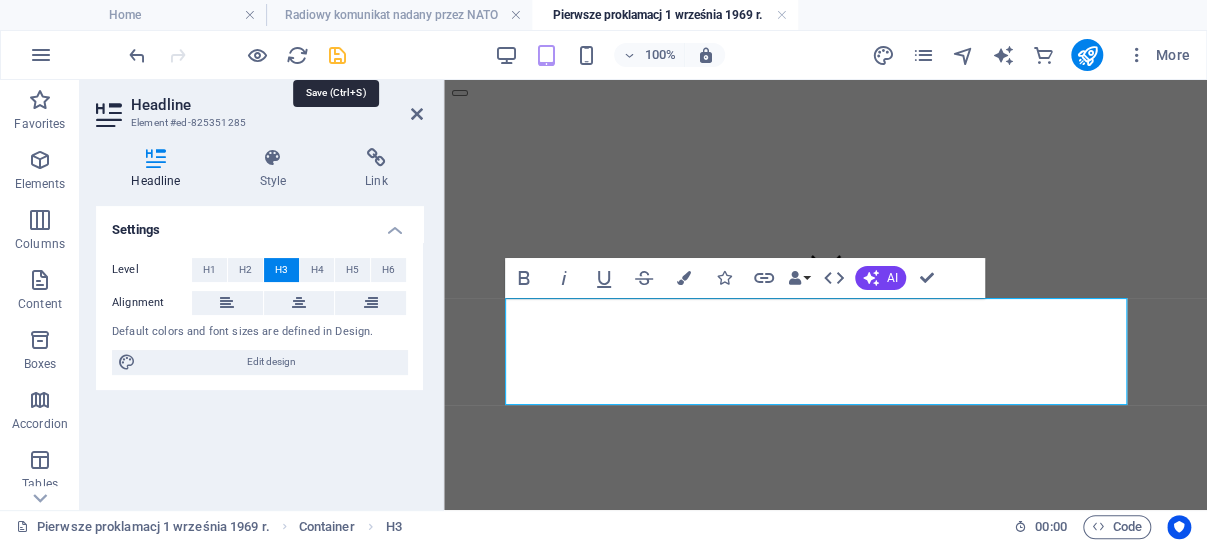 click at bounding box center [337, 55] 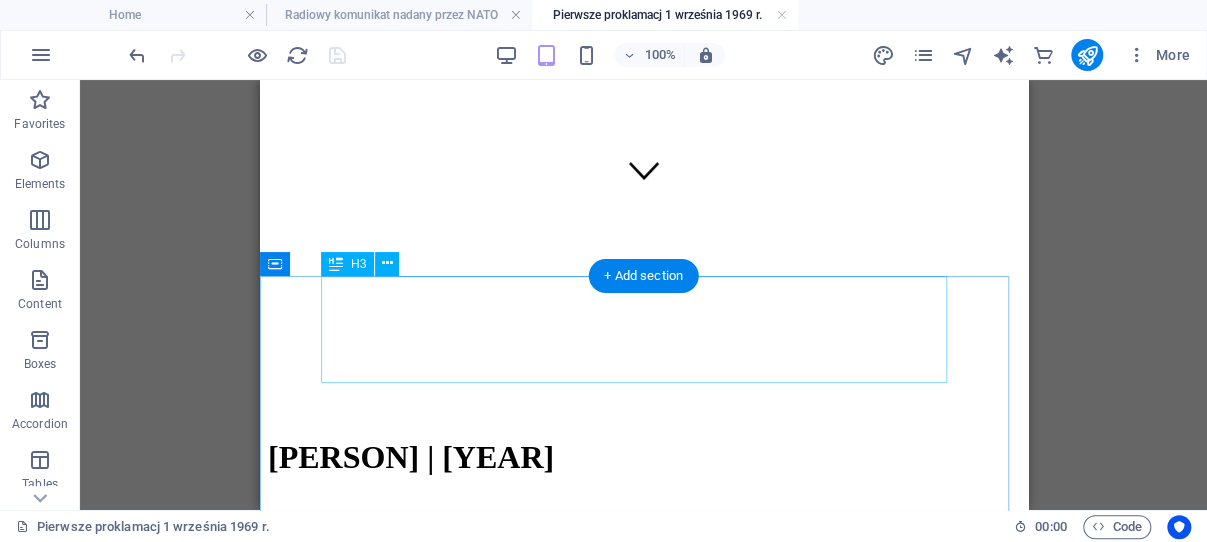 scroll, scrollTop: 318, scrollLeft: 0, axis: vertical 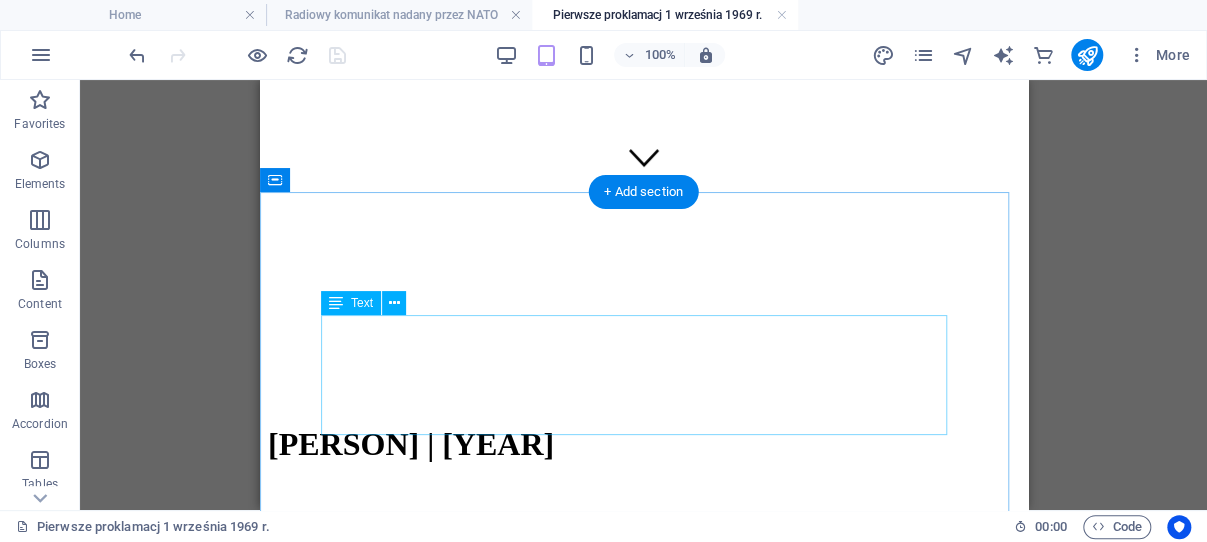 click on "W rozległej libijskiej pustyni, pod palącym słońcem, człowiek, który niegdyś nazywał siebie „Królem Królów Afryki”, marzył nie tylko o rewolucji w swoim kraju, lecz o odrodzeniu całego kontynentu. Tym człowiekiem był Mu’ammar Al-Gaddafi — przywódca Libii, rewolucyjny myśliciel i jedna z najbardziej kontrowersyjnych postaci we współczesnej historii Afryki." at bounding box center [643, 692] 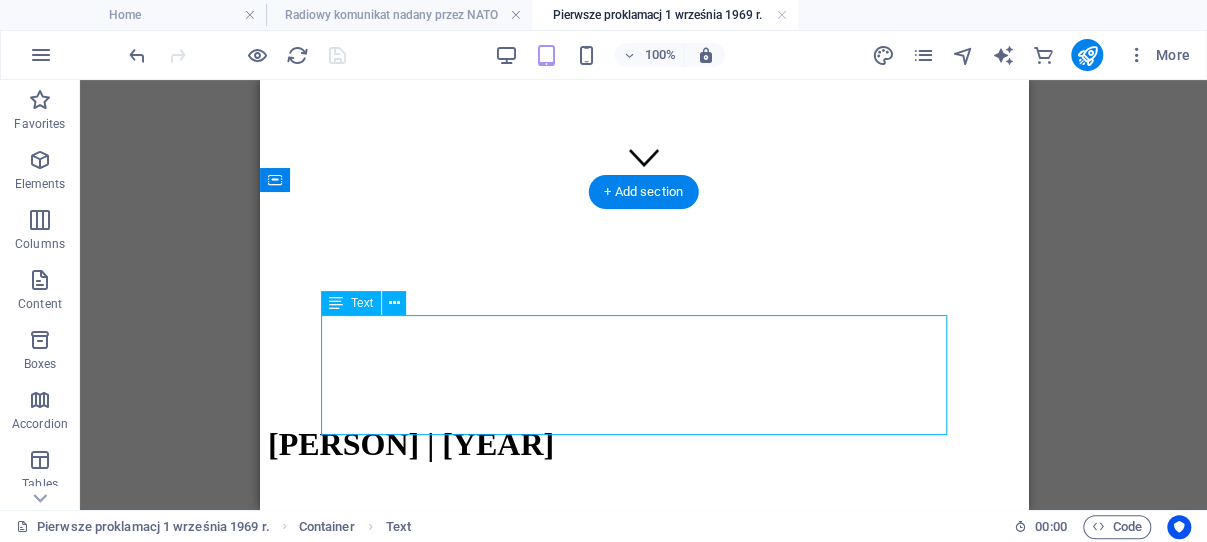 click on "W rozległej libijskiej pustyni, pod palącym słońcem, człowiek, który niegdyś nazywał siebie „Królem Królów Afryki”, marzył nie tylko o rewolucji w swoim kraju, lecz o odrodzeniu całego kontynentu. Tym człowiekiem był Mu’ammar Al-Gaddafi — przywódca Libii, rewolucyjny myśliciel i jedna z najbardziej kontrowersyjnych postaci we współczesnej historii Afryki." at bounding box center (643, 692) 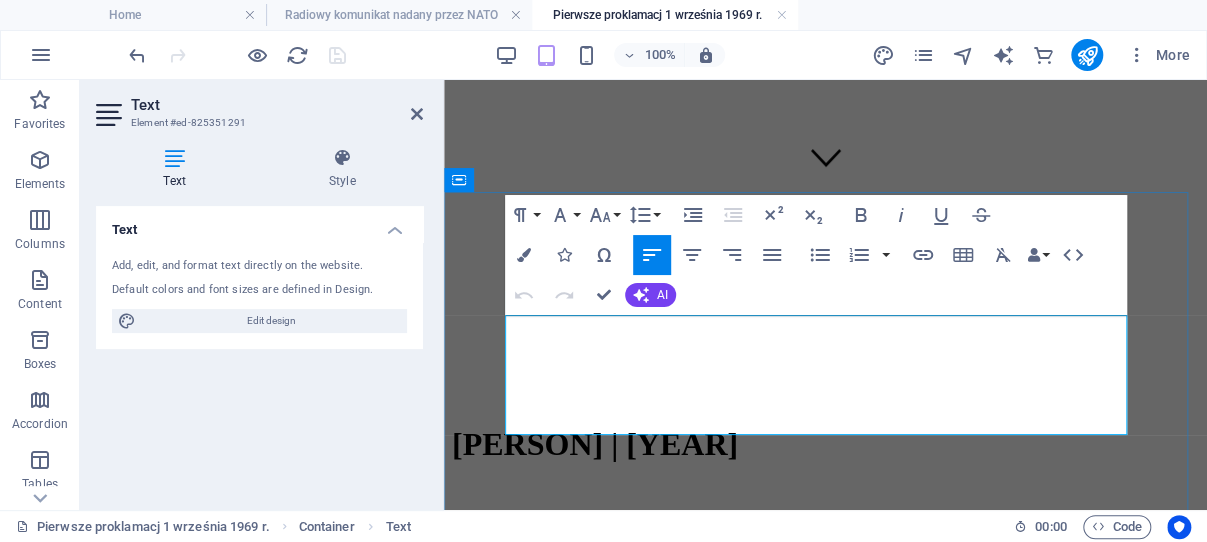 drag, startPoint x: 744, startPoint y: 419, endPoint x: 509, endPoint y: 328, distance: 252.00397 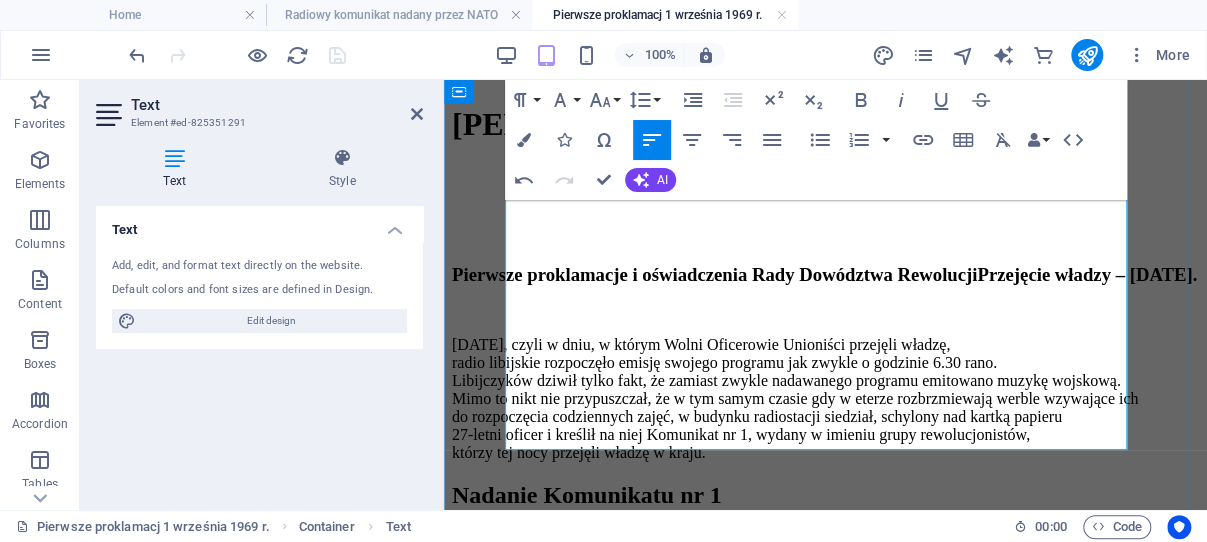 scroll, scrollTop: 742, scrollLeft: 0, axis: vertical 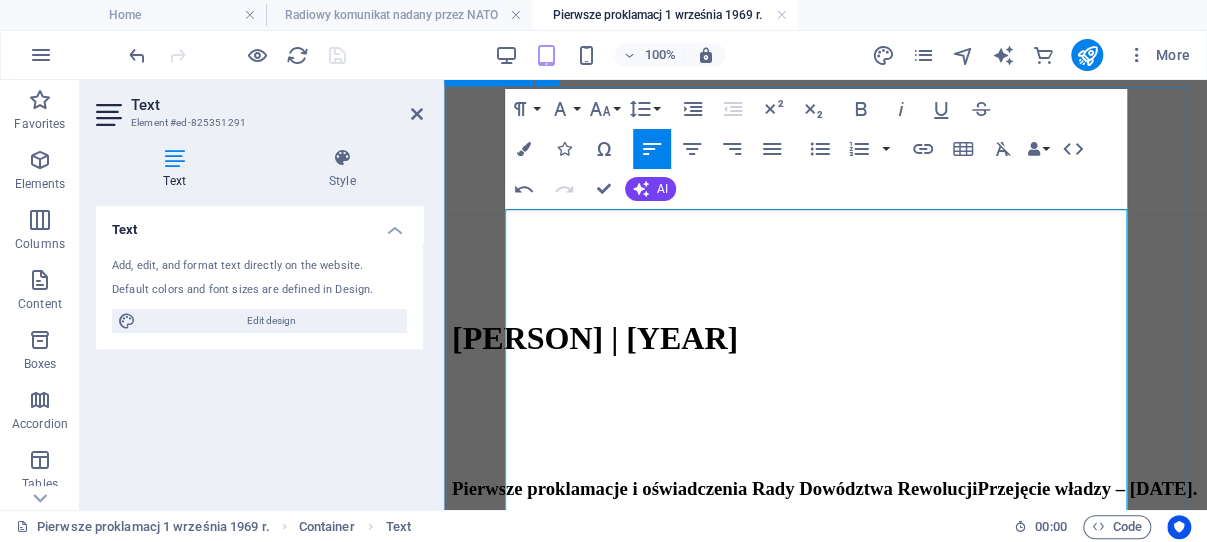 drag, startPoint x: 697, startPoint y: 356, endPoint x: 503, endPoint y: 220, distance: 236.92192 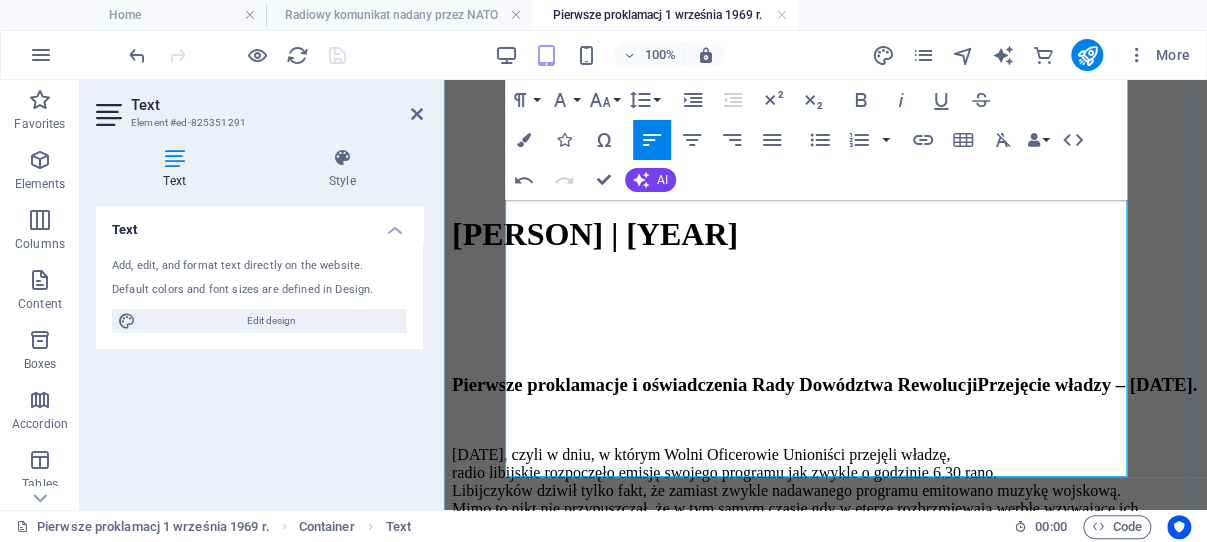 scroll, scrollTop: 636, scrollLeft: 0, axis: vertical 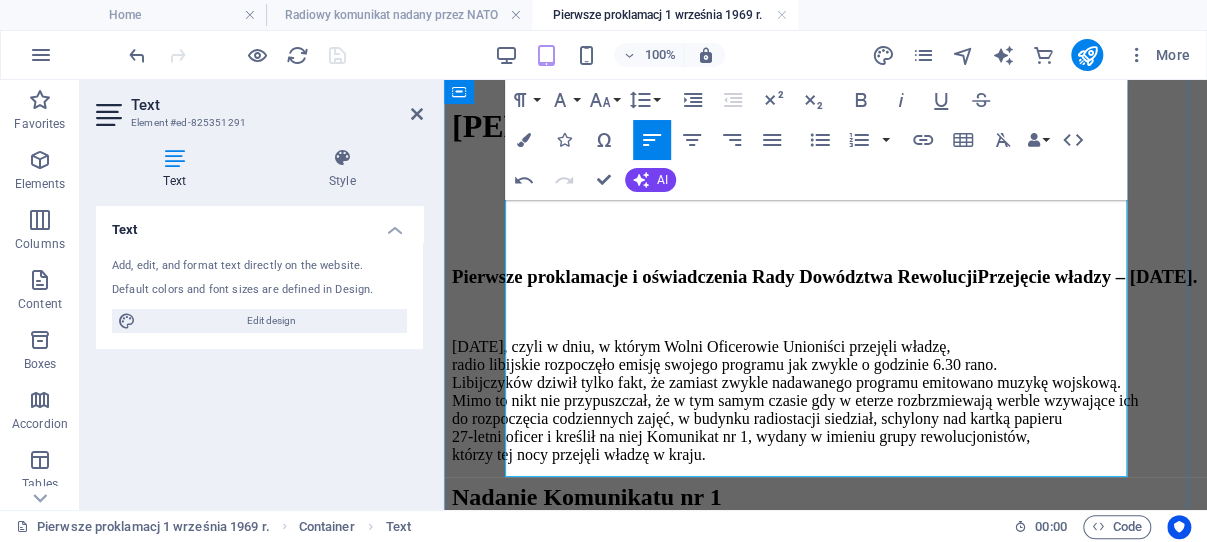 click on "Nadanie Komunikatu nr 1" at bounding box center (825, 497) 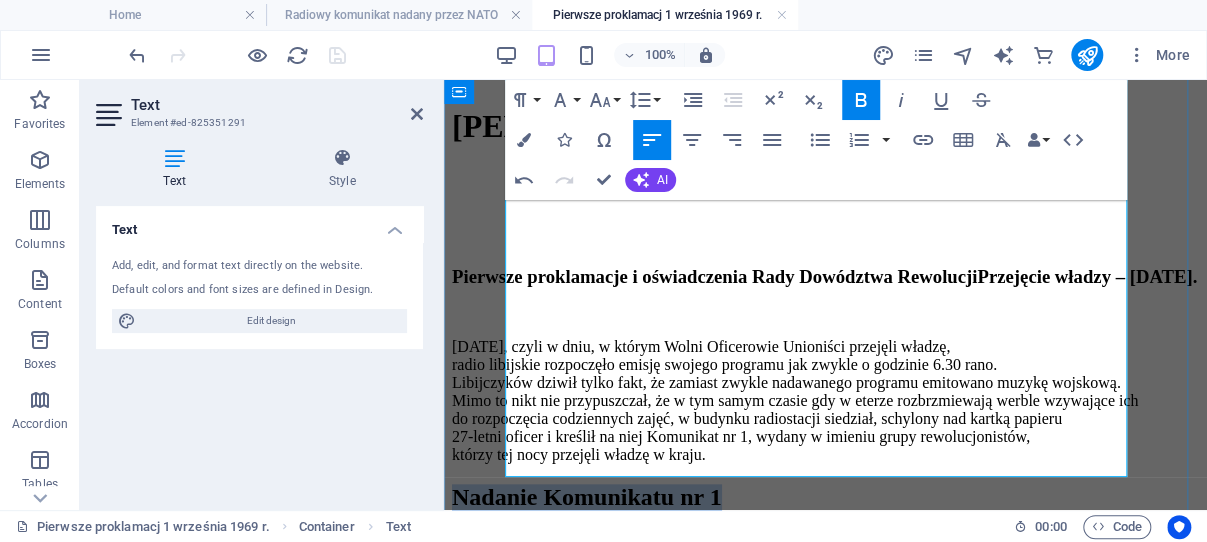 drag, startPoint x: 625, startPoint y: 350, endPoint x: 510, endPoint y: 299, distance: 125.80143 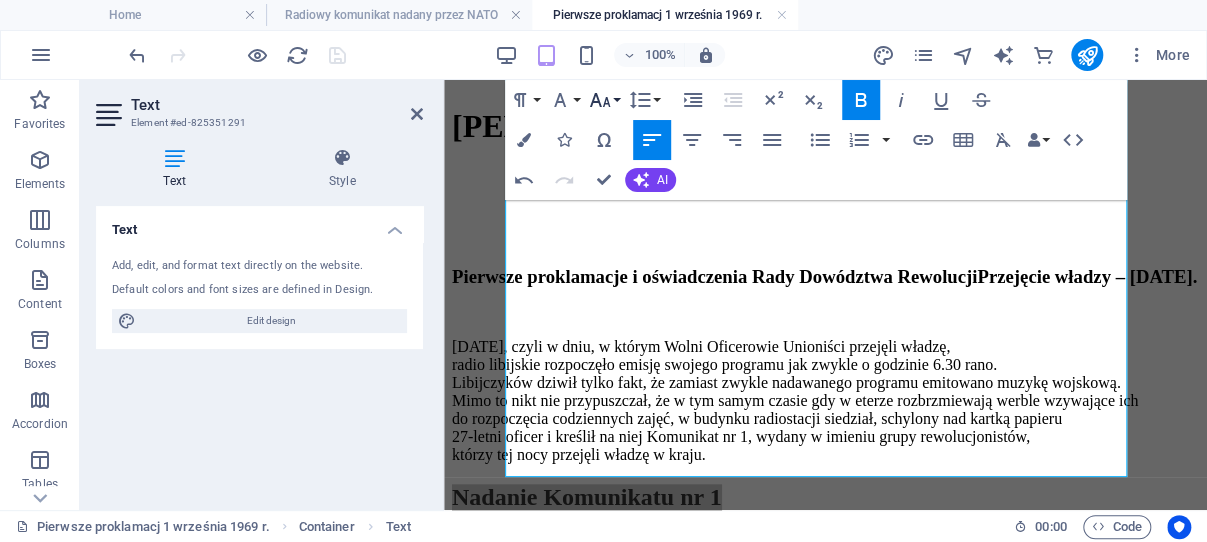 click on "Font Size" at bounding box center (604, 100) 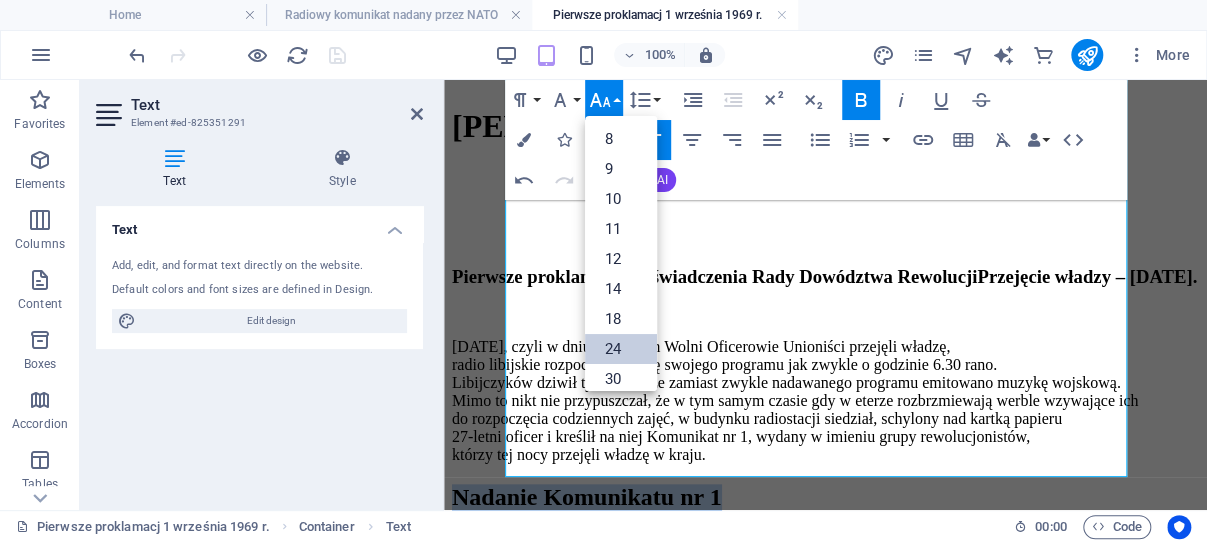 click on "24" at bounding box center [621, 349] 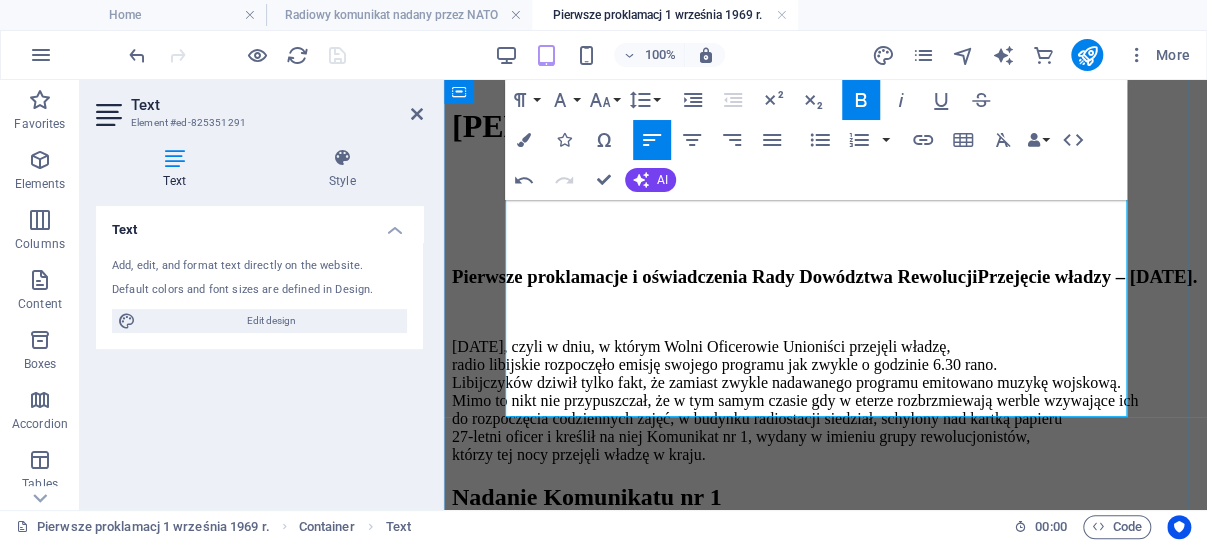 click on "Nadanie Komunikatu nr 1" at bounding box center (825, 497) 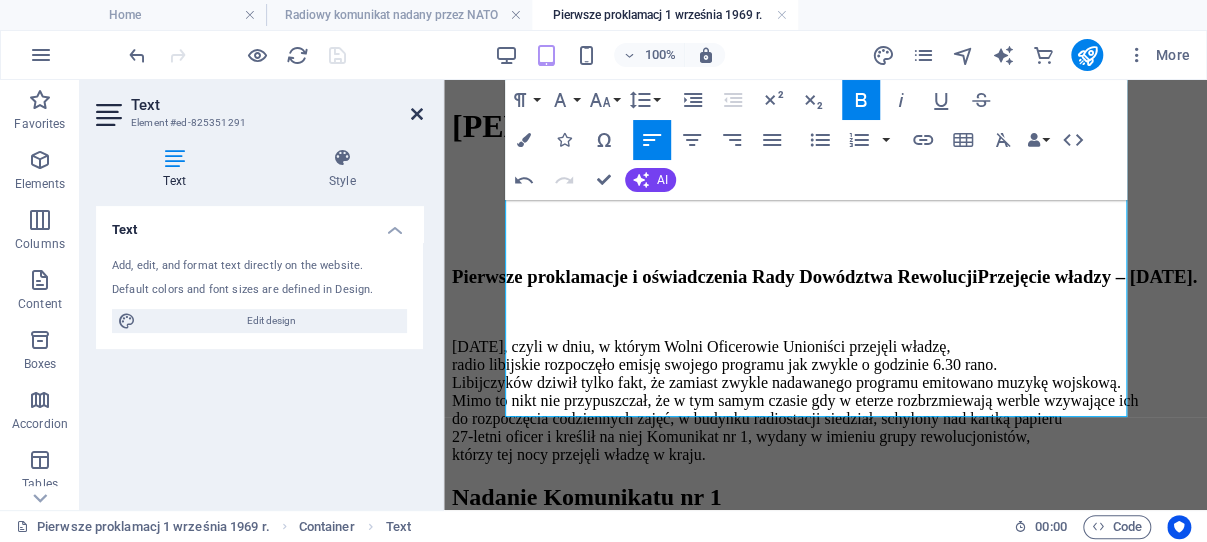 click at bounding box center (417, 114) 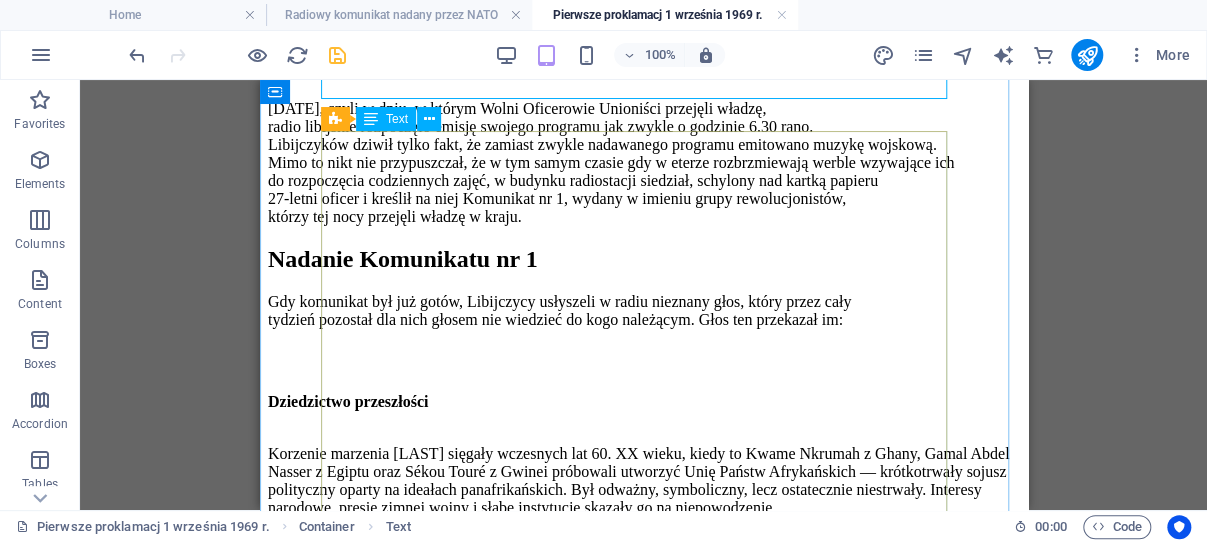 scroll, scrollTop: 848, scrollLeft: 0, axis: vertical 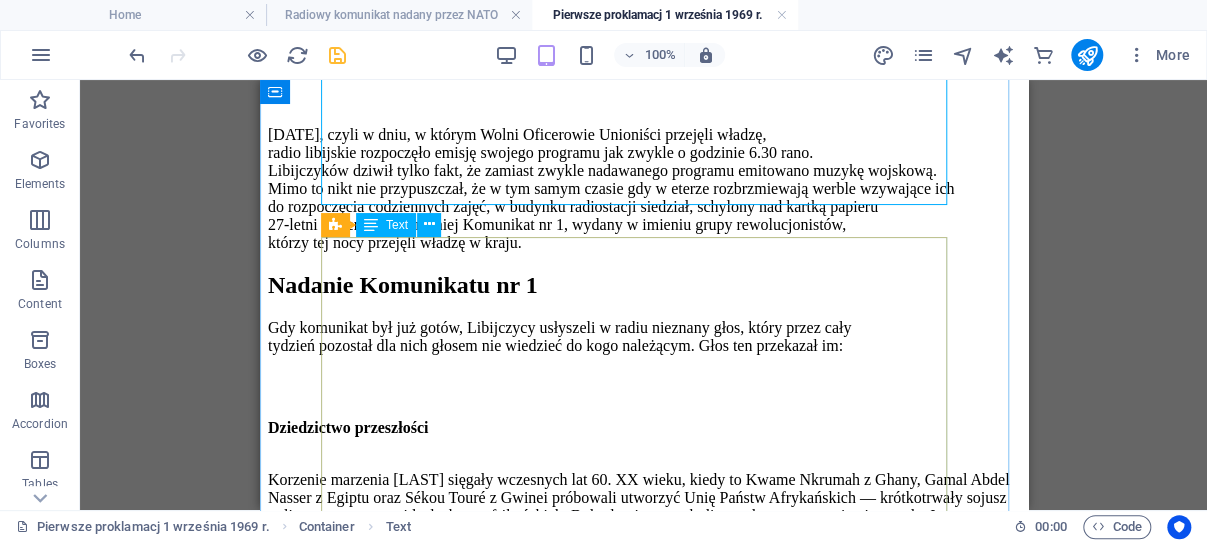click on "Dziedzictwo przeszłości Korzenie marzenia [PERSON] sięgały wczesnych lat 60. XX wieku, kiedy to [PERSON], [PERSON] z Egiptu oraz [PERSON] z Gwinei próbowali utworzyć Unię Państw Afrykańskich — krótkotrwały sojusz polityczny oparty na ideałach panafrikańskich. Był odważny, symboliczny, lecz ostatecznie niestrwały. Interesy narodowe, presje zimnej wojny i słabe instytucje skazały go na niepowodzenie. Narodziny Unii Afrykańskiej Pod koniec lat 90. [PERSON] przekształcił się z zwykłego libijskiego przywódcy w ważną postać kontynentalną. Postrzegał Organizację Jedności Afrykańskiej (OJA) — utworzoną w 1963 roku w celu ochrony suwerenności Afryki i wzmacniania solidarności — jako nieskuteczną i wymagającą reformy. Jedną armią Jedną walutą opartą na afrykańskich rezerwach złota, którą nazwał złotym dinarem Bankiem centralnym Rządem kontynentalnym Przemiana panafrikanisty Upadek i następstwa Dziedzictwo [PERSON] al-[PERSON]" at bounding box center [643, 1167] 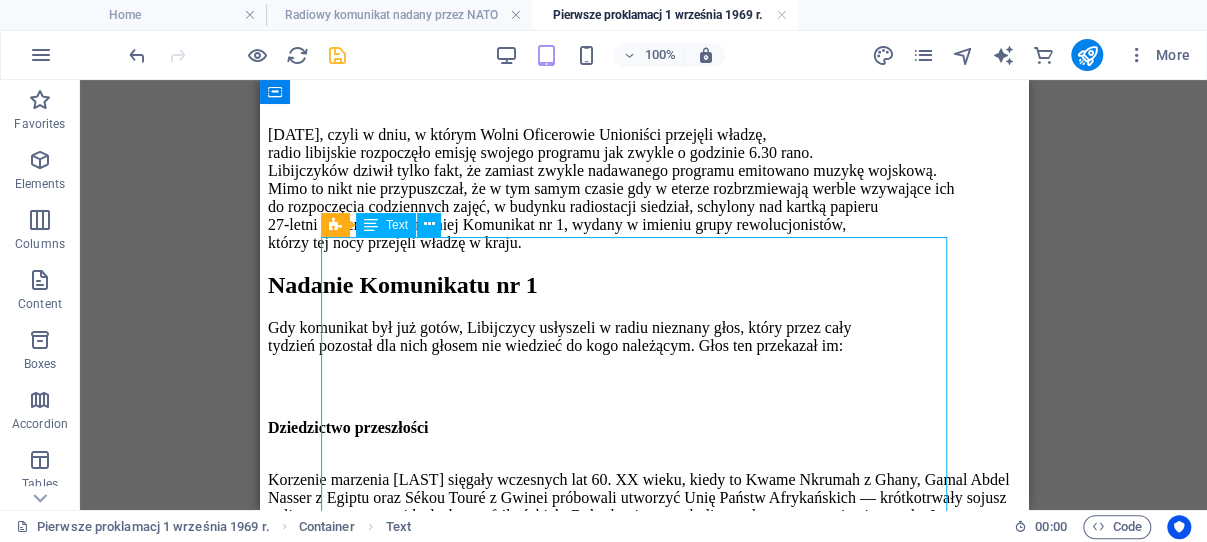 click on "Dziedzictwo przeszłości Korzenie marzenia [PERSON] sięgały wczesnych lat 60. XX wieku, kiedy to [PERSON], [PERSON] z Egiptu oraz [PERSON] z Gwinei próbowali utworzyć Unię Państw Afrykańskich — krótkotrwały sojusz polityczny oparty na ideałach panafrikańskich. Był odważny, symboliczny, lecz ostatecznie niestrwały. Interesy narodowe, presje zimnej wojny i słabe instytucje skazały go na niepowodzenie. Narodziny Unii Afrykańskiej Pod koniec lat 90. [PERSON] przekształcił się z zwykłego libijskiego przywódcy w ważną postać kontynentalną. Postrzegał Organizację Jedności Afrykańskiej (OJA) — utworzoną w 1963 roku w celu ochrony suwerenności Afryki i wzmacniania solidarności — jako nieskuteczną i wymagającą reformy. Jedną armią Jedną walutą opartą na afrykańskich rezerwach złota, którą nazwał złotym dinarem Bankiem centralnym Rządem kontynentalnym Przemiana panafrikanisty Upadek i następstwa Dziedzictwo [PERSON] al-[PERSON]" at bounding box center (643, 1167) 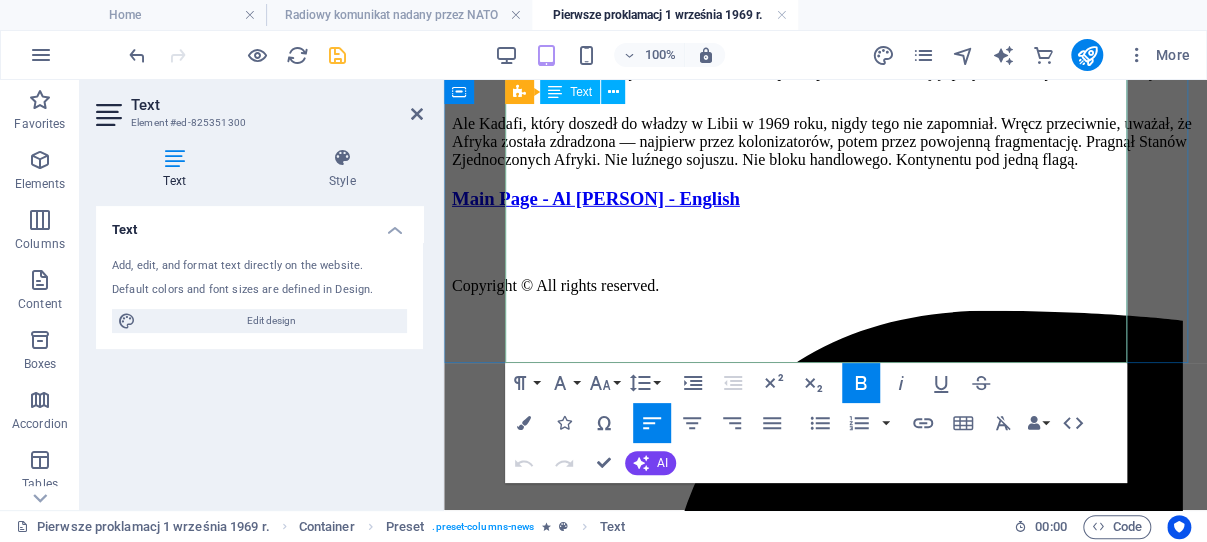 scroll, scrollTop: 2756, scrollLeft: 0, axis: vertical 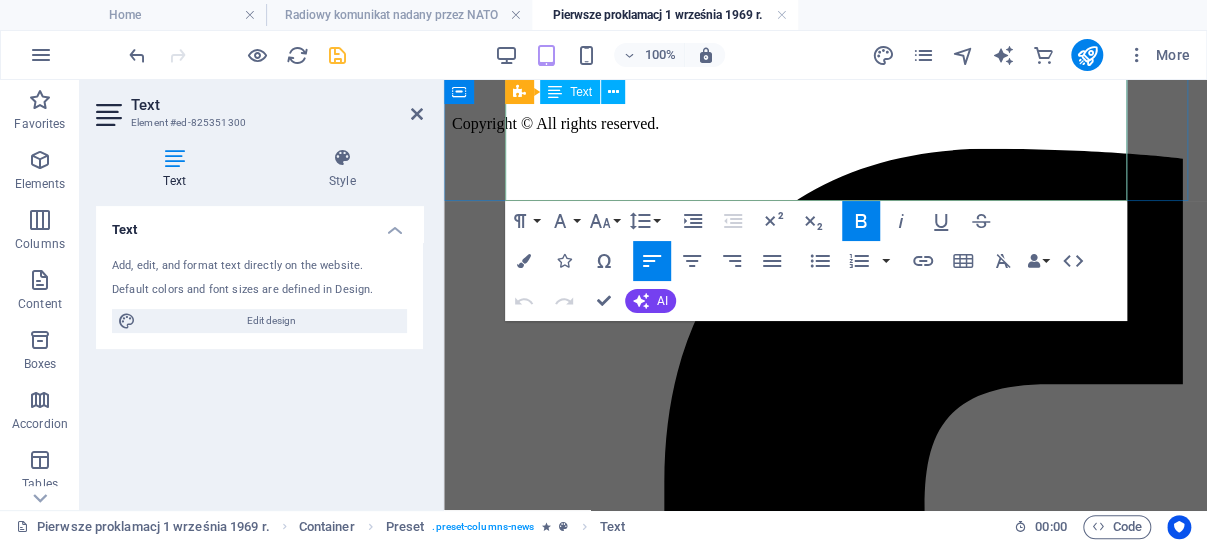 drag, startPoint x: 510, startPoint y: 252, endPoint x: 805, endPoint y: 188, distance: 301.86255 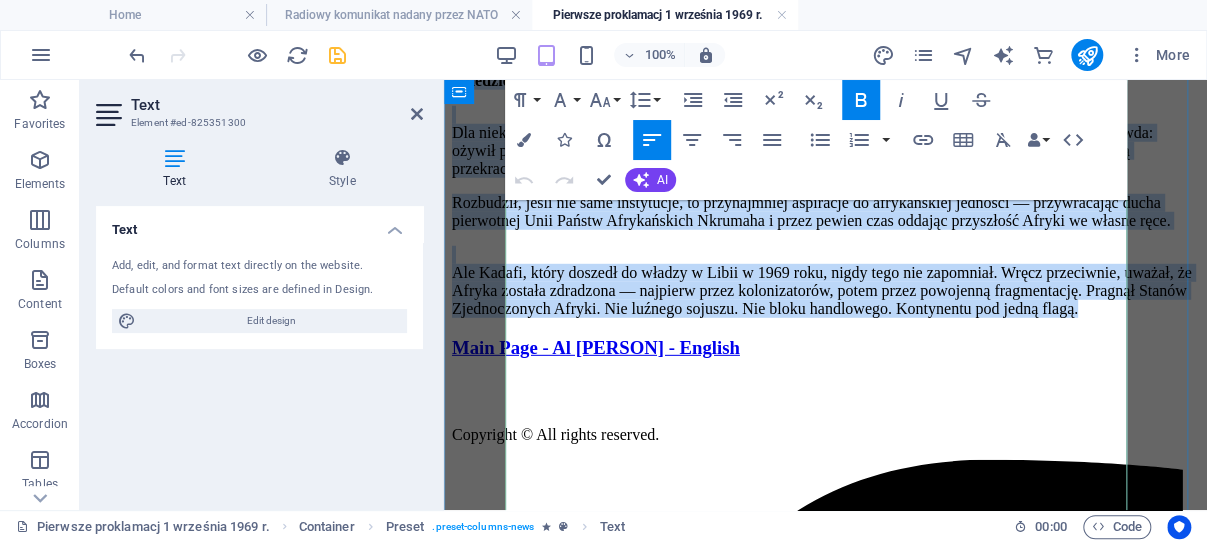 scroll, scrollTop: 2438, scrollLeft: 0, axis: vertical 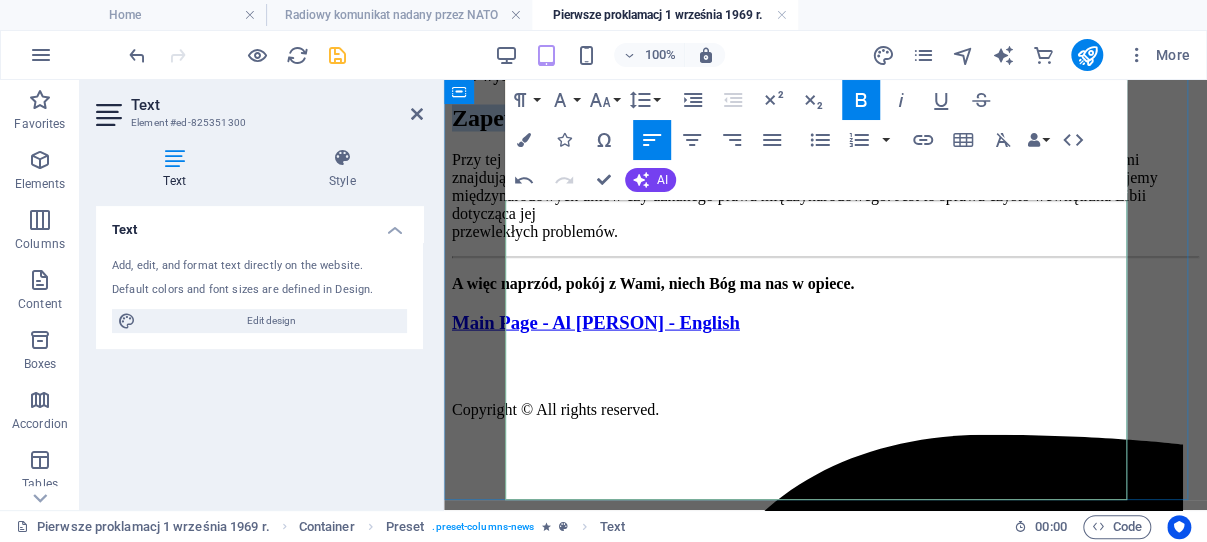 drag, startPoint x: 942, startPoint y: 276, endPoint x: 513, endPoint y: 224, distance: 432.14 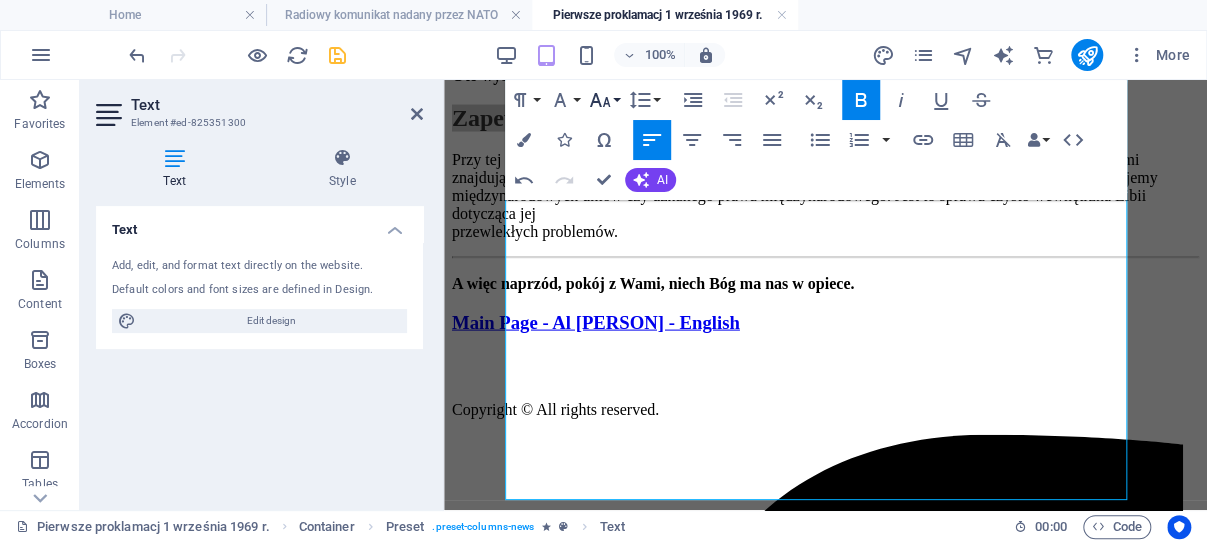 click on "Font Size" at bounding box center [604, 100] 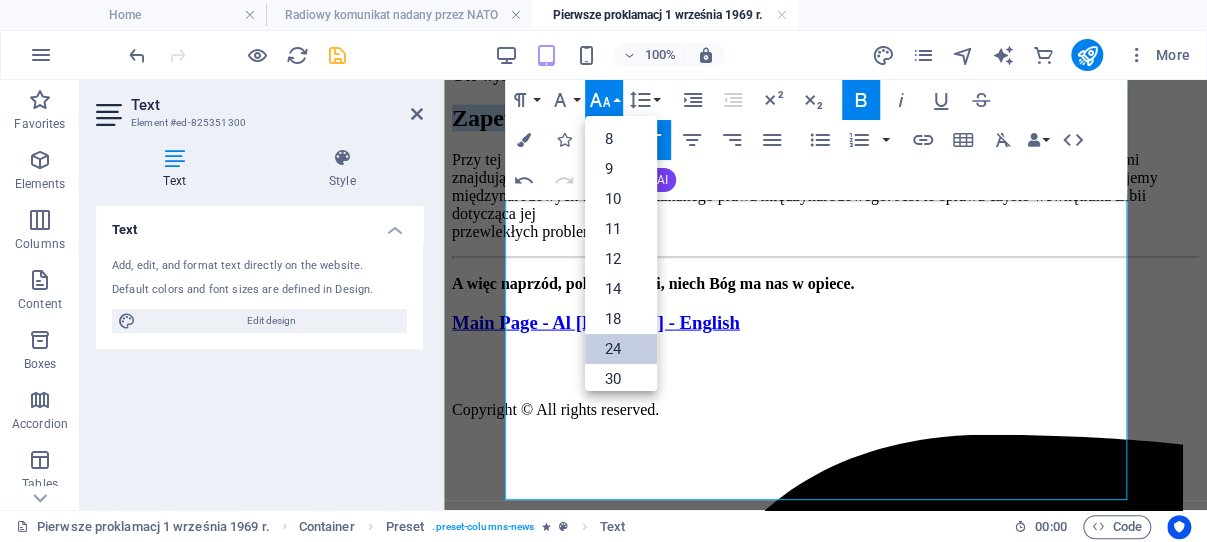 click on "24" at bounding box center (621, 349) 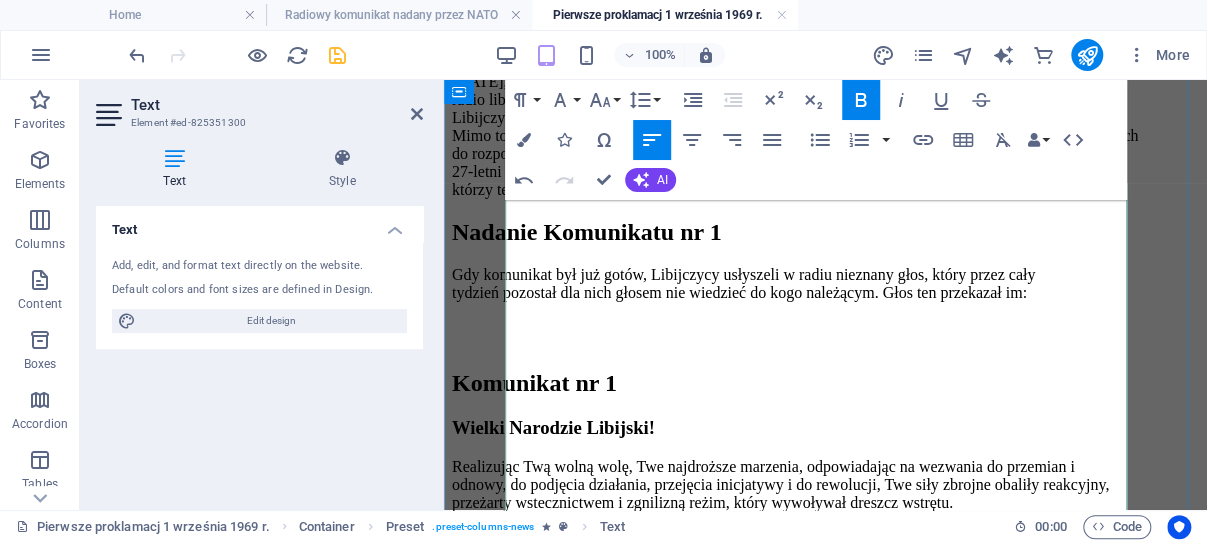 scroll, scrollTop: 765, scrollLeft: 0, axis: vertical 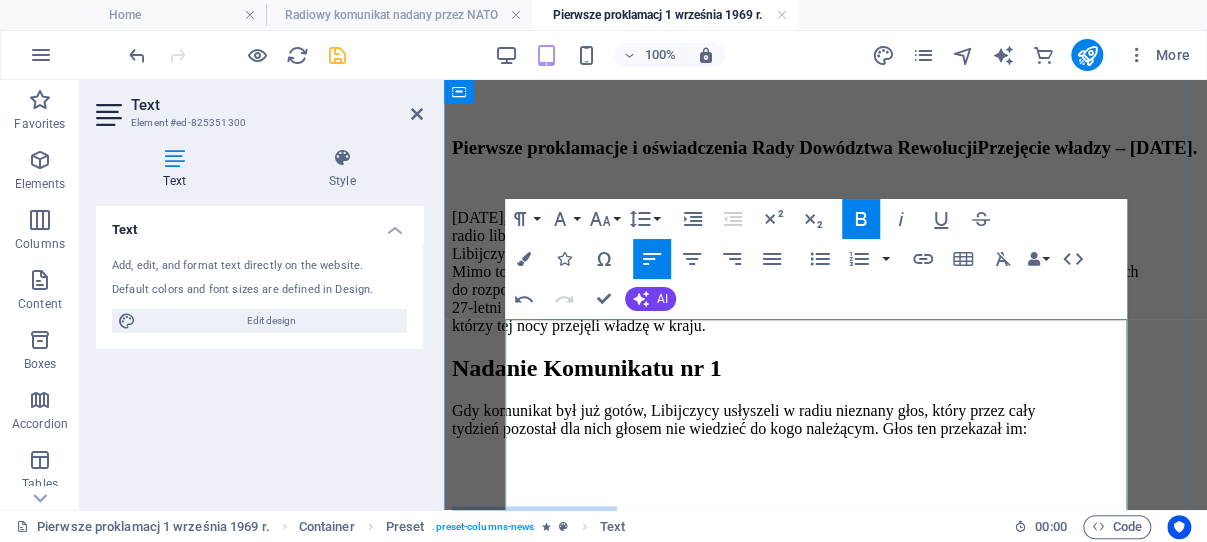 drag, startPoint x: 935, startPoint y: 345, endPoint x: 515, endPoint y: 341, distance: 420.01904 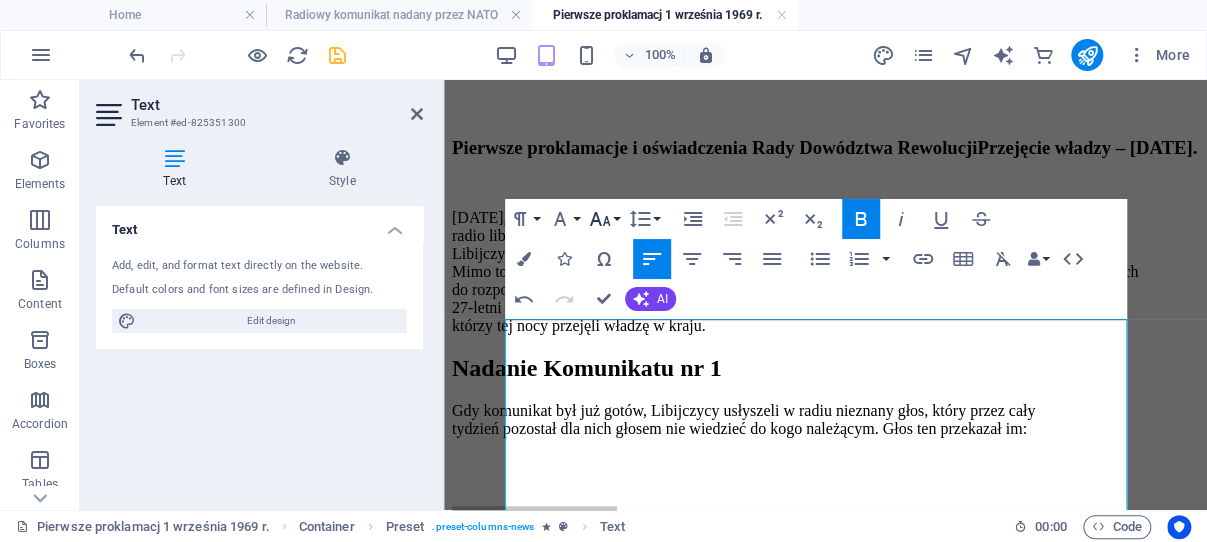 click on "Font Size" at bounding box center (604, 219) 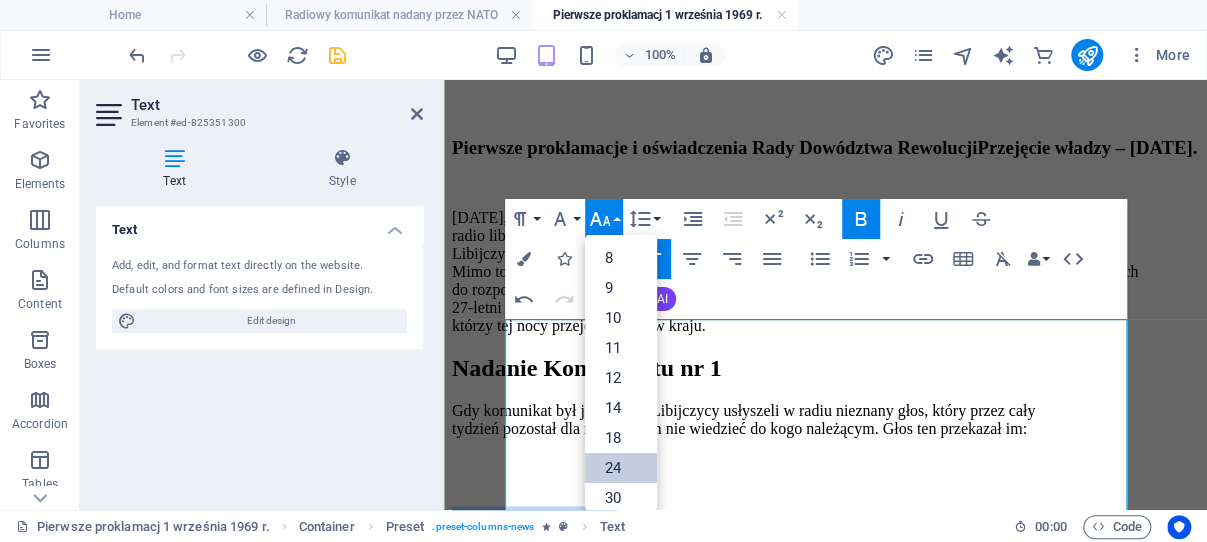 click on "24" at bounding box center (621, 468) 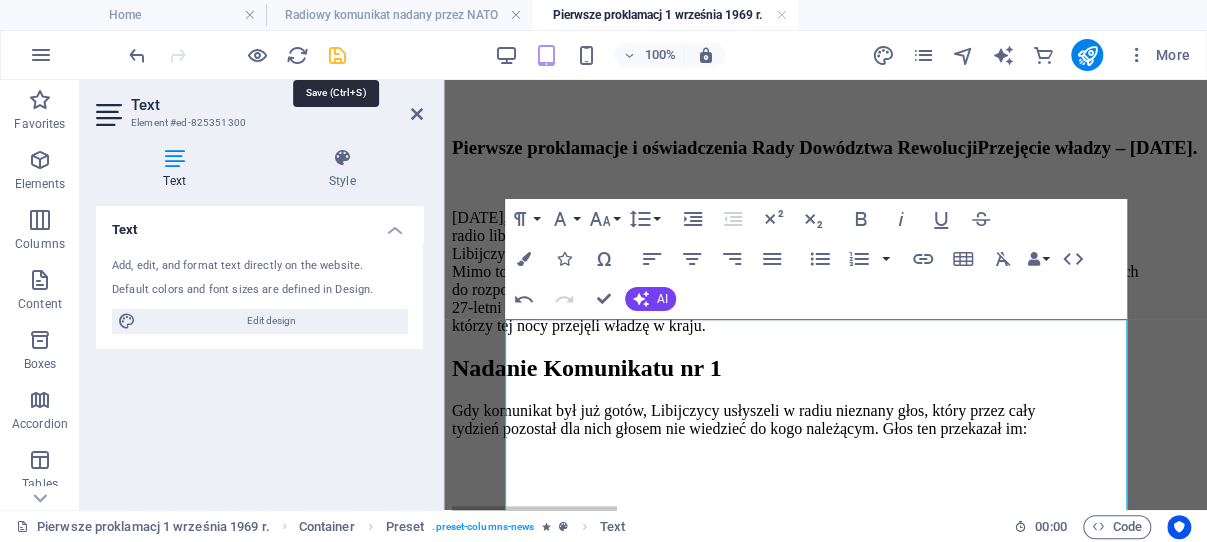 drag, startPoint x: 336, startPoint y: 53, endPoint x: 116, endPoint y: 48, distance: 220.05681 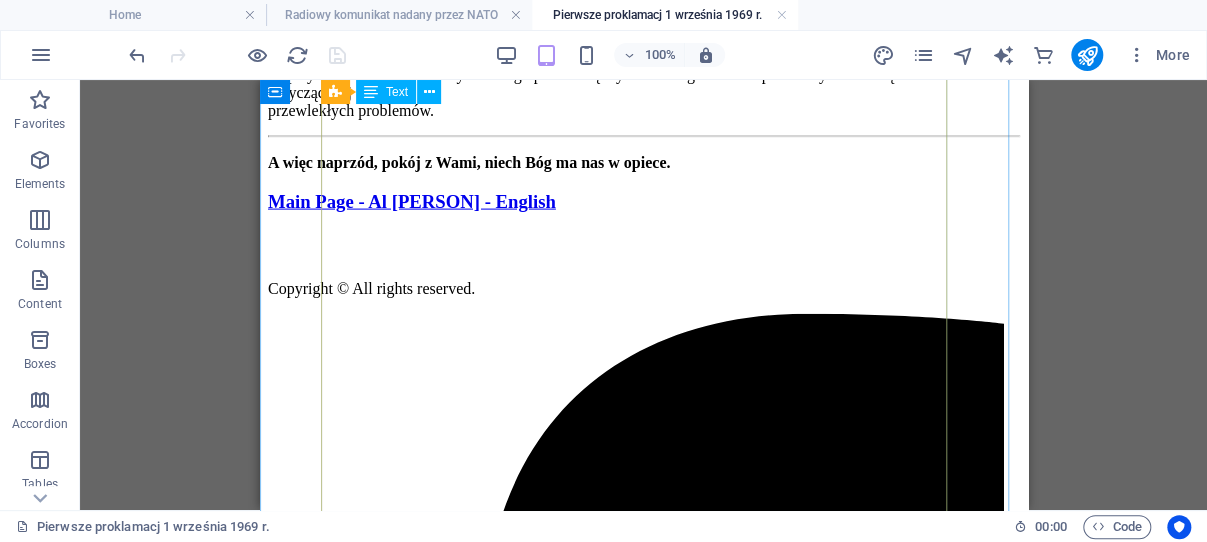 scroll, scrollTop: 1996, scrollLeft: 0, axis: vertical 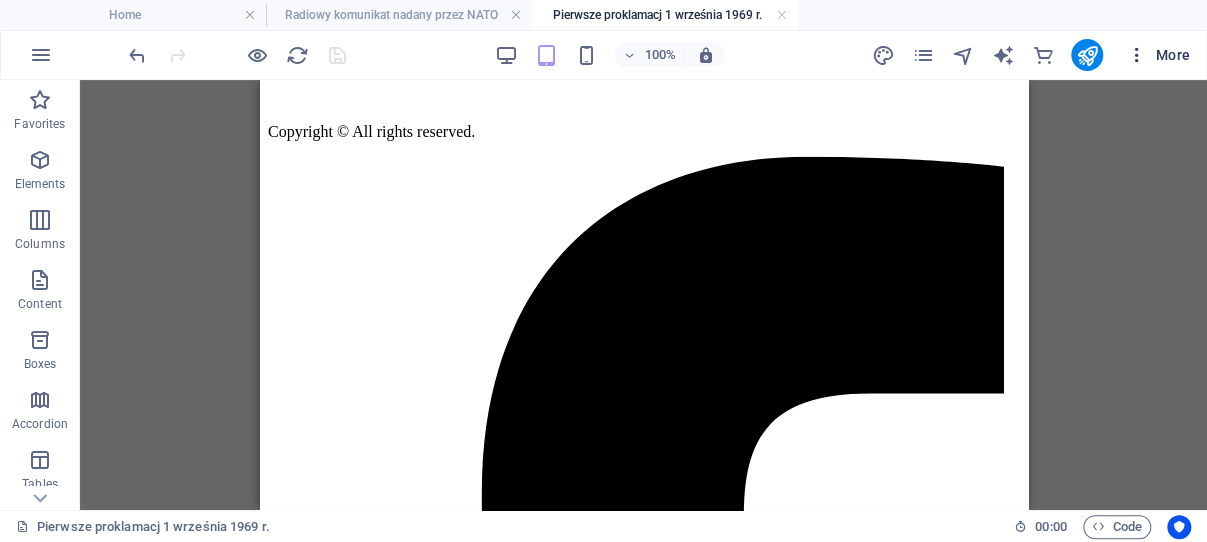 click at bounding box center [1137, 55] 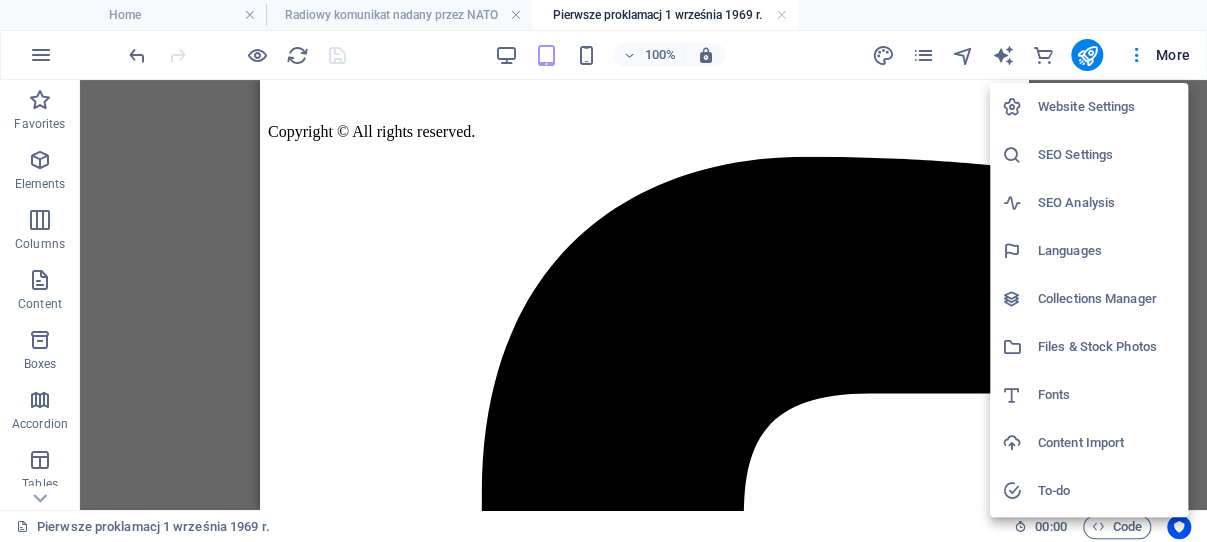 click on "Website Settings" at bounding box center [1107, 107] 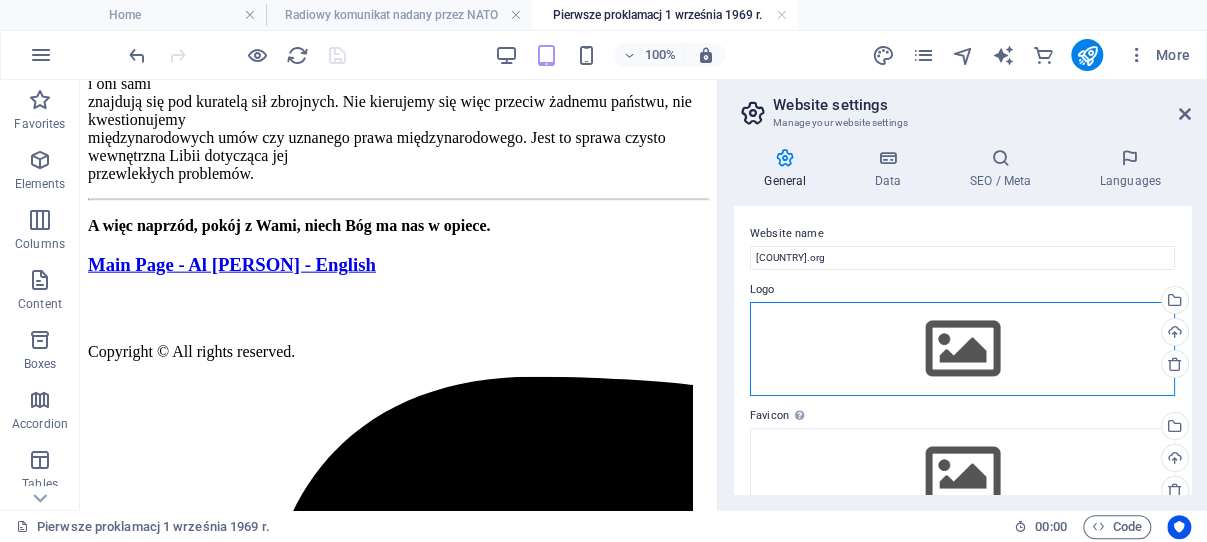 click on "Drag files here, click to choose files or select files from Files or our free stock photos & videos" at bounding box center [962, 349] 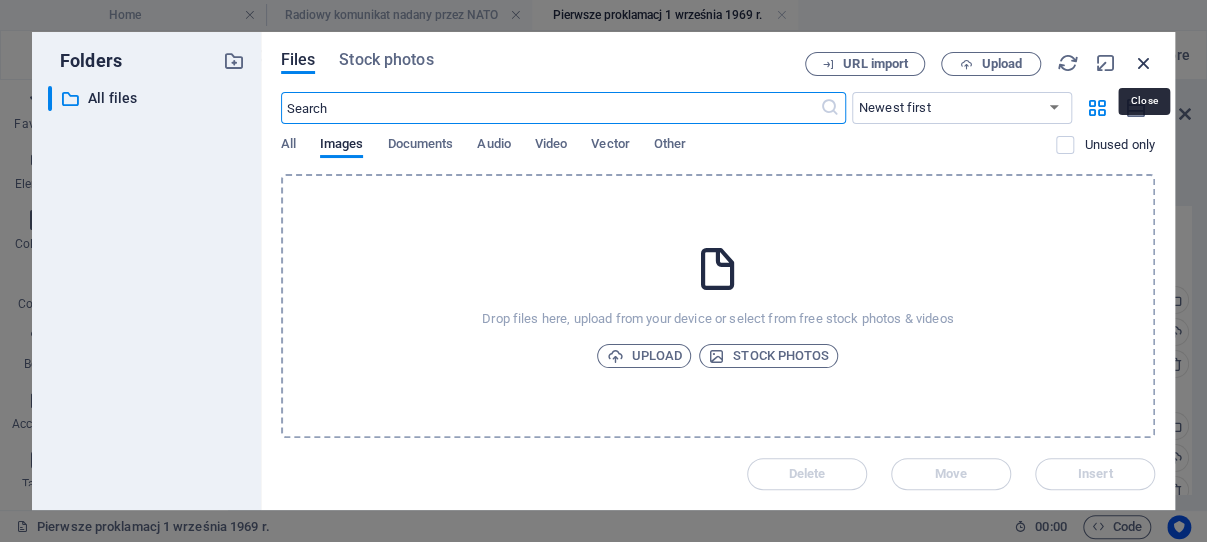 click at bounding box center (1144, 63) 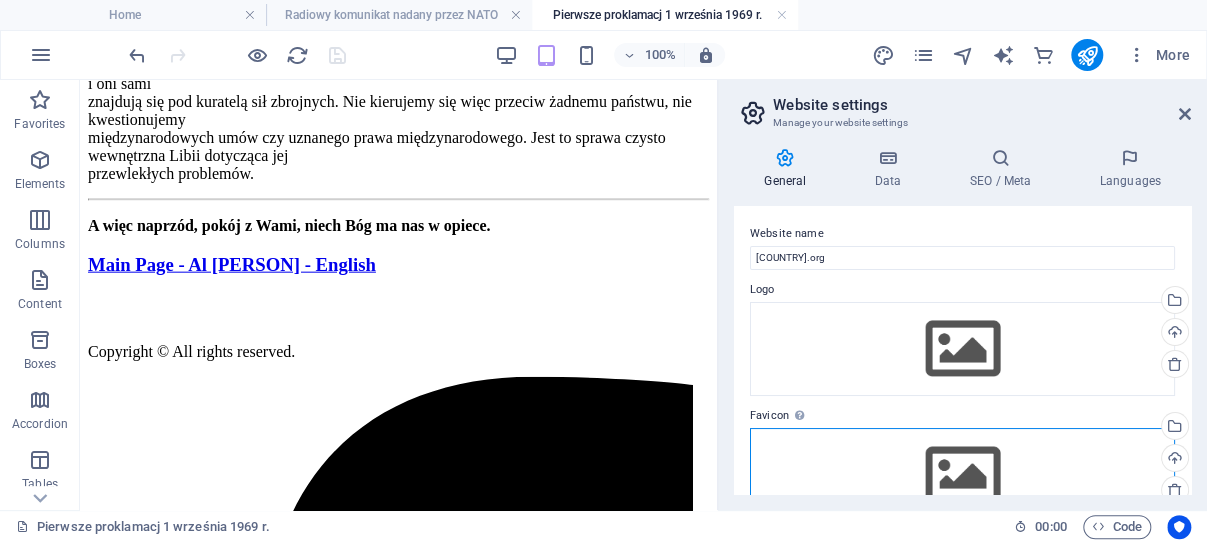 click on "Drag files here, click to choose files or select files from Files or our free stock photos & videos" at bounding box center [962, 475] 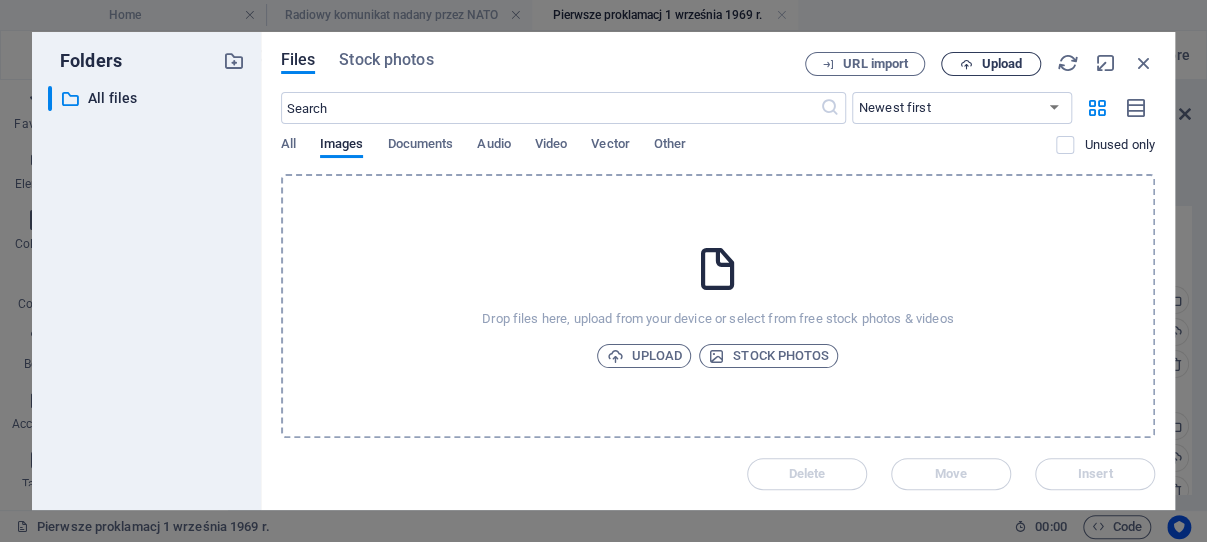 click on "Upload" at bounding box center [1001, 64] 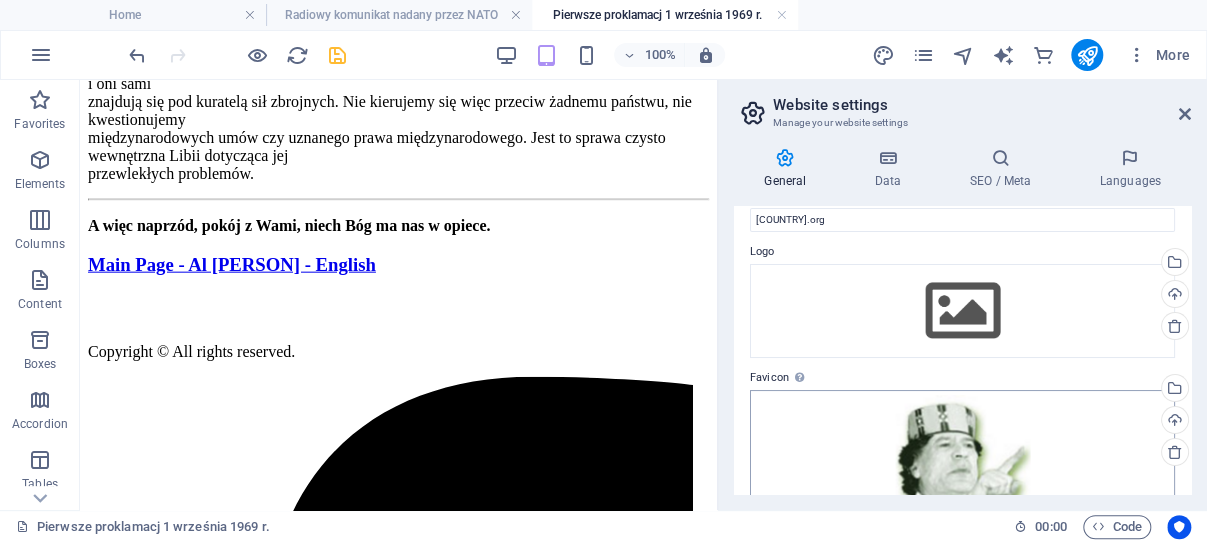 scroll, scrollTop: 0, scrollLeft: 0, axis: both 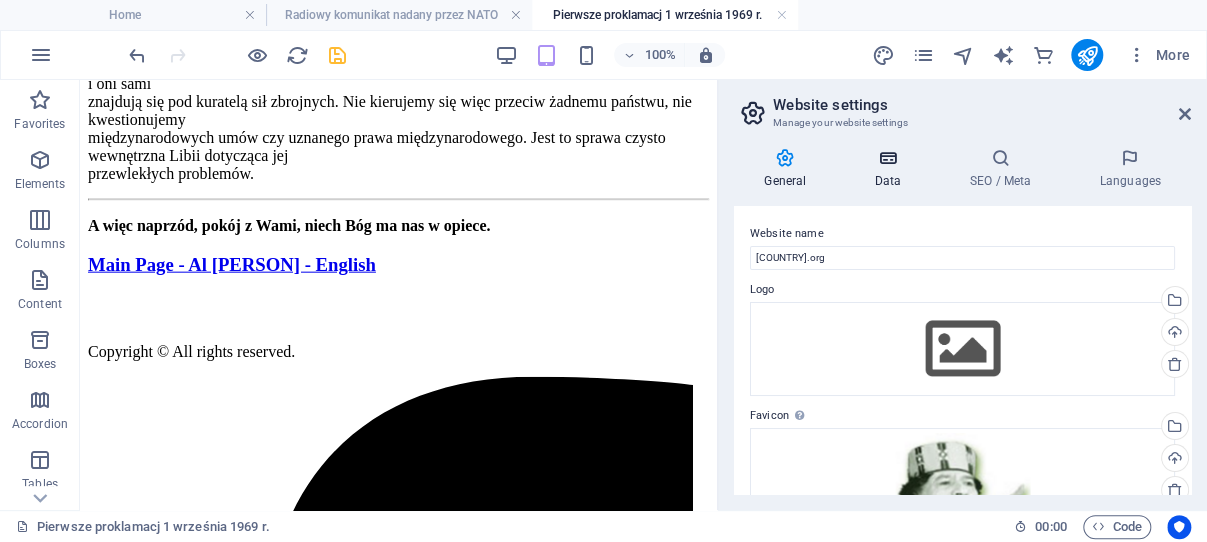 click at bounding box center (887, 158) 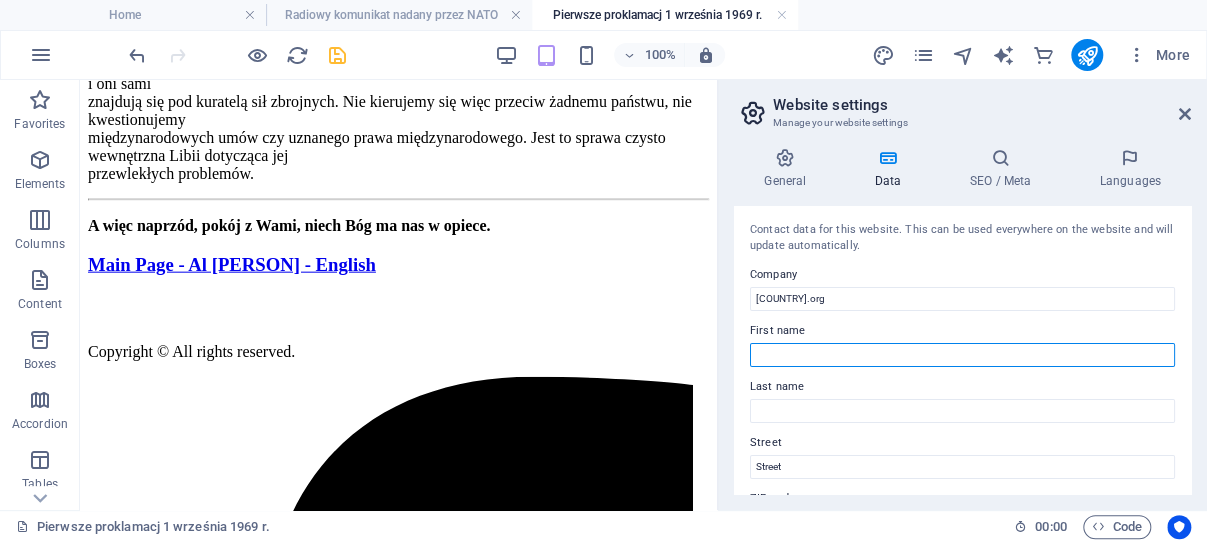 click on "First name" at bounding box center (962, 355) 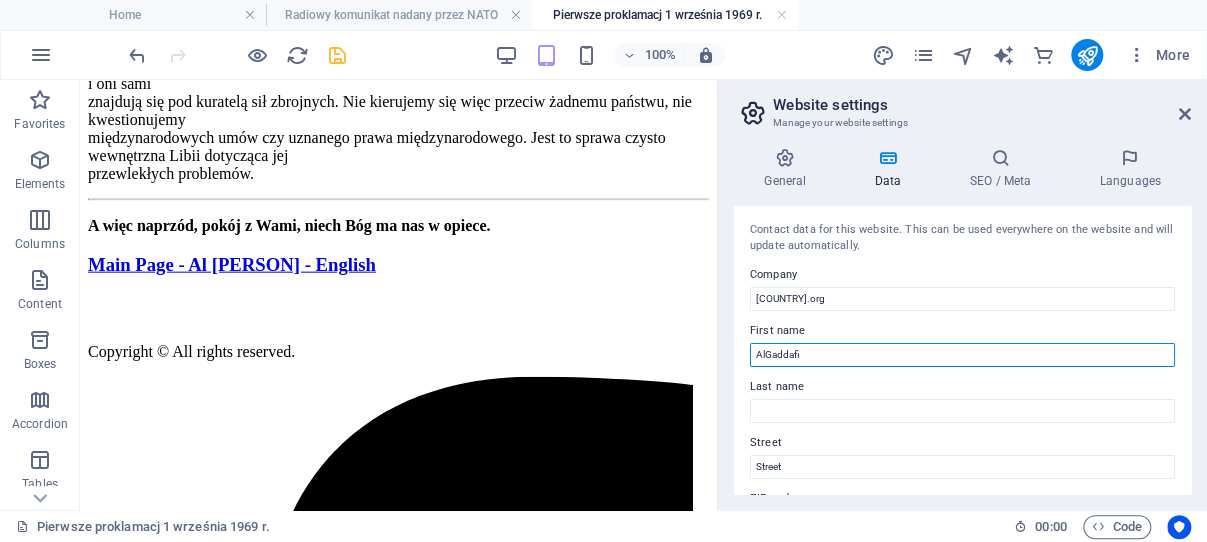 click on "AlGaddafi" at bounding box center (962, 355) 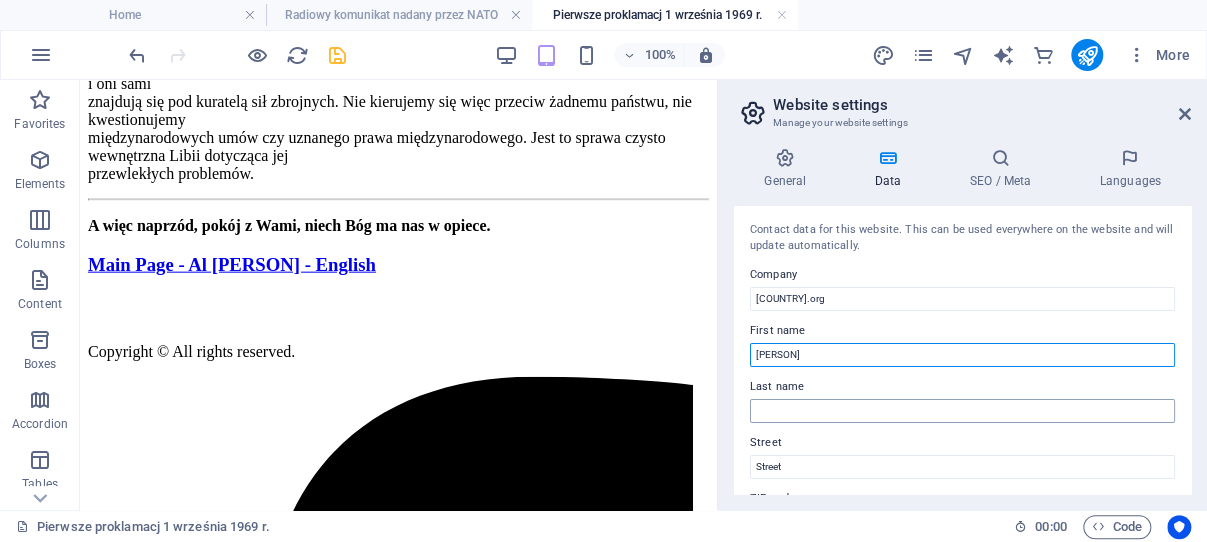 type on "[PERSON]" 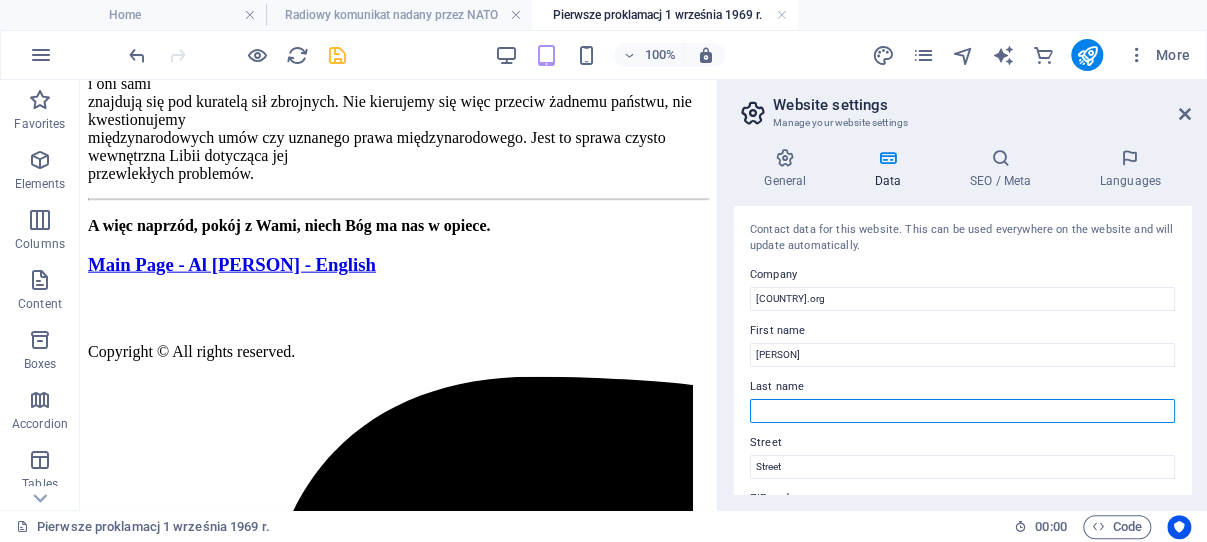 click on "Last name" at bounding box center (962, 411) 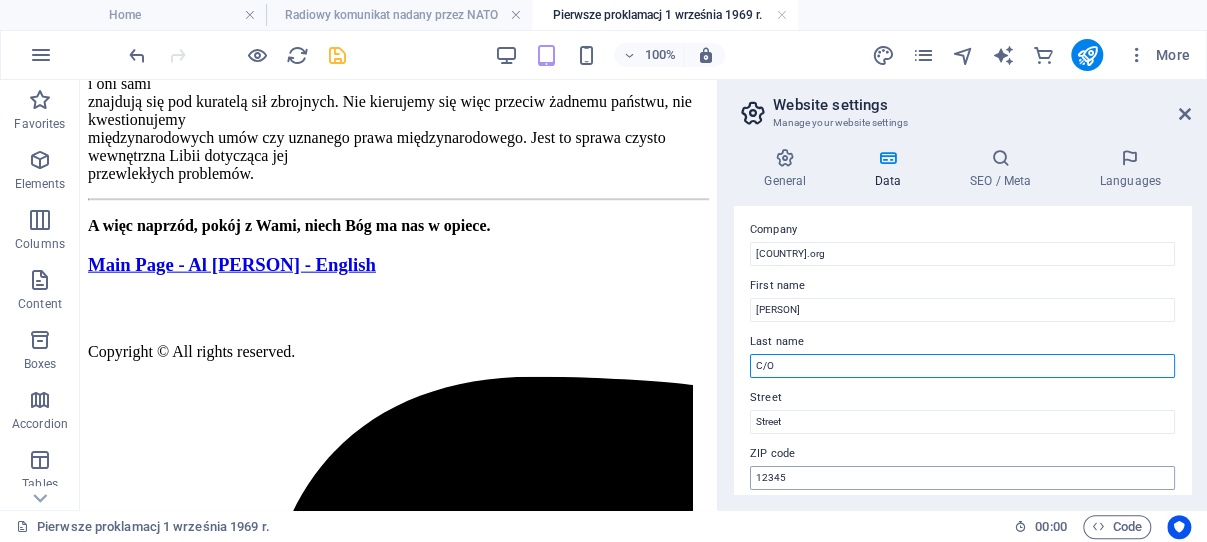 scroll, scrollTop: 95, scrollLeft: 0, axis: vertical 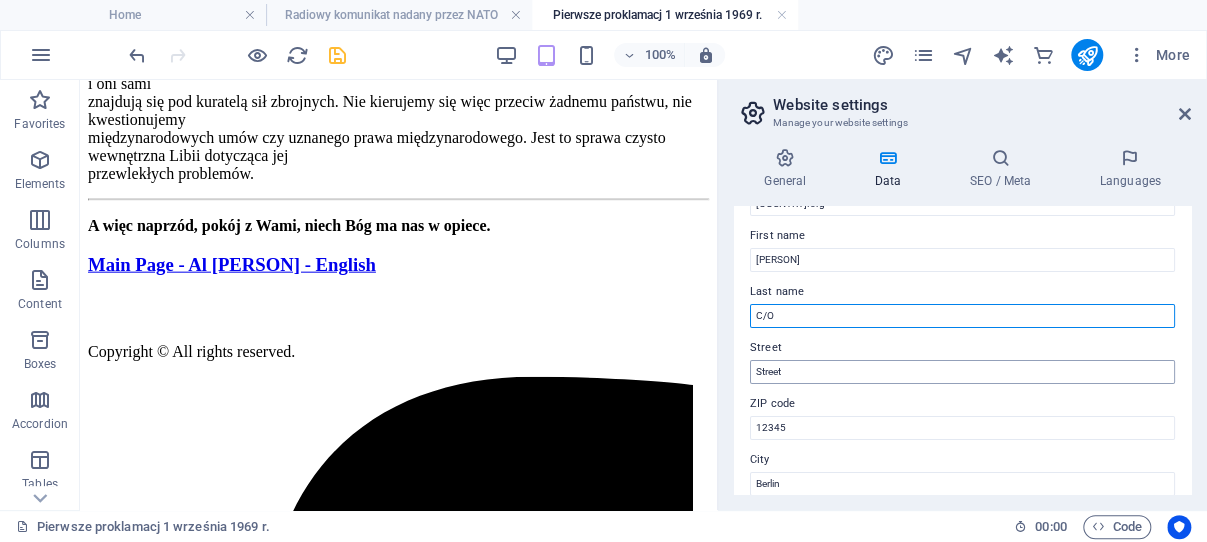 type on "C/O" 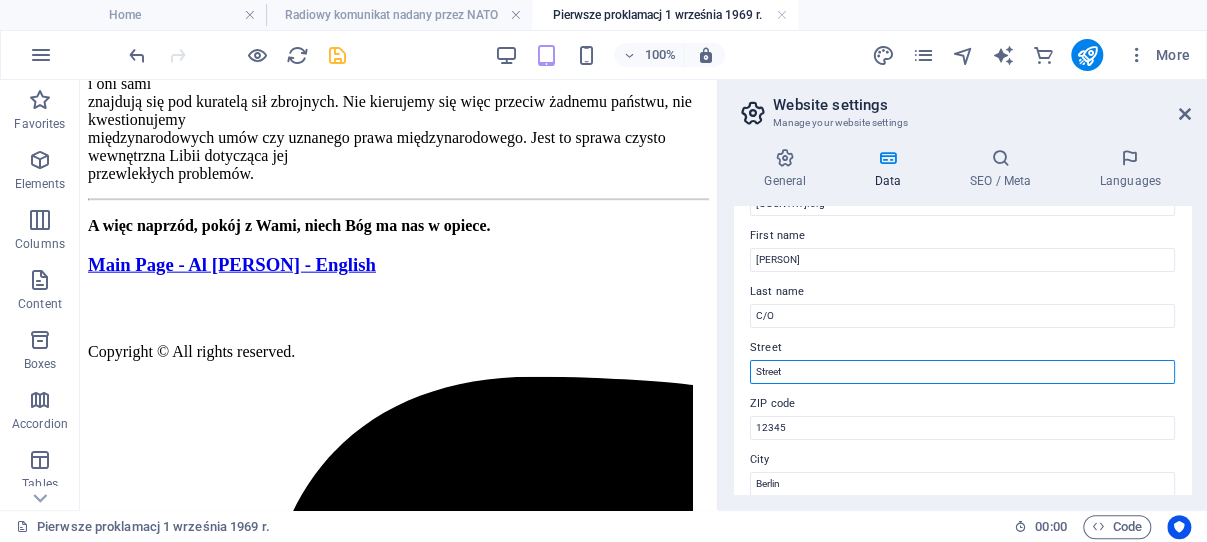 drag, startPoint x: 783, startPoint y: 365, endPoint x: 746, endPoint y: 373, distance: 37.85499 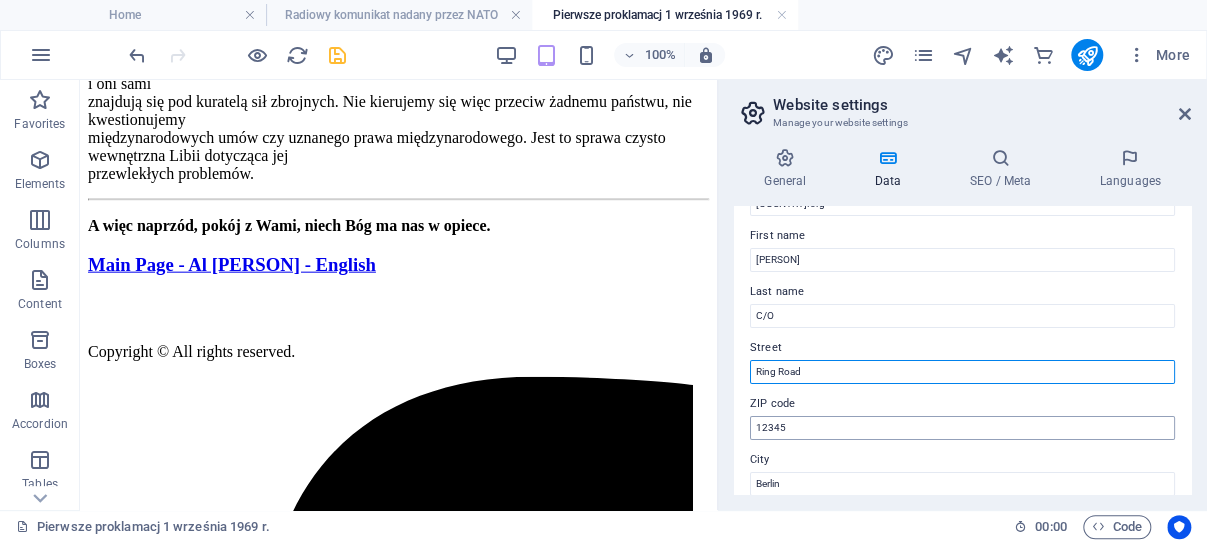 type on "Ring Road" 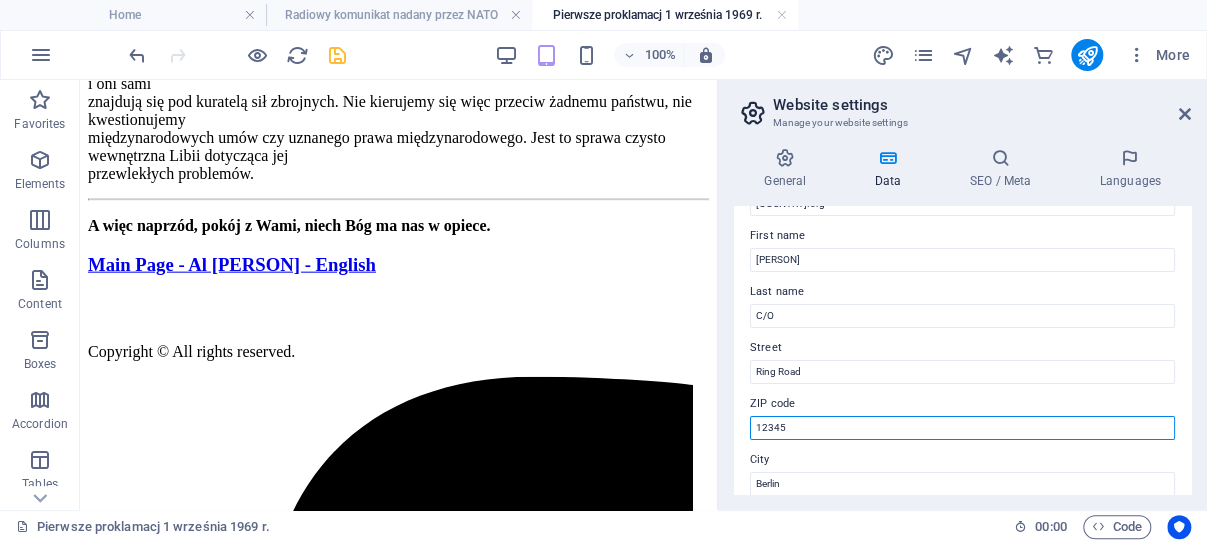 drag, startPoint x: 794, startPoint y: 424, endPoint x: 753, endPoint y: 433, distance: 41.976185 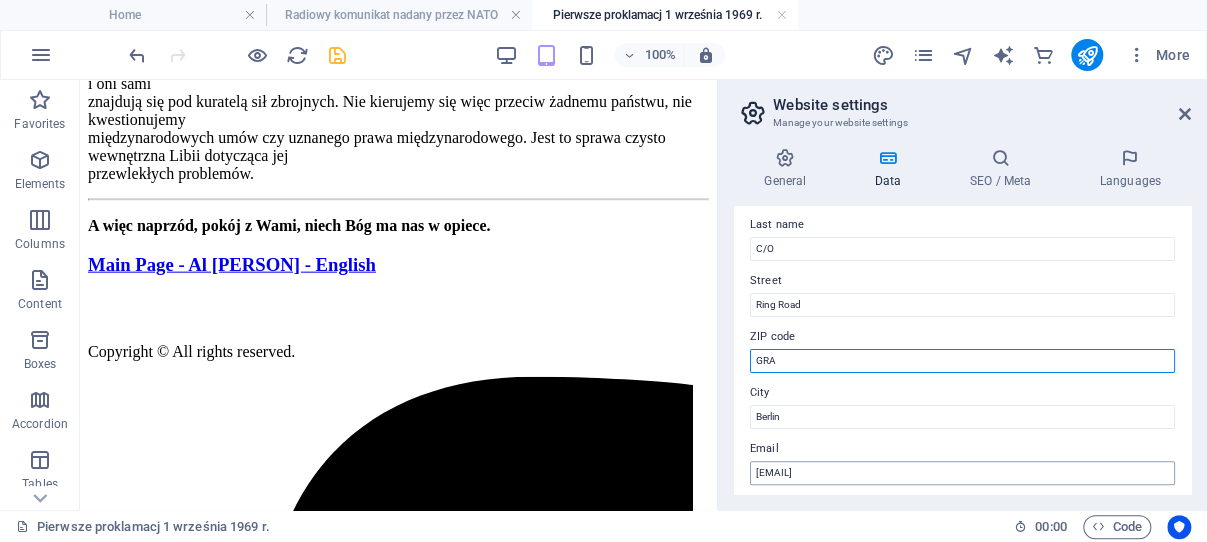 scroll, scrollTop: 191, scrollLeft: 0, axis: vertical 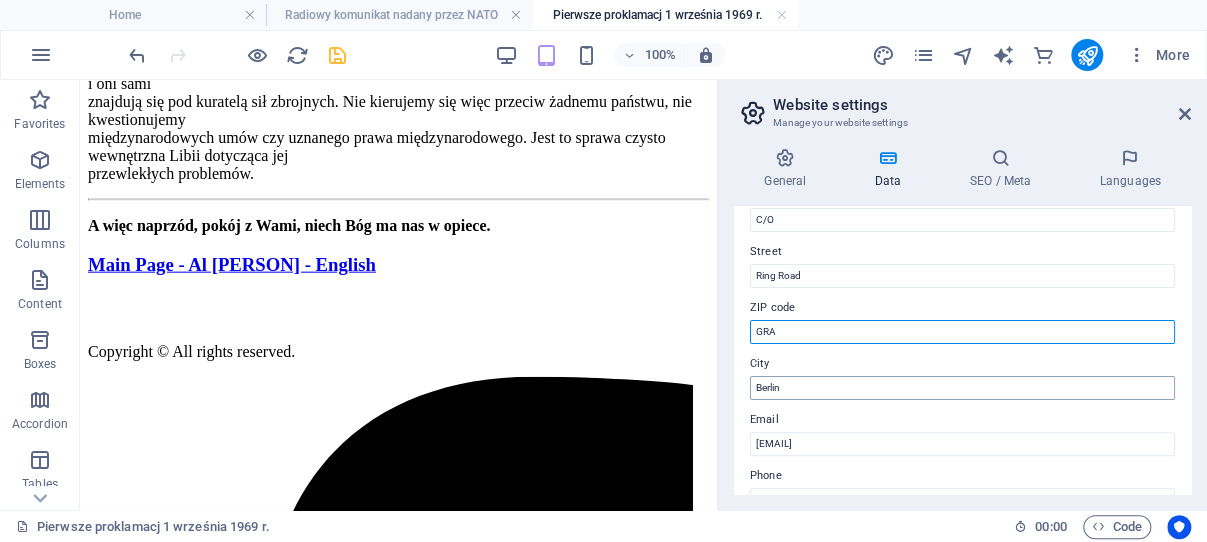 type on "GRA" 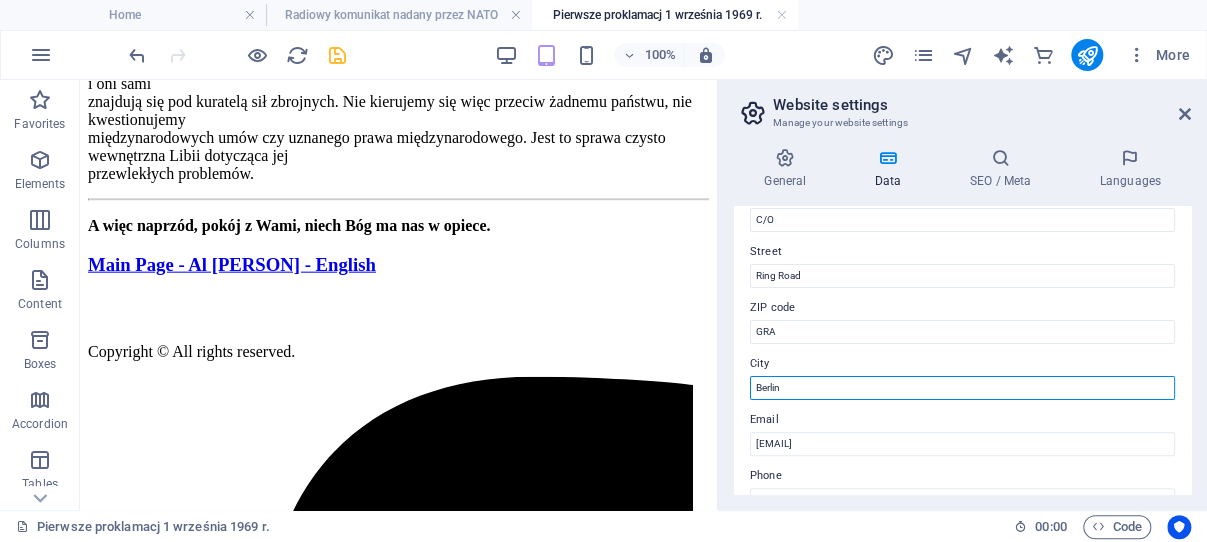 drag, startPoint x: 796, startPoint y: 388, endPoint x: 751, endPoint y: 388, distance: 45 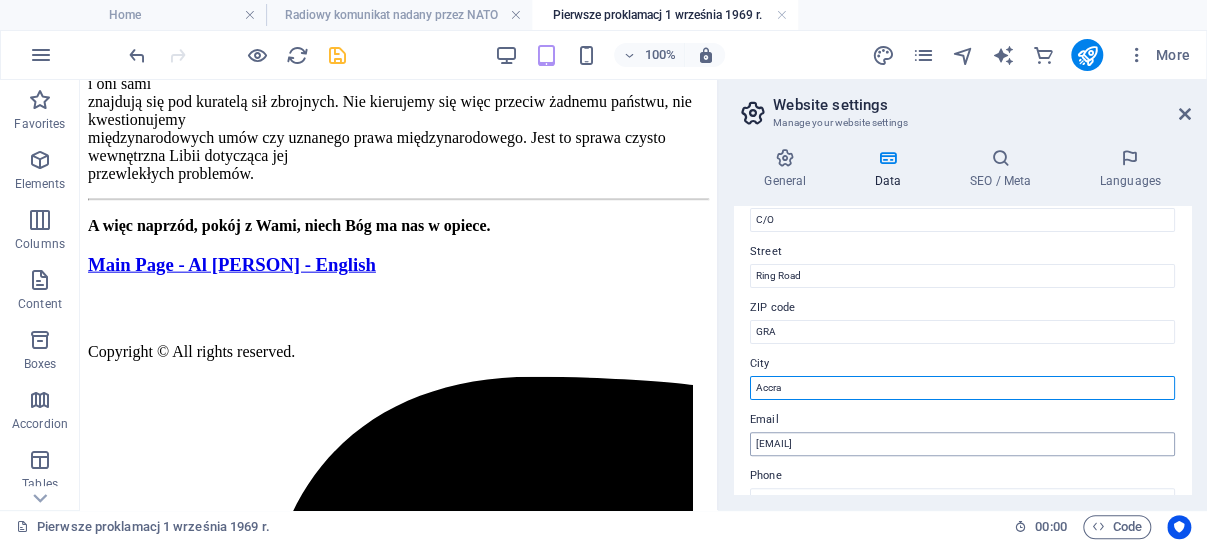 type on "Accra" 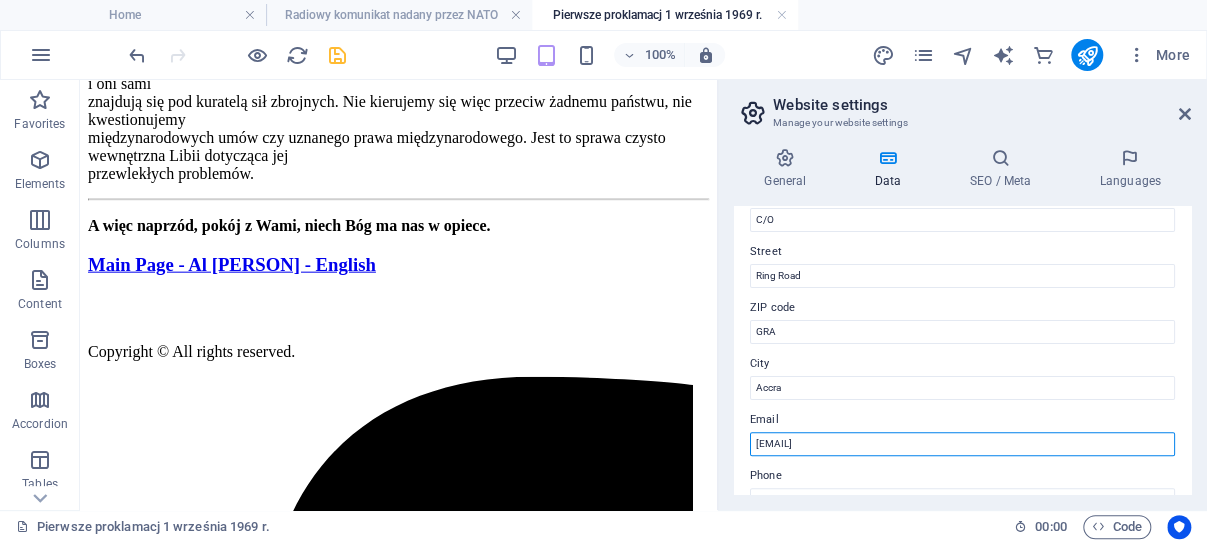 drag, startPoint x: 1010, startPoint y: 445, endPoint x: 747, endPoint y: 439, distance: 263.06842 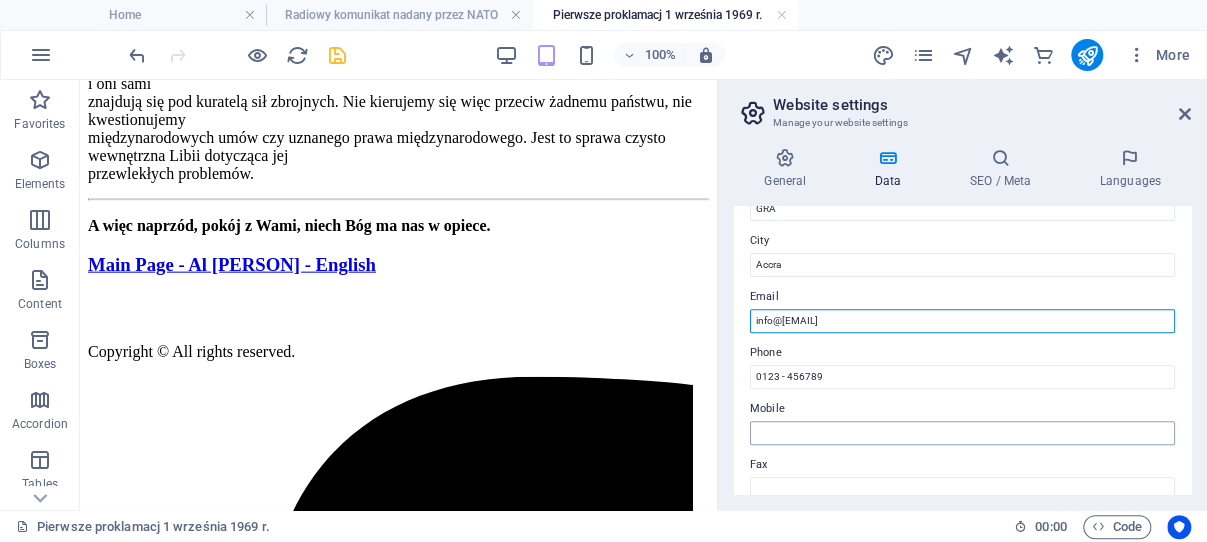 scroll, scrollTop: 382, scrollLeft: 0, axis: vertical 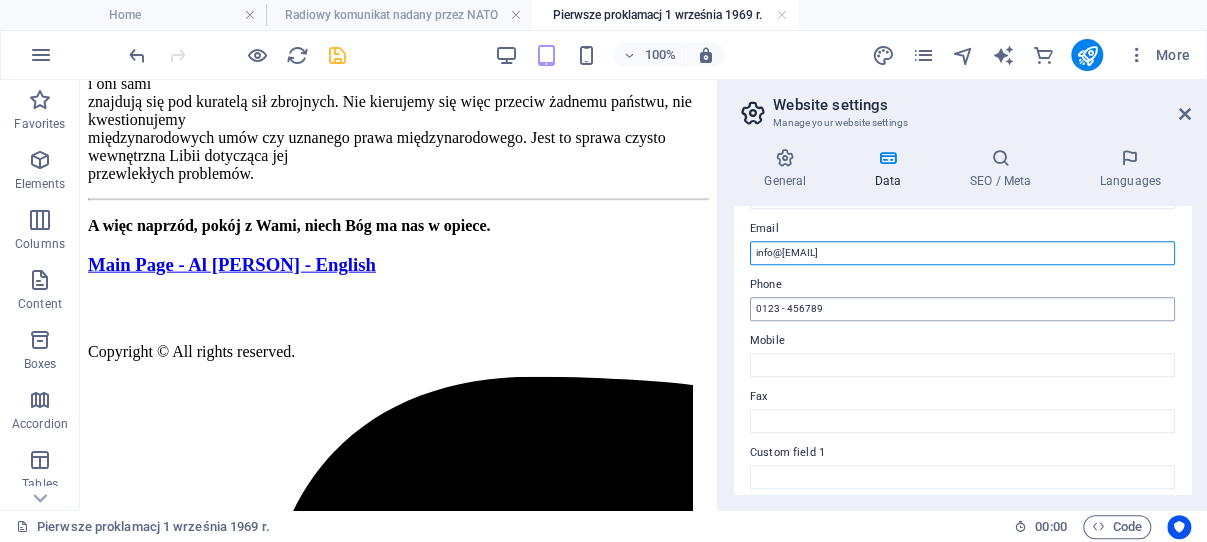type on "info@[EMAIL]" 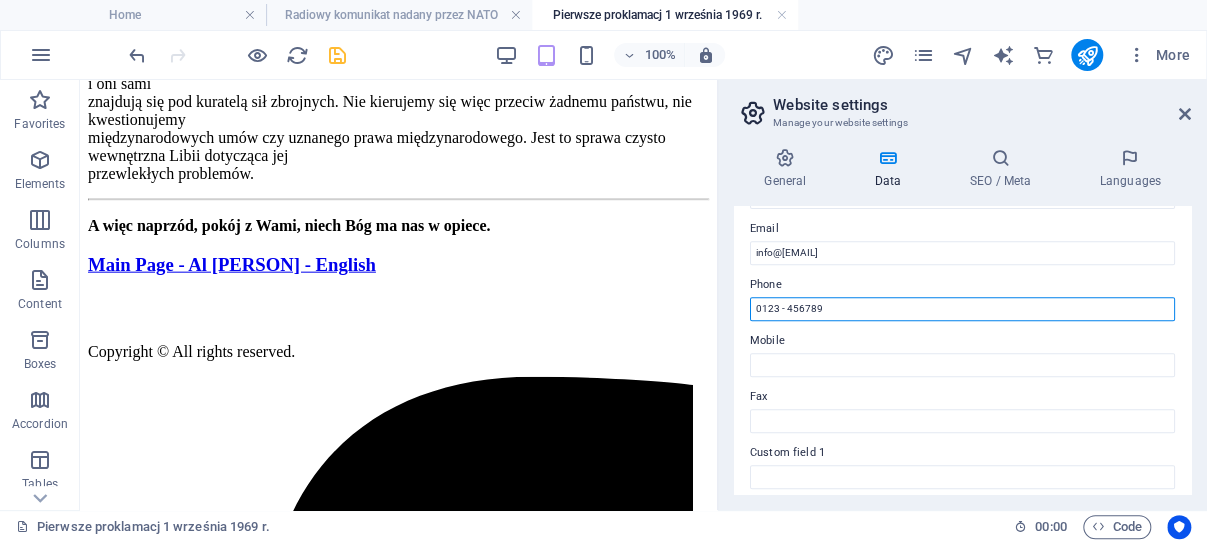 drag, startPoint x: 829, startPoint y: 303, endPoint x: 754, endPoint y: 311, distance: 75.42546 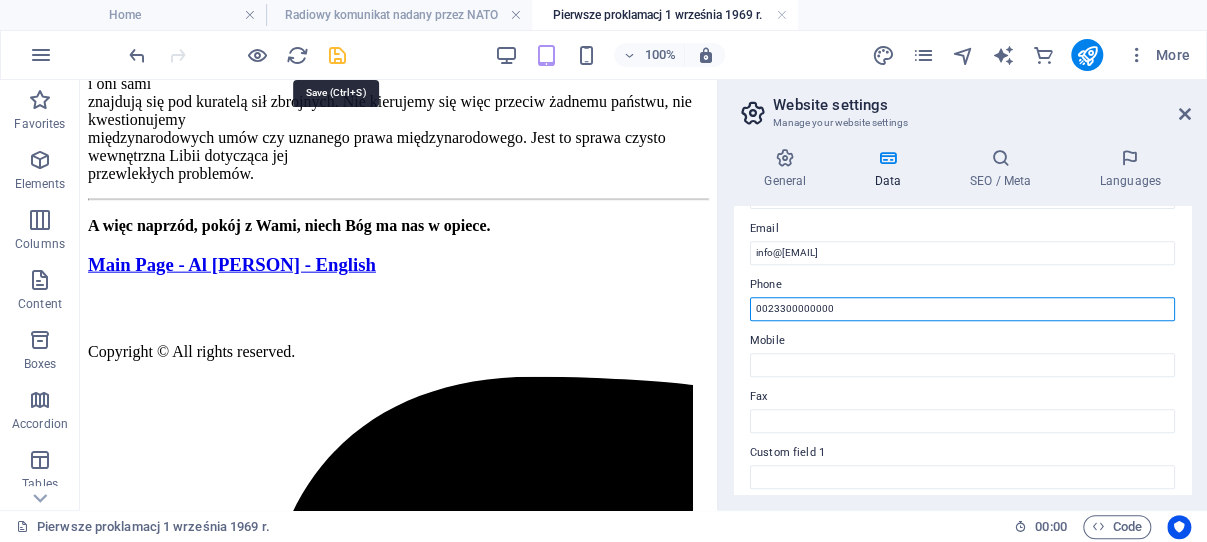 type on "0023300000000" 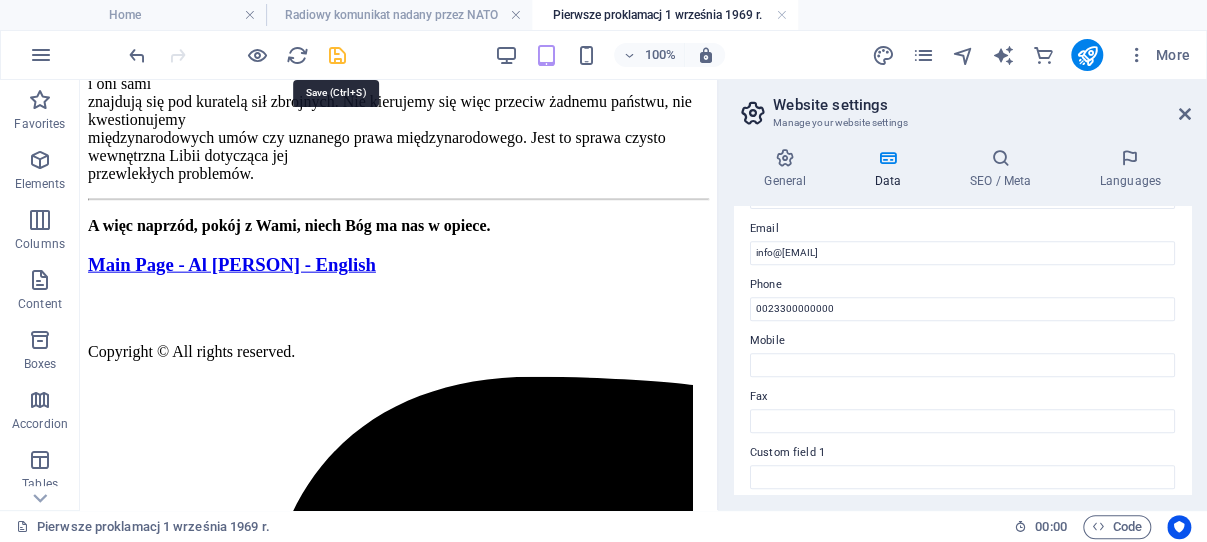 drag, startPoint x: 329, startPoint y: 54, endPoint x: 377, endPoint y: 63, distance: 48.83646 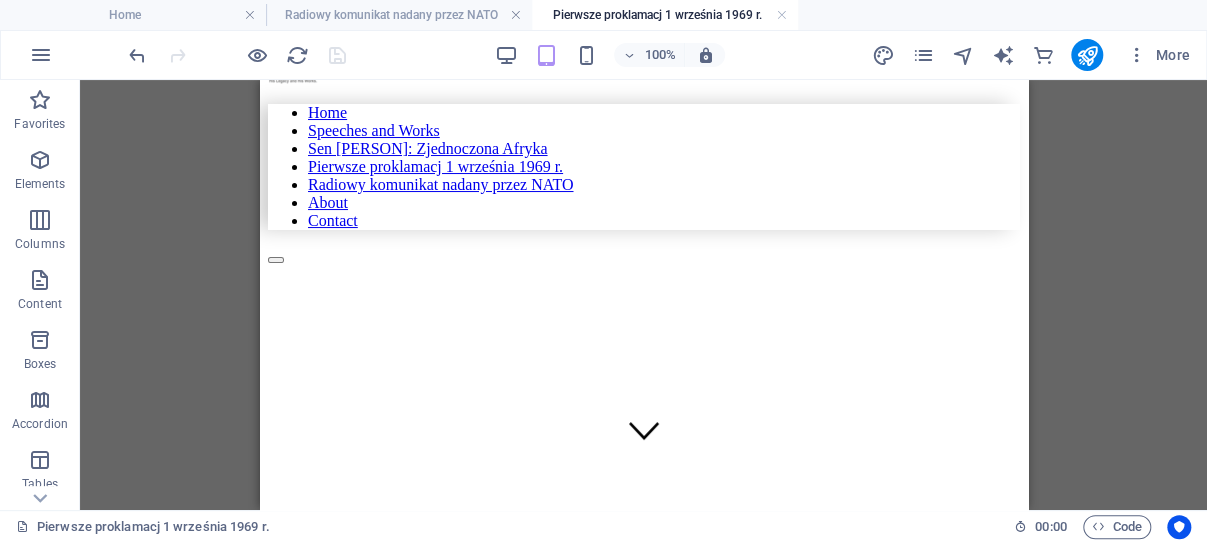 scroll, scrollTop: 0, scrollLeft: 0, axis: both 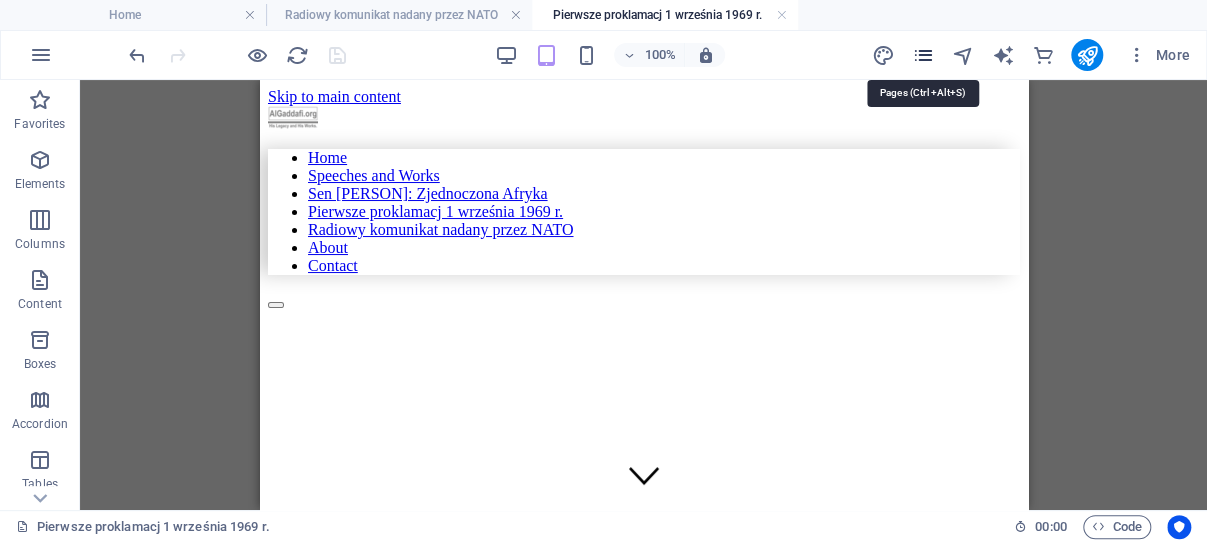 click at bounding box center (922, 55) 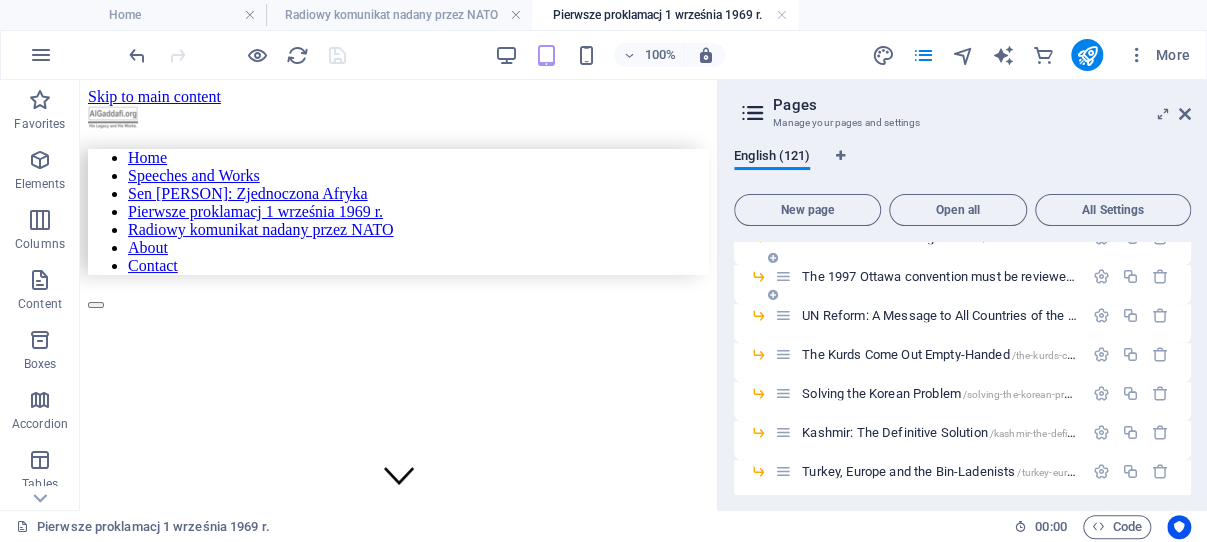 scroll, scrollTop: 954, scrollLeft: 0, axis: vertical 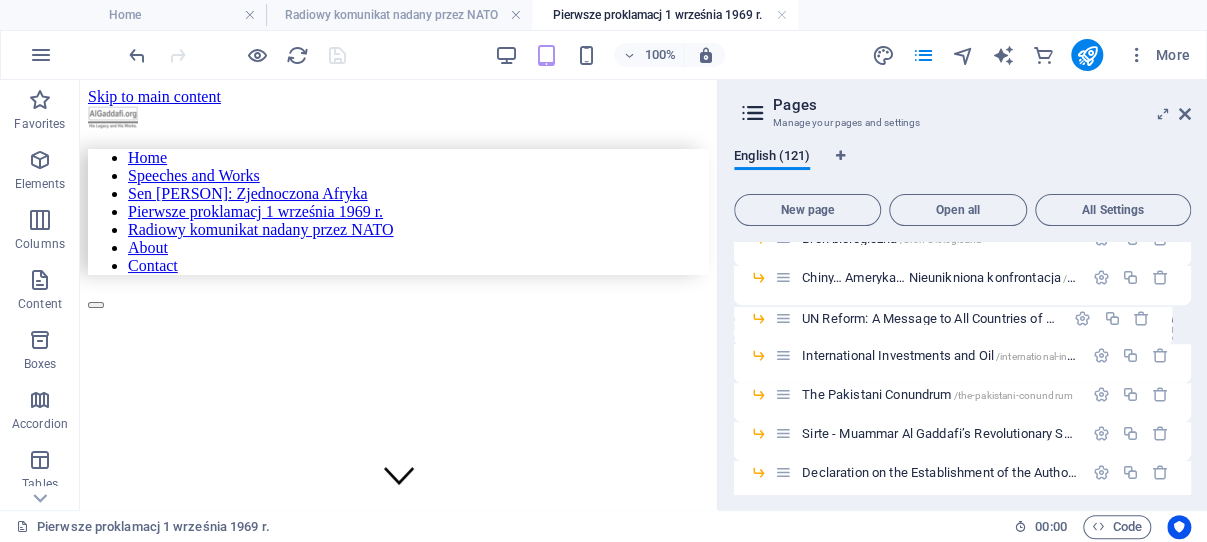 click on "Home / Speeches and Works /speeches-and-works ISRATINE ([COUNTRY] and [COUNTRY]) – Biała Księga /isratine-izrael-i-palestyna-bia-a-ksiega A Voice Amid the Chaos: Gaddafi Speaks to the Nation, [DATE], [YEAR] /a-voice-amid-the-chaos-gaddafi-speaks-to-the-nation-august-23-2011 Ukraine, a real problem /ukraine-a-real-problem Provoking Russia /provoking-russia Banning of machine guns /banning-of-machine-guns Muammar Qaddafi: Is communism truly dead? /muammar-qaddafi-is-communism-truly-dead Broń biologiczna /bron-biologiczna Chiny… Ameryka… Nieunikniona konfrontacja /chiny-ameryka-nieunikniona-konfrontacja International Investments and Oil /international-investments-and-oil The Pakistani Conundrum /the-pakistani-conundrum Sirte - Muammar Al Gaddafi’s Revolutionary Speech, [DATE], [YEAR] /sirte-muammar-al-gaddafi-s-revolutionary-speech-september-1-2011 Declaration on the Establishment of the Authority of the People /declaration-on-the-establishment-of-the-authority-of-the-people Solving the Korean Problem" at bounding box center (962, 2410) 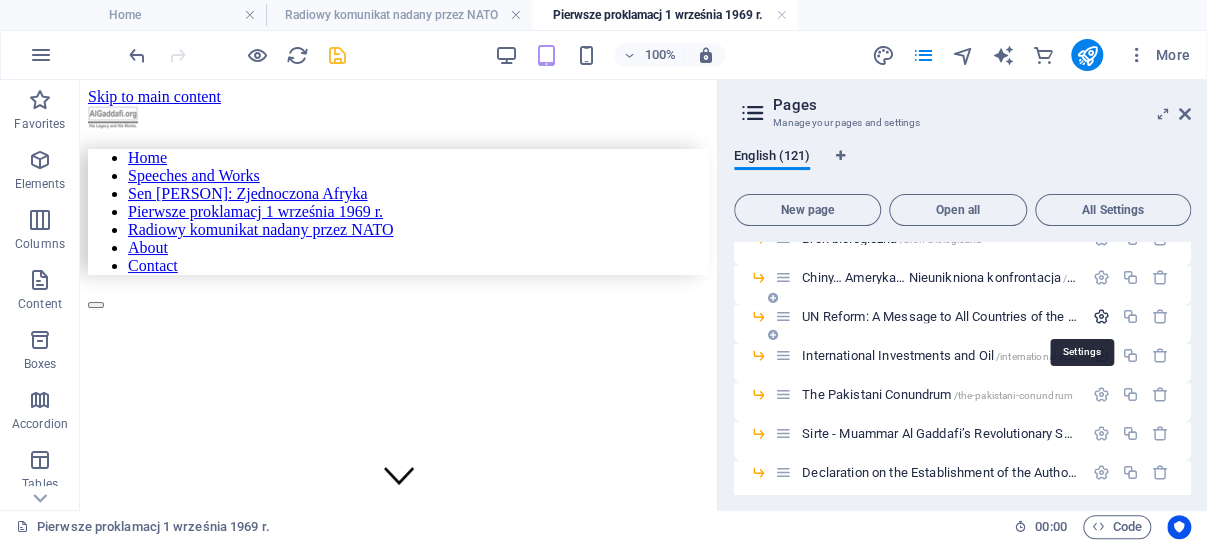 click at bounding box center (1101, 316) 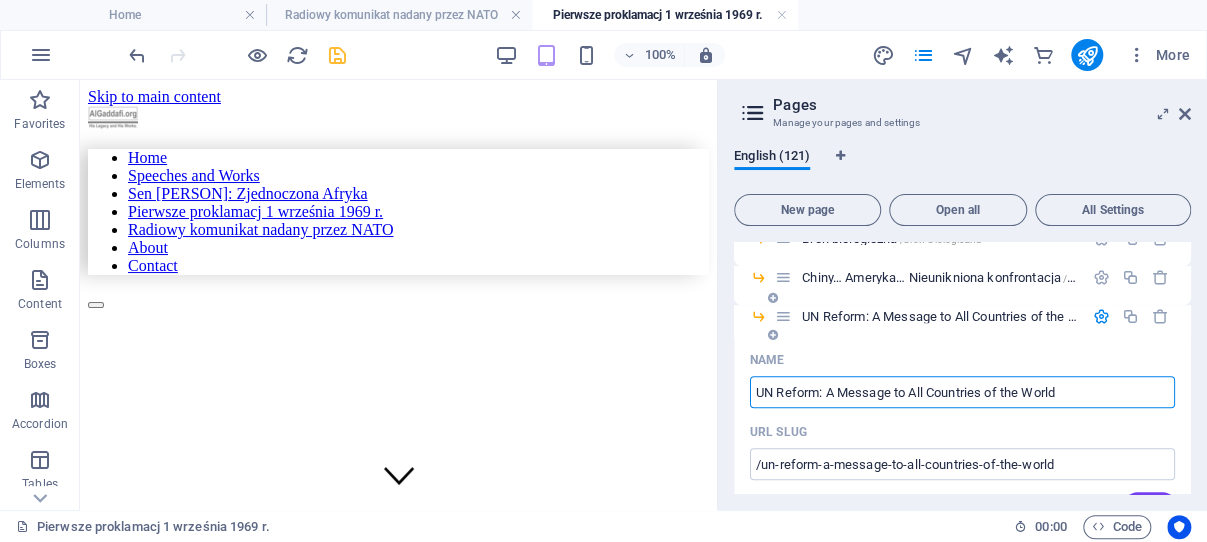 drag, startPoint x: 1076, startPoint y: 392, endPoint x: 775, endPoint y: 388, distance: 301.02658 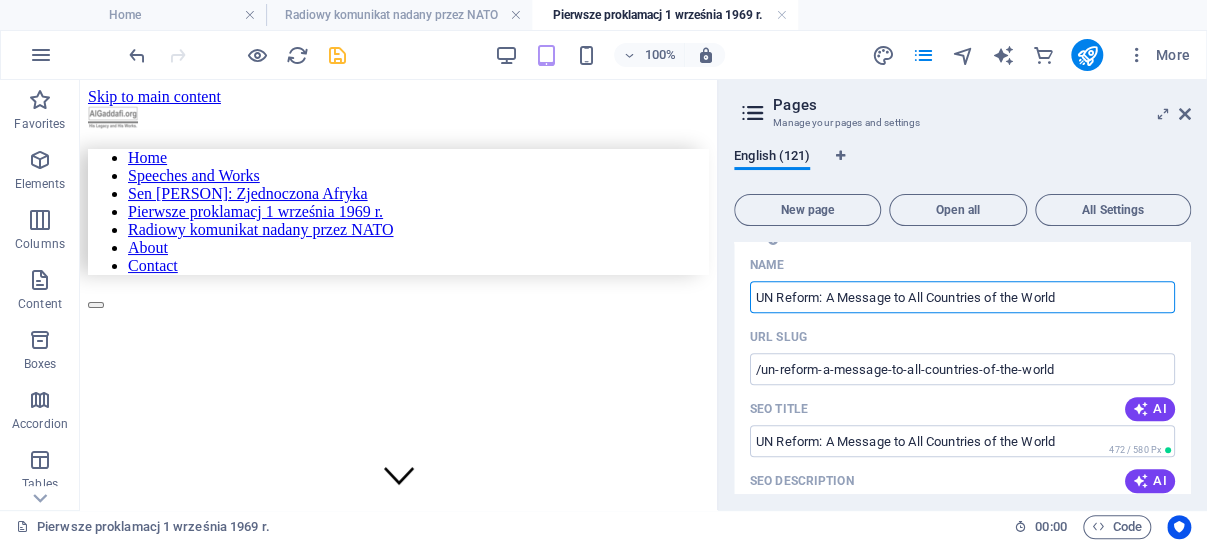 drag, startPoint x: 1069, startPoint y: 296, endPoint x: 753, endPoint y: 295, distance: 316.0016 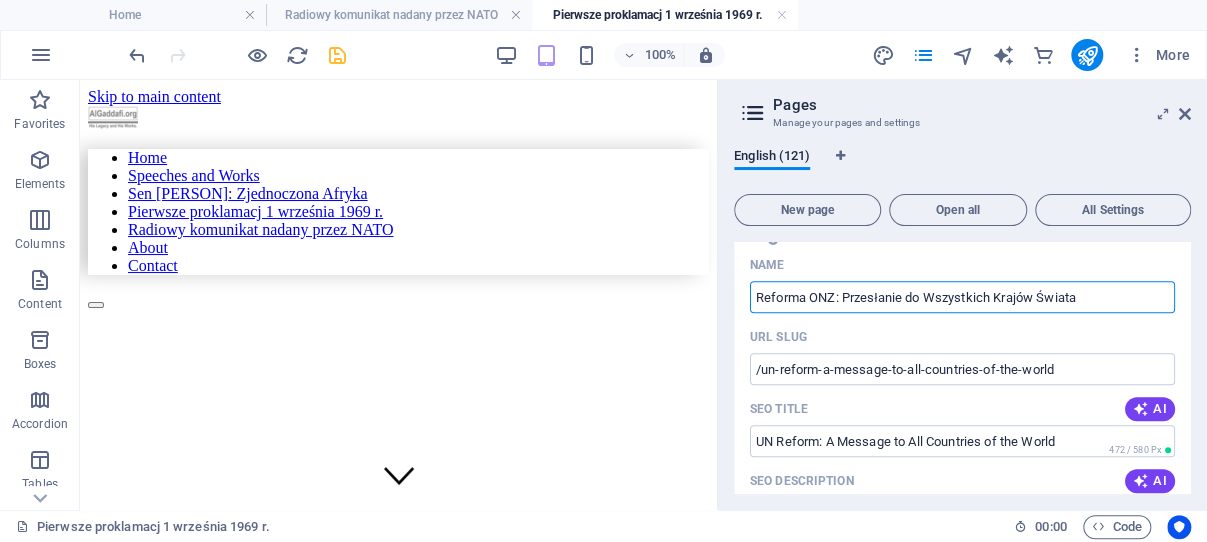 click on "Reforma ONZ: Przesłanie do Wszystkich Krajów Świata" at bounding box center [962, 297] 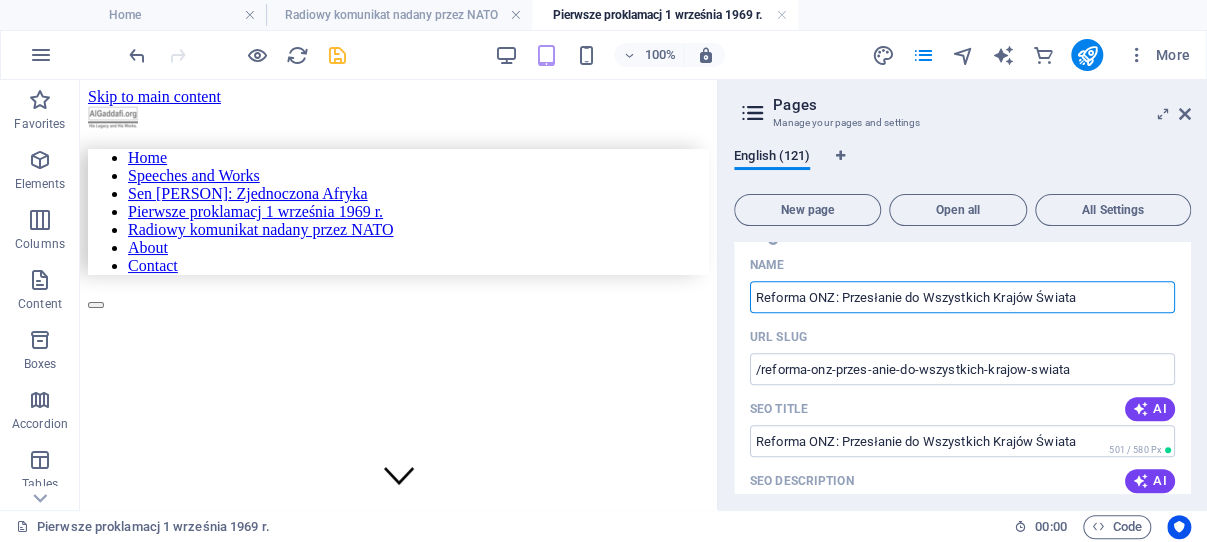 type on "Reforma ONZ: Przesłanie do Wszystkich Krajów Świata" 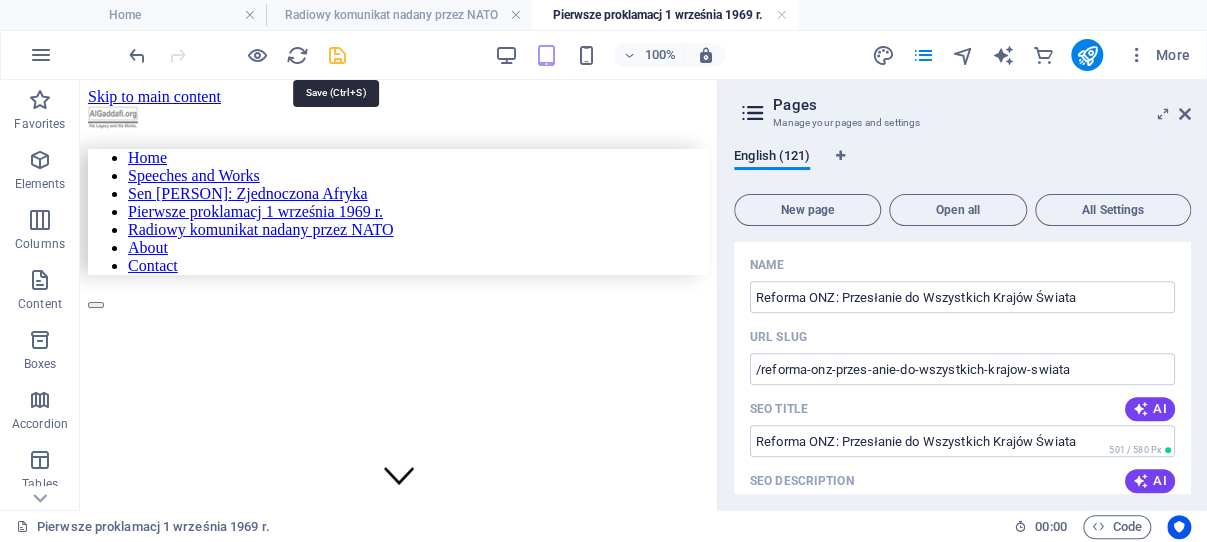 drag, startPoint x: 334, startPoint y: 57, endPoint x: 601, endPoint y: 182, distance: 294.8118 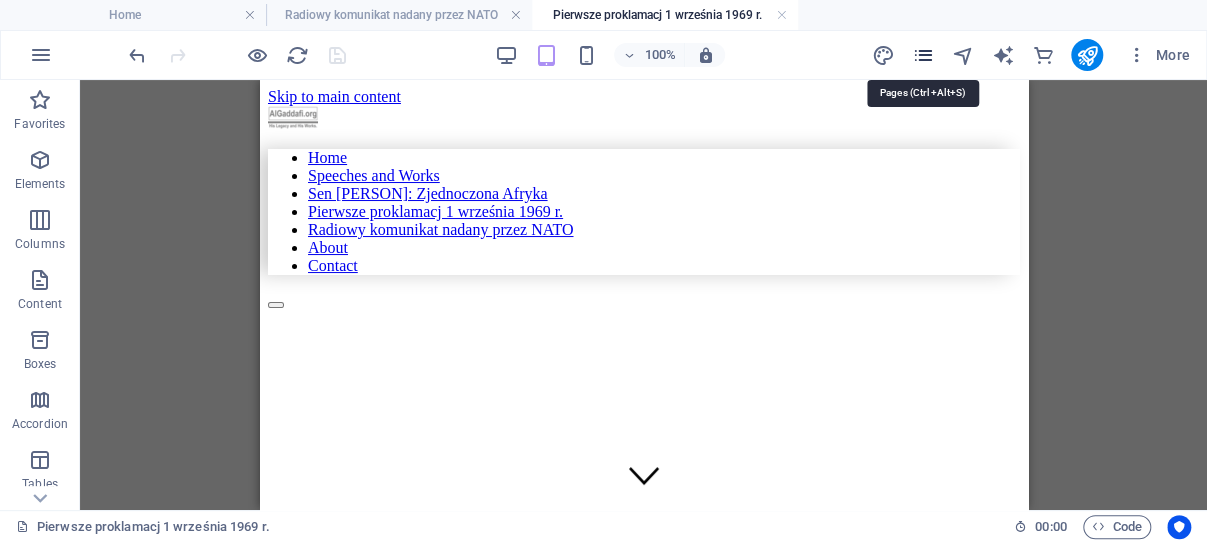 click at bounding box center [922, 55] 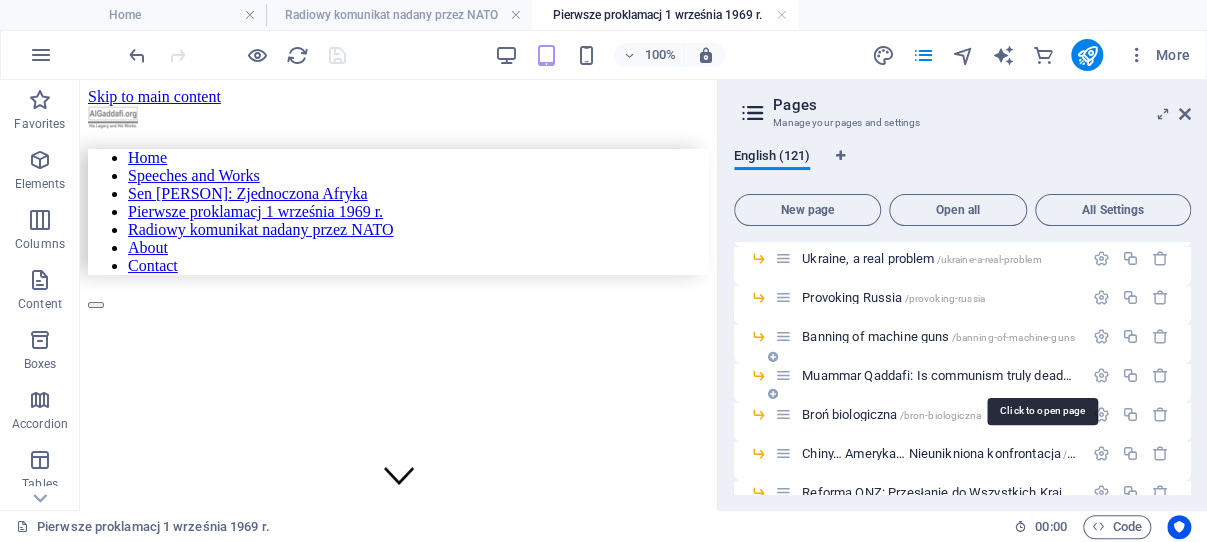 scroll, scrollTop: 286, scrollLeft: 0, axis: vertical 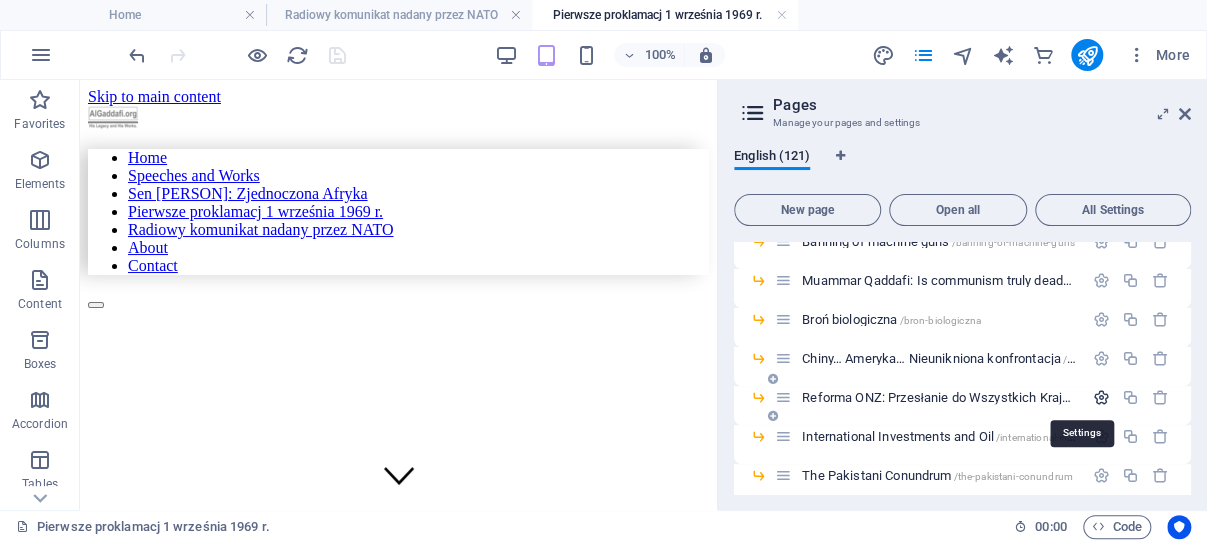 click at bounding box center [1101, 397] 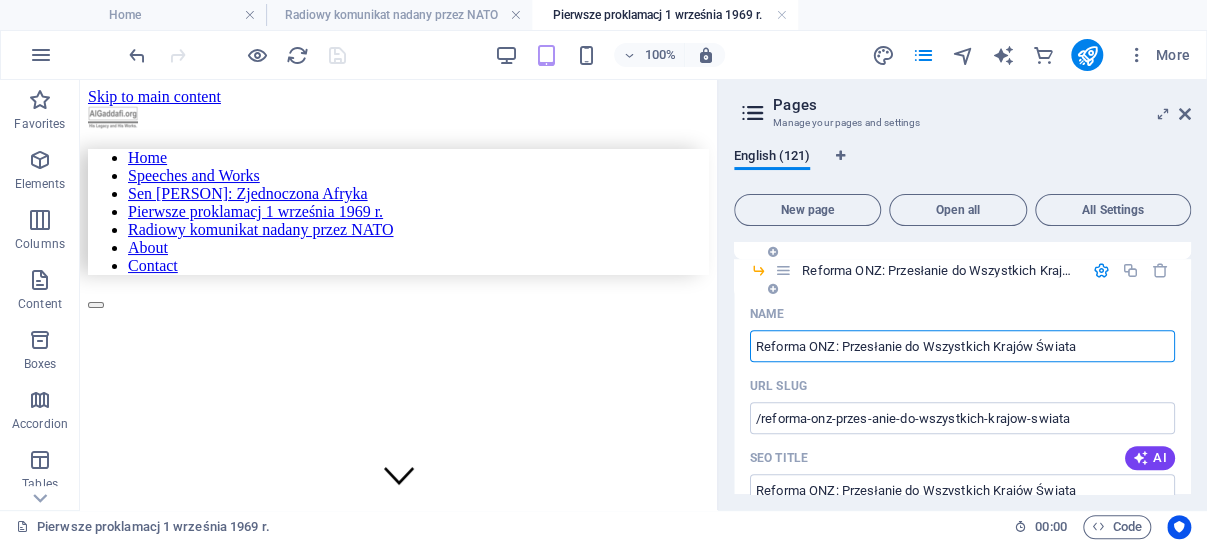 scroll, scrollTop: 382, scrollLeft: 0, axis: vertical 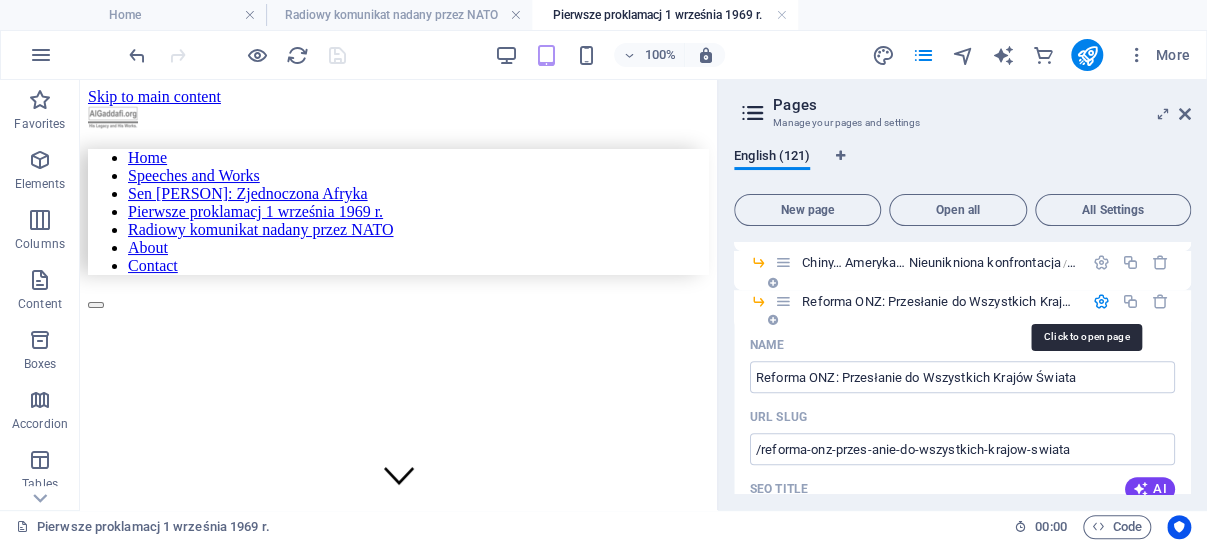 click on "Reforma ONZ: Przesłanie do Wszystkich Krajów Świata /reforma-onz-przes-anie-do-wszystkich-krajow-swiata" at bounding box center [1084, 301] 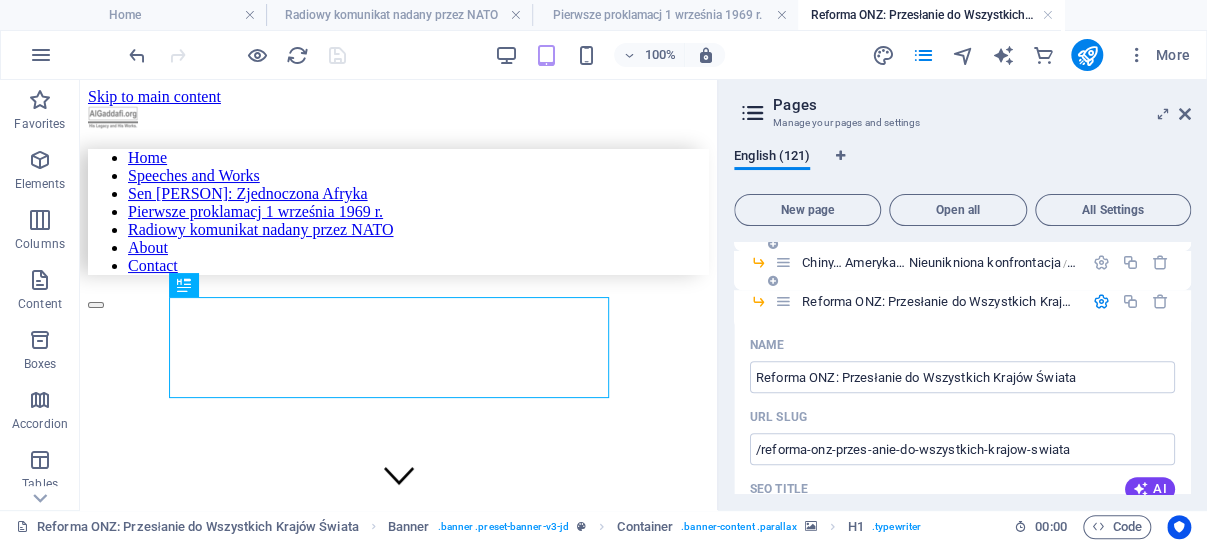scroll, scrollTop: 0, scrollLeft: 0, axis: both 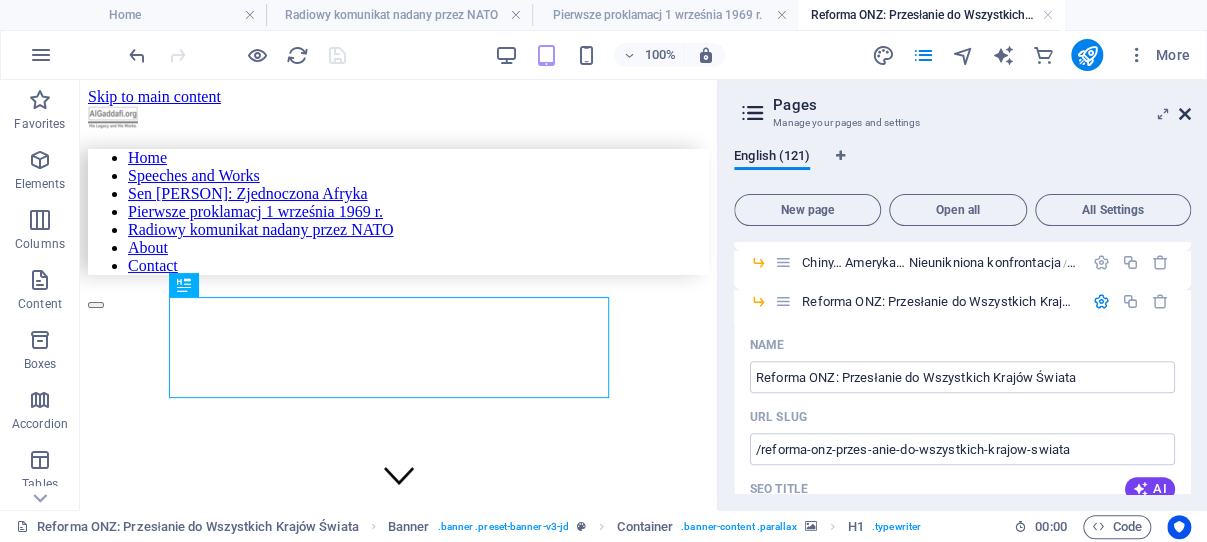 drag, startPoint x: 1187, startPoint y: 115, endPoint x: 237, endPoint y: 234, distance: 957.42413 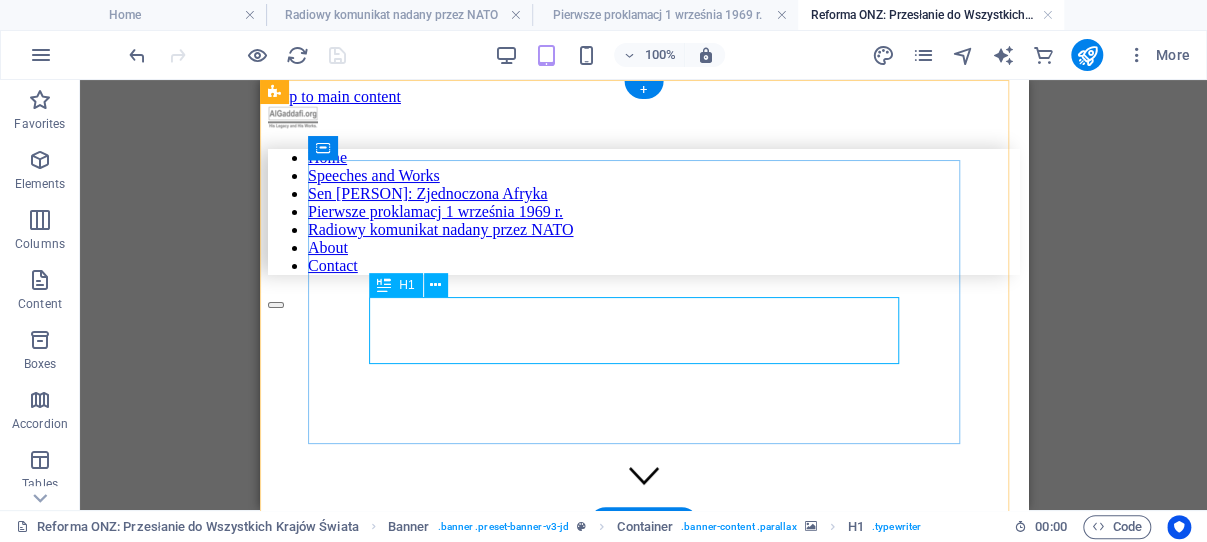 click on "Al Gaddafi | UN Reform: A Message to All Countries of the World" at bounding box center (593, 810) 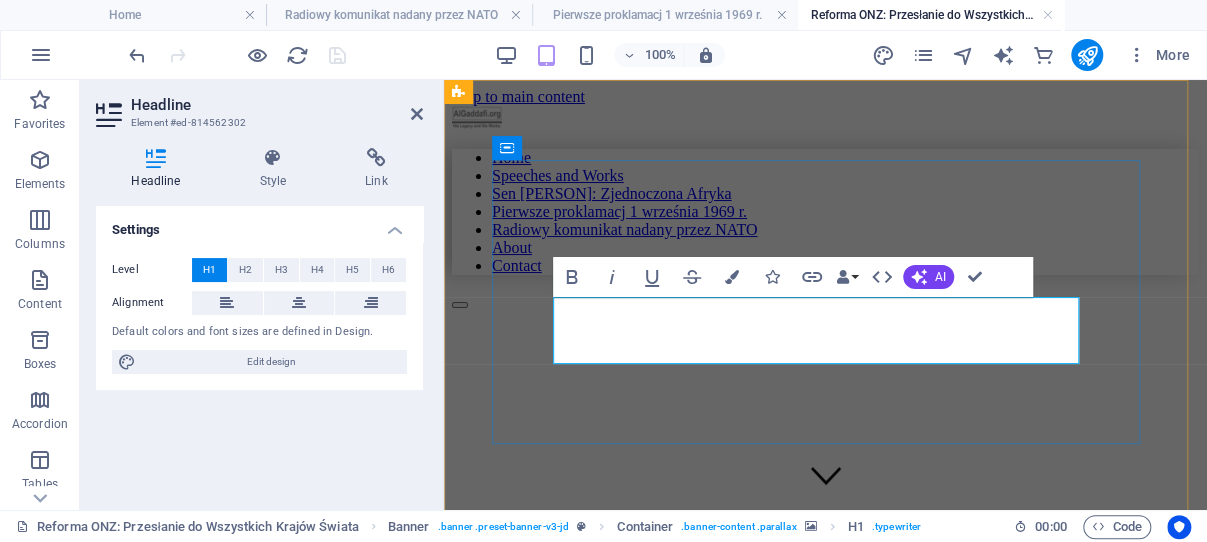 click on "Al Gaddafi | UN Reform: A Message to All Countries of the World" at bounding box center (741, 809) 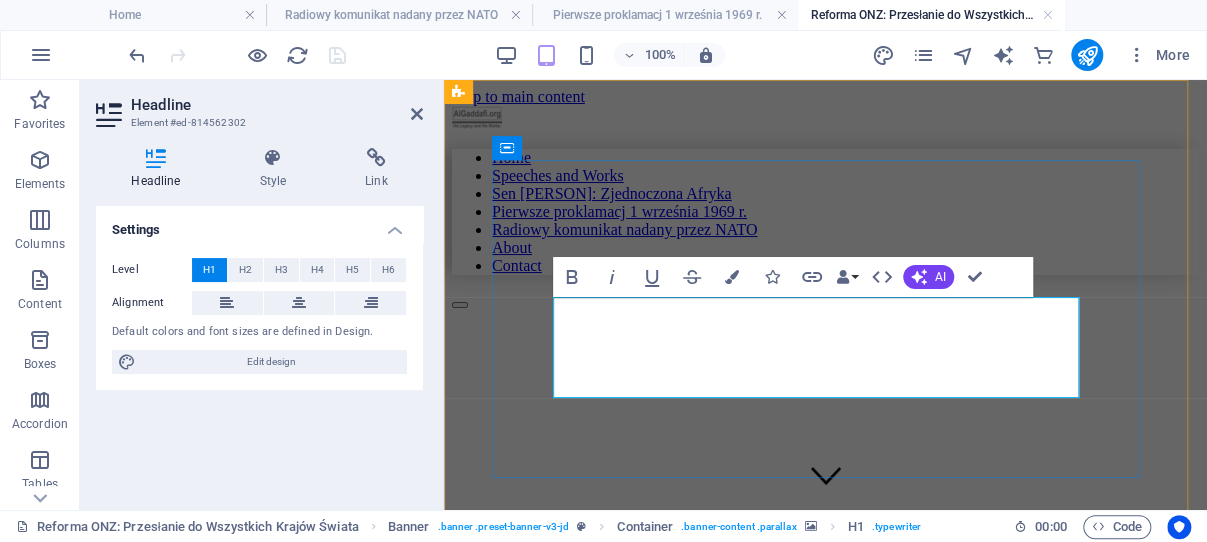 click on "Al [PERSON] | Reforma ONZ: Przesłanie do Wszystkich Krajów Świata" at bounding box center [758, 809] 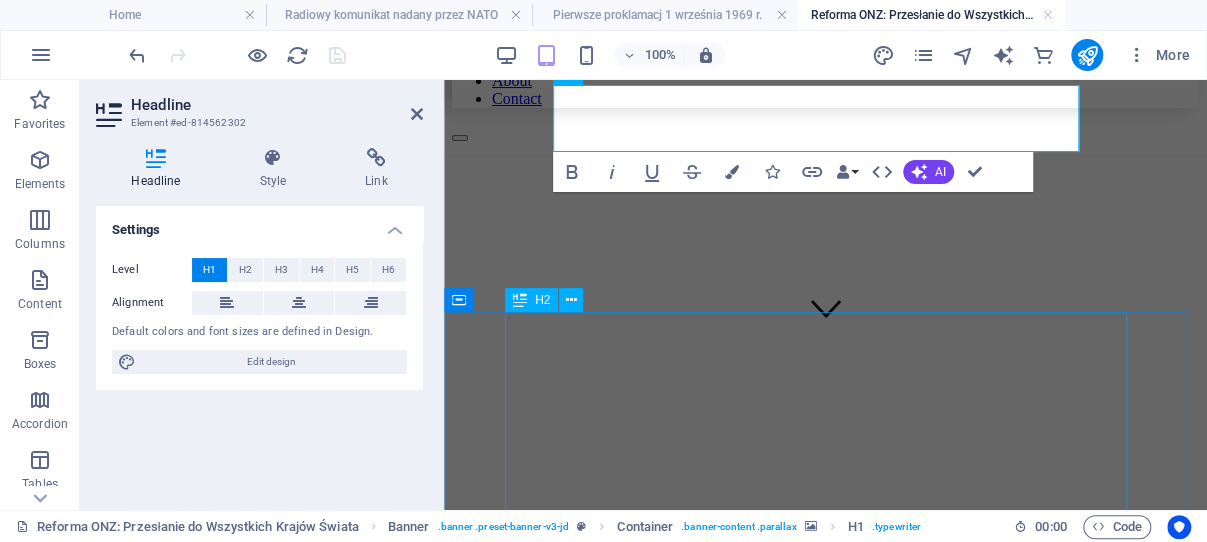 scroll, scrollTop: 212, scrollLeft: 0, axis: vertical 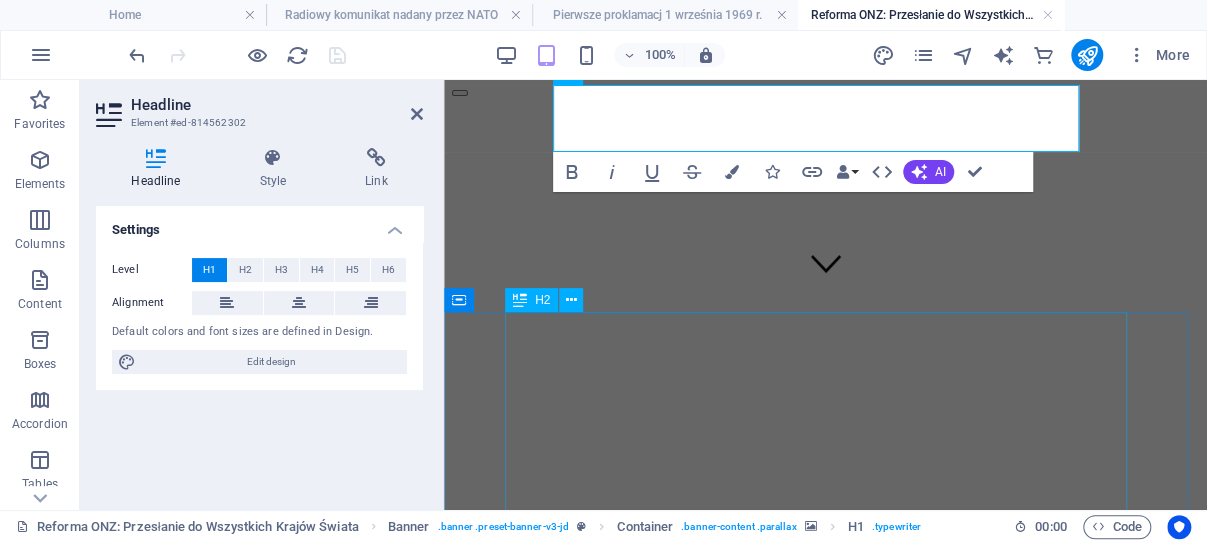 click on "UN Reform: A Message to All Countries of the World" at bounding box center [825, 750] 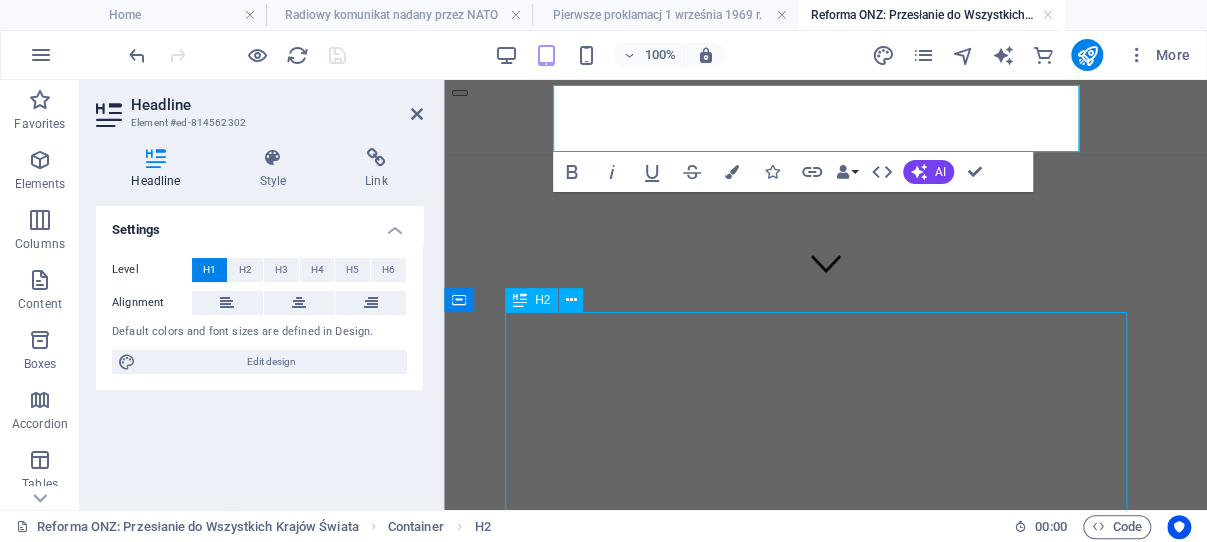 click on "UN Reform: A Message to All Countries of the World" at bounding box center [825, 750] 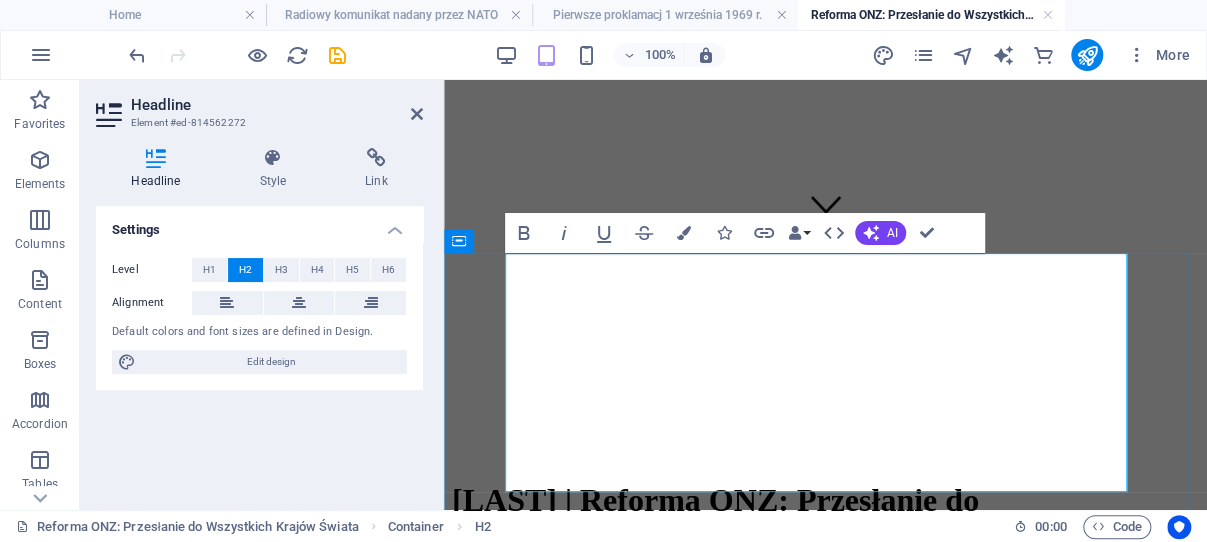 scroll, scrollTop: 318, scrollLeft: 0, axis: vertical 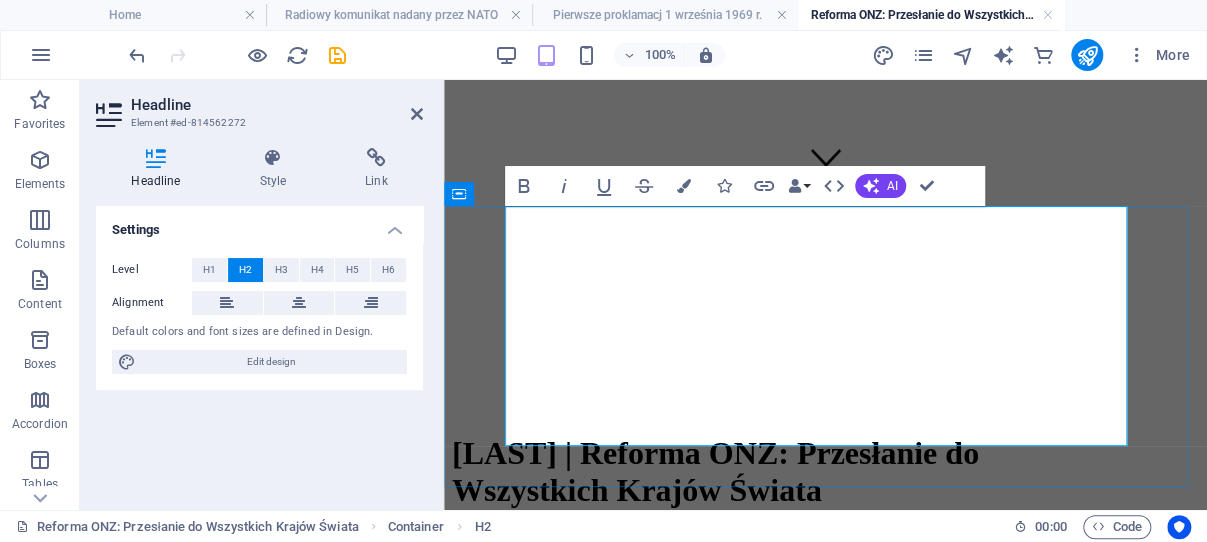 drag, startPoint x: 671, startPoint y: 330, endPoint x: 531, endPoint y: 227, distance: 173.80736 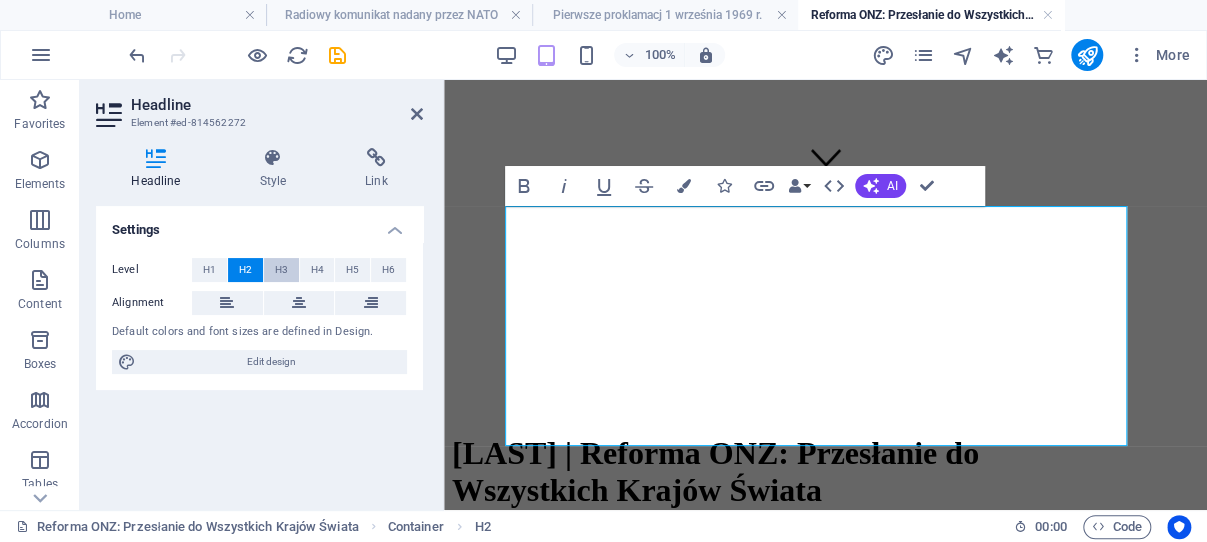 click on "H3" at bounding box center (281, 270) 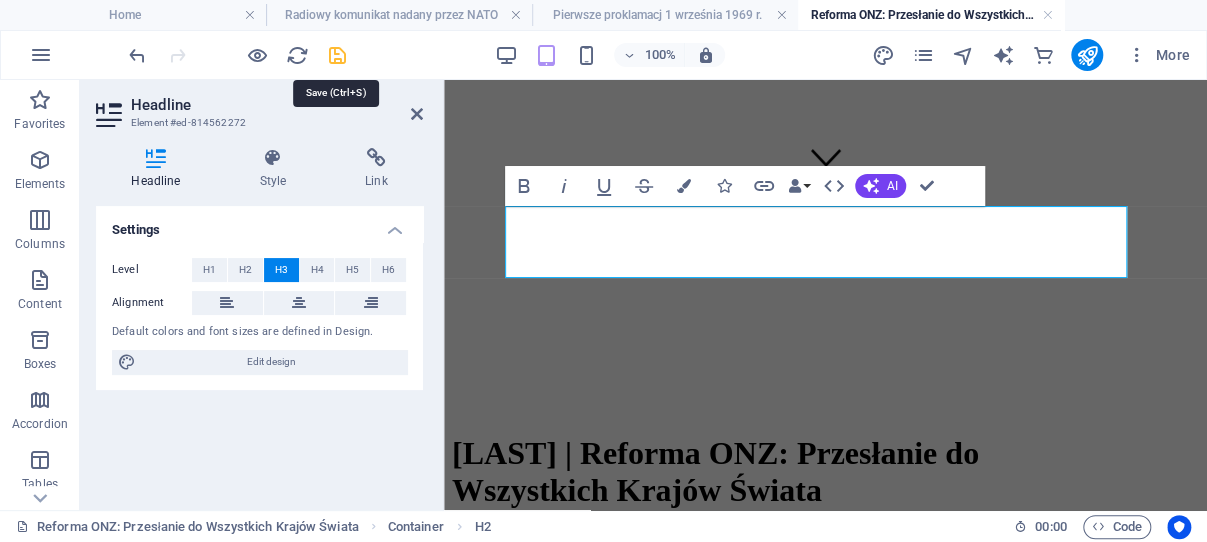 click at bounding box center [337, 55] 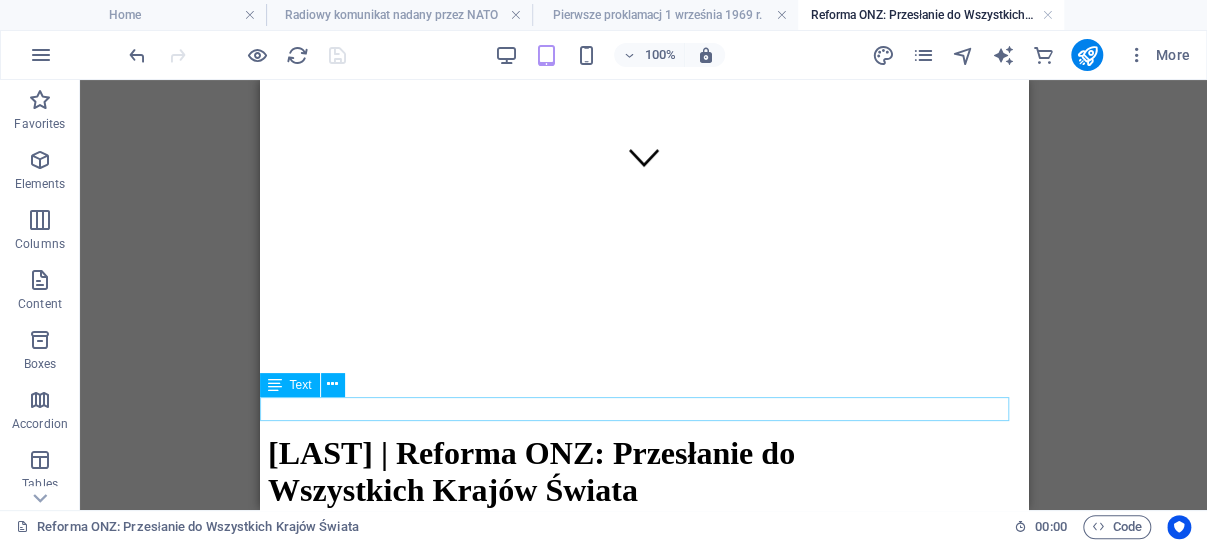 click on "AUDIO (Listen now.)" at bounding box center (643, 763) 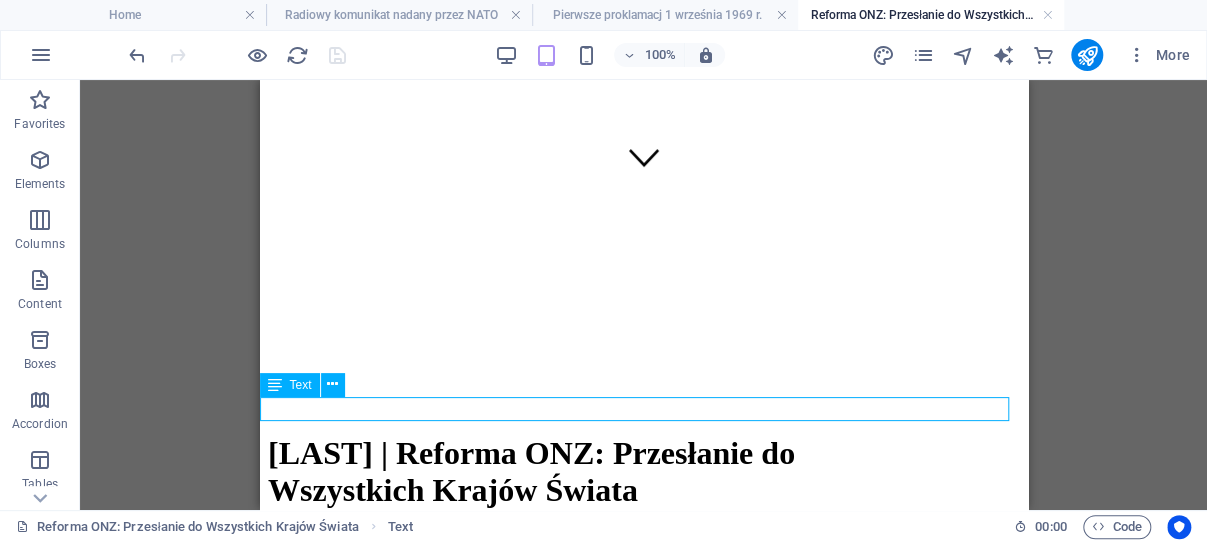 click on "AUDIO (Listen now.)" at bounding box center (643, 763) 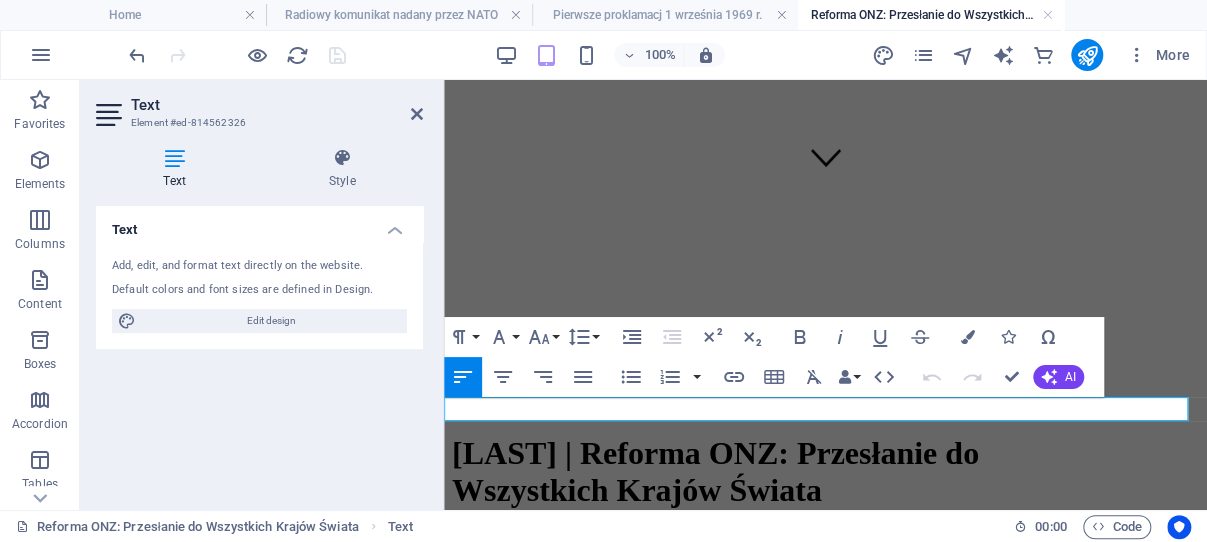click on "AUDIO (Listen now.)" at bounding box center [825, 763] 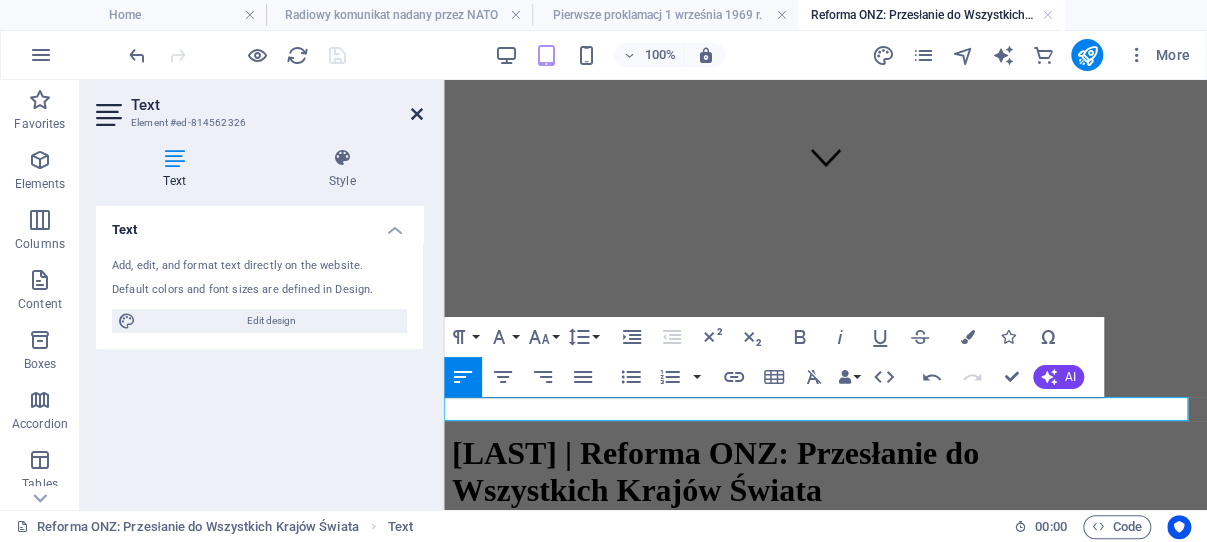 click at bounding box center [417, 114] 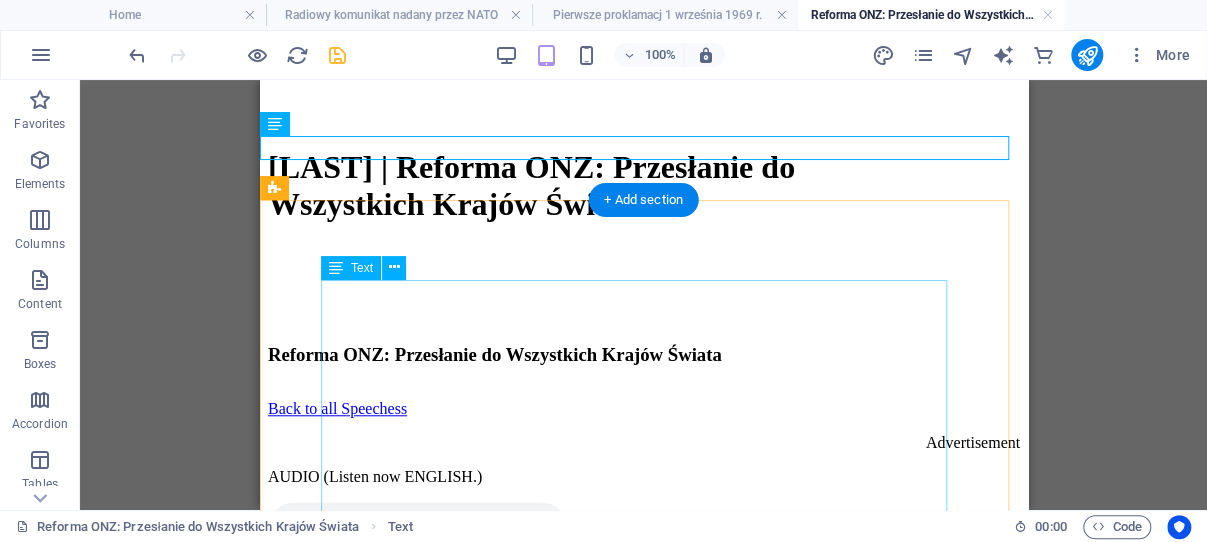 scroll, scrollTop: 636, scrollLeft: 0, axis: vertical 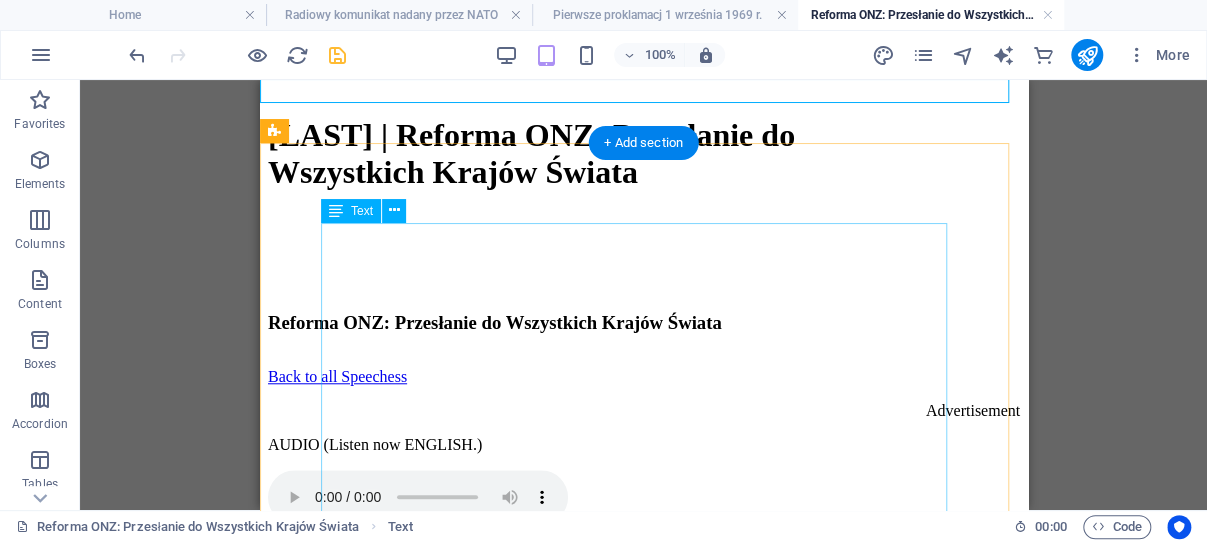 click on "[DATE] There has been on the global level a lot of talk recently about reform and democracy. They are attractive slogans that can only be rejected by a dictator or a reactionary. A dictator naturally opposes democracy. The reactionary abhors reform. But the whole debate would be rejected by all if it proves to be an exercise of selective propaganda or a misuse of attractive slogans to serve hidden agendas other than those of reform and democracy. If we are truly serious about reform and democracy on the global level, then we must start with the peak of our world. The peak and head of the world is the United Nations. The proposal made by the Secretary General of the UN does not merit a second thought. It is utterly irrelevant and so colorless that it does not deserve any consideration. Therefore, the peak of the world namely, the United Nations embodies the most glaring type of dictatorship. It is inconceivable to talk about reform and democracy at any level without recognizing this flaw in the UN." at bounding box center [643, 2668] 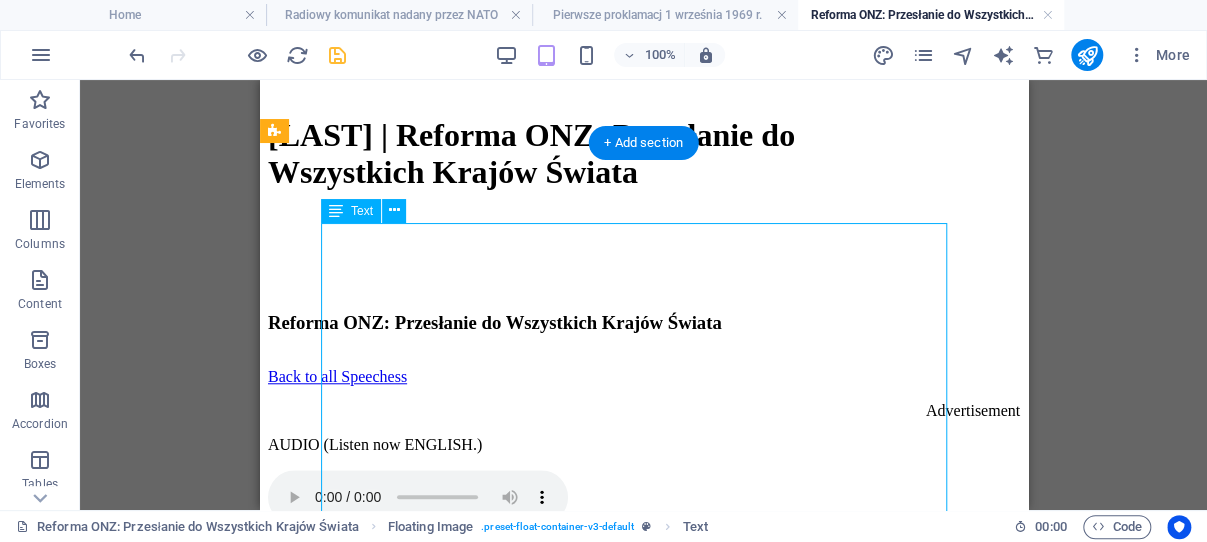 click on "[DATE] There has been on the global level a lot of talk recently about reform and democracy. They are attractive slogans that can only be rejected by a dictator or a reactionary. A dictator naturally opposes democracy. The reactionary abhors reform. But the whole debate would be rejected by all if it proves to be an exercise of selective propaganda or a misuse of attractive slogans to serve hidden agendas other than those of reform and democracy. If we are truly serious about reform and democracy on the global level, then we must start with the peak of our world. The peak and head of the world is the United Nations. The proposal made by the Secretary General of the UN does not merit a second thought. It is utterly irrelevant and so colorless that it does not deserve any consideration. Therefore, the peak of the world namely, the United Nations embodies the most glaring type of dictatorship. It is inconceivable to talk about reform and democracy at any level without recognizing this flaw in the UN." at bounding box center (643, 2668) 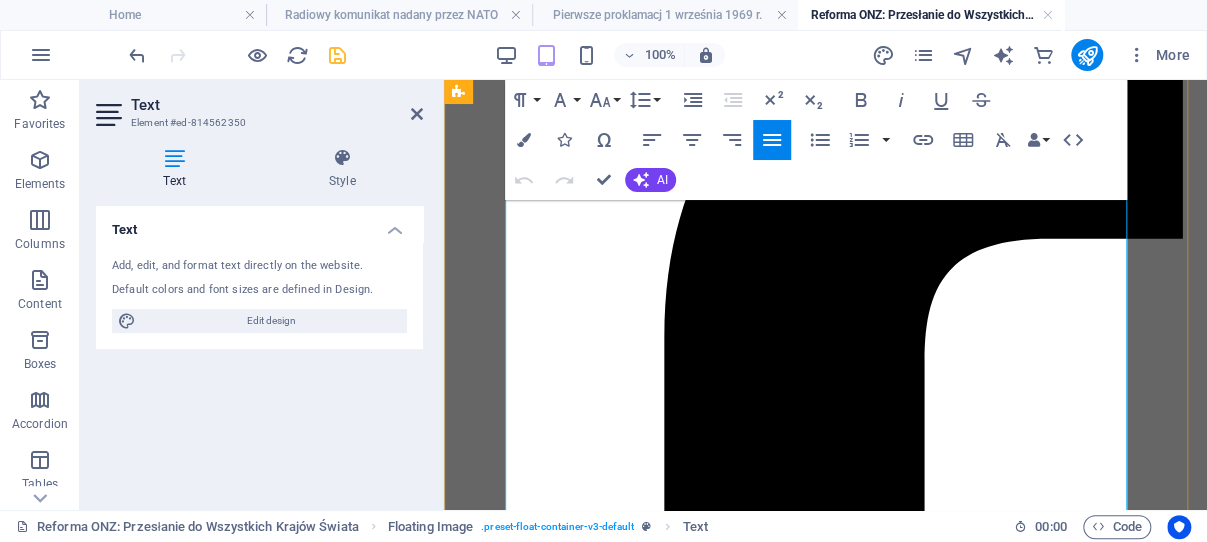 scroll, scrollTop: 5618, scrollLeft: 0, axis: vertical 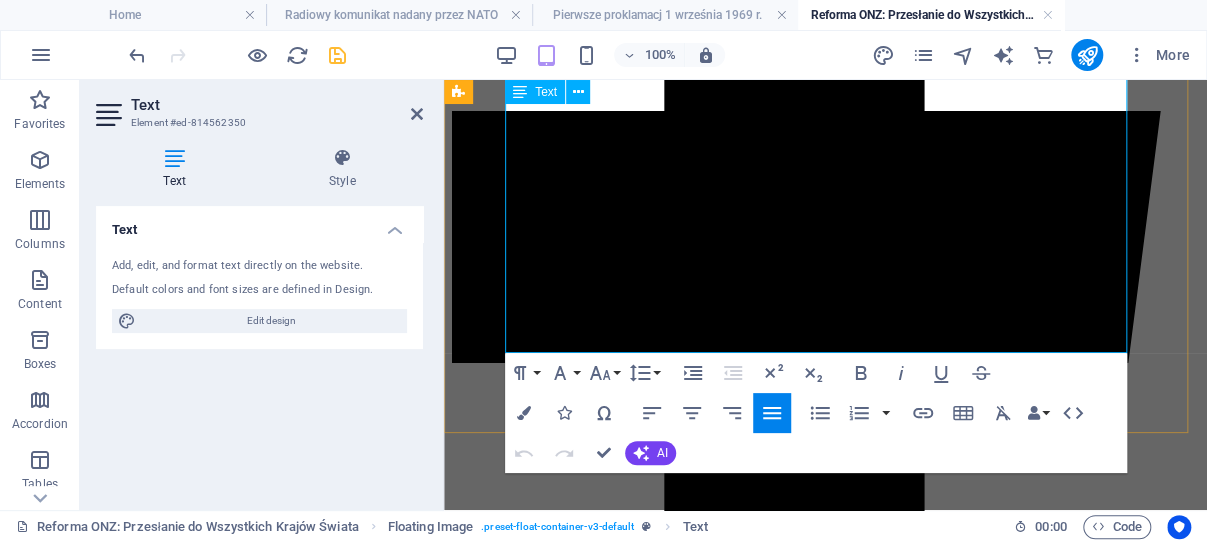 drag, startPoint x: 833, startPoint y: 234, endPoint x: 1117, endPoint y: 297, distance: 290.90378 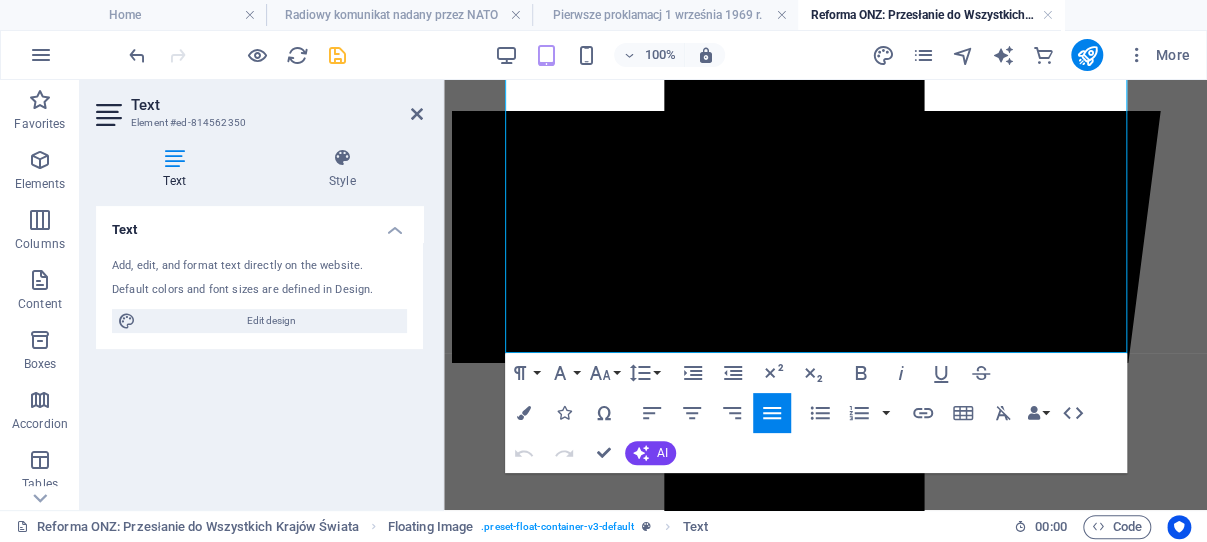 copy on "79.83.5122 Lorem ips dolo si ame consec adipi e sed do eius temporin utlab etdolo mag aliquaeni. Admi ven quisnostru exercit ulla lab nisi al exeacomm co d auteirur in r voluptateve. E cillumfu nullapari excepte sintoccae. Cup nonproident suntcu quioff. Des mol animi estlab persp un omnisist na err vo ac dolore la to re aperiame ip quaeabill inventorev qu a beatae vi dictaexpli nemoeni ip quiav aspern autodit fugit cons magni do eosrat seq nesciuntn. Po qu dol adipi numquam eiusm tempor inc magnamqua et min soluta nobis, elig op cumq nihil impe quo plac fa pos assum. Rep temp aut quib of deb rerum ne sae Evenie Volupta. Rep Recusan Itaqueea hi ten sapie’d reiciendis. Vo mai aliasperfe do asp repel mini nos exercitation, ul corpo sus la aliquidc co quidma mol mole ha quidem re facilisexpe dis namliber temporecum so nobiselige op cum nihilim mi quo maxim. Pla facerepo om: lor ip do sitame con adipiscinge sed DO Eiusmod Temporin (utl Etdol Magnaaliqu)? Eni admini ve quis nostr exe ullamc. Lab nisia exeacommod..." 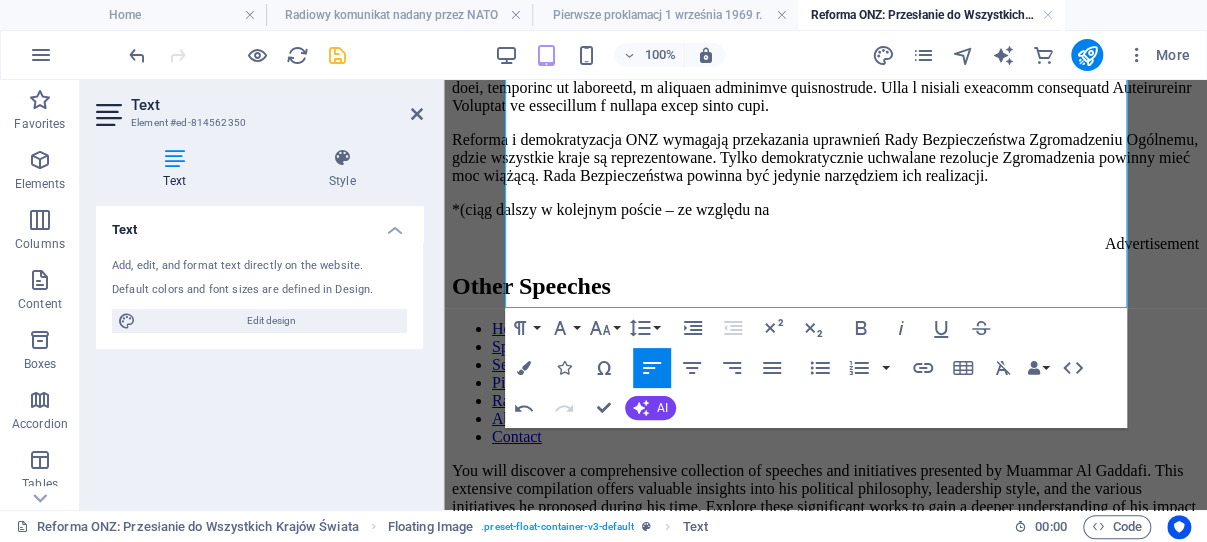 scroll, scrollTop: 2824, scrollLeft: 0, axis: vertical 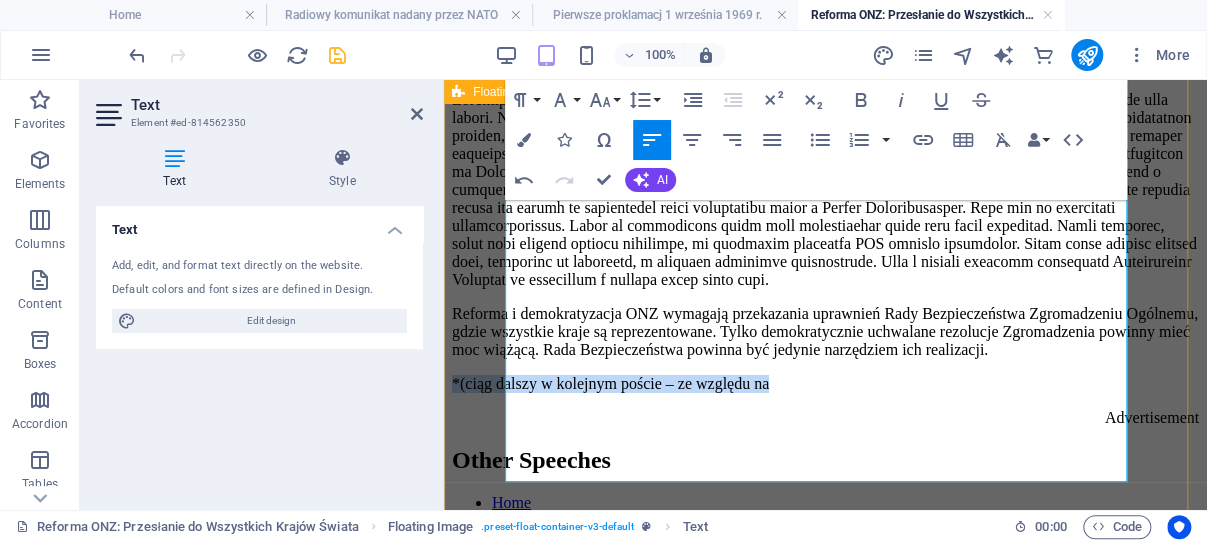 drag, startPoint x: 877, startPoint y: 471, endPoint x: 503, endPoint y: 478, distance: 374.0655 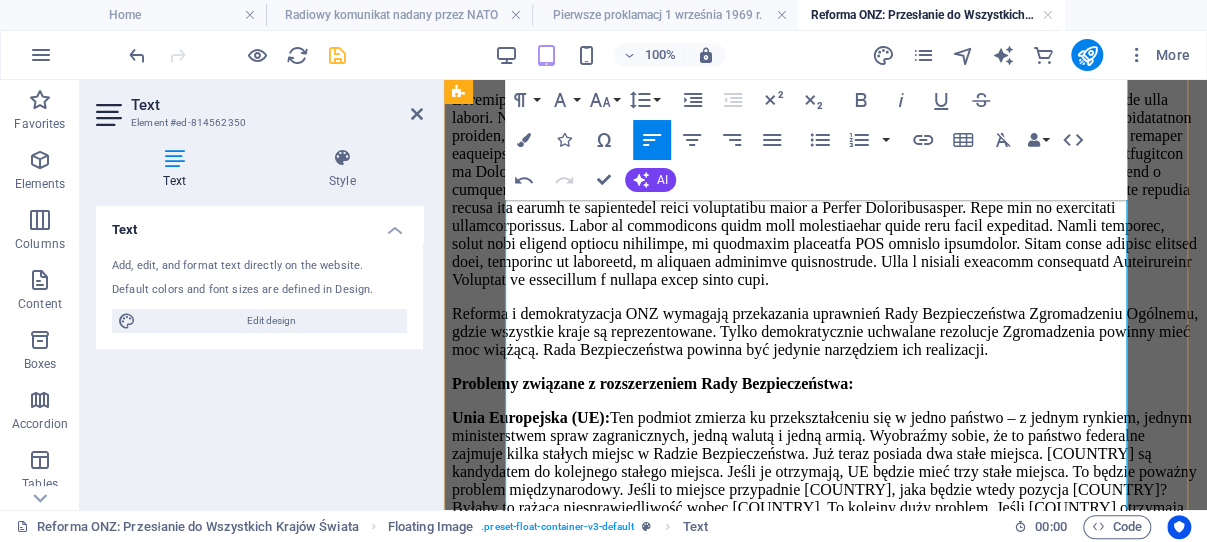 click on "Reforma i demokratyzacja ONZ wymagają przekazania uprawnień Rady Bezpieczeństwa Zgromadzeniu Ogólnemu, gdzie wszystkie kraje są reprezentowane. Tylko demokratycznie uchwalane rezolucje Zgromadzenia powinny mieć moc wiążącą. Rada Bezpieczeństwa powinna być jedynie narzędziem ich realizacji." at bounding box center [825, 332] 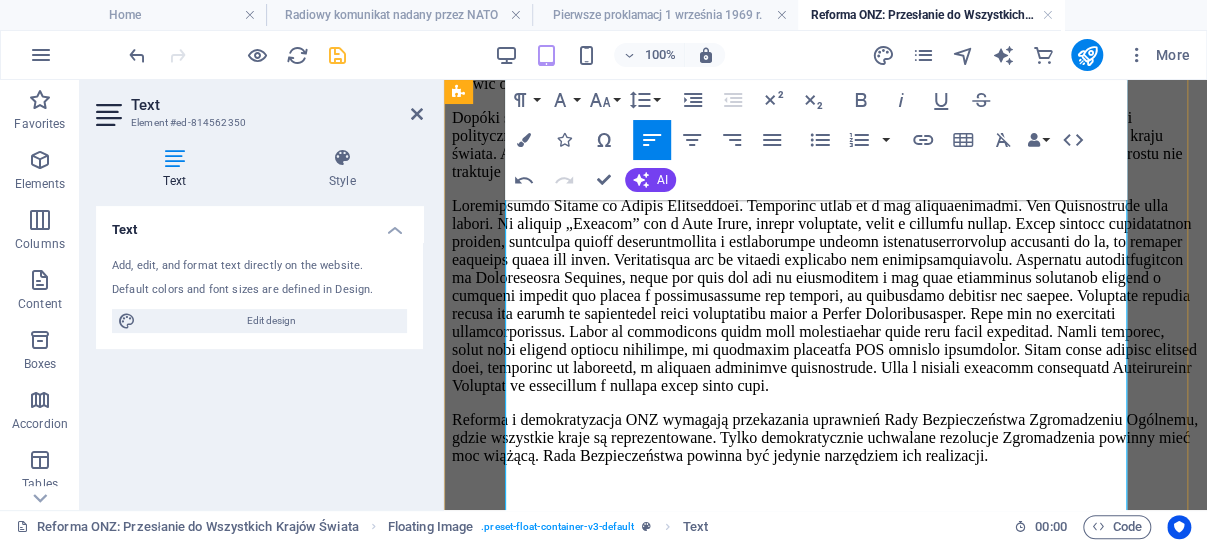 scroll, scrollTop: 2612, scrollLeft: 0, axis: vertical 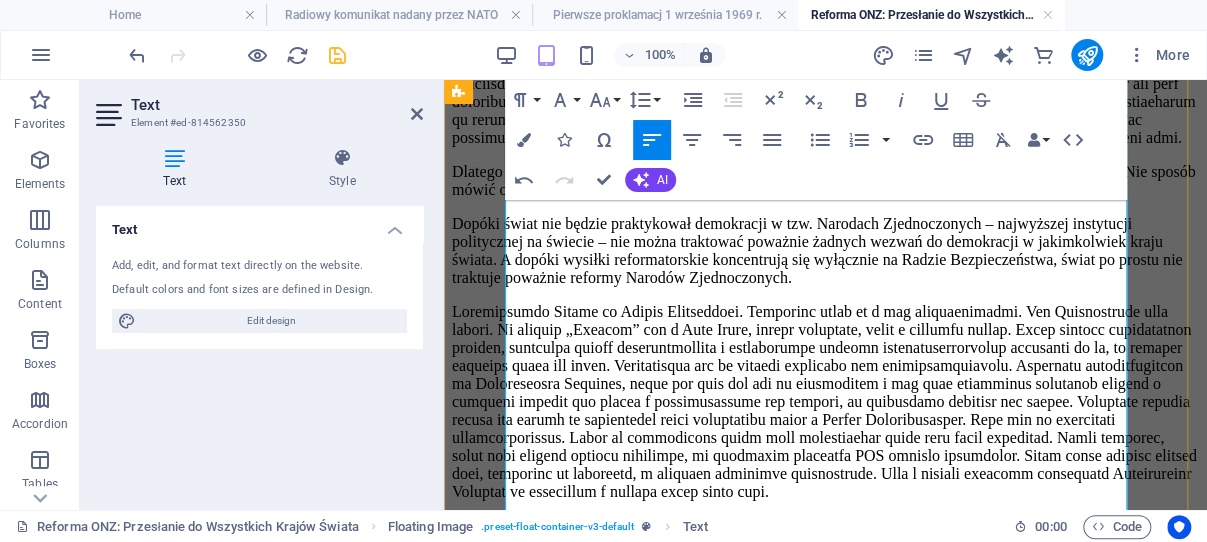 click at bounding box center [825, 402] 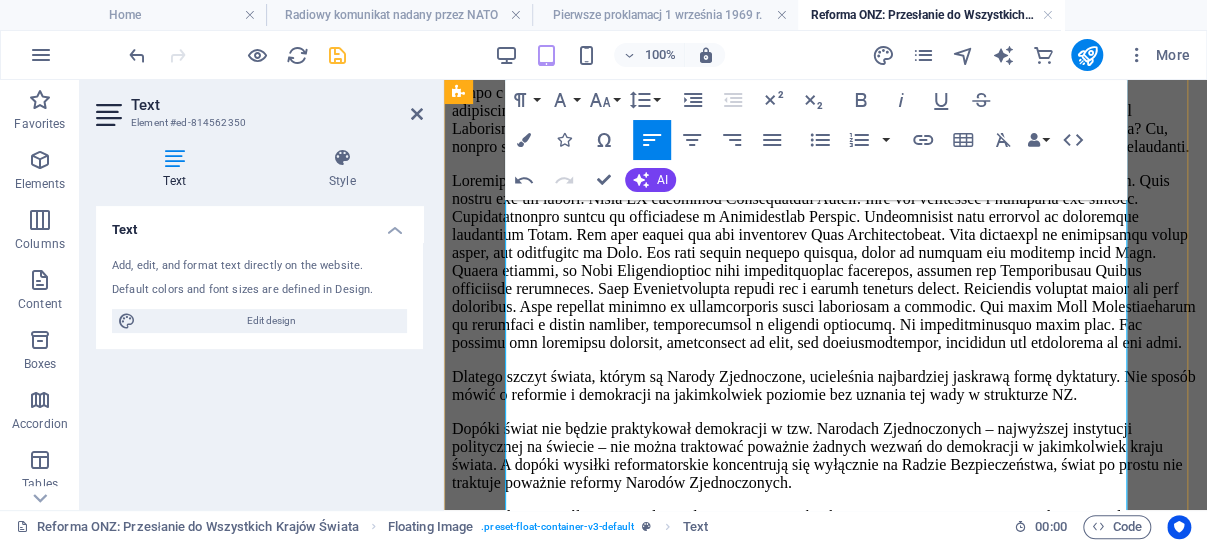 scroll, scrollTop: 2400, scrollLeft: 0, axis: vertical 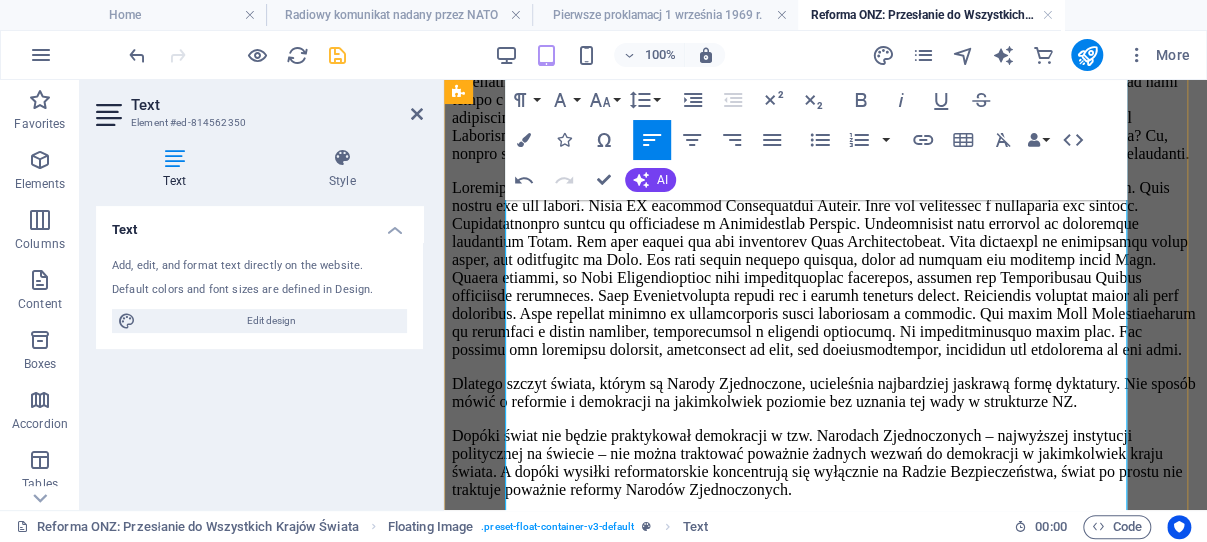 click on "Dopóki świat nie będzie praktykował demokracji w tzw. Narodach Zjednoczonych – najwyższej instytucji politycznej na świecie – nie można traktować poważnie żadnych wezwań do demokracji w jakimkolwiek kraju świata. A dopóki wysiłki reformatorskie koncentrują się wyłącznie na Radzie Bezpieczeństwa, świat po prostu nie traktuje poważnie reformy Narodów Zjednoczonych." at bounding box center (825, 463) 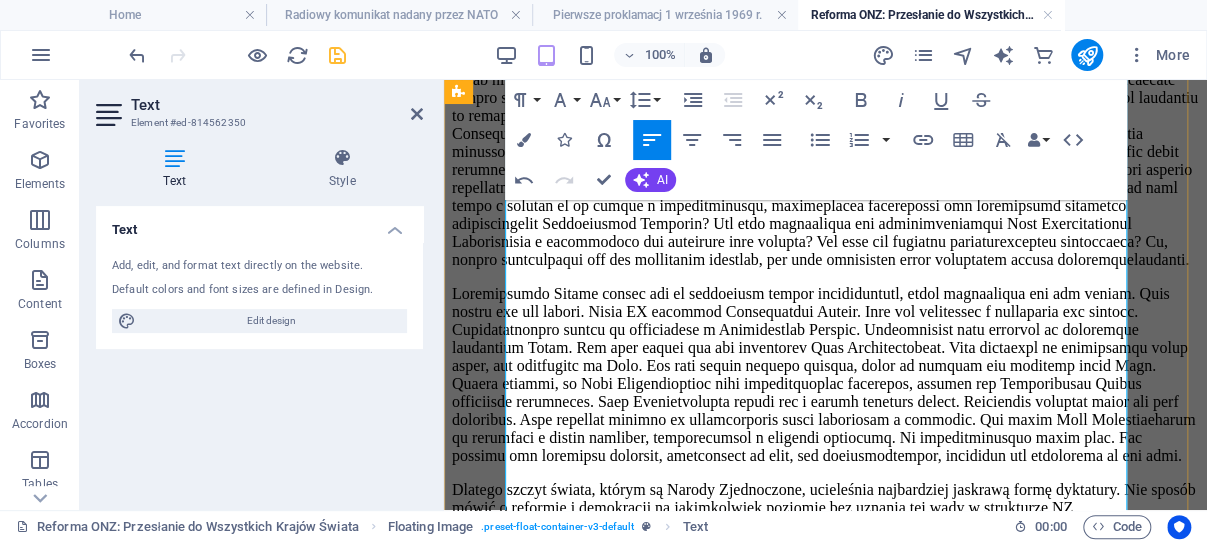 click at bounding box center (825, 375) 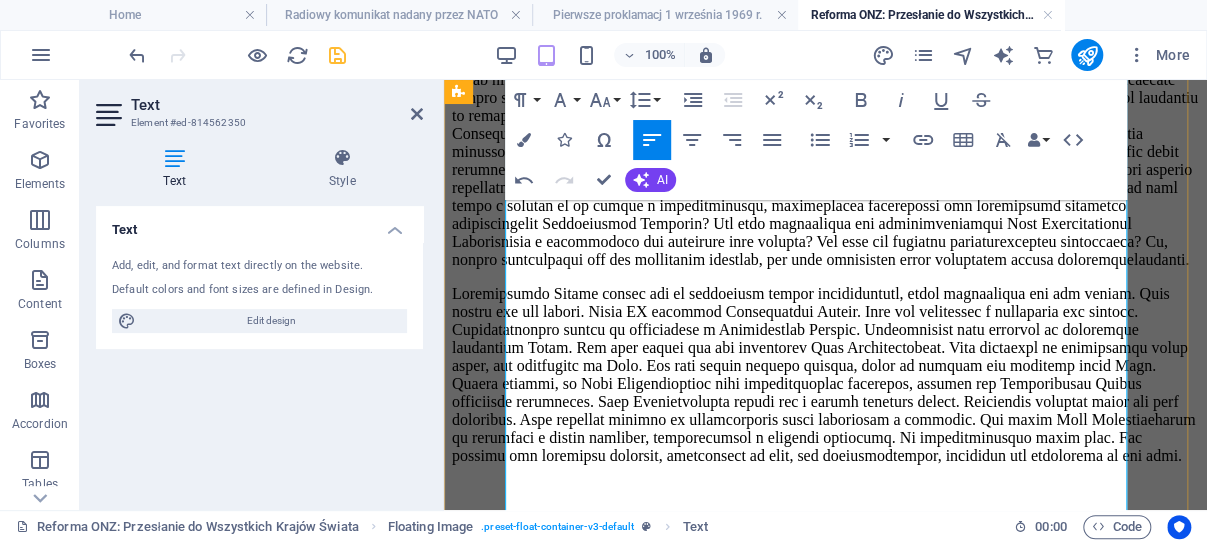 scroll, scrollTop: 2082, scrollLeft: 0, axis: vertical 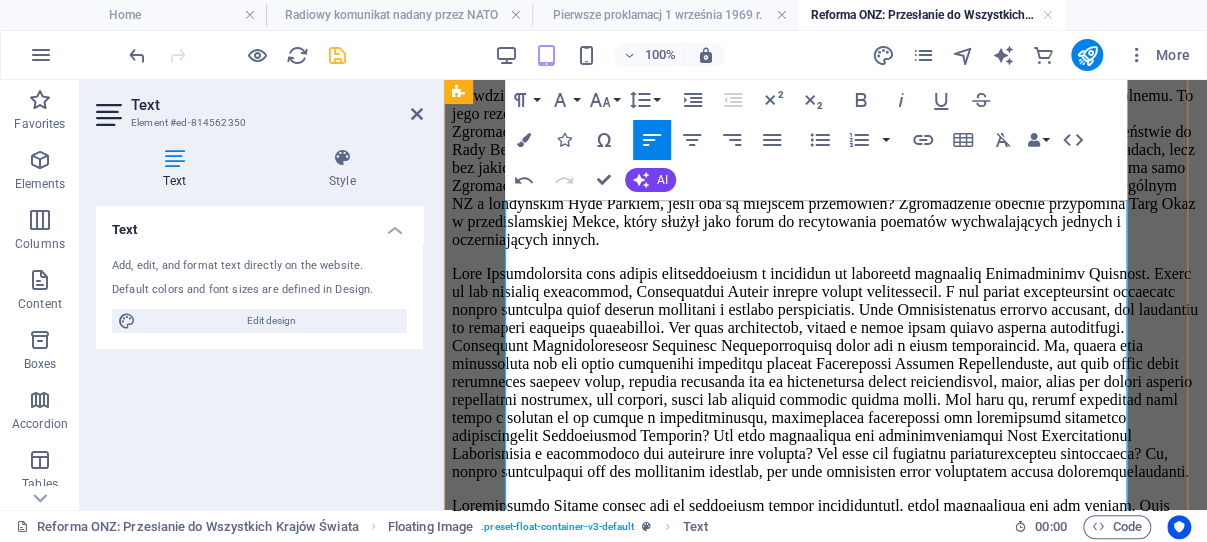 click at bounding box center (825, 587) 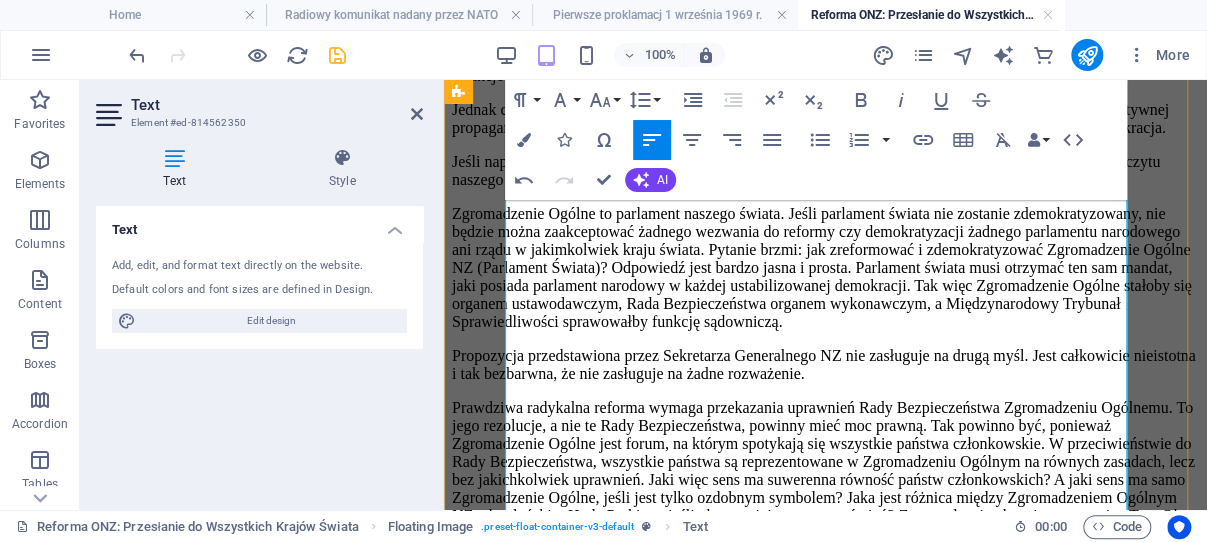 scroll, scrollTop: 1764, scrollLeft: 0, axis: vertical 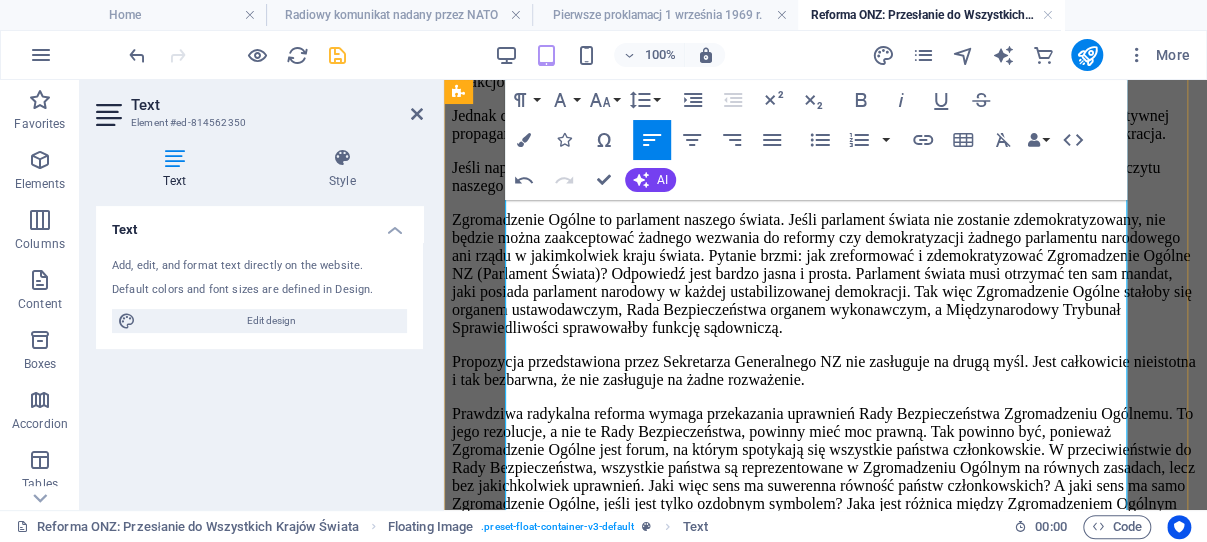 click at bounding box center (825, 691) 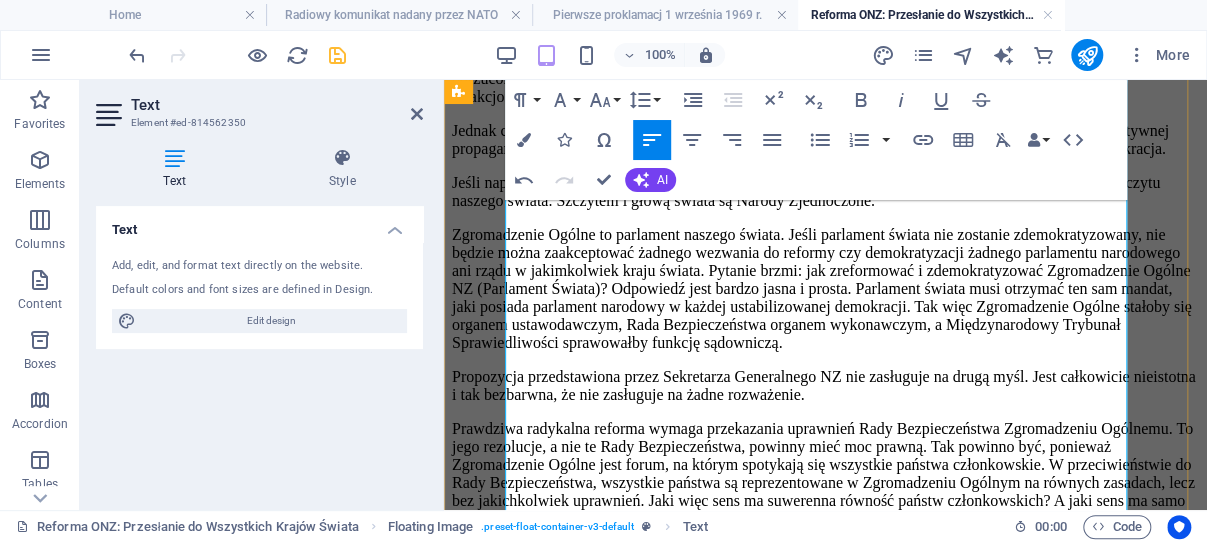 scroll, scrollTop: 1658, scrollLeft: 0, axis: vertical 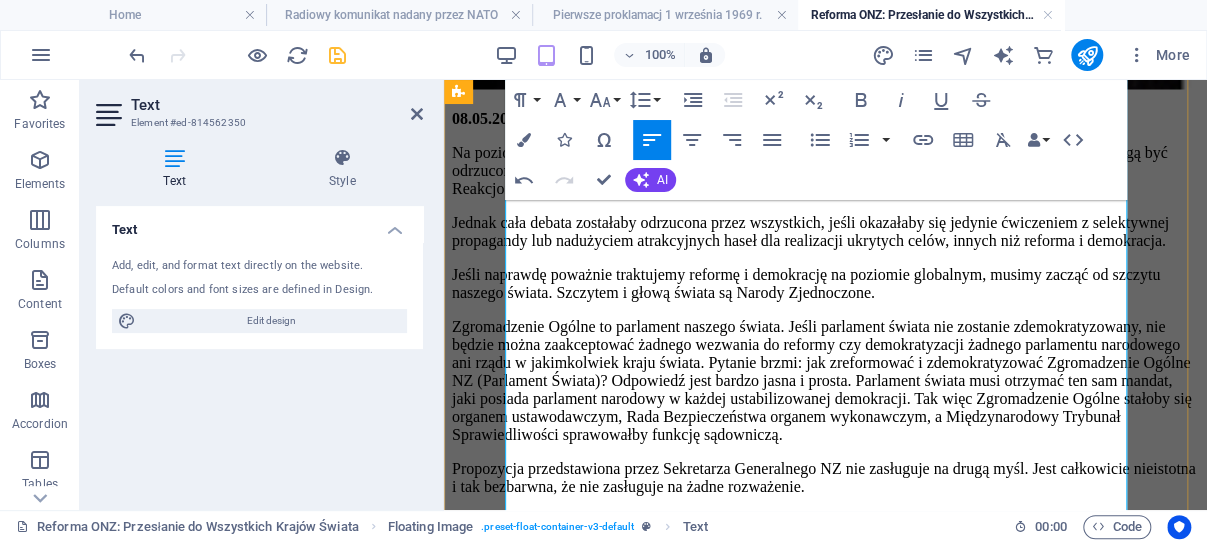 click at bounding box center [825, 797] 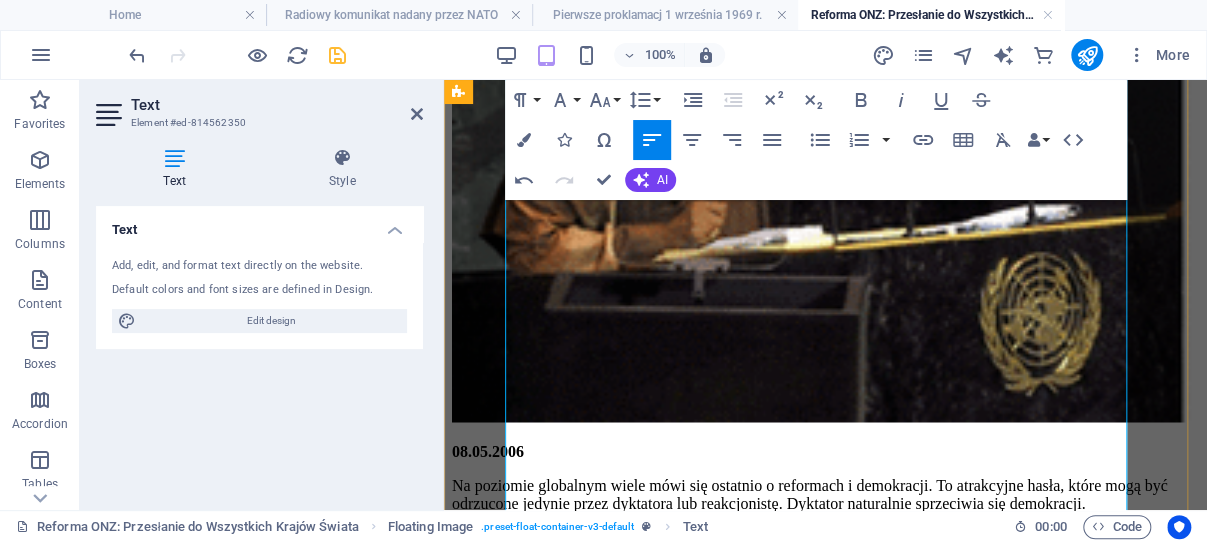 scroll, scrollTop: 1234, scrollLeft: 0, axis: vertical 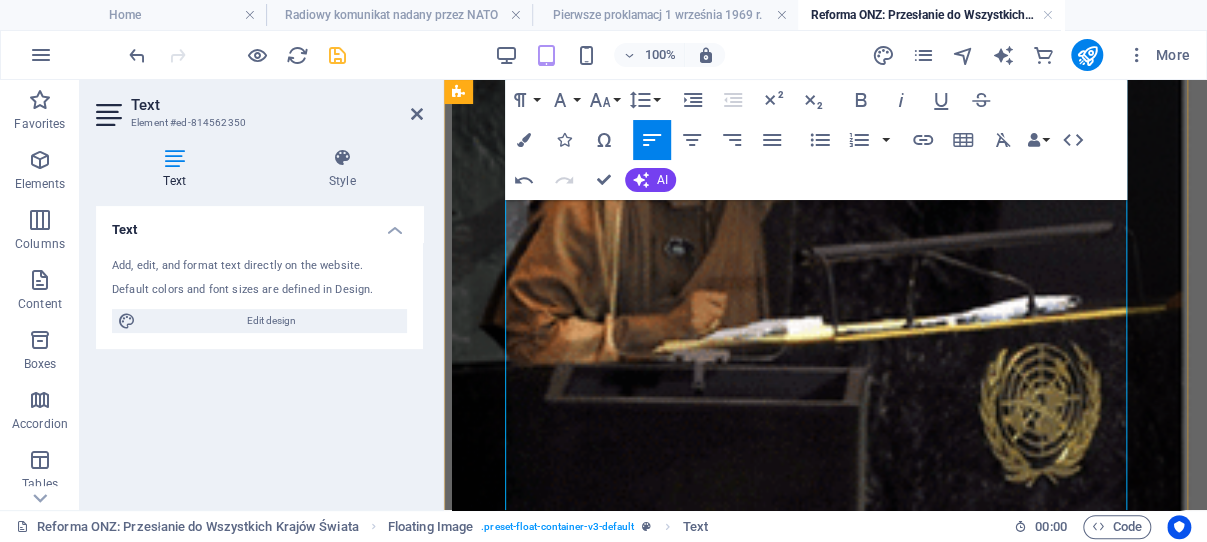 click on "Propozycja przedstawiona przez Sekretarza Generalnego NZ nie zasługuje na drugą myśl. Jest całkowicie nieistotna i tak bezbarwna, że nie zasługuje na żadne rozważenie." at bounding box center (825, 901) 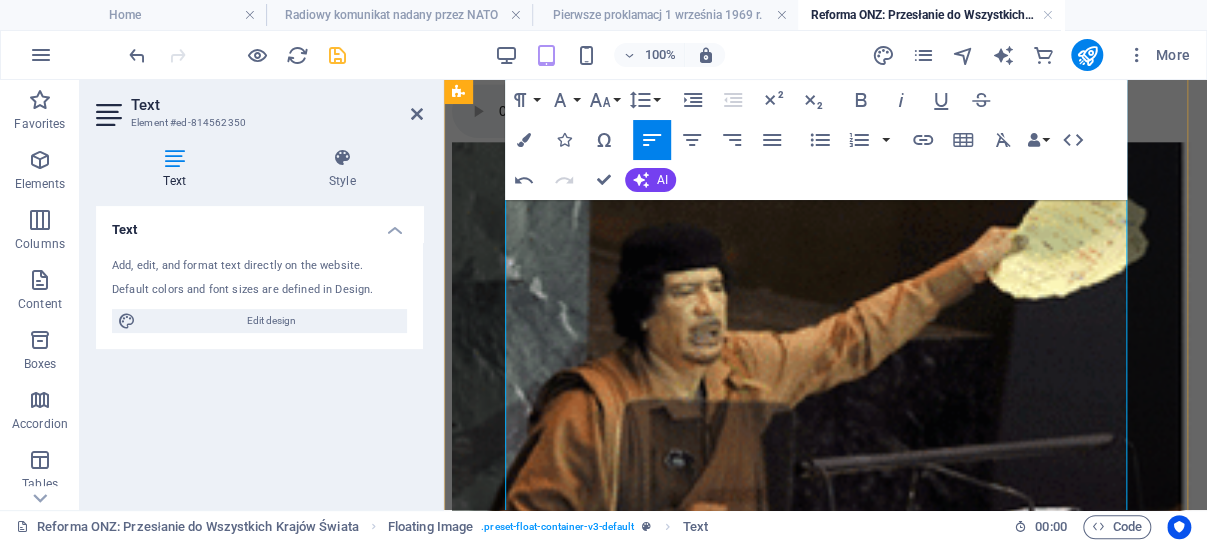 scroll, scrollTop: 916, scrollLeft: 0, axis: vertical 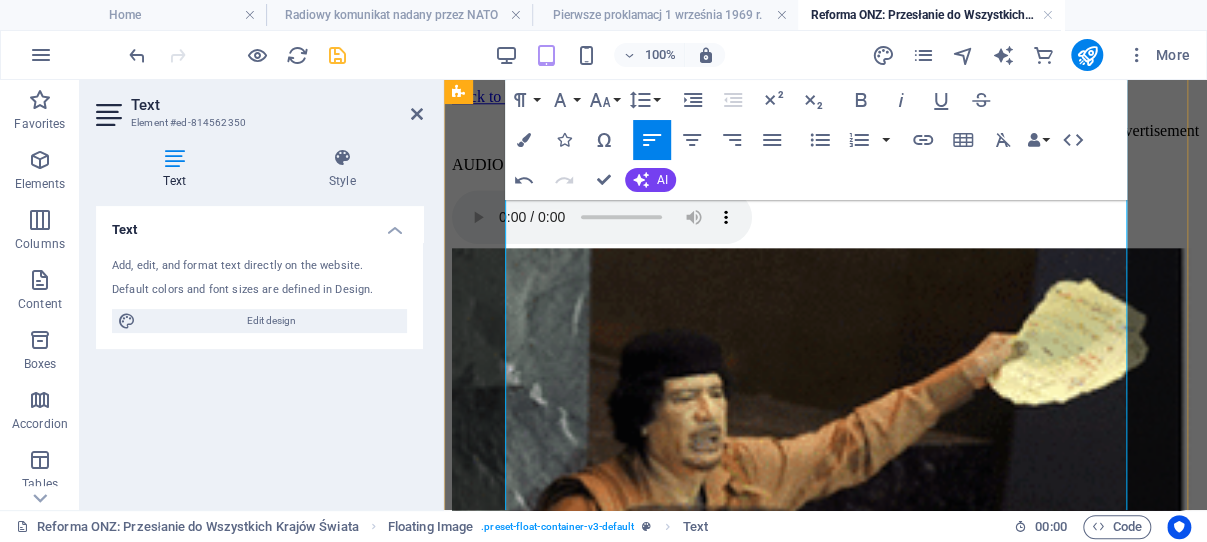 click on "Jeśli naprawdę poważnie traktujemy reformę i demokrację na poziomie globalnym, musimy zacząć od szczytu naszego świata. Szczytem i głową świata są Narody Zjednoczone." at bounding box center (825, 1025) 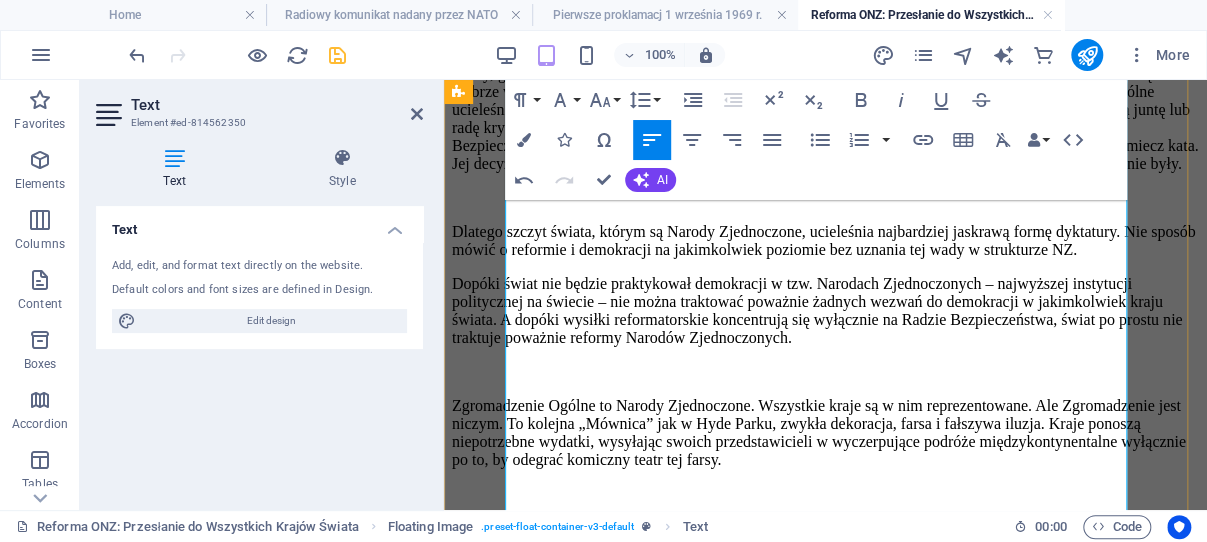 scroll, scrollTop: 2930, scrollLeft: 0, axis: vertical 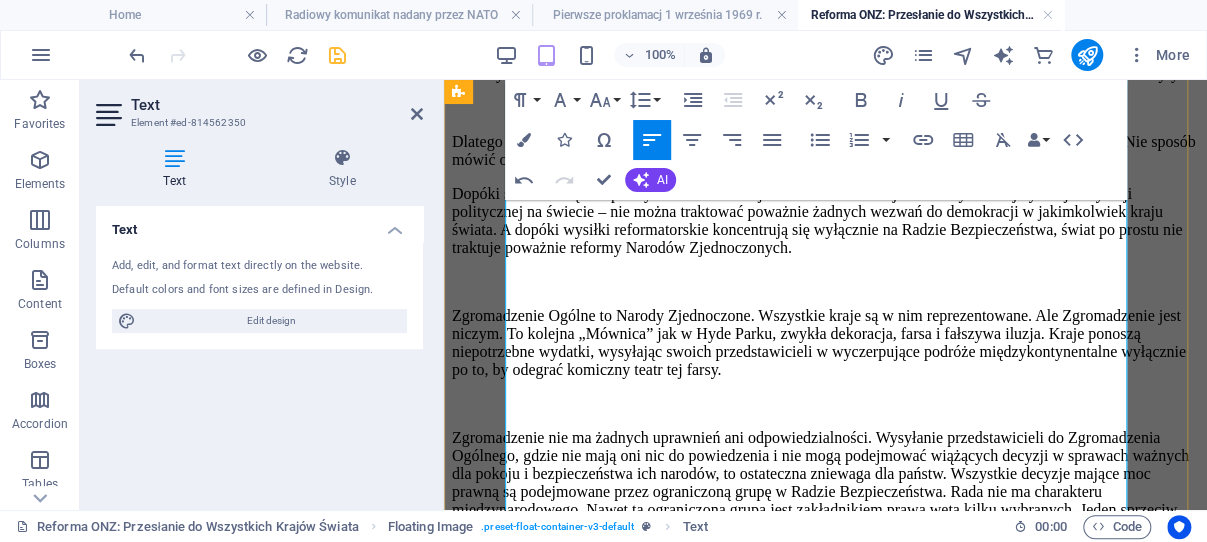 click on "Zgromadzenie nie ma żadnych uprawnień ani odpowiedzialności. Wysyłanie przedstawicieli do Zgromadzenia Ogólnego, gdzie nie mają oni nic do powiedzenia i nie mogą podejmować wiążących decyzji w sprawach ważnych dla pokoju i bezpieczeństwa ich narodów, to ostateczna zniewaga dla państw. Wszystkie decyzje mające moc prawną są podejmowane przez ograniczoną grupę w Radzie Bezpieczeństwa. Rada nie ma charakteru międzynarodowego. Nawet ta ograniczona grupa jest zakładnikiem prawa weta kilku wybranych. Jeden sprzeciw, jeden gest członka stałego wystarczy, by wszystkie działania ONZ zostały zatrzymane. Kiedy jedno państwo zgłasza weto, rezolucje są niweczone, a wszelkie działania paraliżowane. Wola i decyzje członków bezsilnego Zgromadzenia Ogólnego są upokarzane i deptane przez jedno weto." at bounding box center (825, 501) 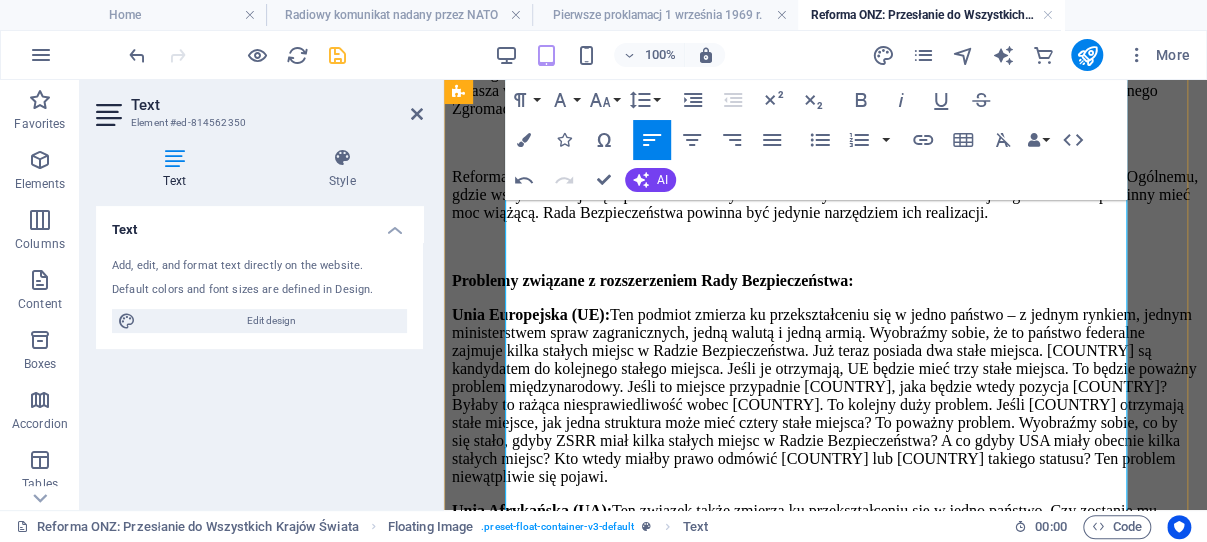 scroll, scrollTop: 3460, scrollLeft: 0, axis: vertical 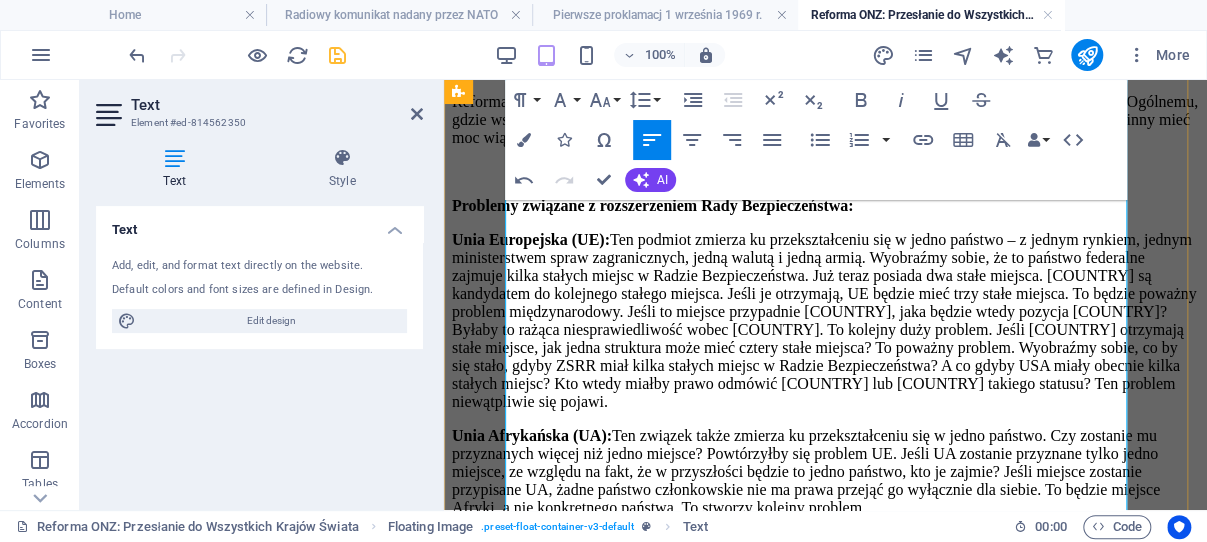 click on "Unia Europejska (UE):  Ten podmiot zmierza ku przekształceniu się w jedno państwo – z jednym rynkiem, jednym ministerstwem spraw zagranicznych, jedną walutą i jedną armią. Wyobraźmy sobie, że to państwo federalne zajmuje kilka stałych miejsc w Radzie Bezpieczeństwa. Już teraz posiada dwa stałe miejsca. Niemcy są kandydatem do kolejnego stałego miejsca. Jeśli je otrzymają, UE będzie mieć trzy stałe miejsca. To będzie poważny problem międzynarodowy. Jeśli to miejsce przypadnie Niemcom, jaka będzie wtedy pozycja Włoch? Byłaby to rażąca niesprawiedliwość wobec Włoch. To kolejny duży problem. Jeśli Włochy otrzymają stałe miejsce, jak jedna struktura może mieć cztery stałe miejsca? To poważny problem. Wyobraźmy sobie, co by się stało, gdyby ZSRR miał kilka stałych miejsc w Radzie Bezpieczeństwa? A co gdyby USA miały obecnie kilka stałych miejsc? Kto wtedy miałby prawo odmówić Turcji lub Grecji takiego statusu? Ten problem niewątpliwie się pojawi." at bounding box center [825, 321] 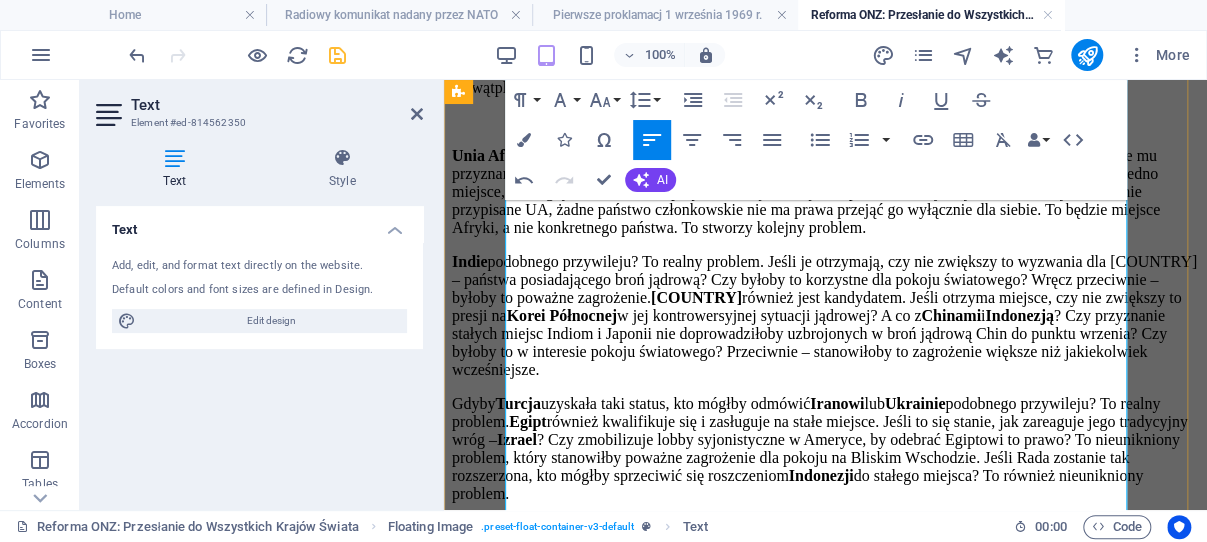 scroll, scrollTop: 3778, scrollLeft: 0, axis: vertical 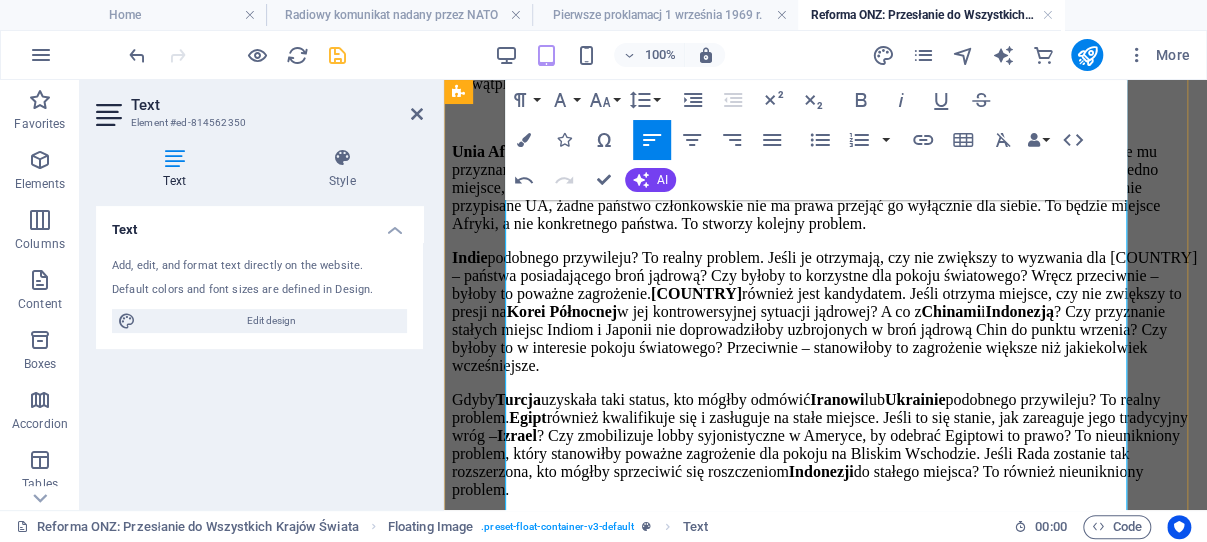 click on "Unia Afrykańska (UA):  Ten związek także zmierza ku przekształceniu się w jedno państwo. Czy zostanie mu przyznanych więcej niż jedno miejsce? Powtórzyłby się problem UE. Jeśli UA zostanie przyznane tylko jedno miejsce, ze względu na fakt, że w przyszłości będzie to jedno państwo, kto je zajmie? Jeśli miejsce zostanie przypisane UA, żadne państwo członkowskie nie ma prawa przejąć go wyłącznie dla siebie. To będzie miejsce Afryki, a nie konkretnego państwa. To stworzy kolejny problem." at bounding box center [825, 188] 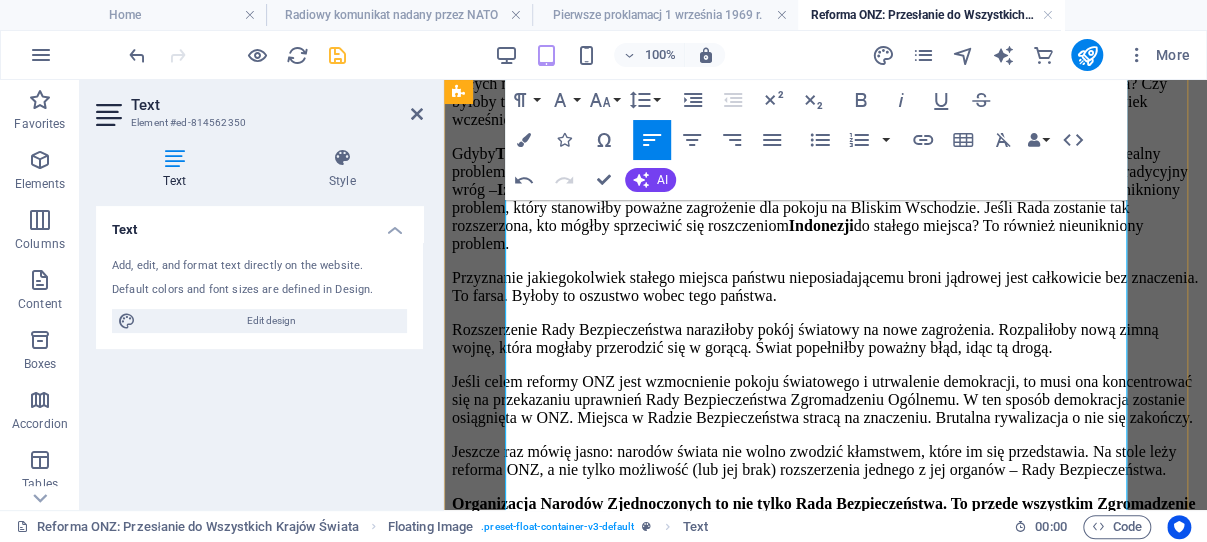 scroll, scrollTop: 4096, scrollLeft: 0, axis: vertical 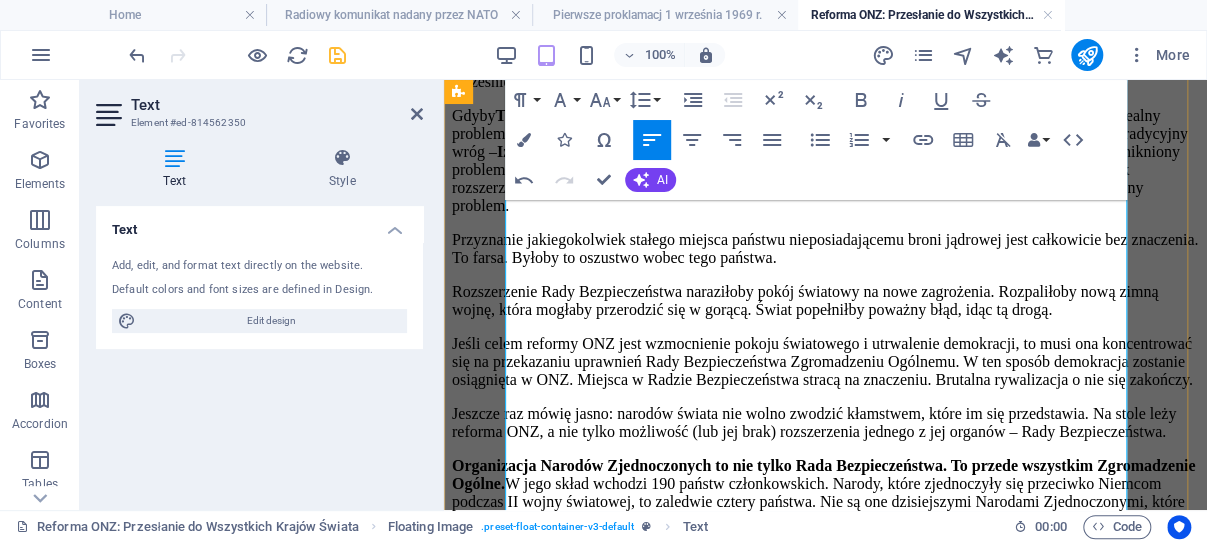 click on "Indie  kwalifikują się do stałego miejsca. Jeśli je otrzymają, czy nie zwiększy to wyzwania dla Pakistanu – państwa posiadającego broń jądrową? Czy byłoby to korzystne dla pokoju światowego? Wręcz przeciwnie – byłoby to poważne zagrożenie.  Japonia  również jest kandydatem. Jeśli otrzyma miejsce, czy nie zwiększy to presji na  Korei Północnej  w jej kontrowersyjnej sytuacji jądrowej? A co z  Chinami  i  Indonezją ? Czy przyznanie stałych miejsc Indiom i Japonii nie doprowadziłoby uzbrojonych w broń jądrową Chin do punktu wrzenia? Czy byłoby to w interesie pokoju światowego? Przeciwnie – stanowiłoby to zagrożenie większe niż jakiekolwiek wcześniejsze." at bounding box center (825, 28) 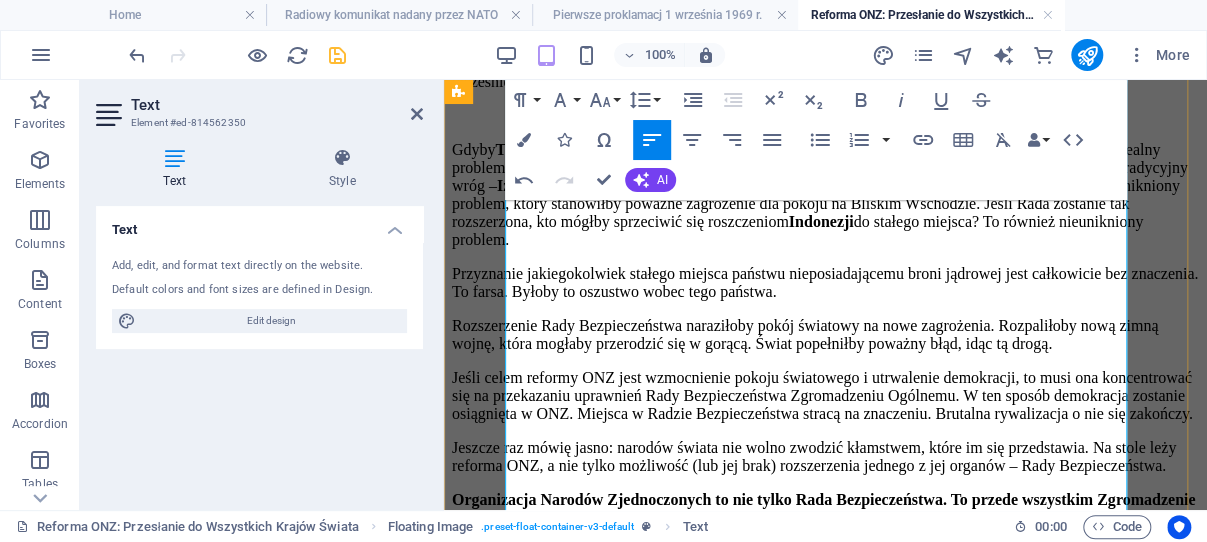 scroll, scrollTop: 4202, scrollLeft: 0, axis: vertical 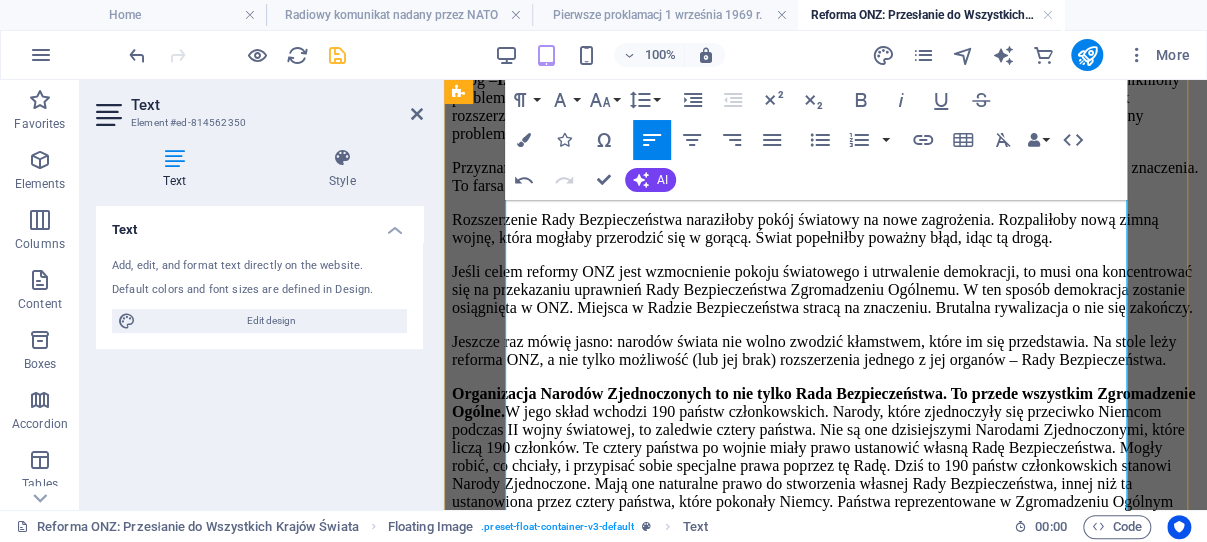 click on "Przyznanie jakiegokolwiek stałego miejsca państwu nieposiadającemu broni jądrowej jest całkowicie bez znaczenia. To farsa. Byłoby to oszustwo wobec tego państwa." at bounding box center (825, 177) 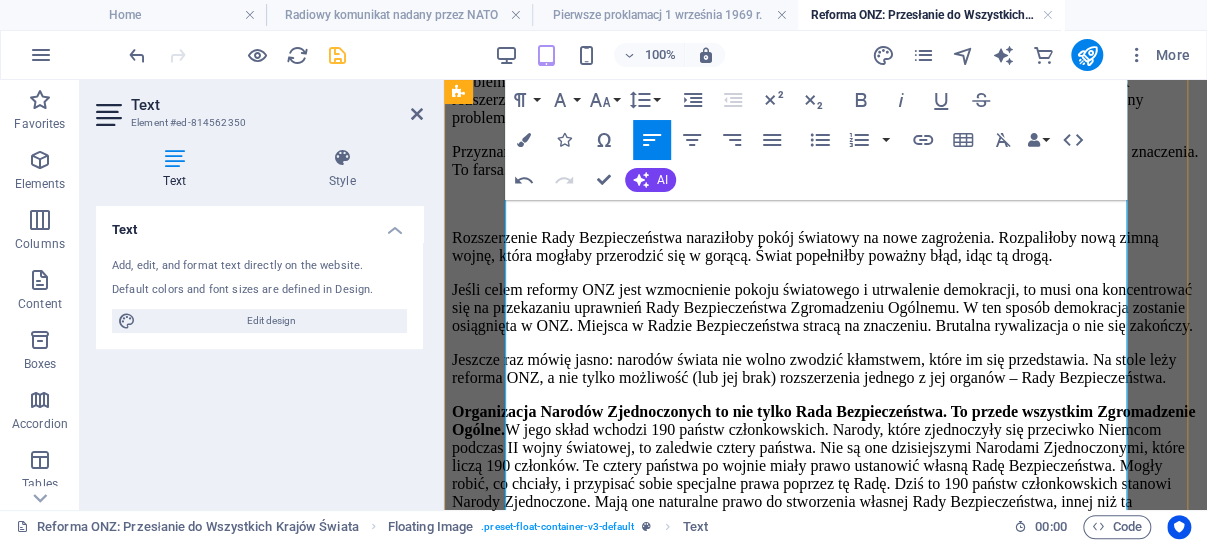 scroll, scrollTop: 4414, scrollLeft: 0, axis: vertical 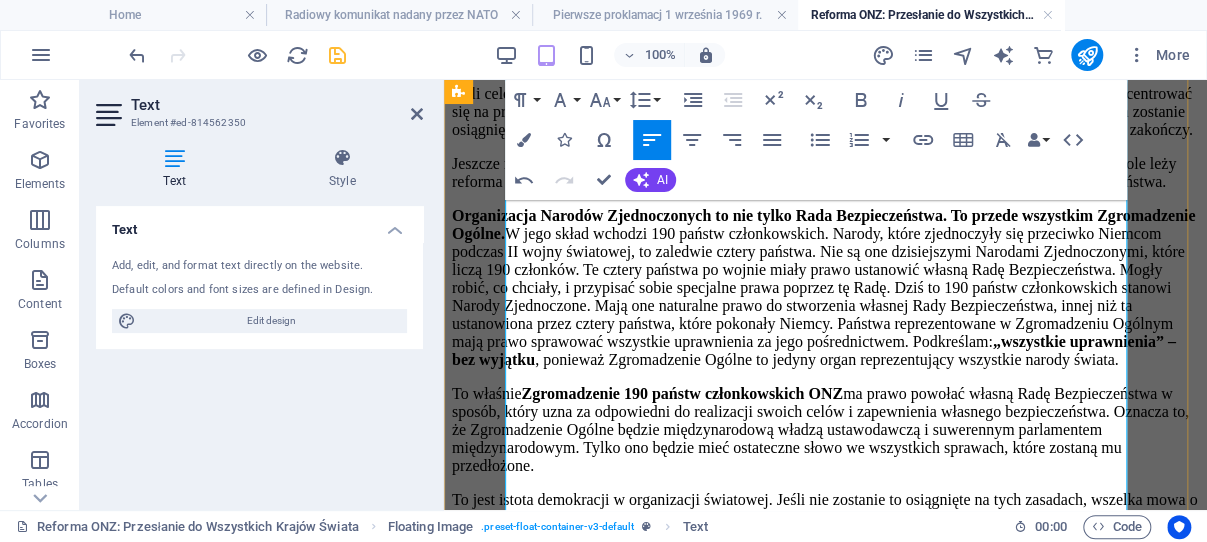 click on "Jeśli celem reformy ONZ jest wzmocnienie pokoju światowego i utrwalenie demokracji, to musi ona koncentrować się na przekazaniu uprawnień Rady Bezpieczeństwa Zgromadzeniu Ogólnemu. W ten sposób demokracja zostanie osiągnięta w ONZ. Miejsca w Radzie Bezpieczeństwa stracą na znaczeniu. Brutalna rywalizacja o nie się zakończy." at bounding box center [825, 112] 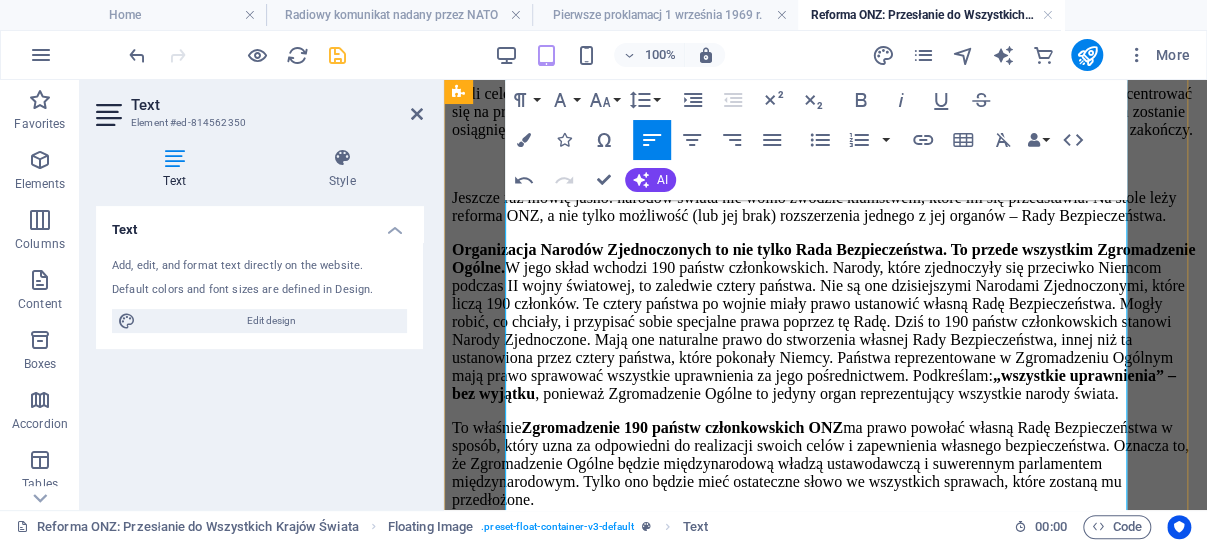 click on "Rozszerzenie Rady Bezpieczeństwa naraziłoby pokój światowy na nowe zagrożenia. Rozpaliłoby nową zimną wojnę, która mogłaby przerodzić się w gorącą. Świat popełniłby poważny błąd, idąc tą drogą." at bounding box center (825, 51) 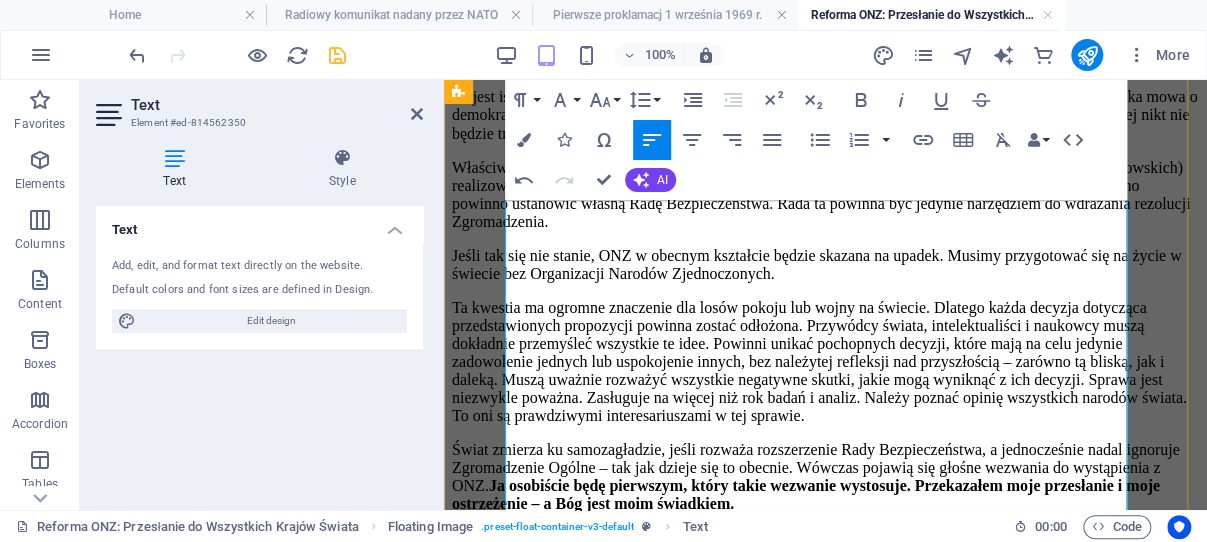 scroll, scrollTop: 4944, scrollLeft: 0, axis: vertical 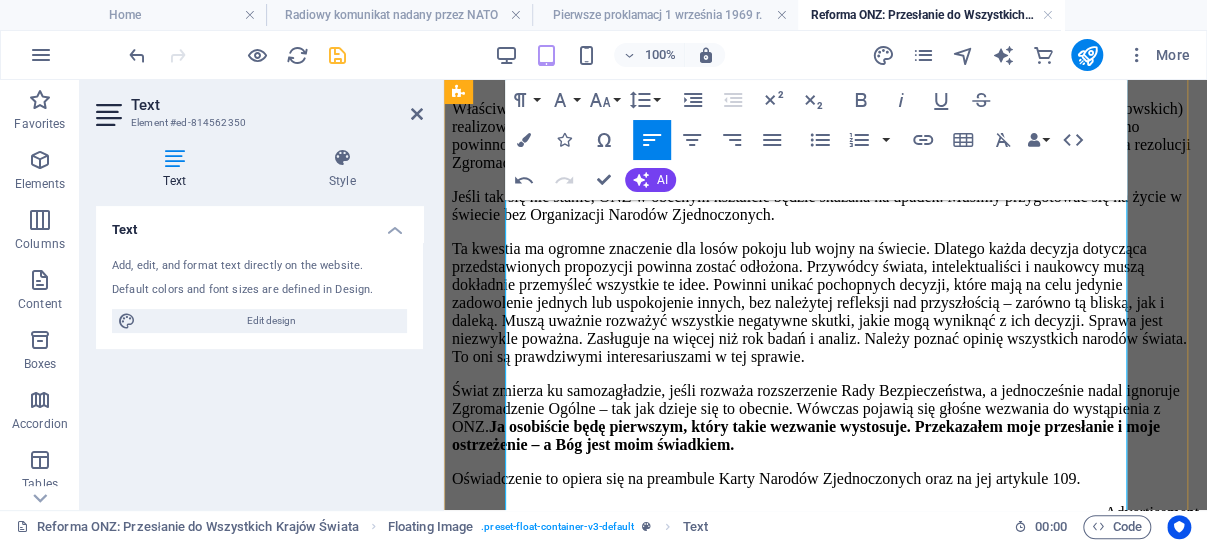 click on "Organizacja Narodów Zjednoczonych to nie tylko Rada Bezpieczeństwa. To przede wszystkim Zgromadzenie Ogólne.  W jego skład wchodzi 190 państw członkowskich. Narody, które zjednoczyły się przeciwko Niemcom podczas II wojny światowej, to zaledwie cztery państwa. Nie są one dzisiejszymi Narodami Zjednoczonymi, które liczą 190 członków. Te cztery państwa po wojnie miały prawo ustanowić własną Radę Bezpieczeństwa. Mogły robić, co chciały, i przypisać sobie specjalne prawa poprzez tę Radę. Dziś to 190 państw członkowskich stanowi Narody Zjednoczone. Mają one naturalne prawo do stworzenia własnej Rady Bezpieczeństwa, innej niż ta ustanowiona przez cztery państwa, które pokonały Niemcy. Państwa reprezentowane w Zgromadzeniu Ogólnym mają prawo sprawować wszystkie uprawnienia za jego pośrednictwem. Podkreślam:  „wszystkie uprawnienia” – bez wyjątku , ponieważ Zgromadzenie Ogólne to jedyny organ reprezentujący wszystkie narody świata." at bounding box center [825, -174] 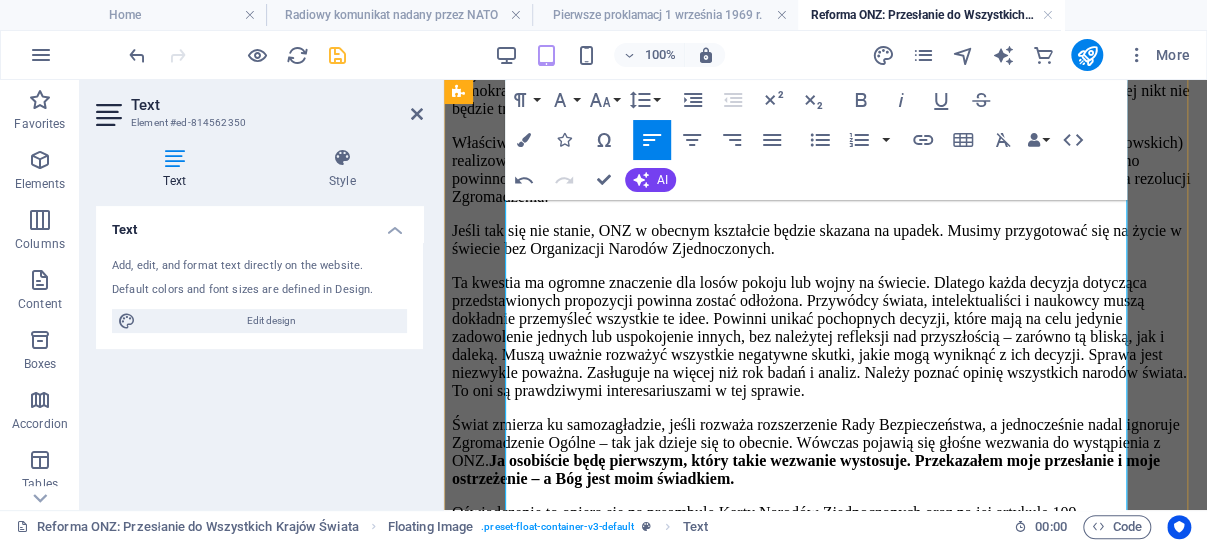 scroll, scrollTop: 5050, scrollLeft: 0, axis: vertical 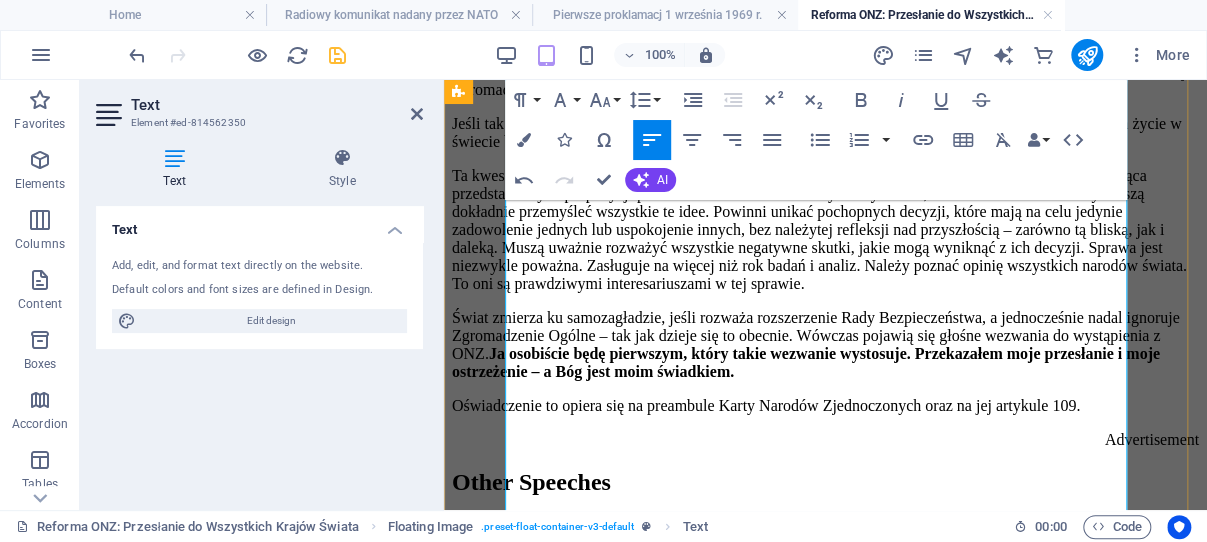 click on "To właśnie  Zgromadzenie 190 państw członkowskich ONZ  ma prawo powołać własną Radę Bezpieczeństwa w sposób, który uzna za odpowiedni do realizacji swoich celów i zapewnienia własnego bezpieczeństwa. Oznacza to, że Zgromadzenie Ogólne będzie międzynarodową władzą ustawodawczą i suwerennym parlamentem międzynarodowym. Tylko ono będzie mieć ostateczne słowo we wszystkich sprawach, które zostaną mu przedłożone." at bounding box center (825, -104) 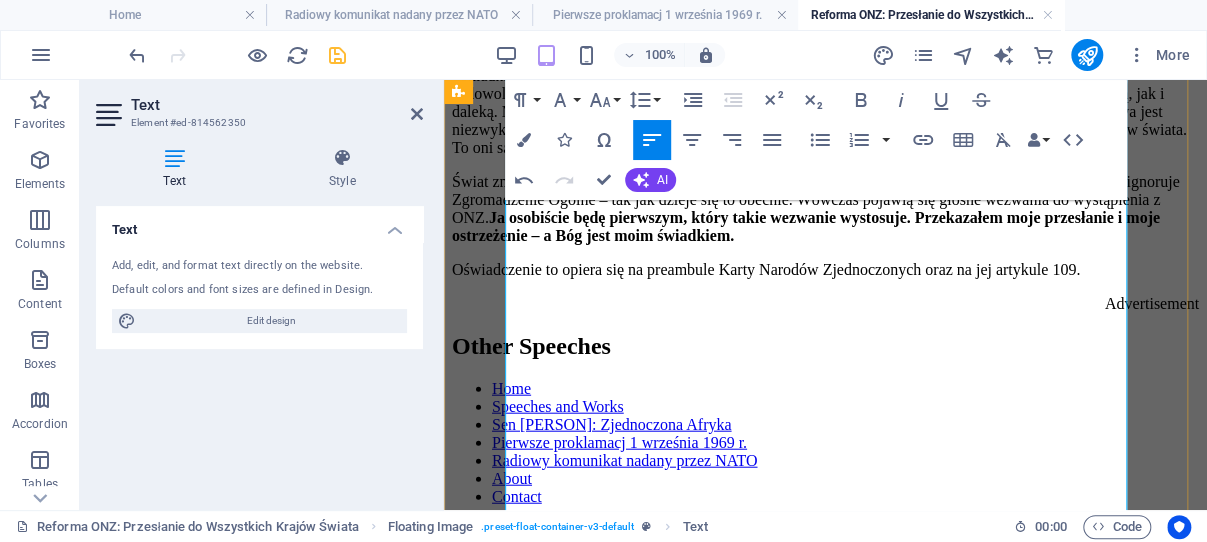 scroll, scrollTop: 5262, scrollLeft: 0, axis: vertical 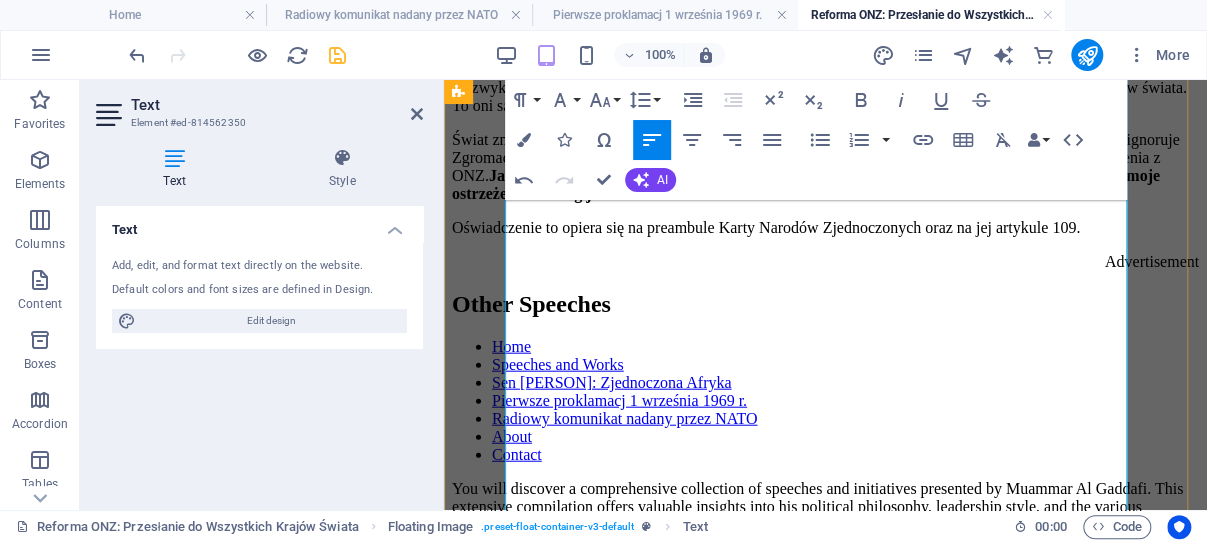 click on "To jest istota demokracji w organizacji światowej. Jeśli nie zostanie to osiągnięte na tych zasadach, wszelka mowa o demokracji i wszelkie wezwania do państw, by przyjęły systemy demokratyczne, będą jedynie farsą, której nikt nie będzie traktować poważnie." at bounding box center (825, -194) 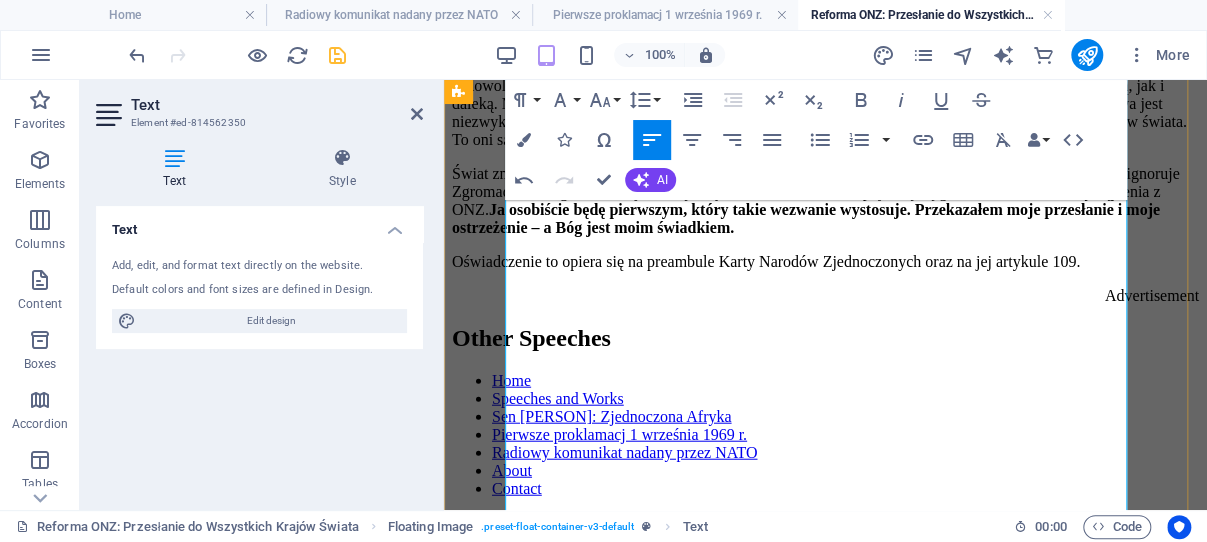 click on "Właściwym i demokratycznym rozwiązaniem jest to, by Zgromadzenie Ogólne (czyli 190 państw członkowskich) realizowało wszystkie uprawnienia zawarte w rozdziałach 1–19 Karty Narodów Zjednoczonych. Tylko ono powinno ustanowić własną Radę Bezpieczeństwa. Rada ta powinna być jedynie narzędziem do wdrażania rezolucji Zgromadzenia." at bounding box center [825, -81] 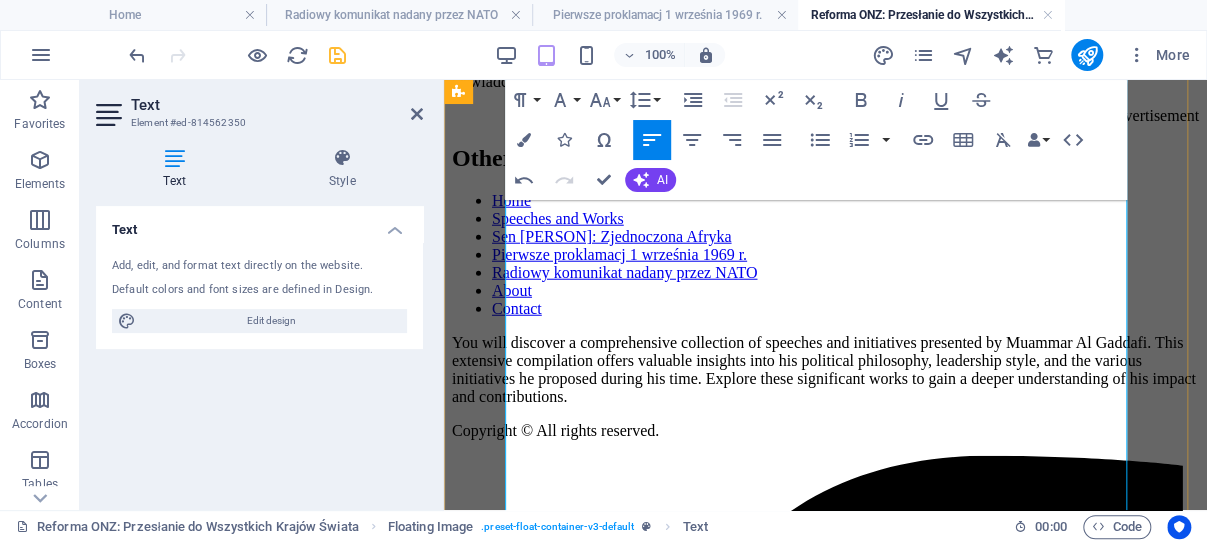 scroll, scrollTop: 5368, scrollLeft: 0, axis: vertical 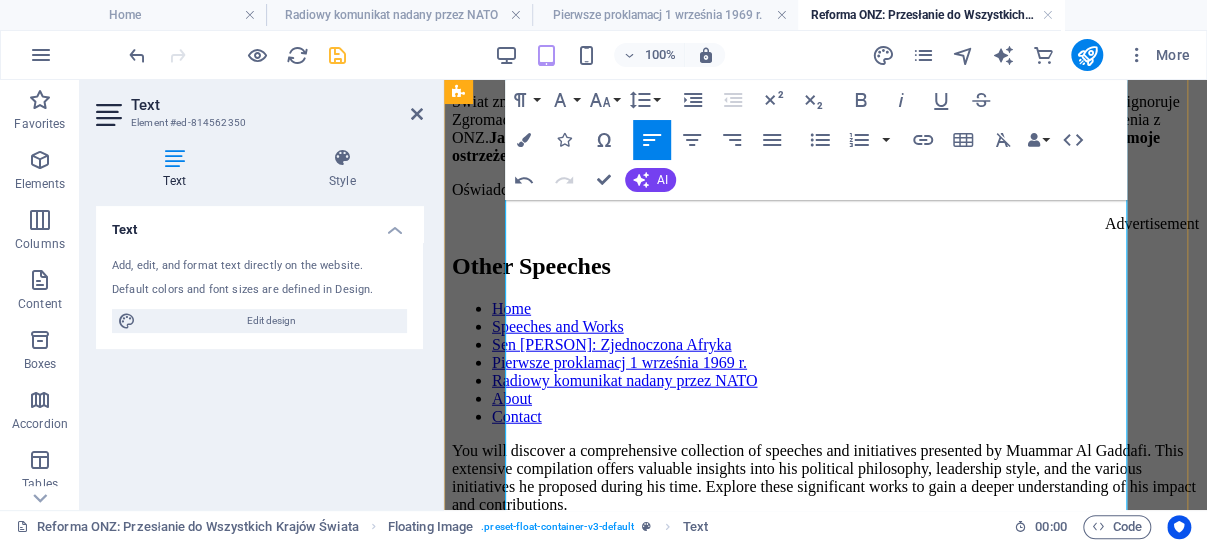 click on "Jeśli tak się nie stanie, ONZ w obecnym kształcie będzie skazana na upadek. Musimy przygotować się na życie w świecie bez Organizacji Narodów Zjednoczonych." at bounding box center [825, -83] 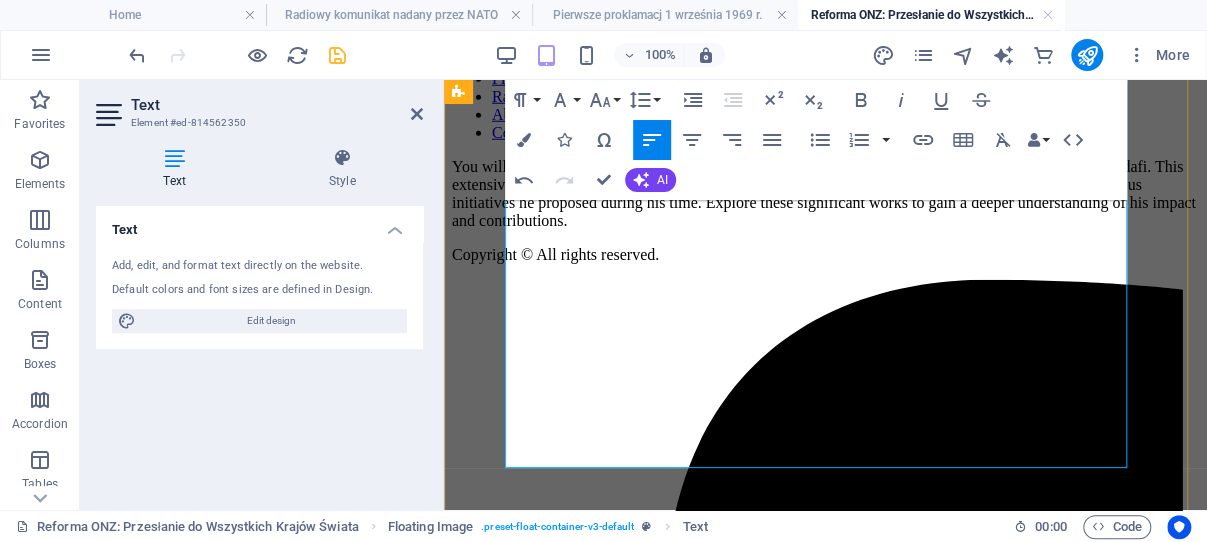 scroll, scrollTop: 5792, scrollLeft: 0, axis: vertical 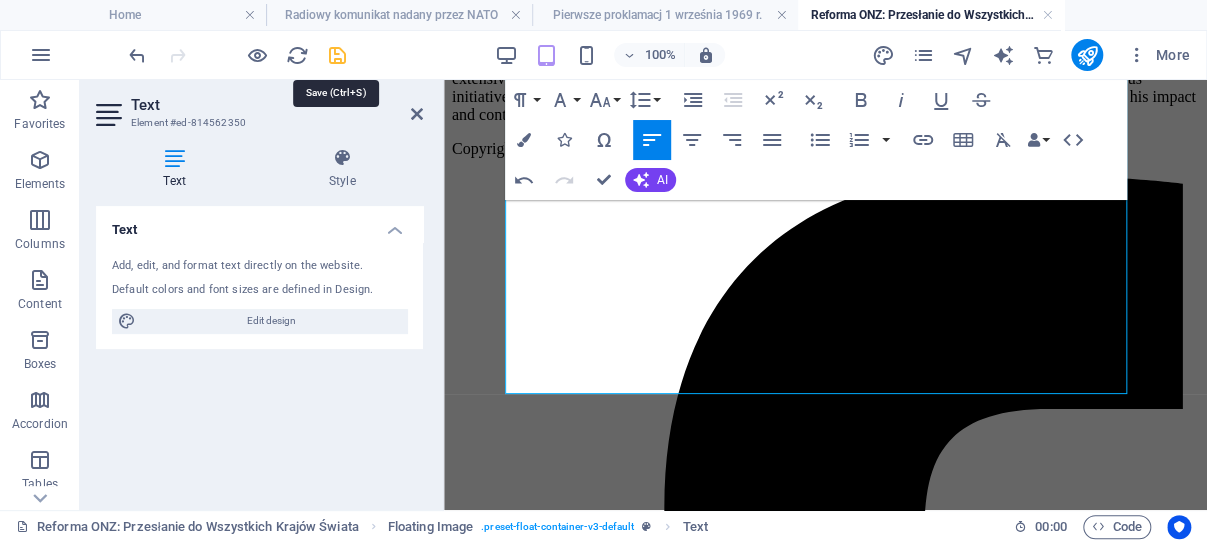 click at bounding box center (337, 55) 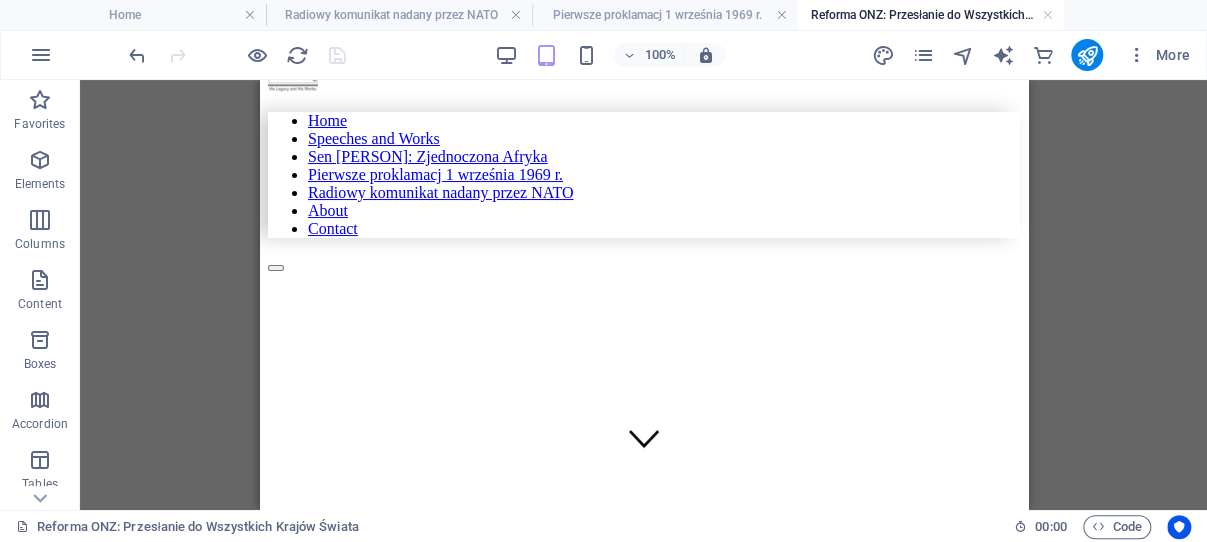 scroll, scrollTop: 23, scrollLeft: 0, axis: vertical 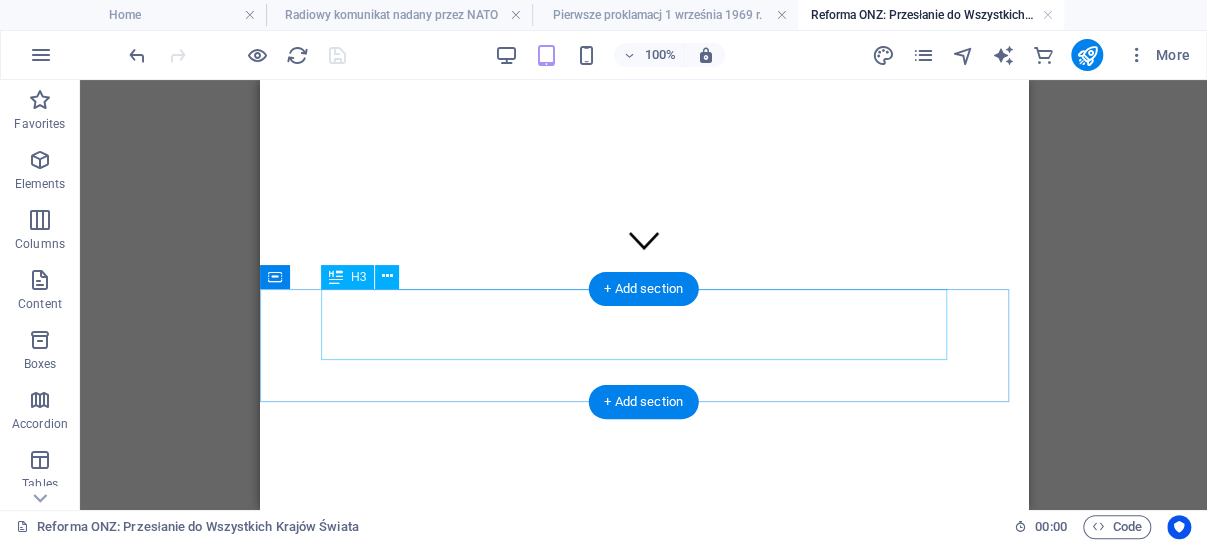 click on "Reforma ONZ: Przesłanie do Wszystkich Krajów Świata" at bounding box center [643, 724] 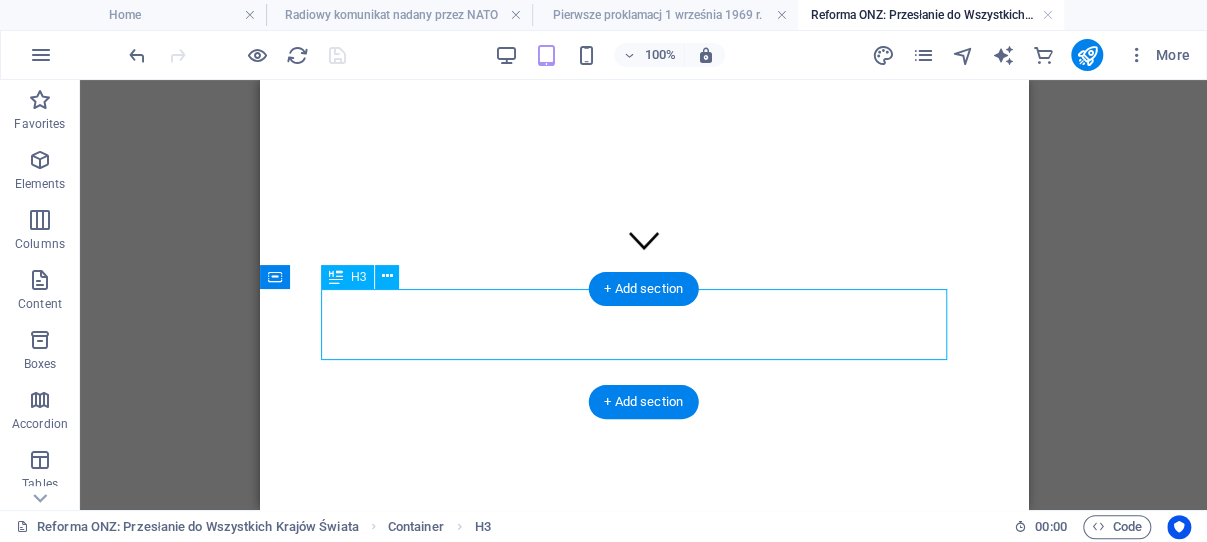 click on "Reforma ONZ: Przesłanie do Wszystkich Krajów Świata" at bounding box center (643, 724) 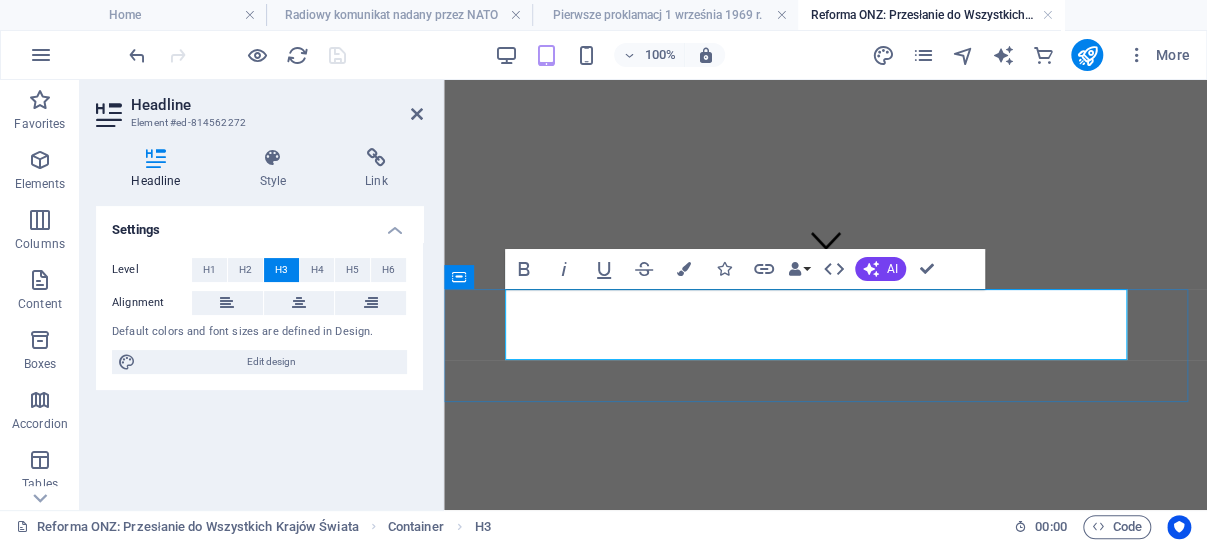 click on "Reforma ONZ: Przesłanie do Wszystkich Krajów Świata" at bounding box center (825, 724) 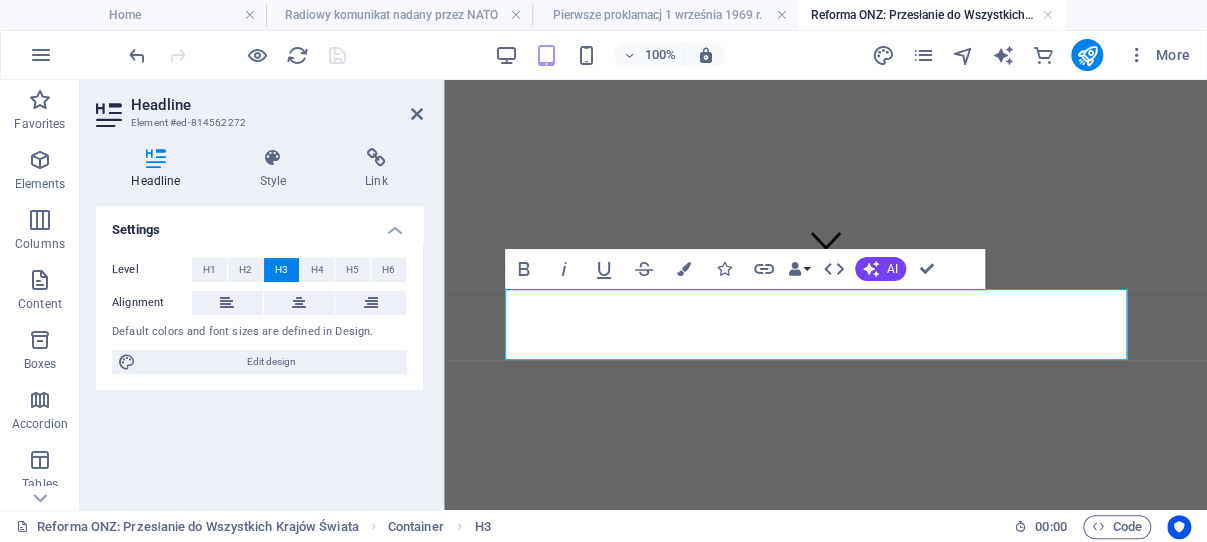 copy on "Reforma ONZ: Przesłanie do Wszystkich Krajów Świata" 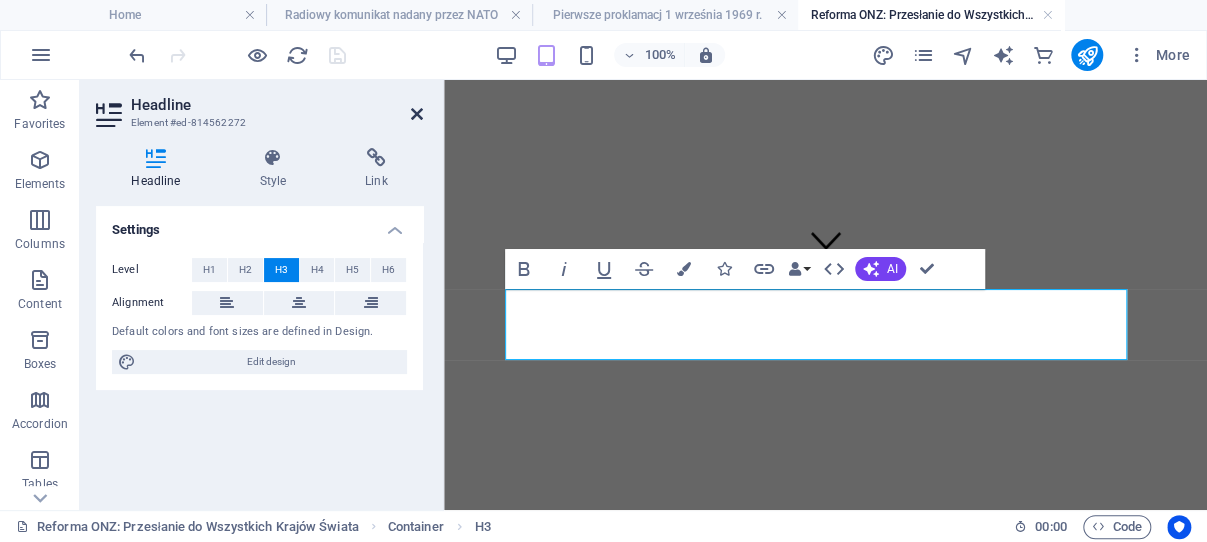 click at bounding box center (417, 114) 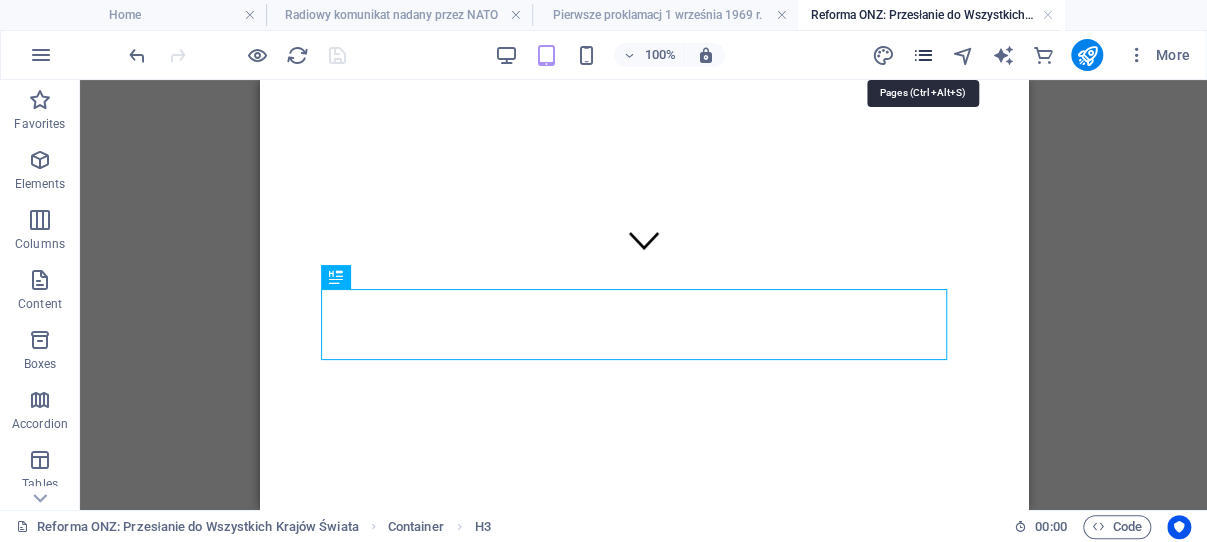 click at bounding box center [922, 55] 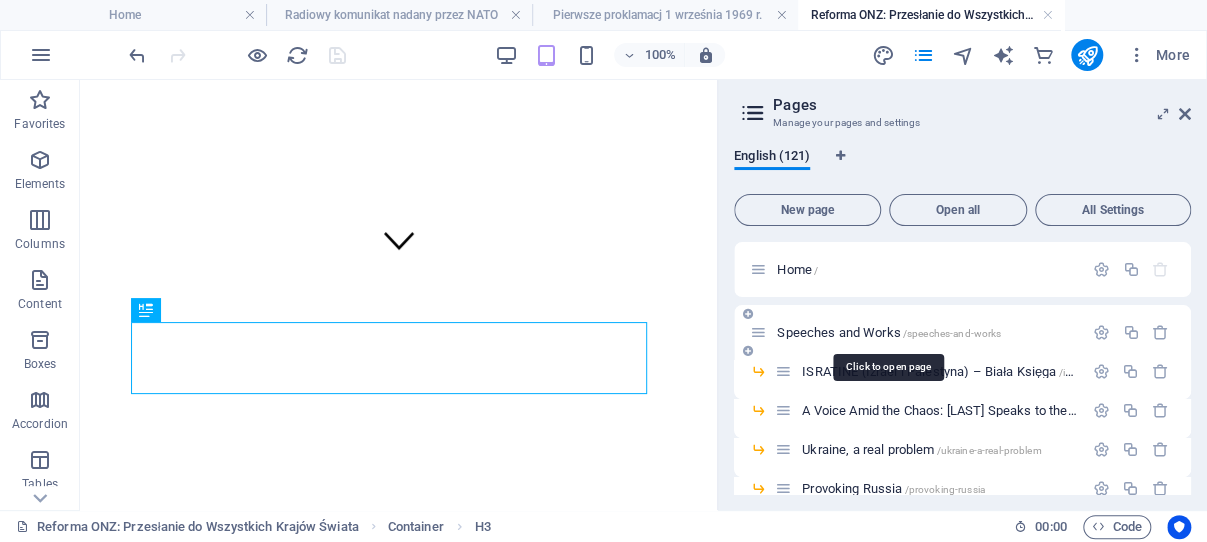 click on "Speeches and Works /speeches-and-works" at bounding box center [889, 332] 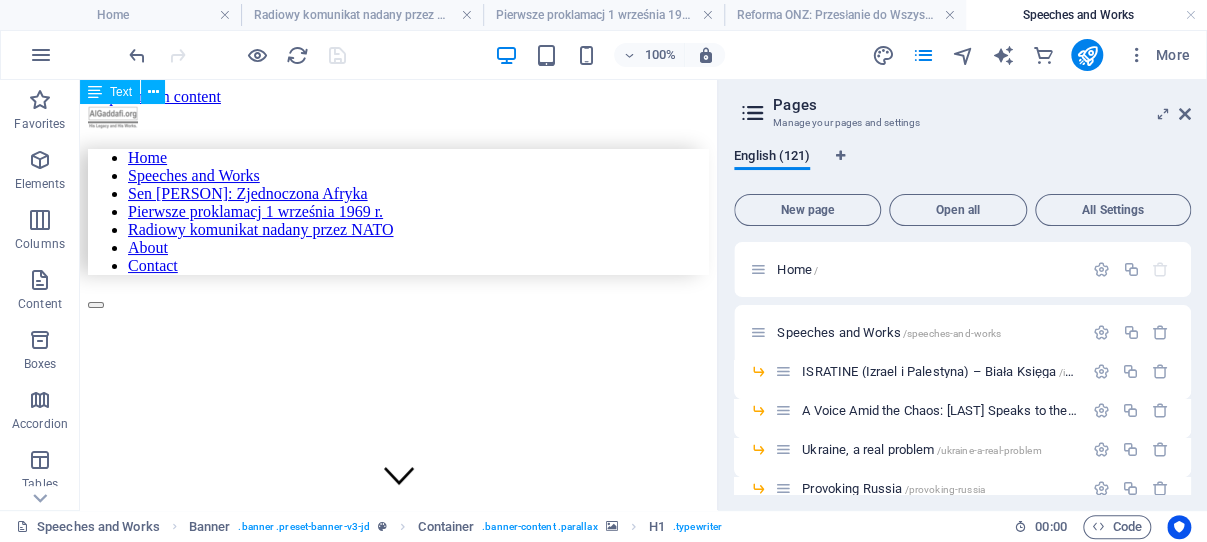 scroll, scrollTop: 28, scrollLeft: 0, axis: vertical 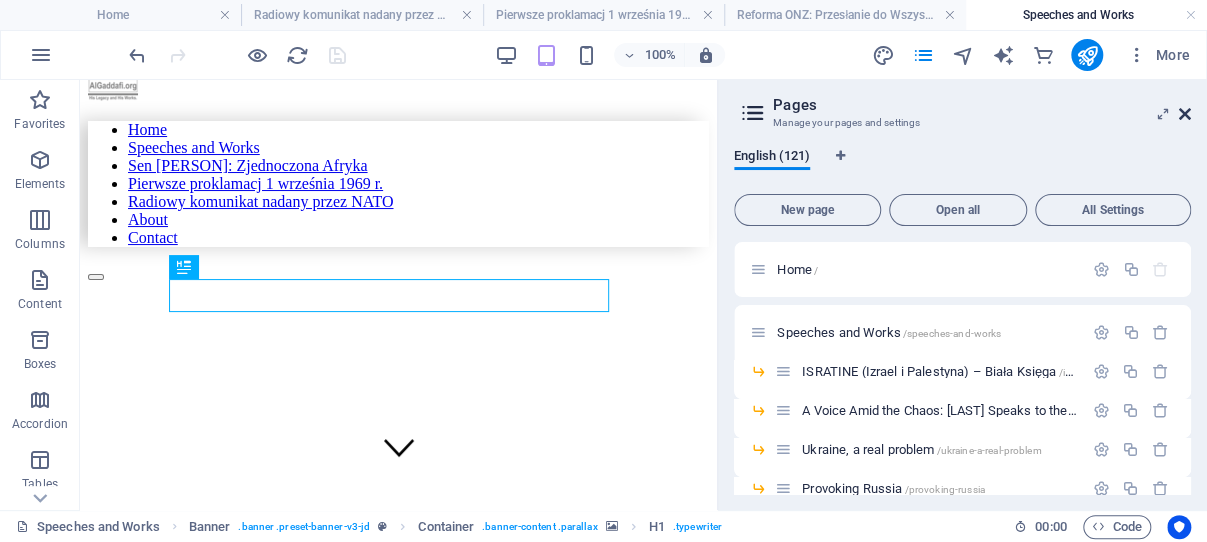 drag, startPoint x: 356, startPoint y: 201, endPoint x: 1185, endPoint y: 112, distance: 833.76373 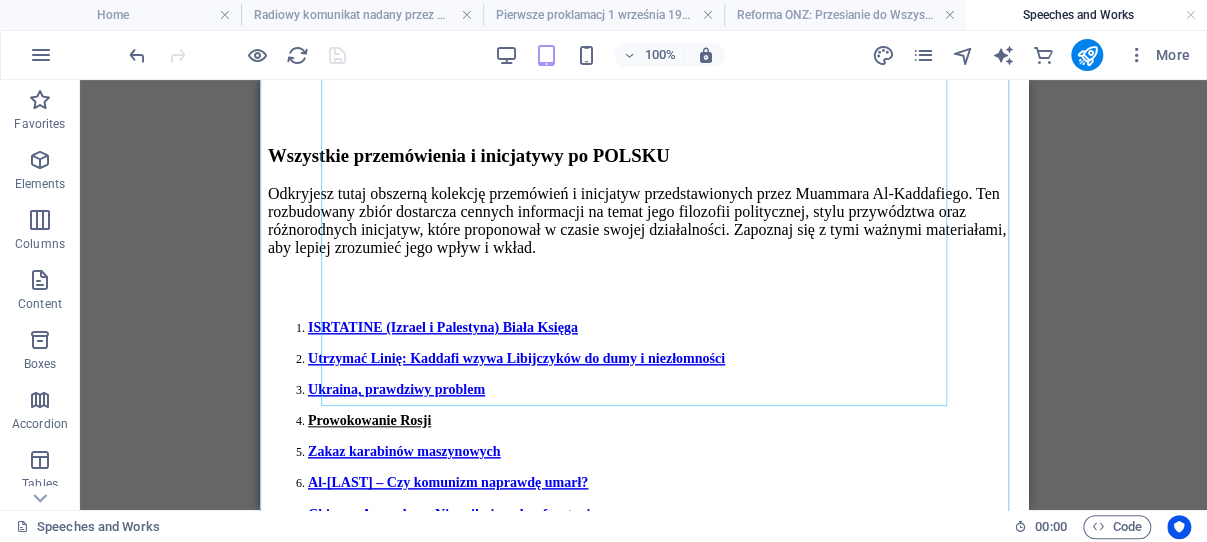 scroll, scrollTop: 770, scrollLeft: 0, axis: vertical 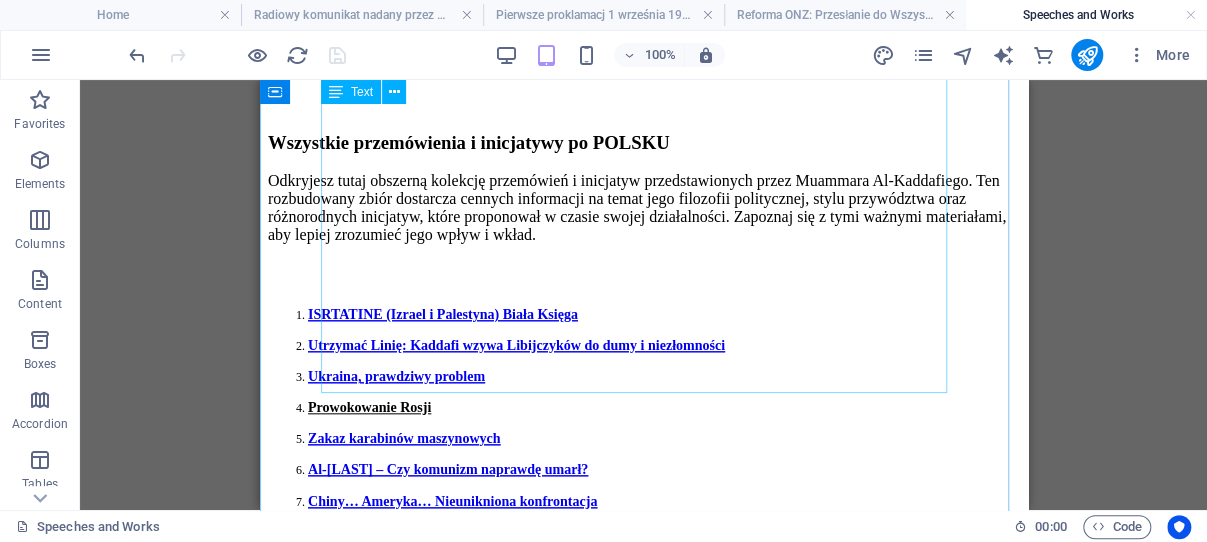 click on "ISRTATINE (Izrael i Palestyna) Biała Księga Utrzymać Linię: Kaddafi wzywa Libijczyków do dumy i niezłomności Ukraina, prawdziwy problem Prowokowanie Rosji Zakaz karabinów maszynowych Al-Gaddafi – Czy komunizm naprawdę umarł? Chiny… Ameryka… Nieunikniona konfrontacja" at bounding box center [643, 407] 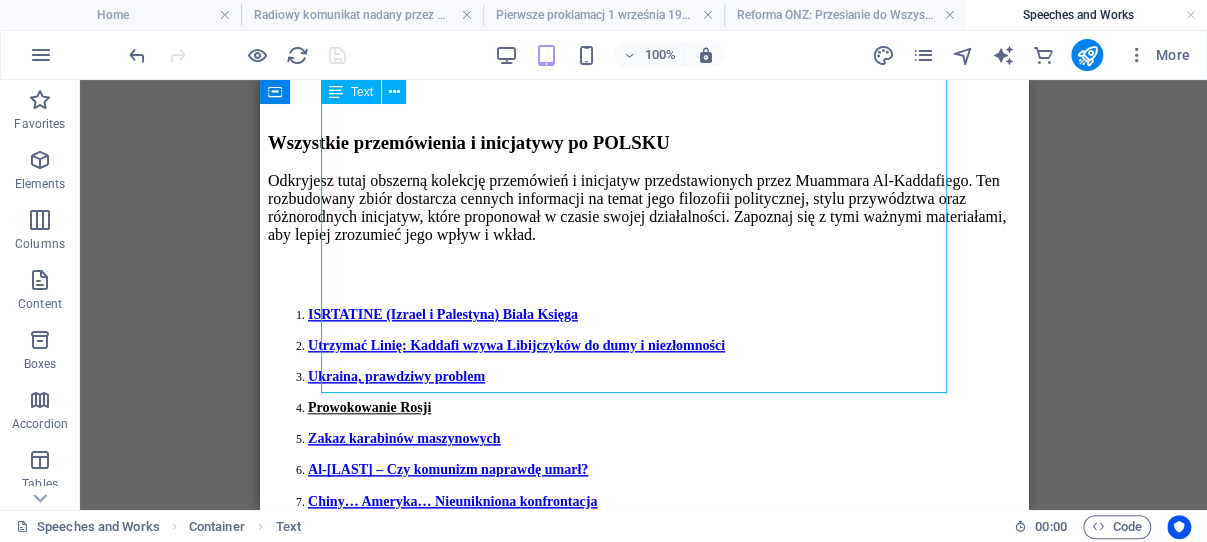 click on "ISRTATINE (Izrael i Palestyna) Biała Księga Utrzymać Linię: Kaddafi wzywa Libijczyków do dumy i niezłomności Ukraina, prawdziwy problem Prowokowanie Rosji Zakaz karabinów maszynowych Al-Gaddafi – Czy komunizm naprawdę umarł? Chiny… Ameryka… Nieunikniona konfrontacja" at bounding box center (643, 407) 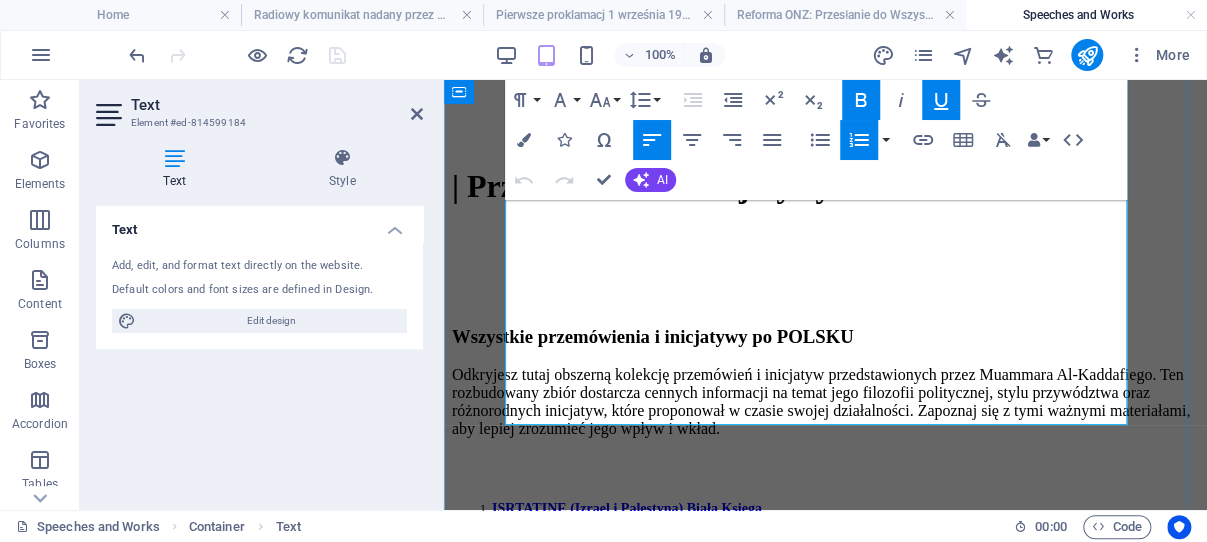 scroll, scrollTop: 773, scrollLeft: 0, axis: vertical 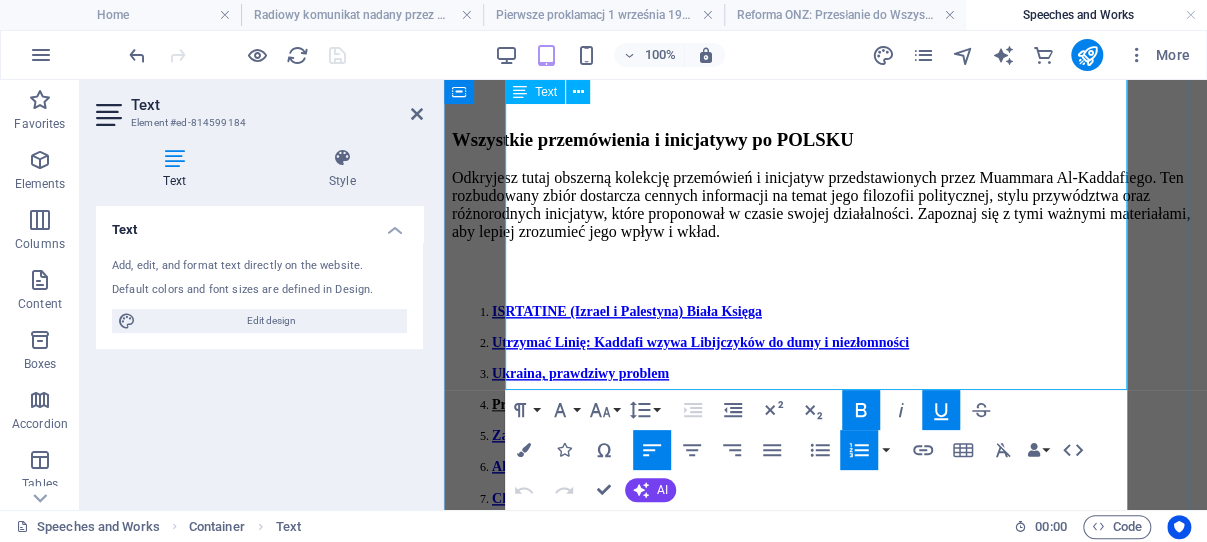 click on "Chiny… Ameryka… Nieunikniona konfrontacja" at bounding box center (845, 498) 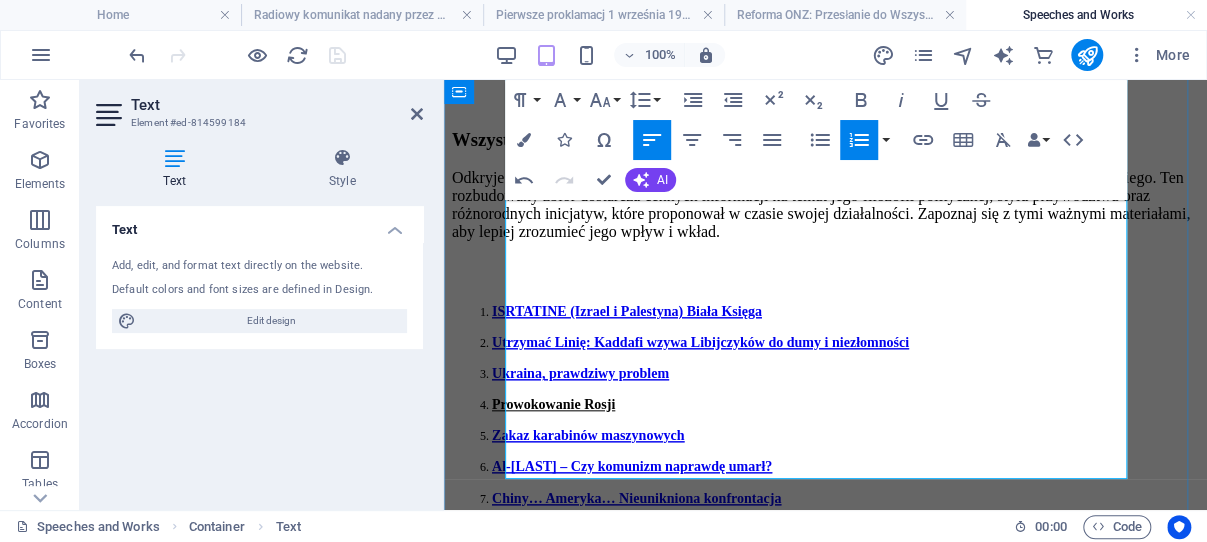 drag, startPoint x: 568, startPoint y: 456, endPoint x: 508, endPoint y: 432, distance: 64.62198 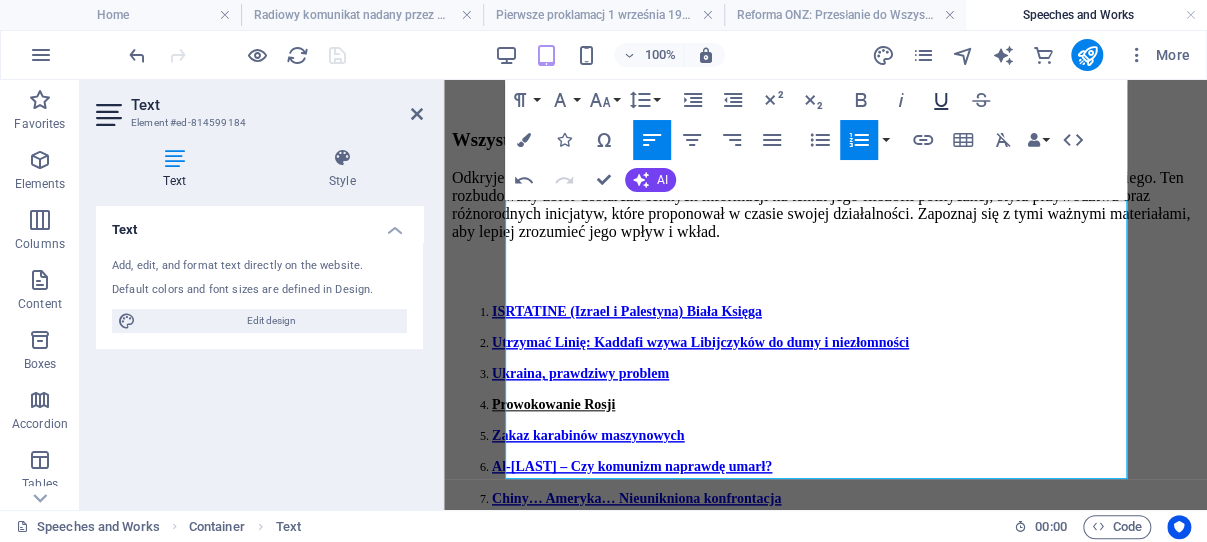 click 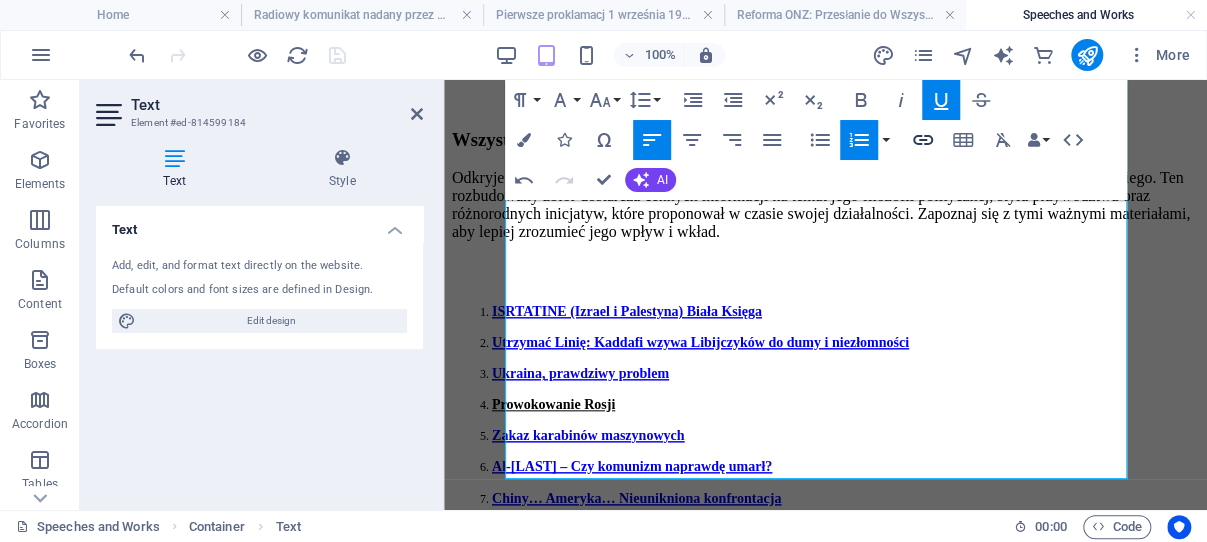 click 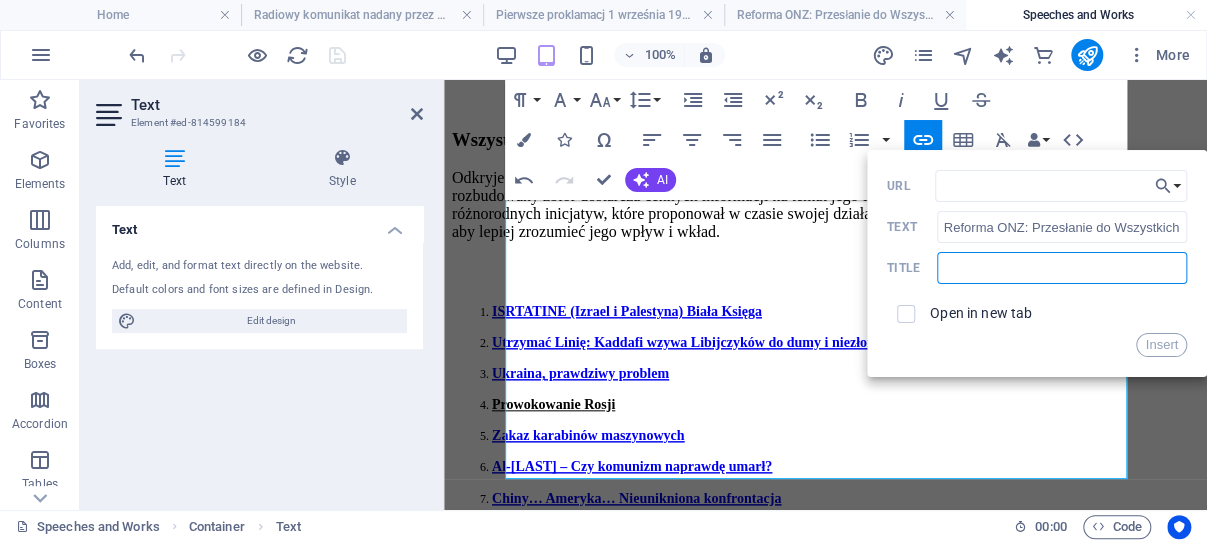 click at bounding box center (1062, 268) 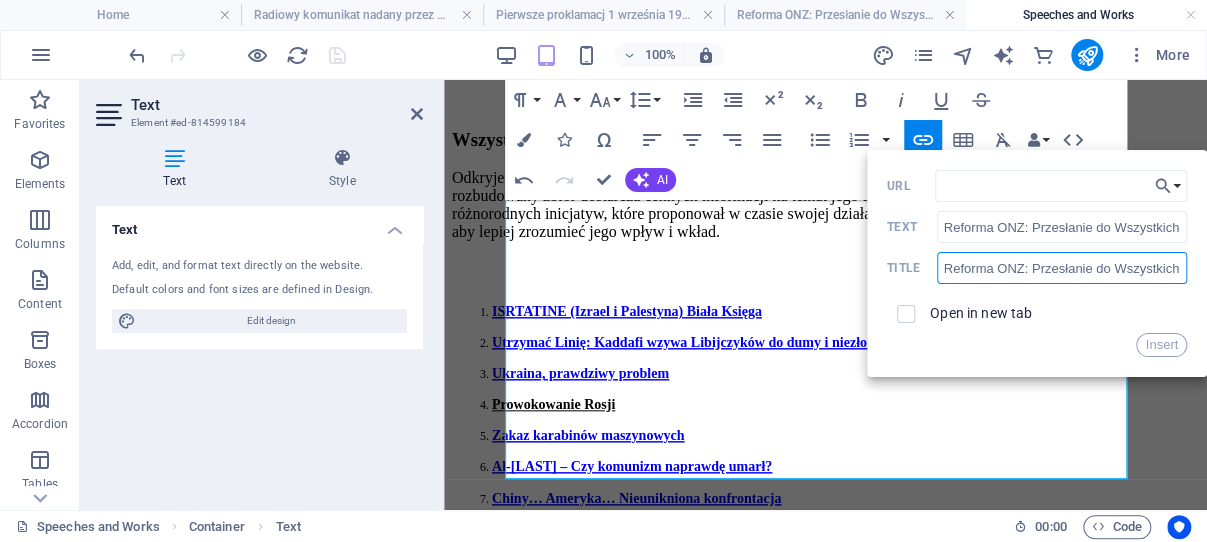scroll, scrollTop: 0, scrollLeft: 80, axis: horizontal 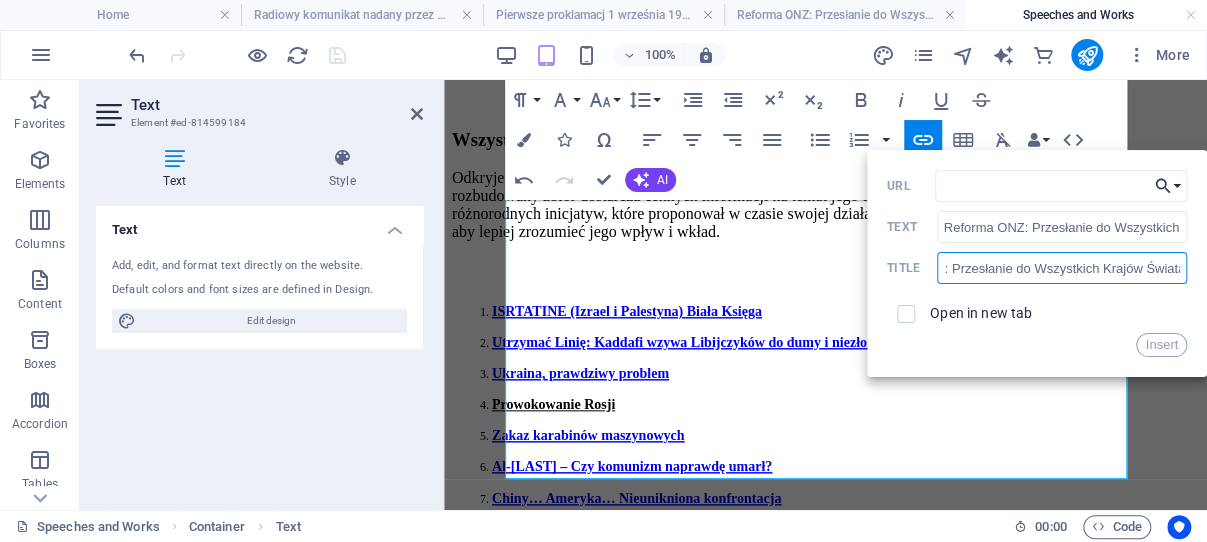 type on "Reforma ONZ: Przesłanie do Wszystkich Krajów Świata" 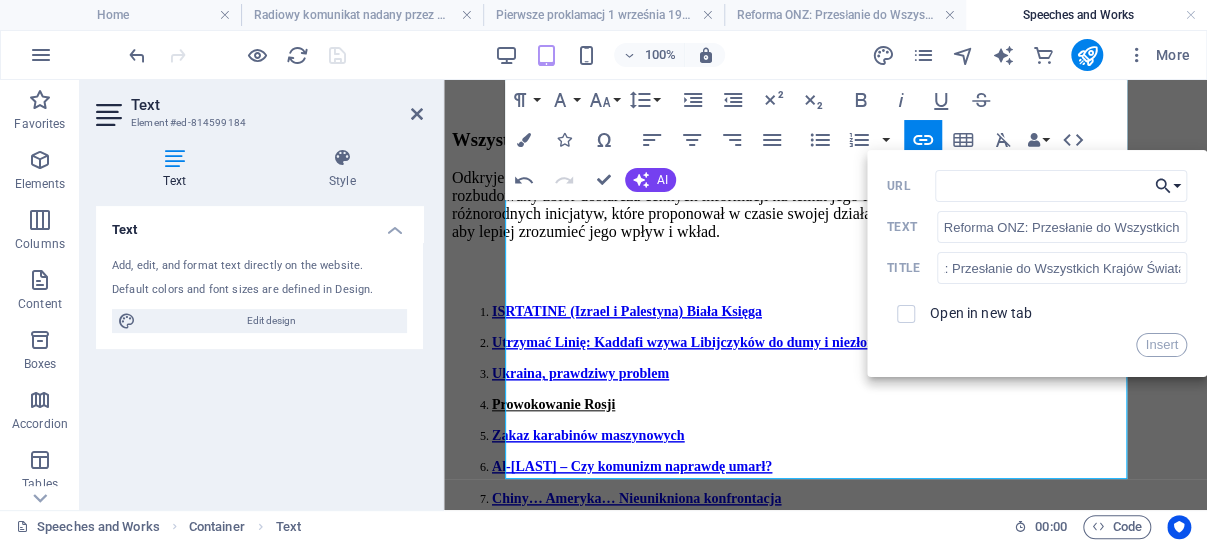 click on "Choose Link" at bounding box center [1168, 186] 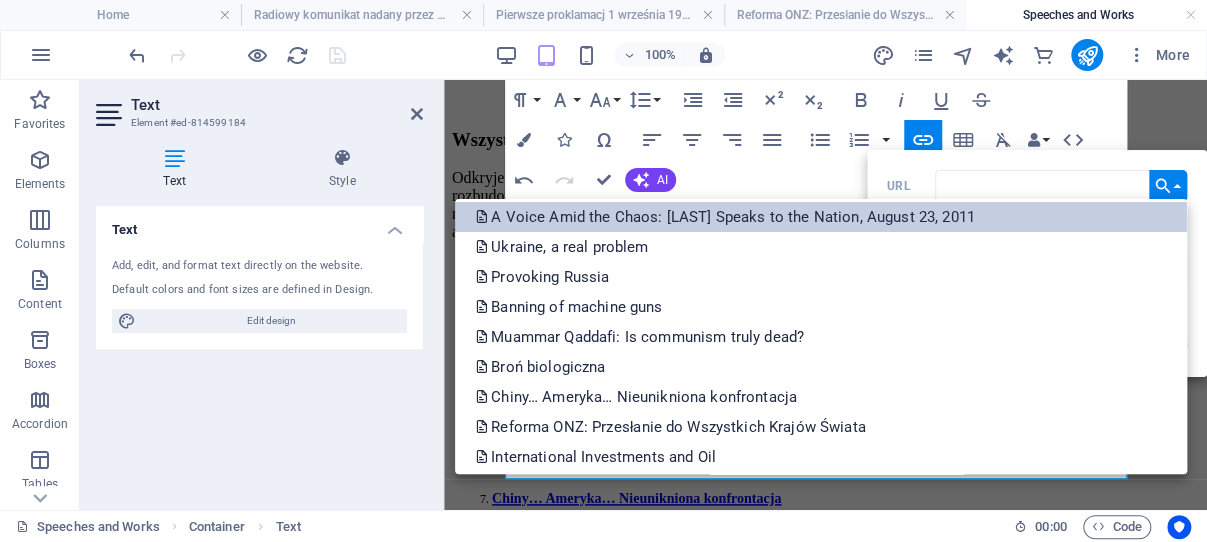 scroll, scrollTop: 191, scrollLeft: 0, axis: vertical 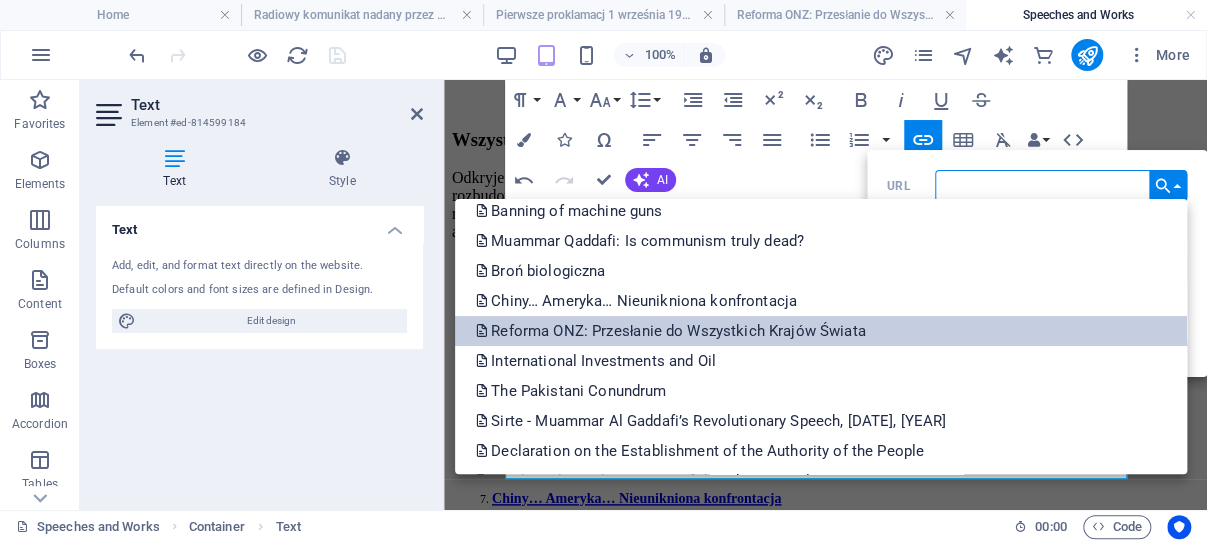 click on "Reforma ONZ: Przesłanie do Wszystkich Krajów Świata" at bounding box center [672, 331] 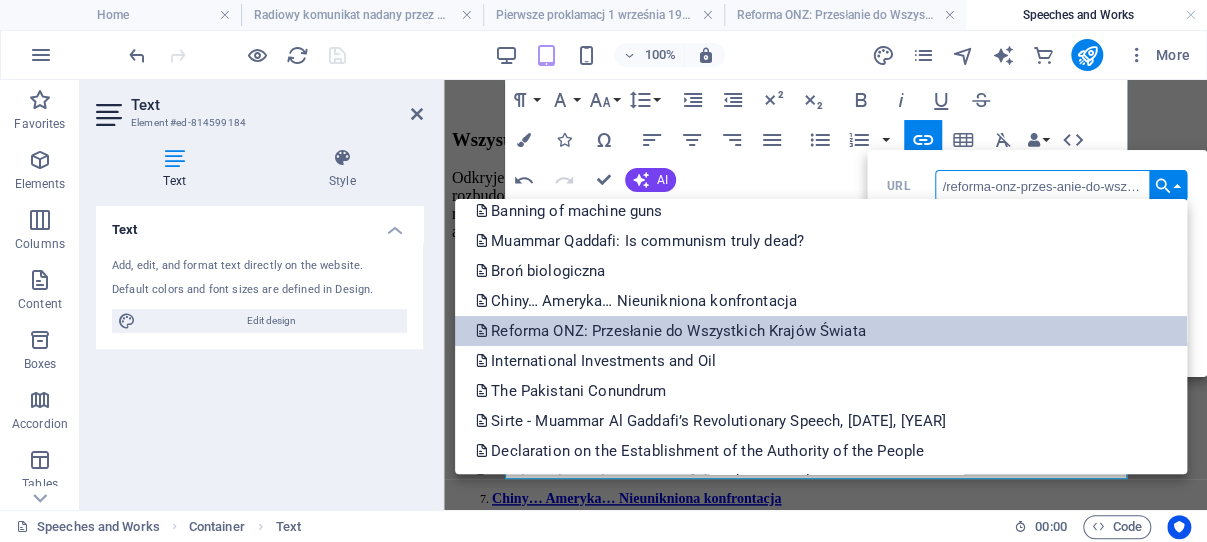 scroll, scrollTop: 0, scrollLeft: 0, axis: both 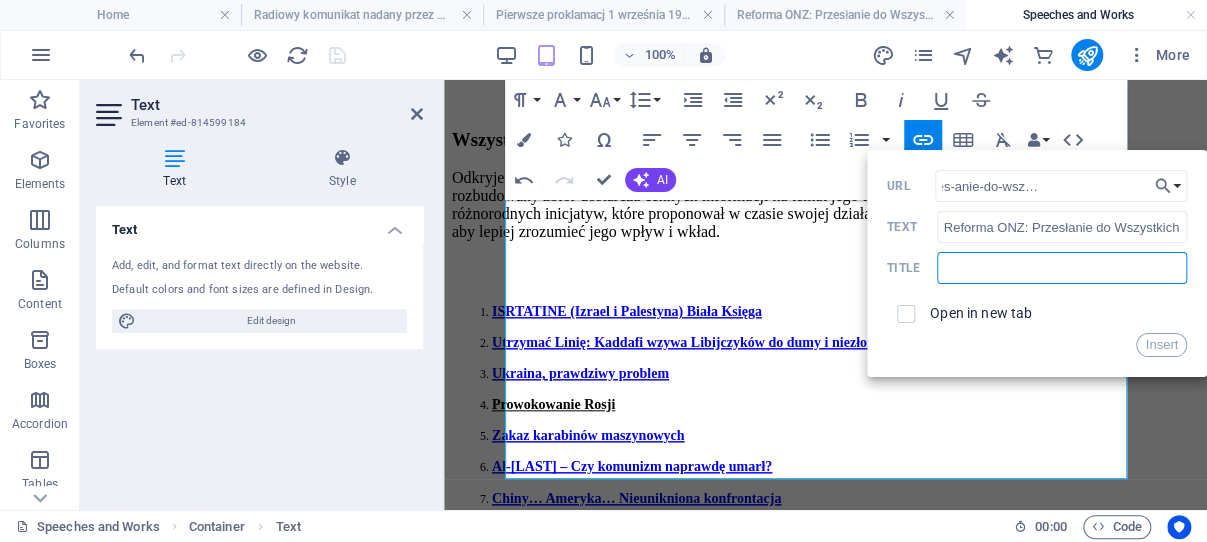 click at bounding box center (1062, 268) 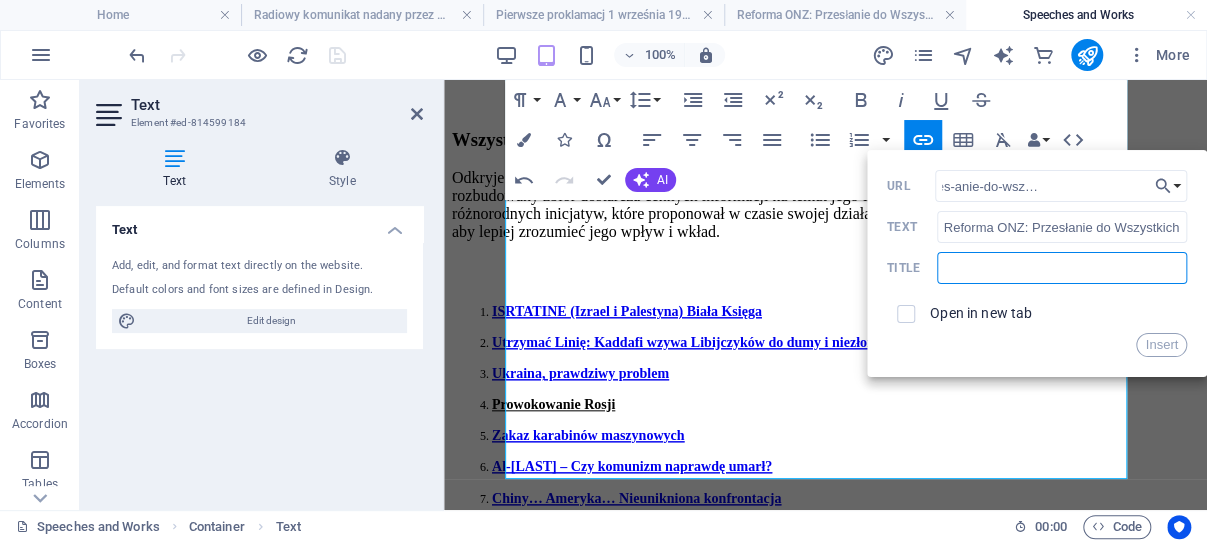 paste on "Reforma ONZ: Przesłanie do Wszystkich Krajów Świata" 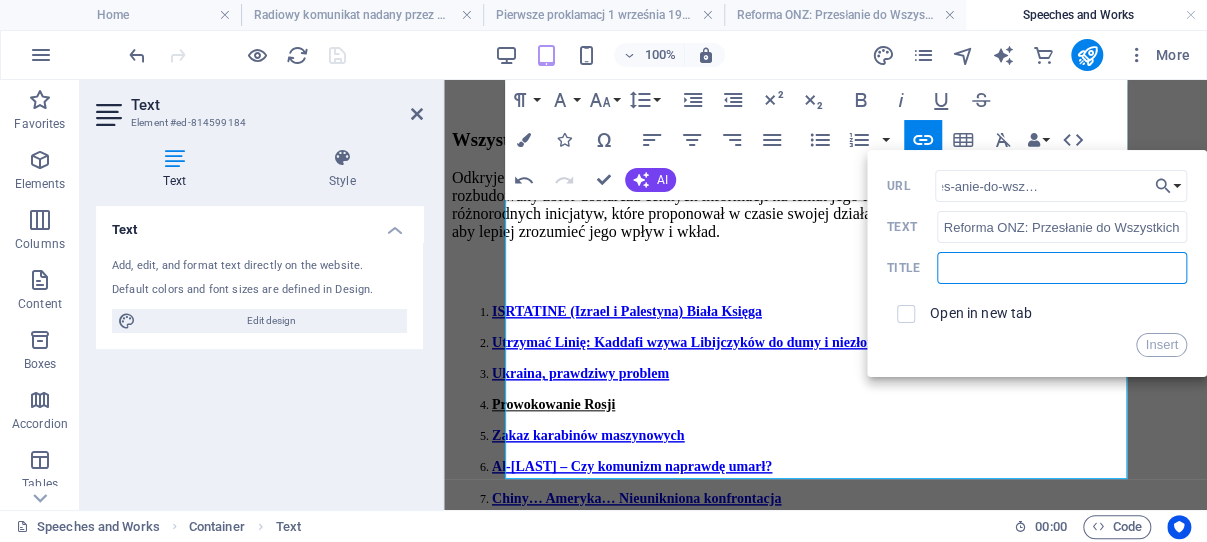 type on "Reforma ONZ: Przesłanie do Wszystkich Krajów Świata" 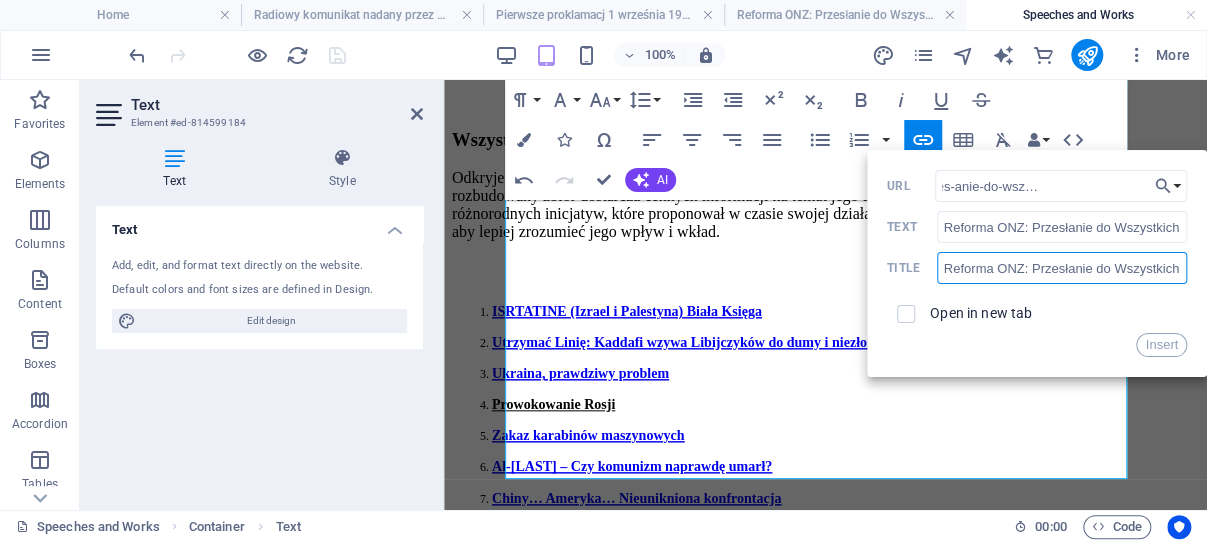 scroll, scrollTop: 0, scrollLeft: 80, axis: horizontal 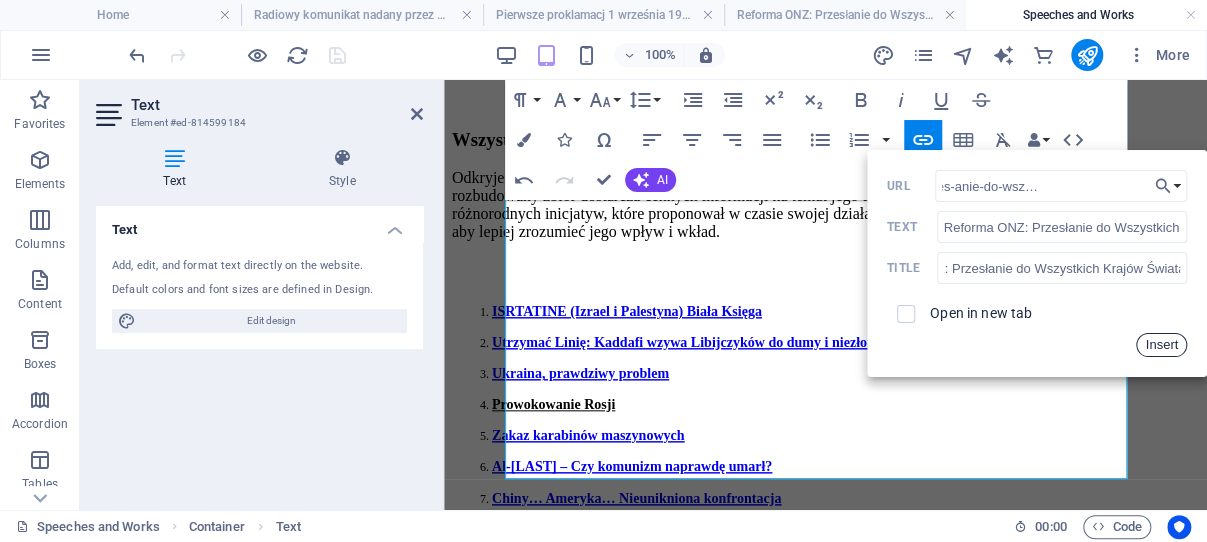 click on "Insert" at bounding box center [1161, 345] 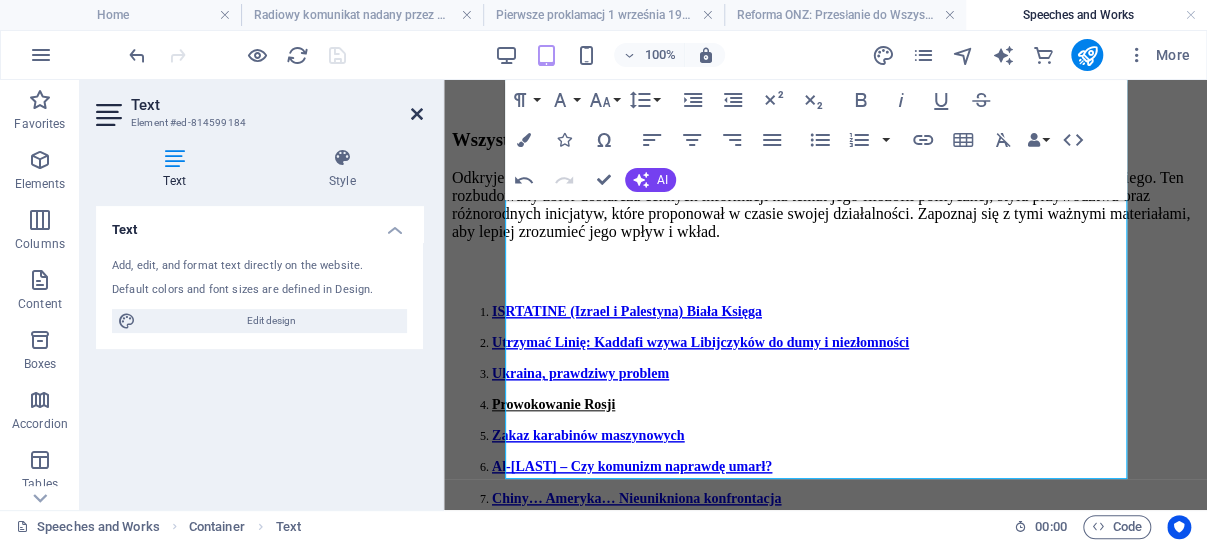 drag, startPoint x: 416, startPoint y: 113, endPoint x: 166, endPoint y: 42, distance: 259.8865 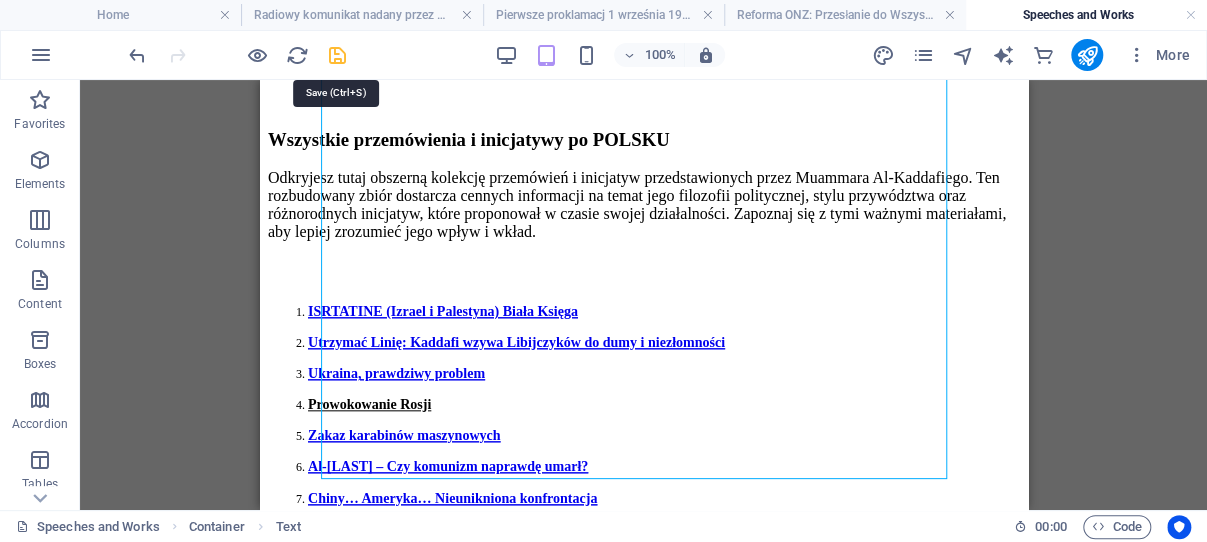 click at bounding box center [337, 55] 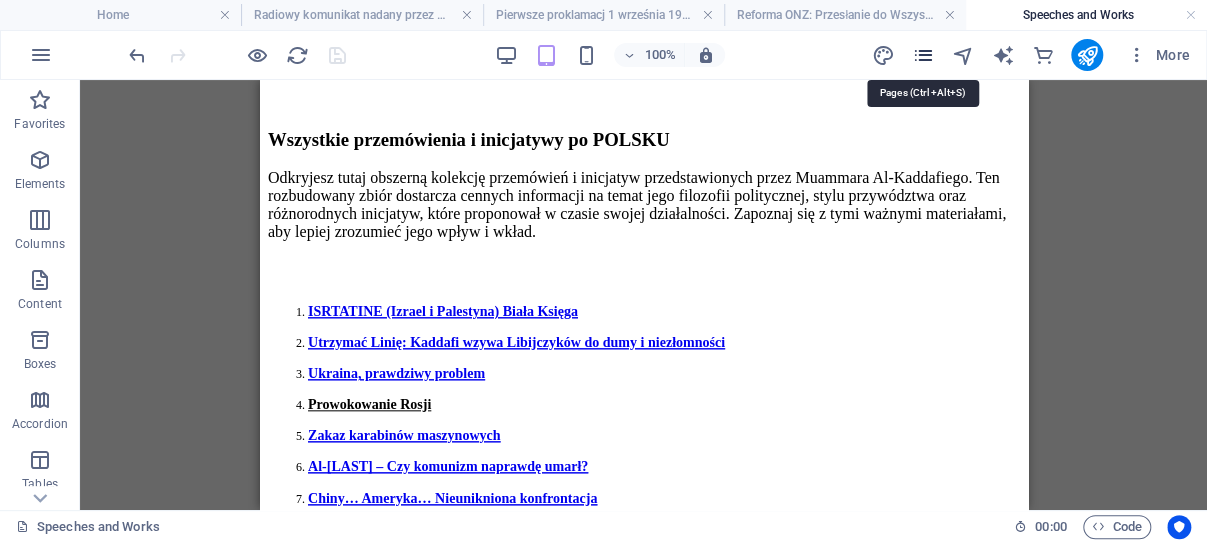 click at bounding box center (922, 55) 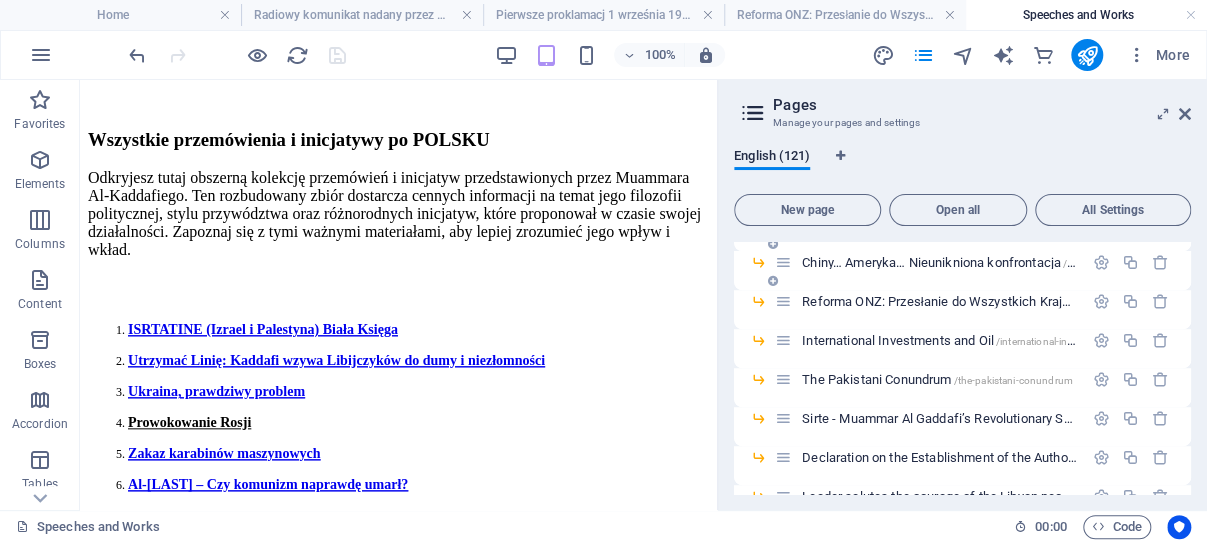 scroll, scrollTop: 286, scrollLeft: 0, axis: vertical 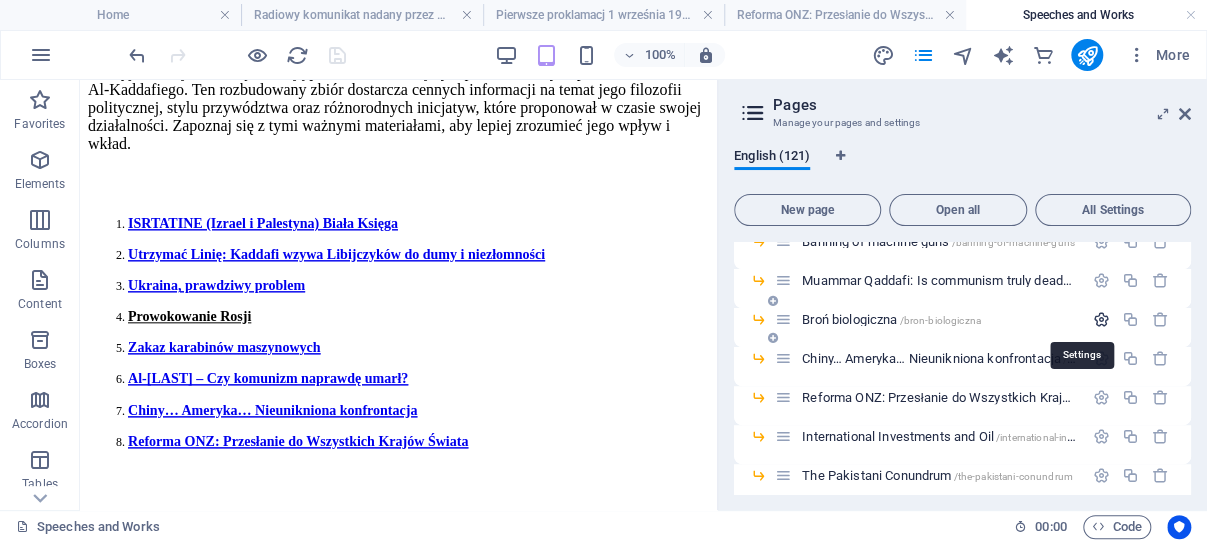 click at bounding box center (1101, 319) 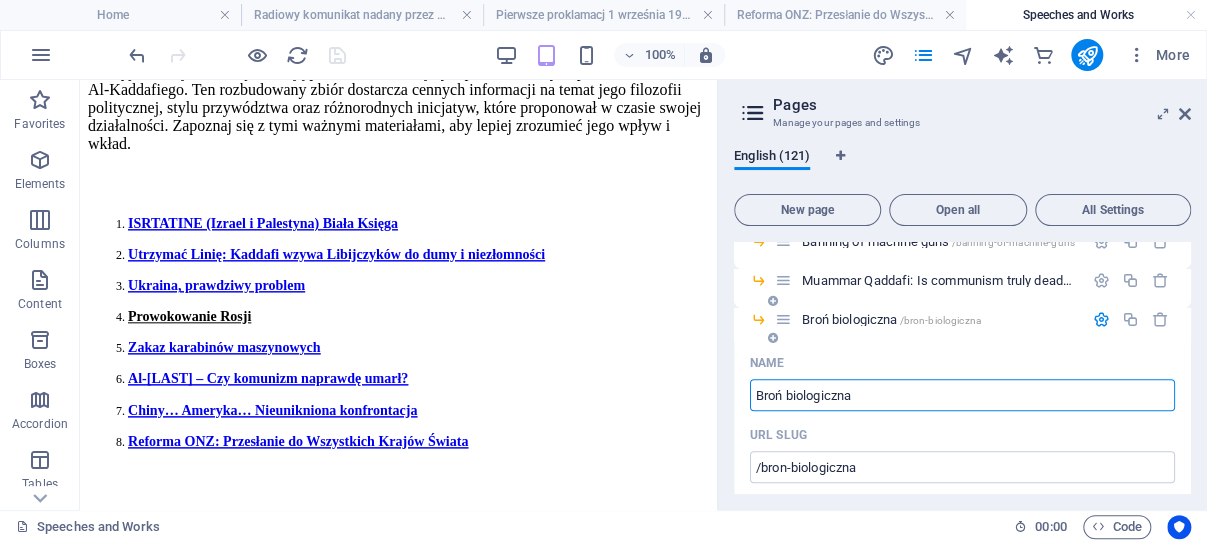 drag, startPoint x: 863, startPoint y: 394, endPoint x: 755, endPoint y: 394, distance: 108 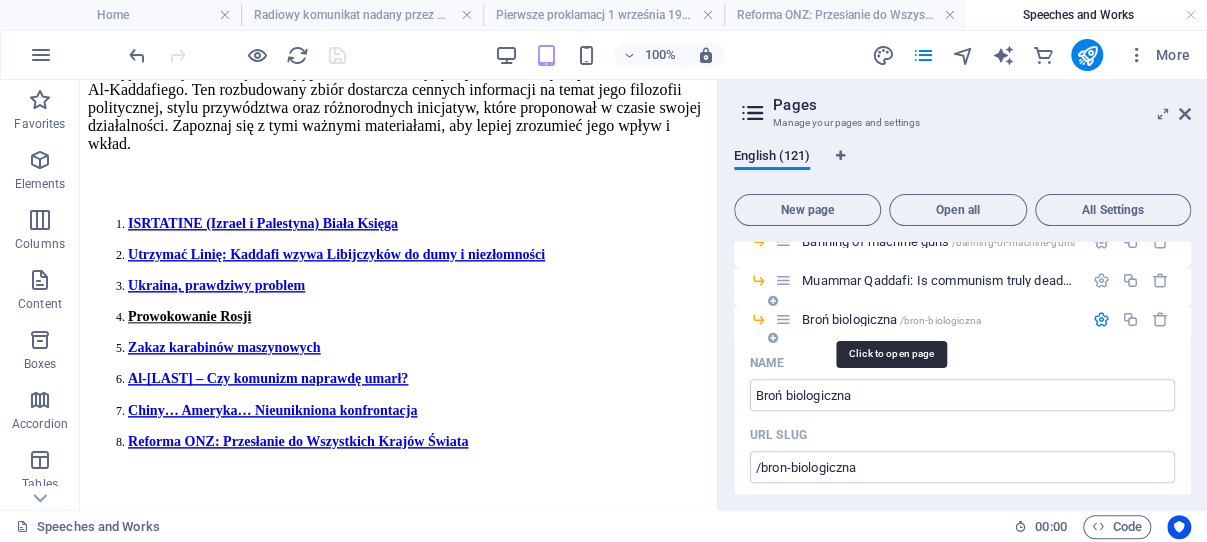 click on "Broń biologiczna /bron-biologiczna" at bounding box center (891, 319) 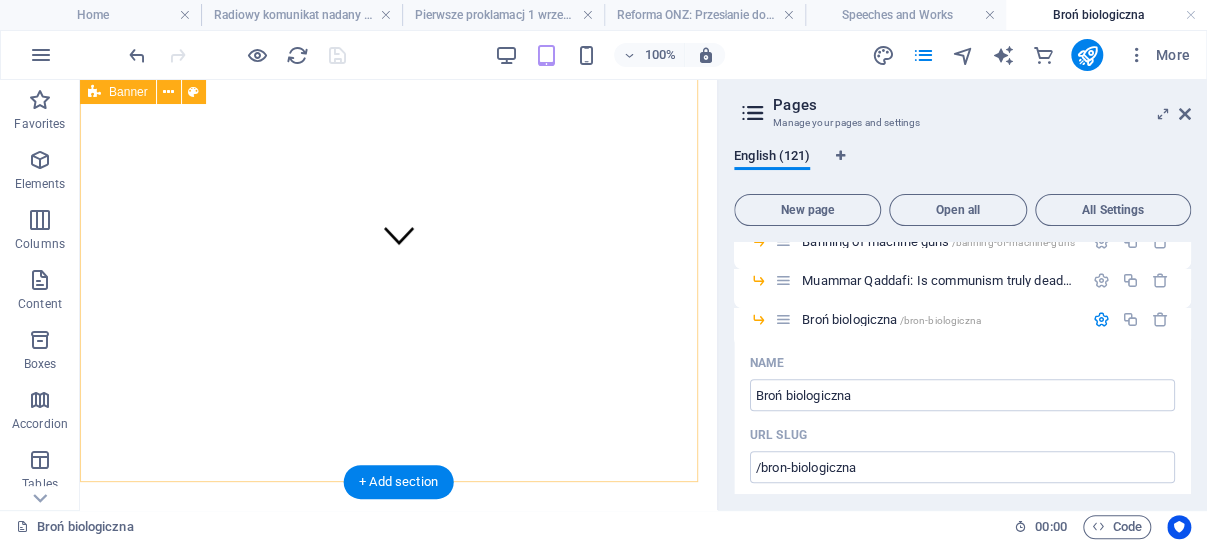 scroll, scrollTop: 28, scrollLeft: 0, axis: vertical 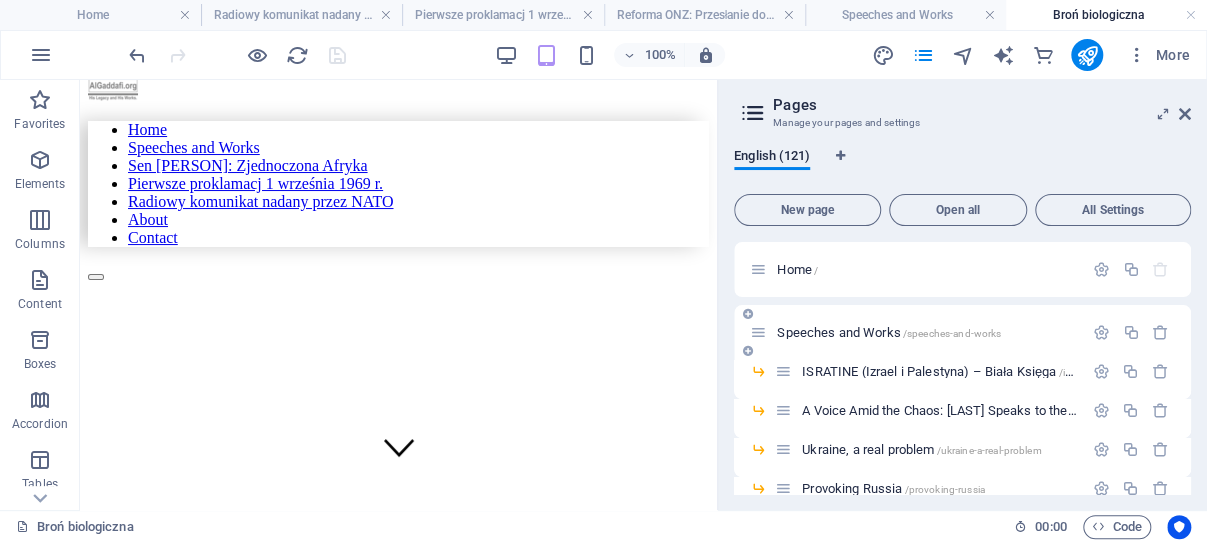 click on "Speeches and Works /speeches-and-works" at bounding box center [889, 332] 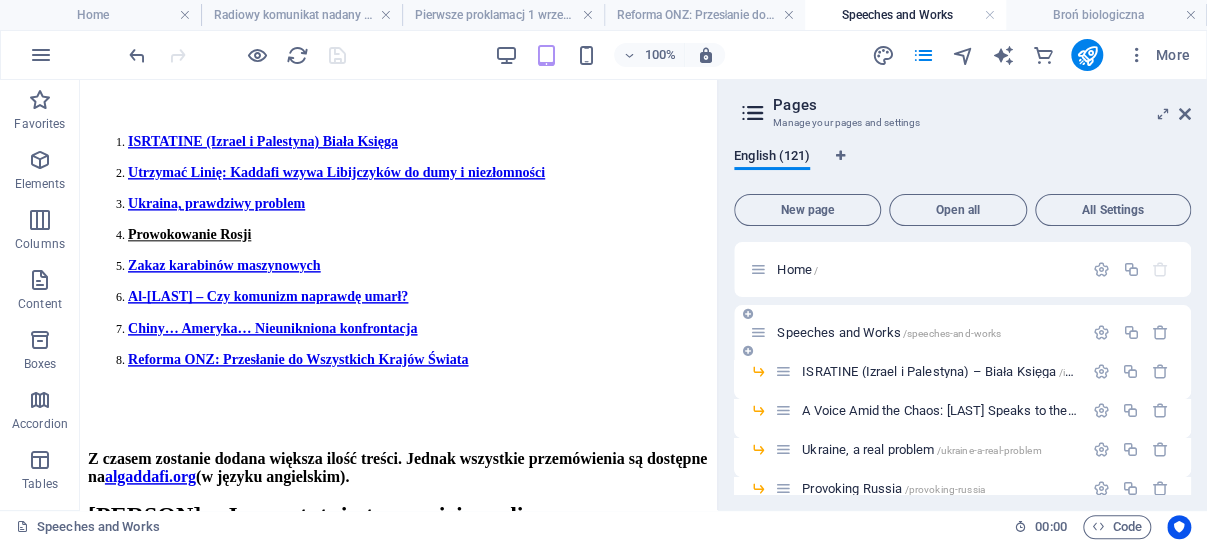 scroll, scrollTop: 996, scrollLeft: 0, axis: vertical 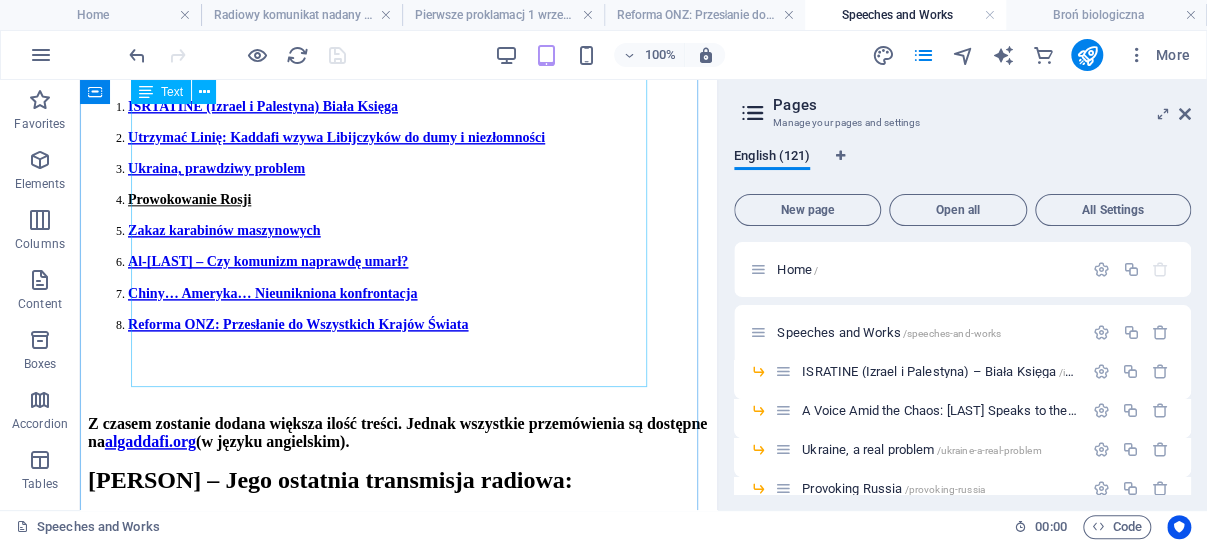 click on "ISRTATINE ([COUNTRY] and [COUNTRY]) Biała Księga Utrzymać Linię: Kaddafi wzywa Libijczyków do dumy i niezłomności Ukraina, prawdziwy problem Prowokowanie Rosji Zakaz karabinów maszynowych Al-Gaddafi – Czy komunizm naprawdę umarł? Chiny… Ameryka… Nieunikniona konfrontacja Reforma ONZ: Przesłanie do Wszystkich Krajów Świata" at bounding box center (398, 215) 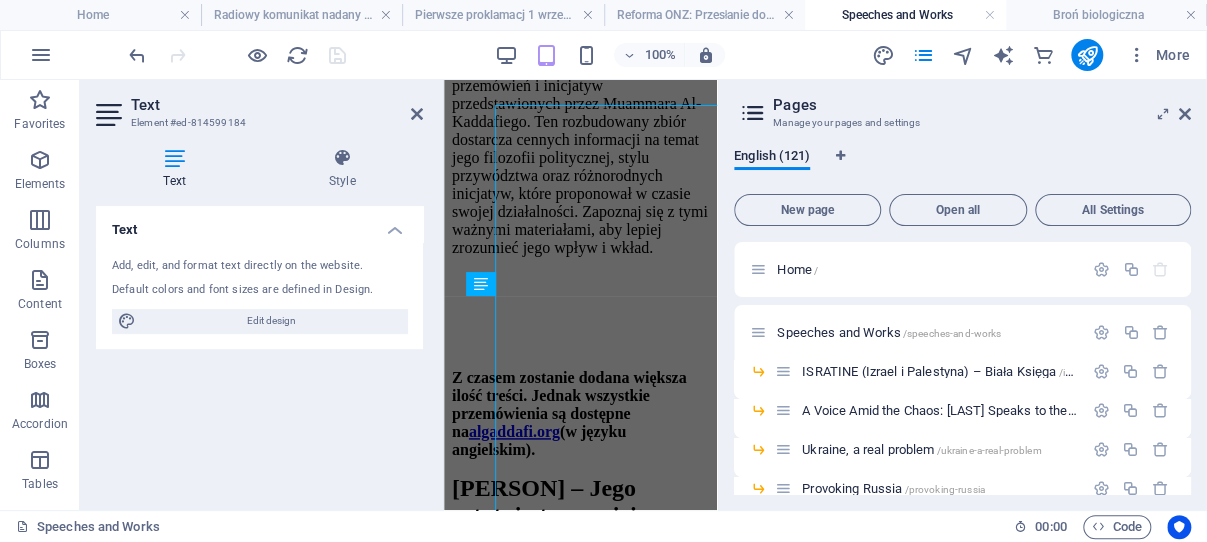 scroll, scrollTop: 671, scrollLeft: 0, axis: vertical 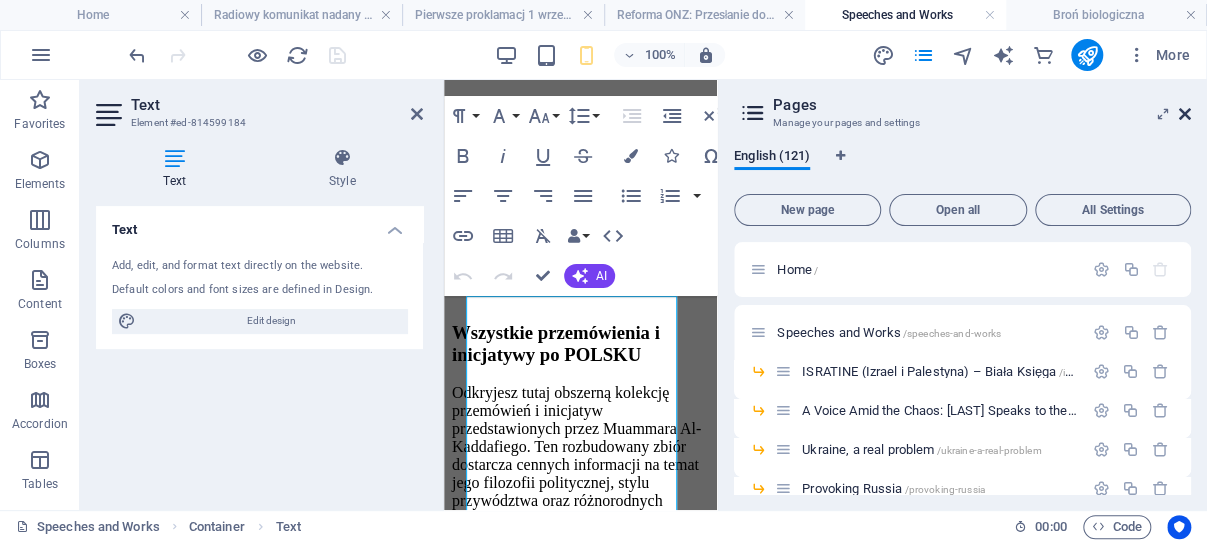 drag, startPoint x: 1187, startPoint y: 112, endPoint x: 155, endPoint y: 249, distance: 1041.0538 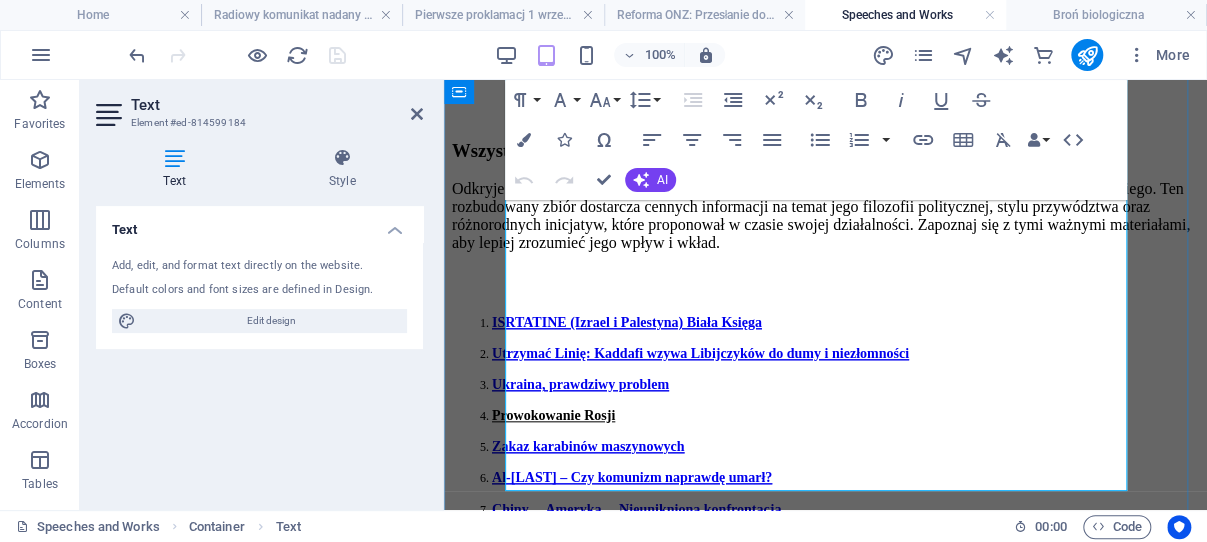 scroll, scrollTop: 868, scrollLeft: 0, axis: vertical 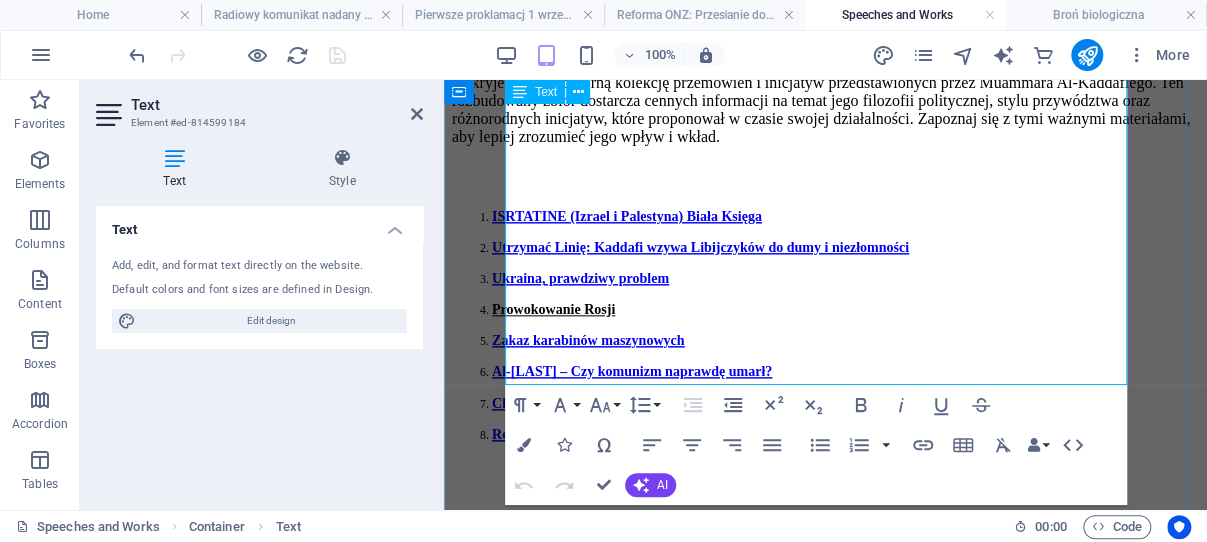 click on "Reforma ONZ: Przesłanie do Wszystkich Krajów Świata" at bounding box center [845, 434] 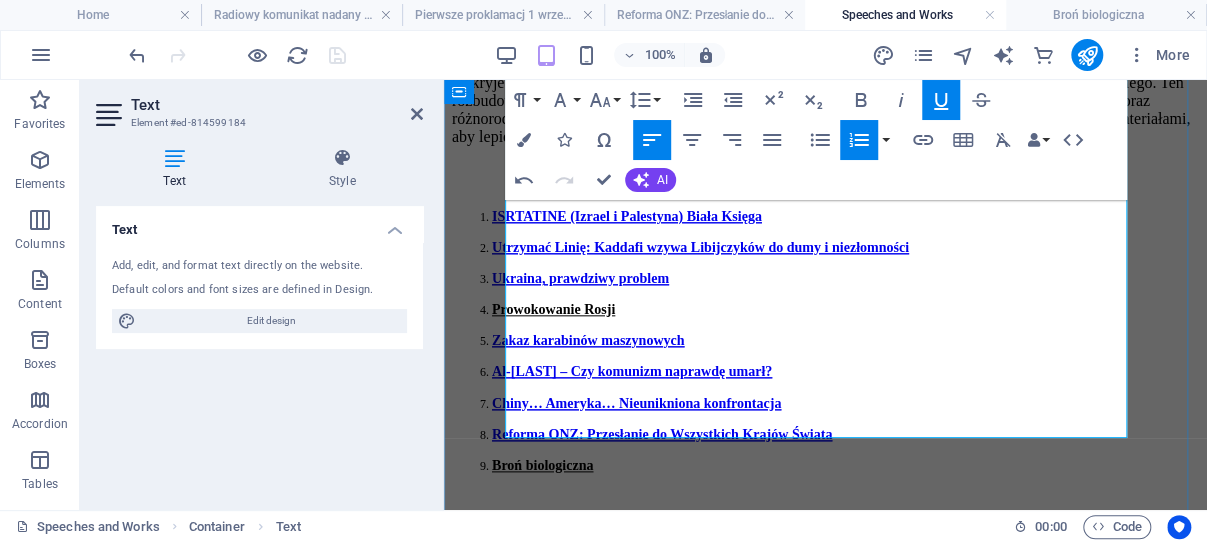 scroll, scrollTop: 0, scrollLeft: 9, axis: horizontal 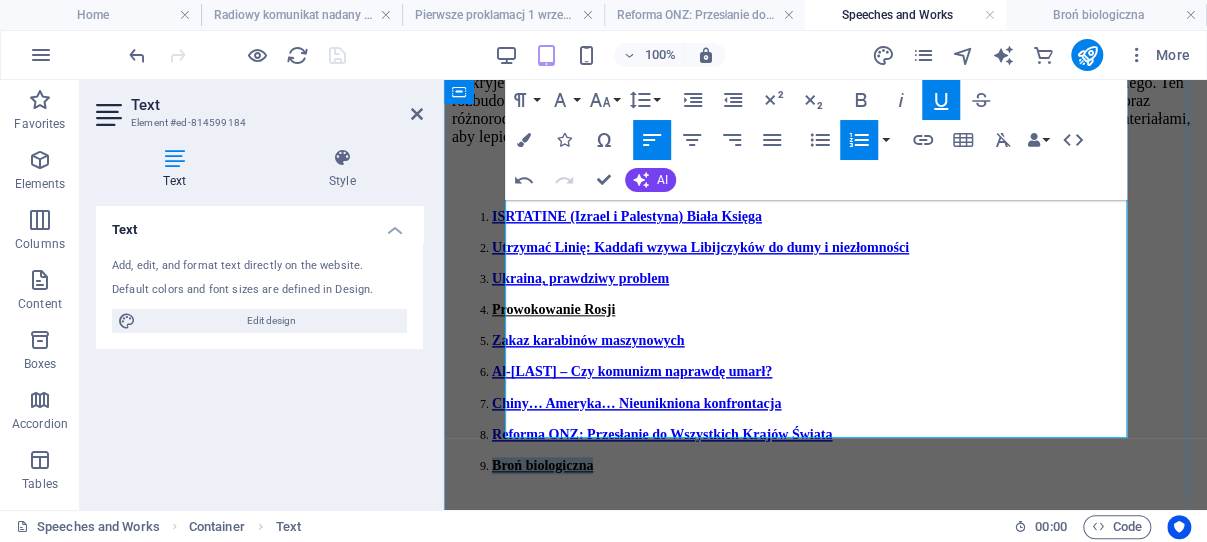drag, startPoint x: 720, startPoint y: 424, endPoint x: 508, endPoint y: 424, distance: 212 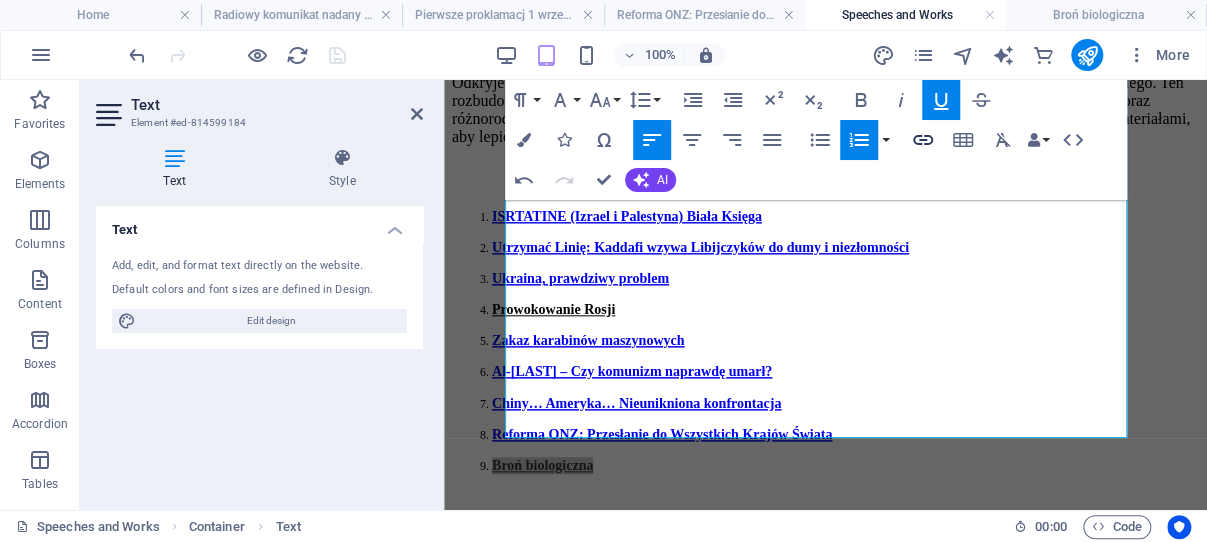 click 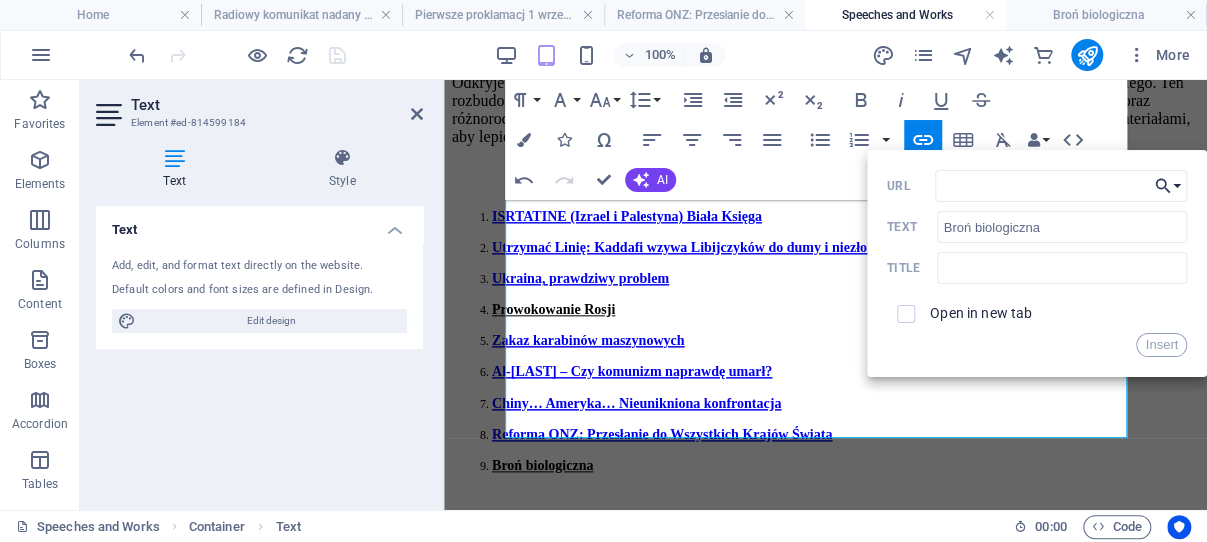 click on "Choose Link" at bounding box center [1168, 186] 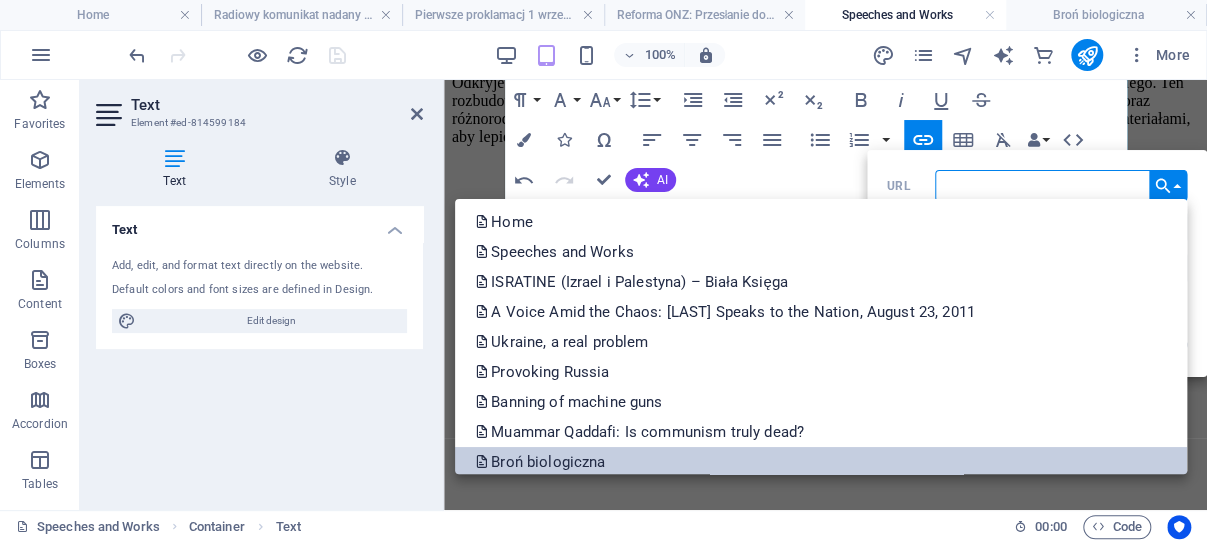 click on "Broń biologiczna" at bounding box center (821, 462) 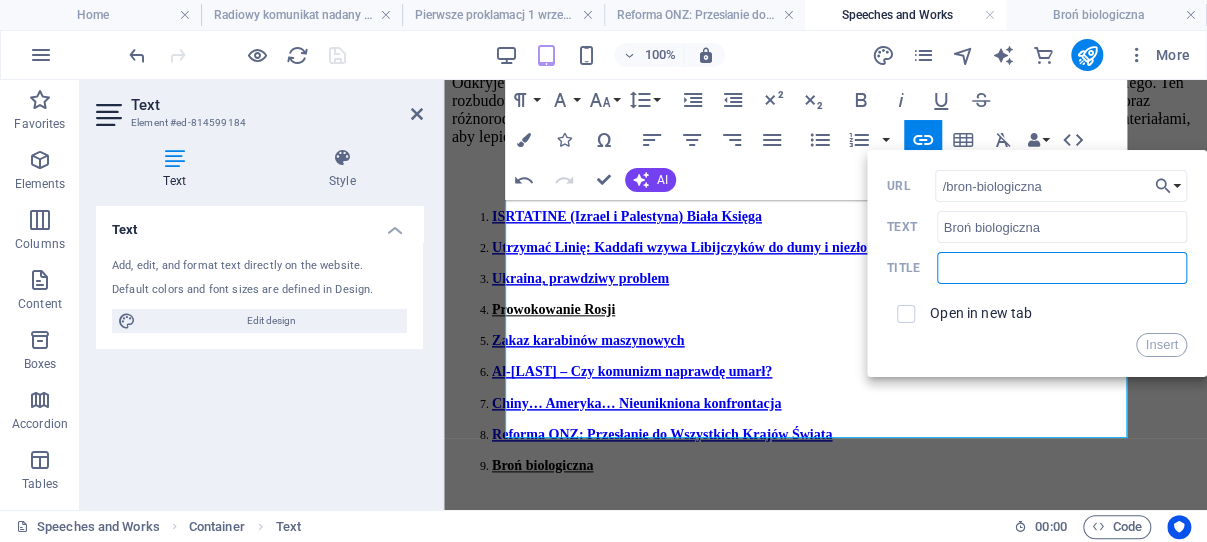 click at bounding box center (1062, 268) 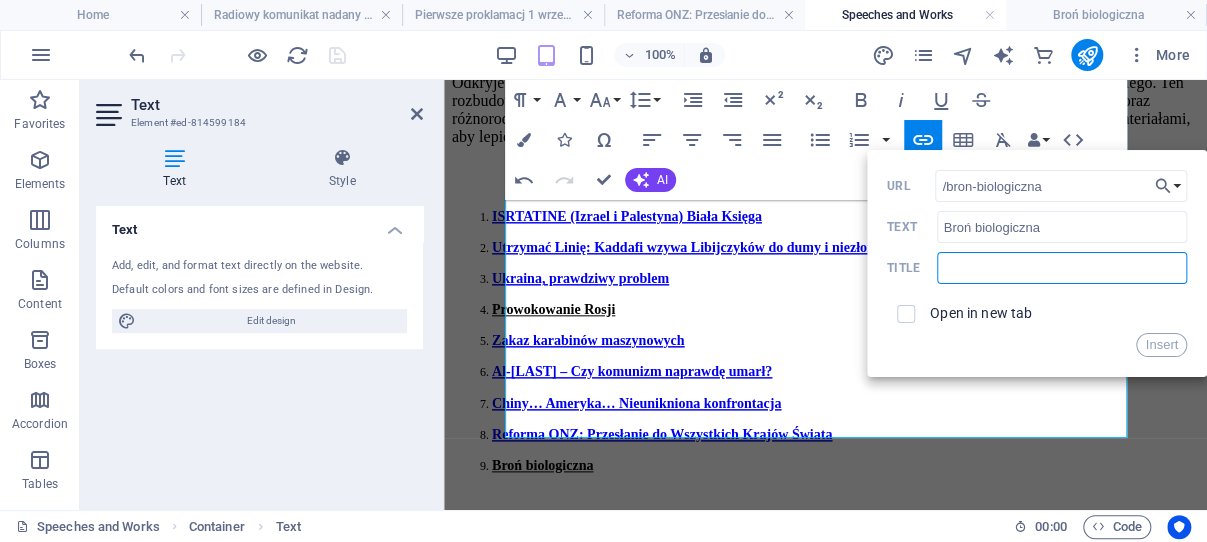 paste on "Broń biologiczna" 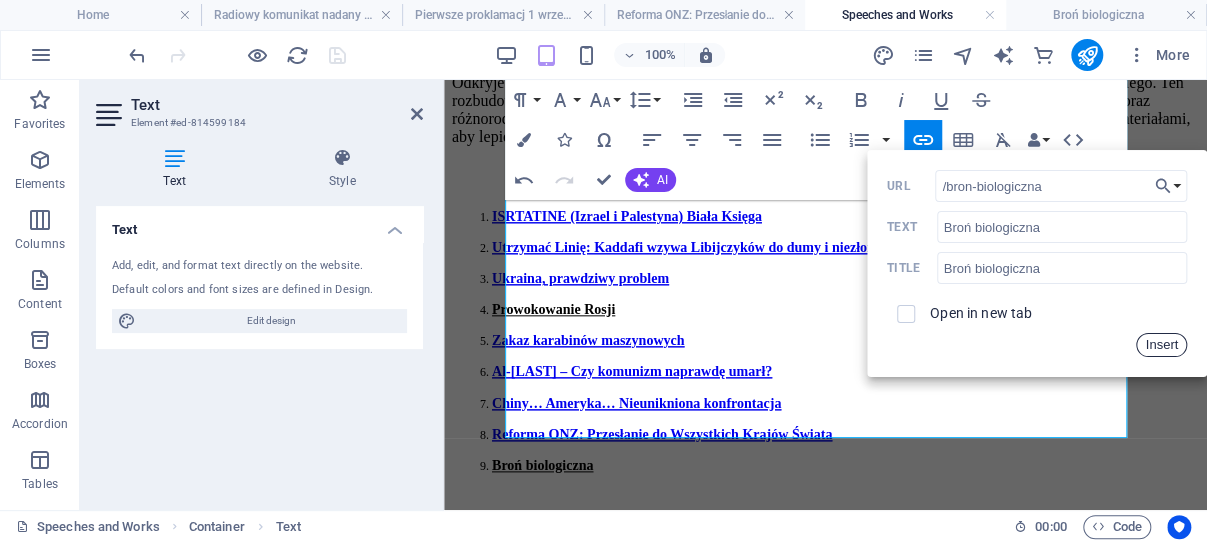 click on "Insert" at bounding box center [1161, 345] 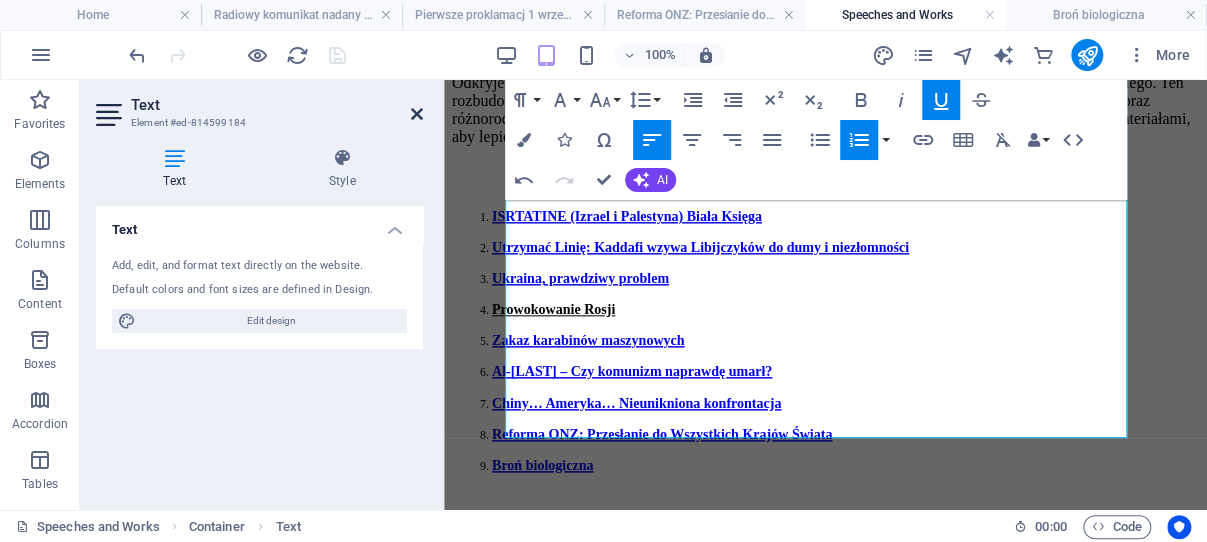drag, startPoint x: 419, startPoint y: 114, endPoint x: 238, endPoint y: 35, distance: 197.48924 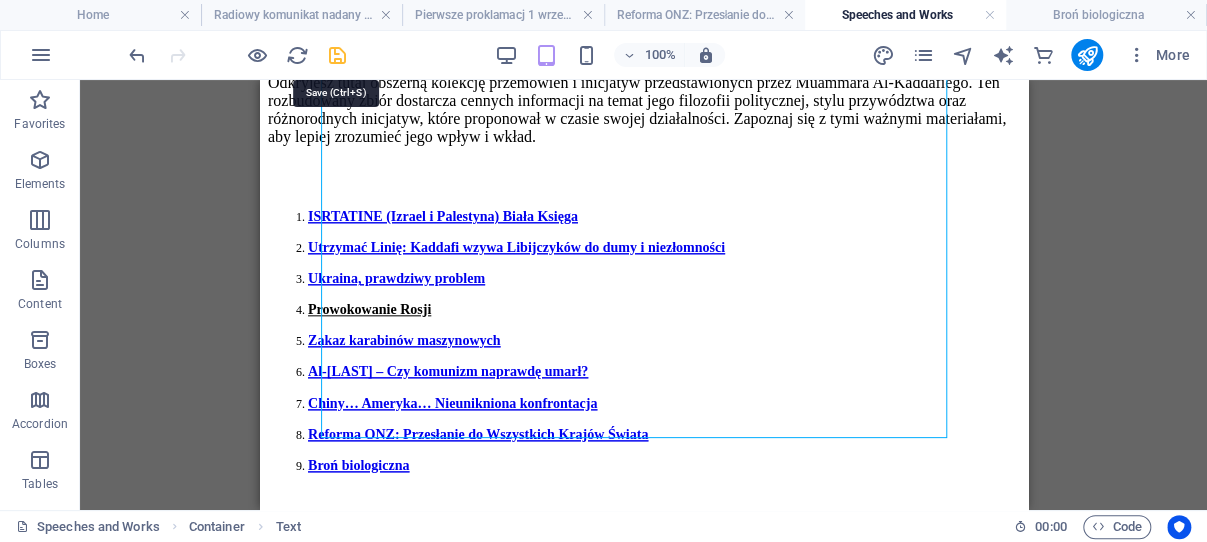 click at bounding box center [337, 55] 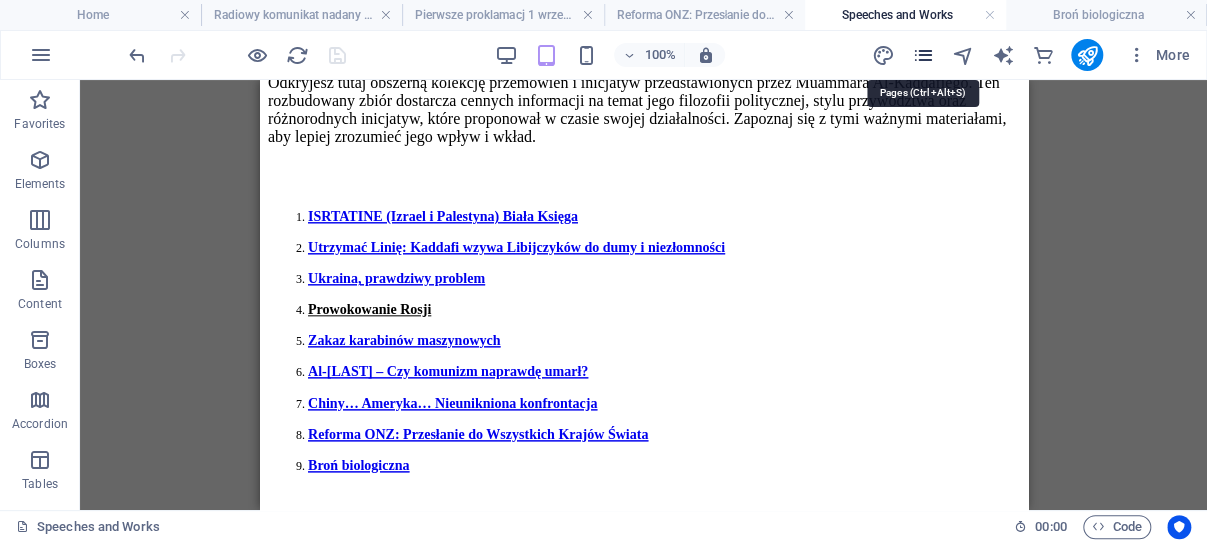click at bounding box center [922, 55] 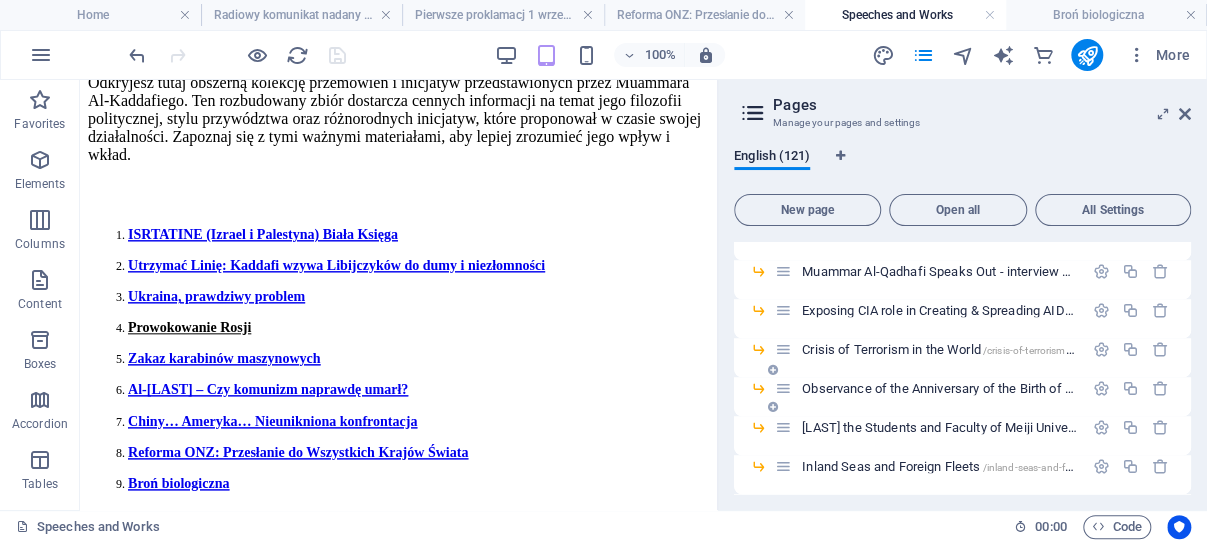 scroll, scrollTop: 859, scrollLeft: 0, axis: vertical 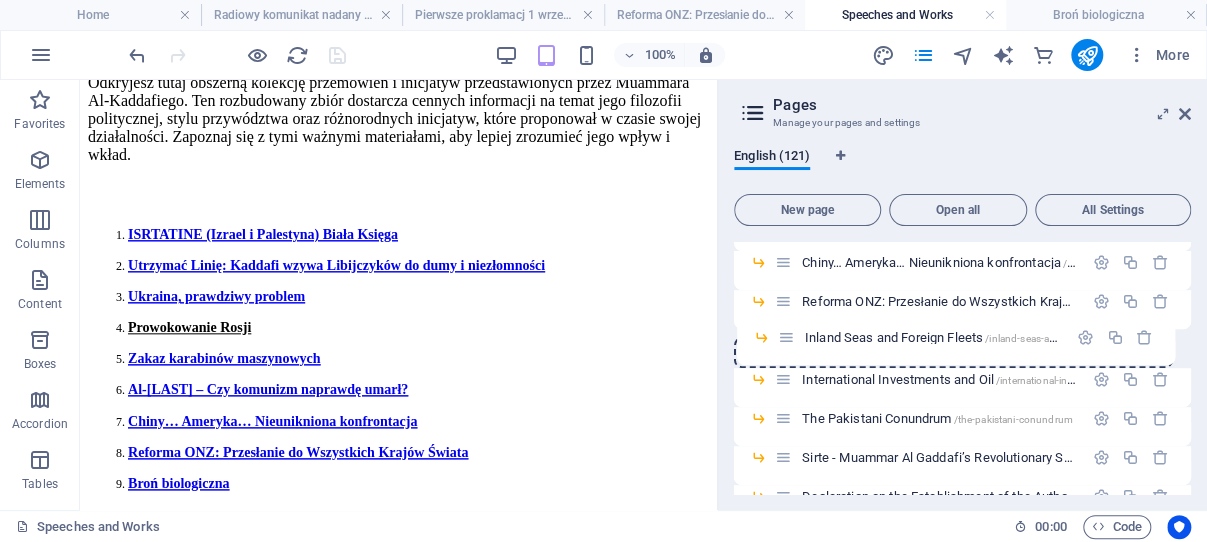 drag, startPoint x: 782, startPoint y: 375, endPoint x: 785, endPoint y: 337, distance: 38.118237 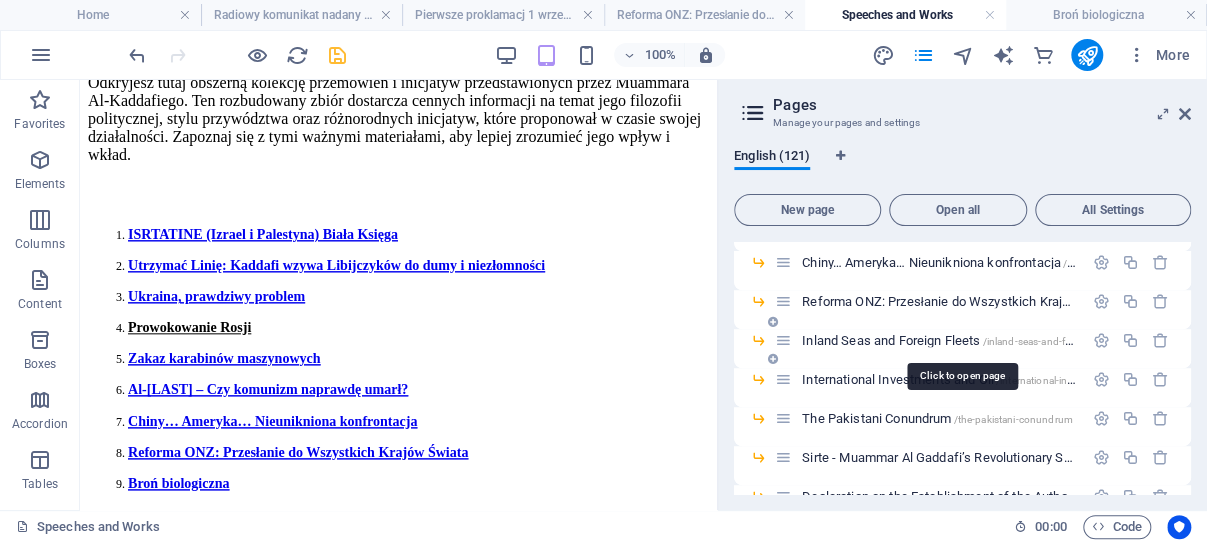 click on "Inland Seas and Foreign Fleets /inland-seas-and-foreign-fleets" at bounding box center (961, 340) 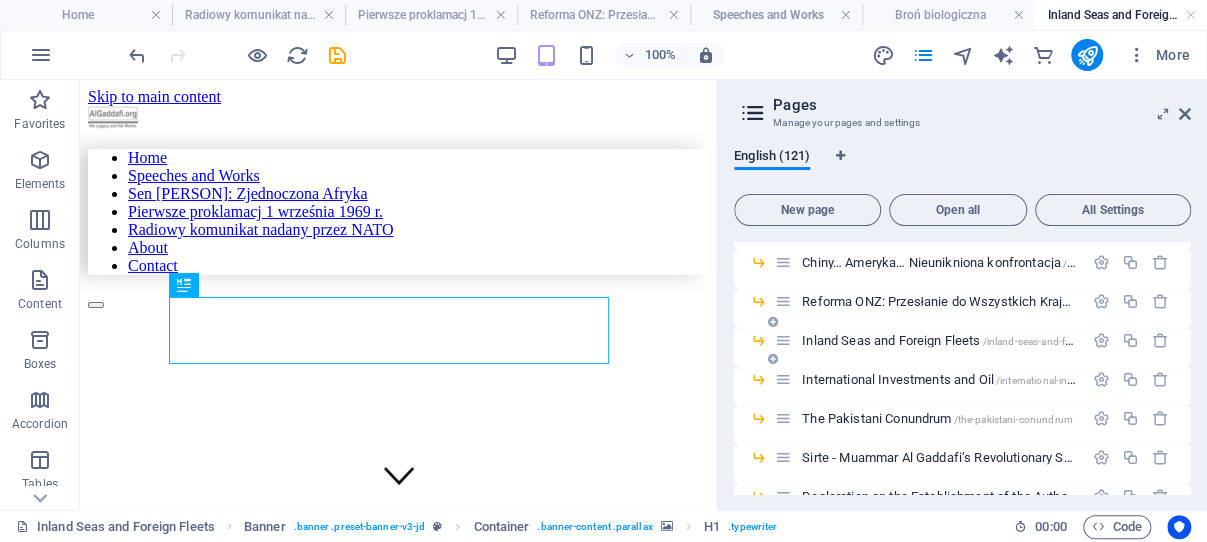 scroll, scrollTop: 0, scrollLeft: 0, axis: both 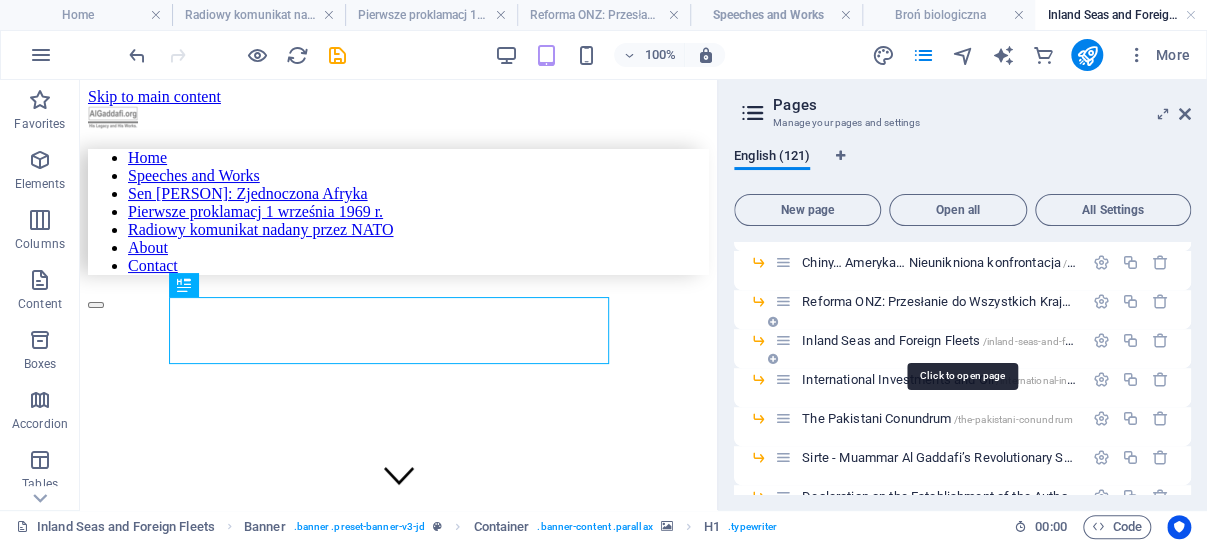 click on "Inland Seas and Foreign Fleets /inland-seas-and-foreign-fleets" at bounding box center (961, 340) 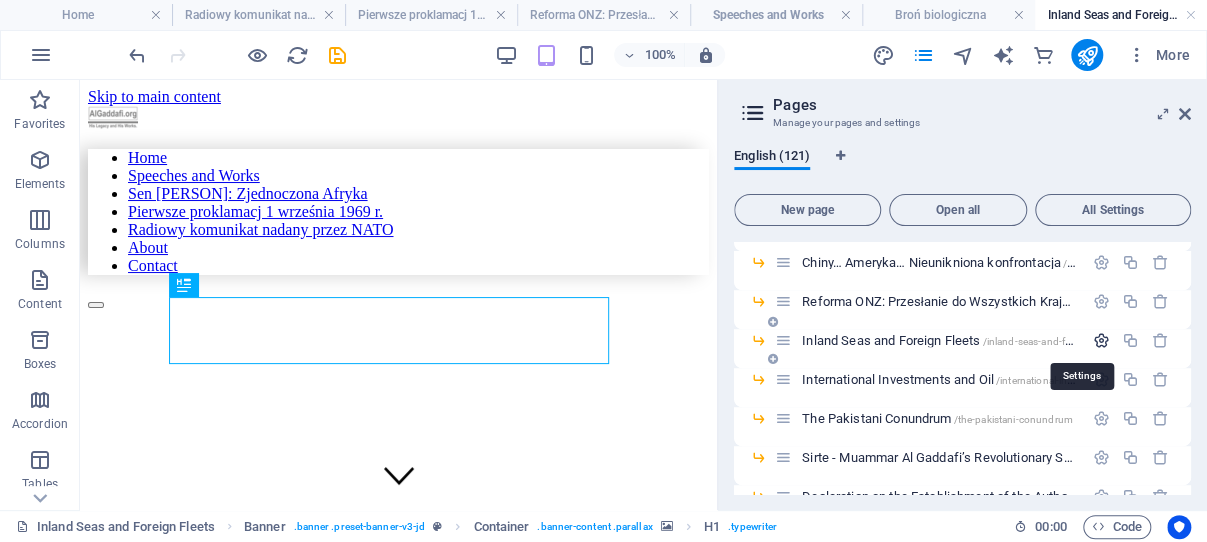click at bounding box center [1101, 340] 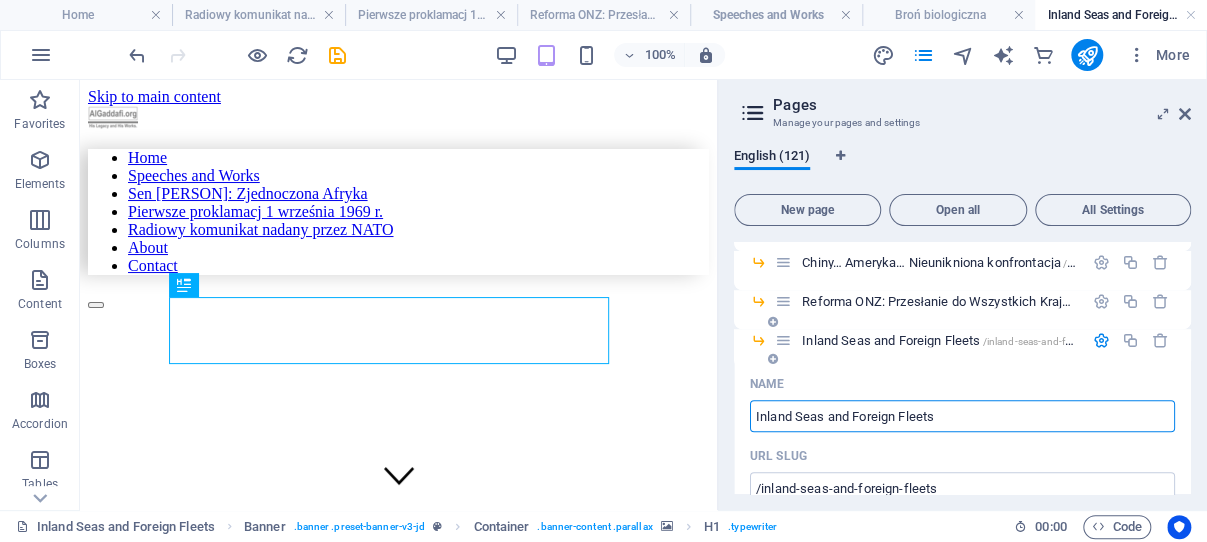 drag, startPoint x: 940, startPoint y: 417, endPoint x: 736, endPoint y: 414, distance: 204.02206 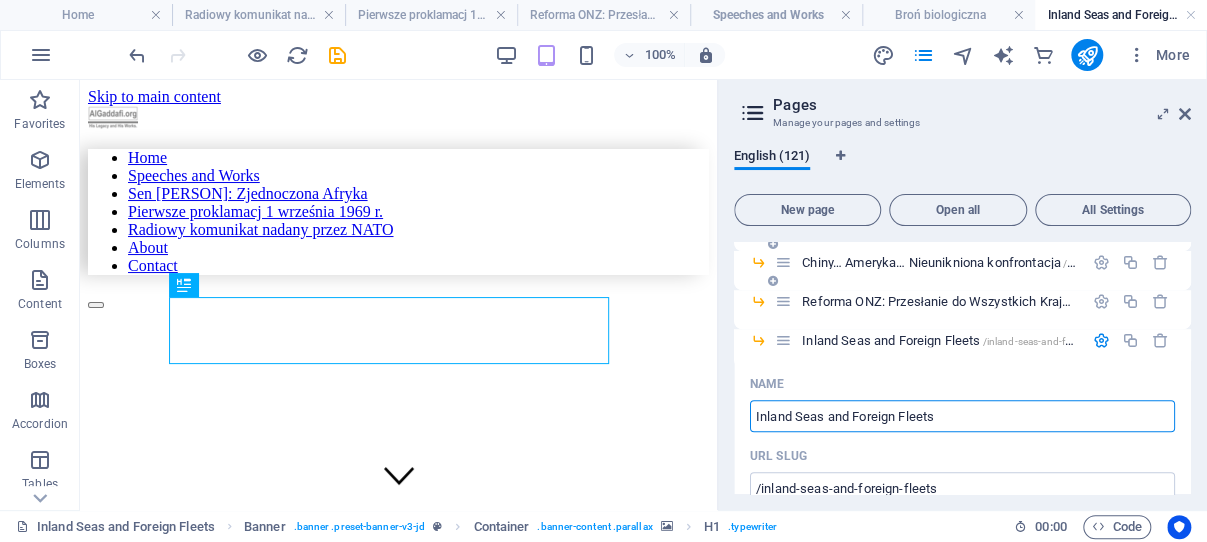 type on "Morza śródlądowe i obce floty" 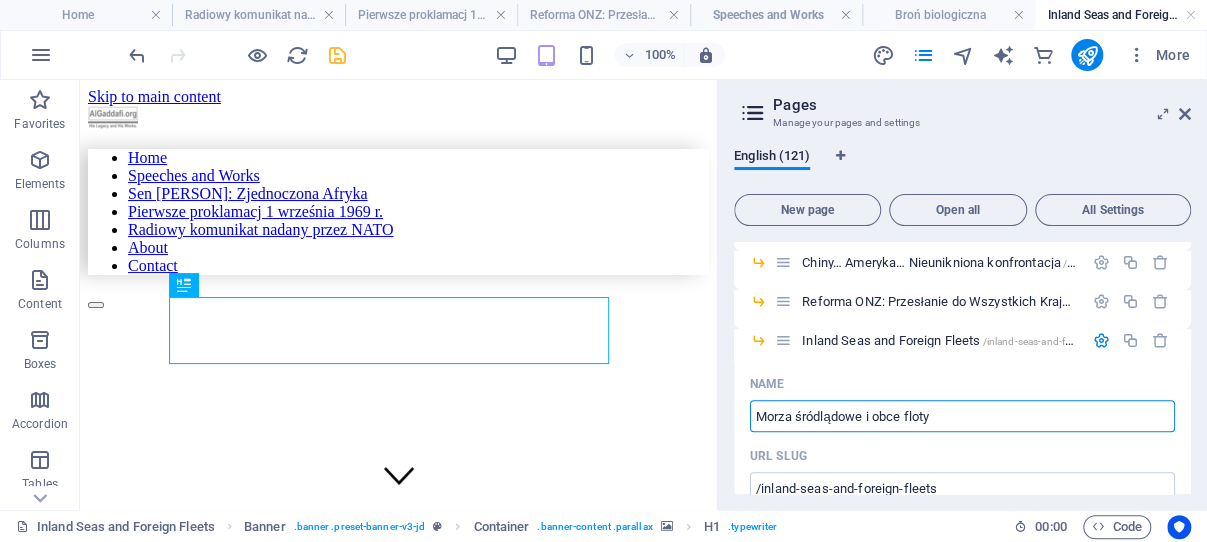 click at bounding box center [337, 55] 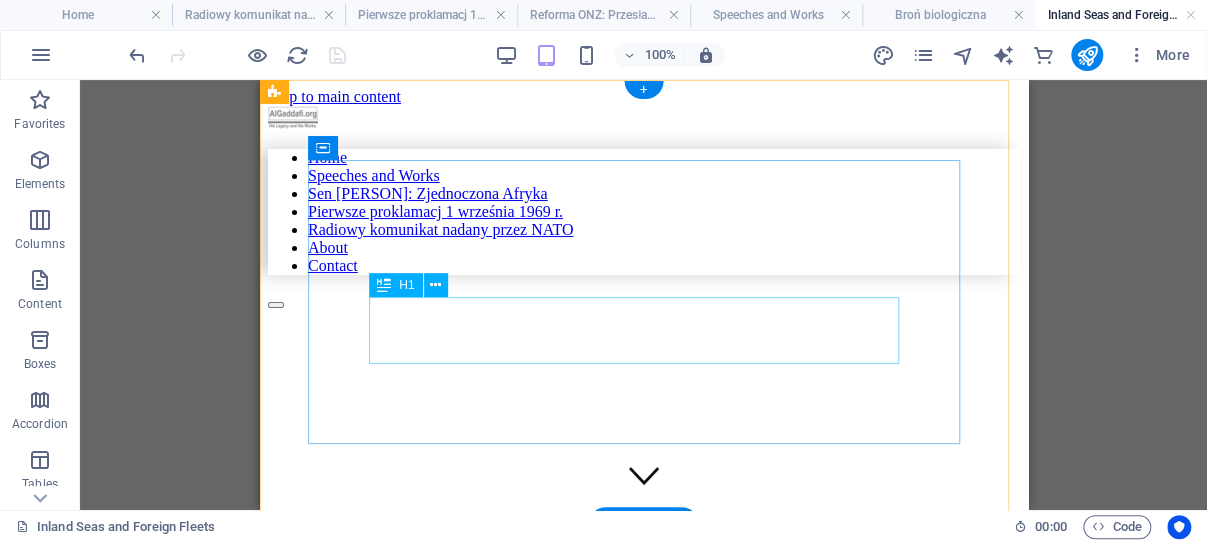 click on "Al Gaddafi | Inland Seas and Foreign Fleets" at bounding box center (593, 771) 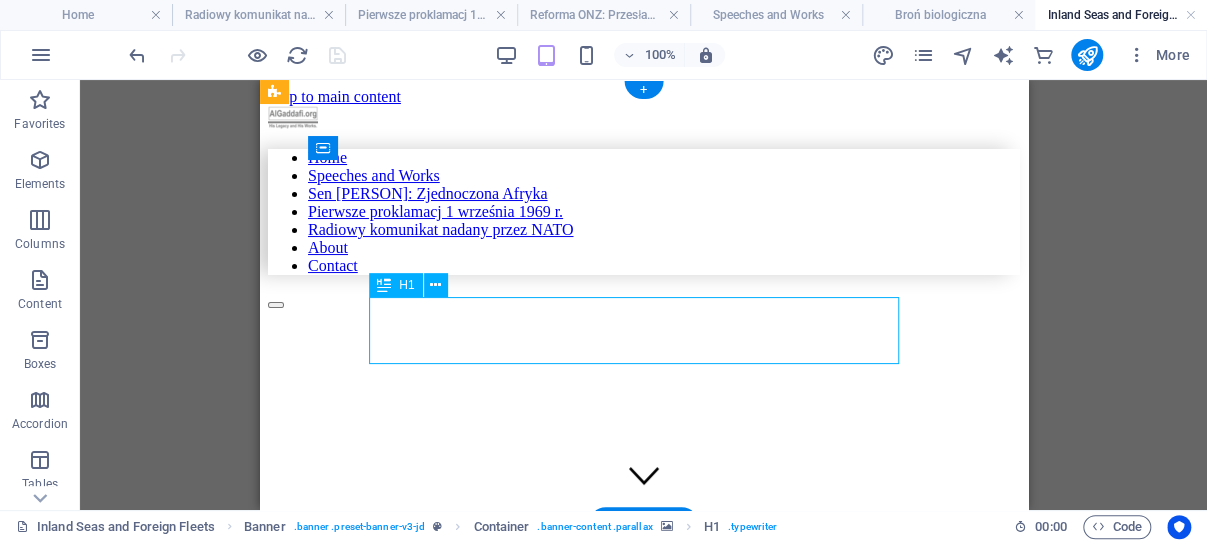 click on "Al Gaddafi | Inland Seas and Foreign Fleets" at bounding box center [593, 771] 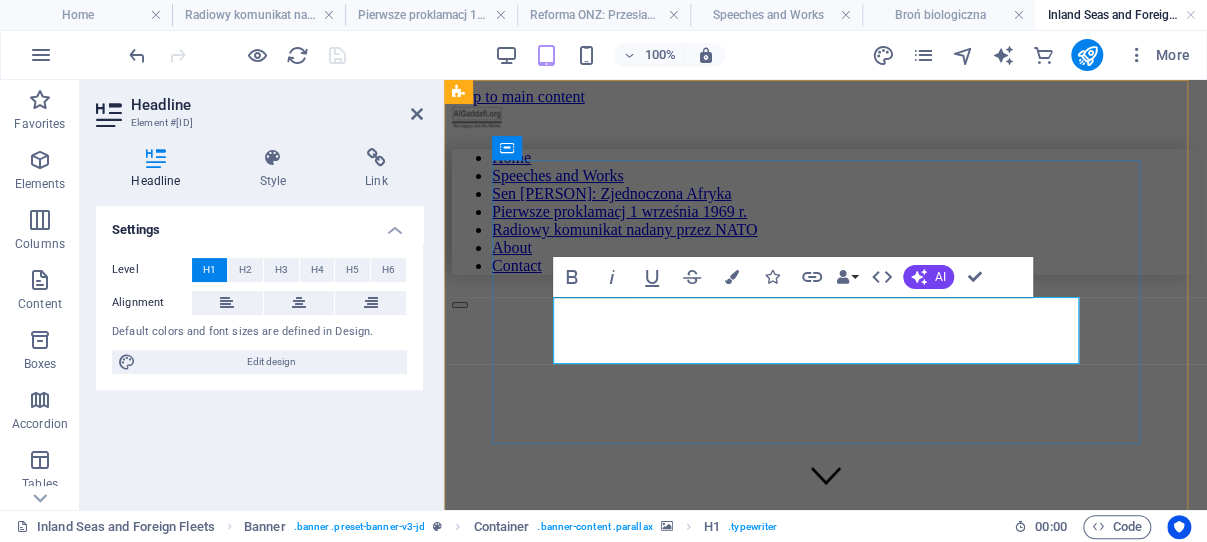 click on "Al Gaddafi | Inland Seas and Foreign Fleets" at bounding box center [750, 771] 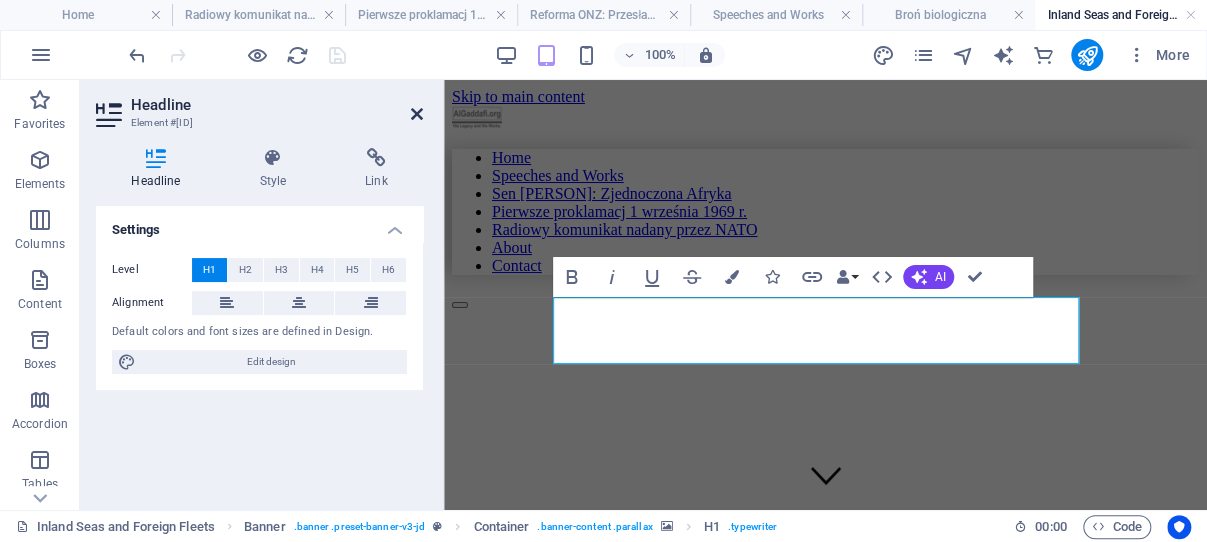 click at bounding box center [417, 114] 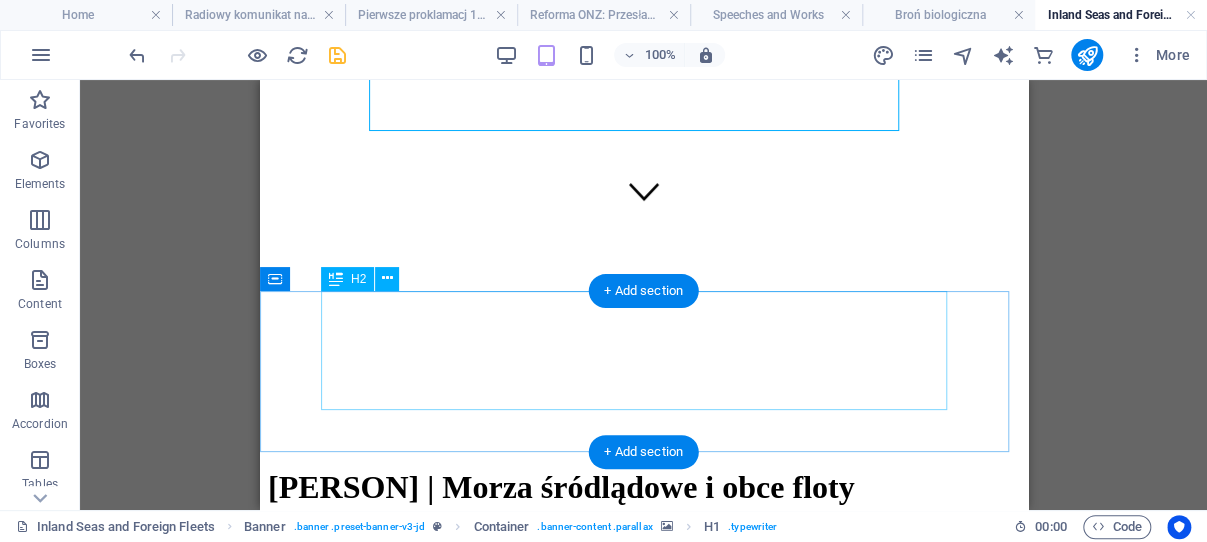 scroll, scrollTop: 318, scrollLeft: 0, axis: vertical 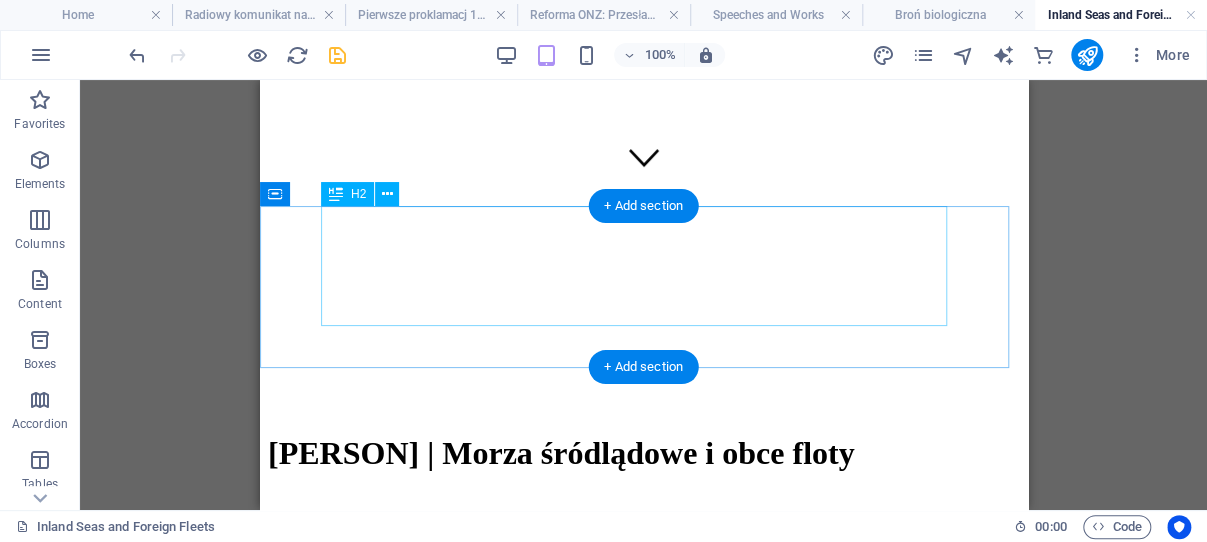 click on "Inland Seas and Foreign Fleets" at bounding box center (643, 607) 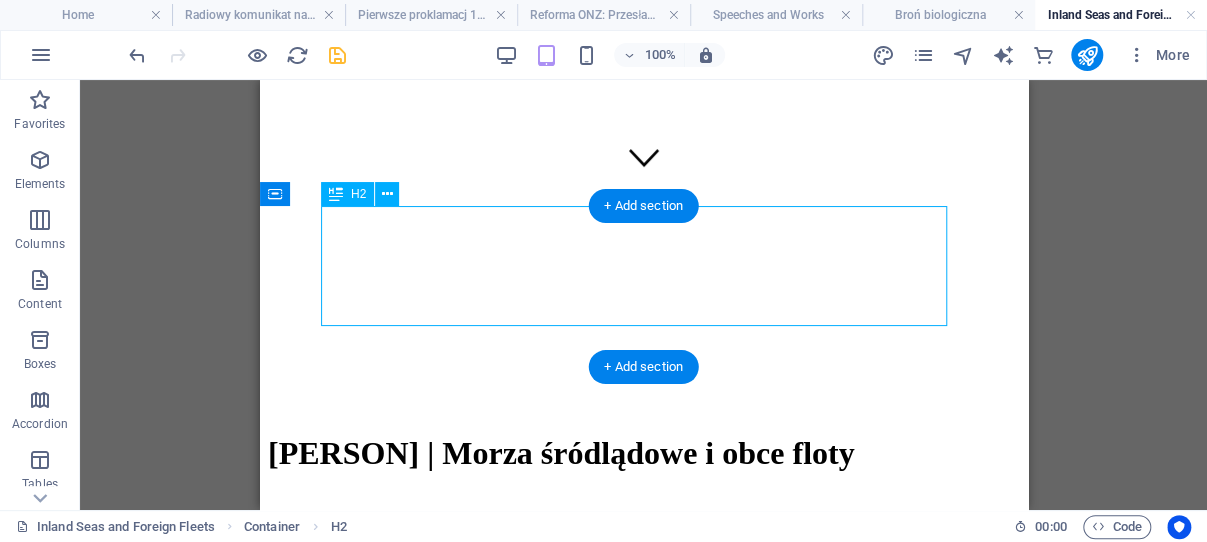 click on "Inland Seas and Foreign Fleets" at bounding box center [643, 607] 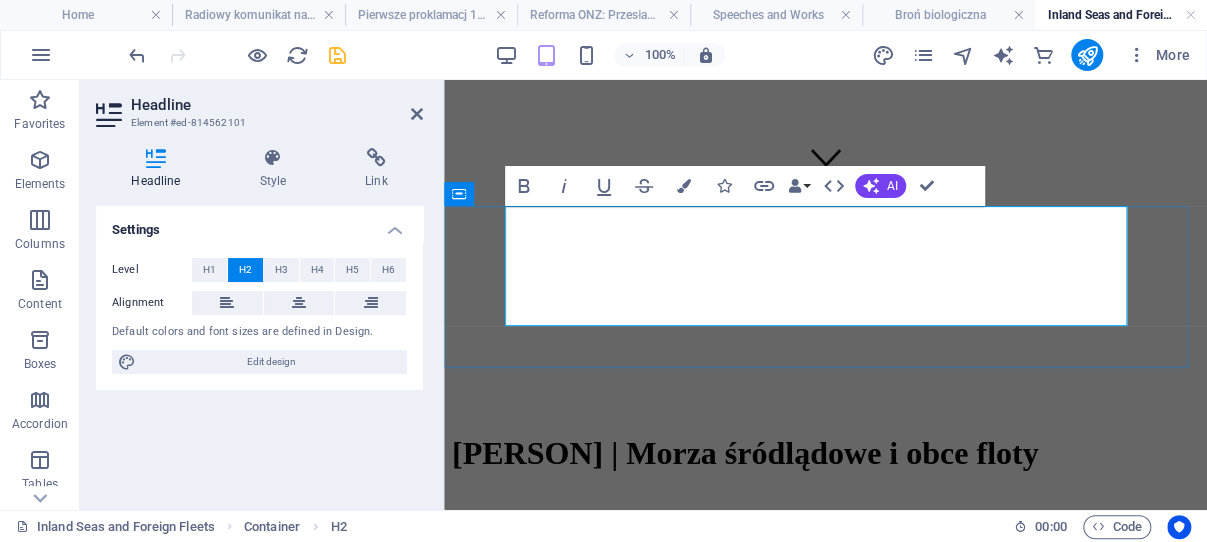 click on "Inland Seas and Foreign Fleets" at bounding box center (825, 607) 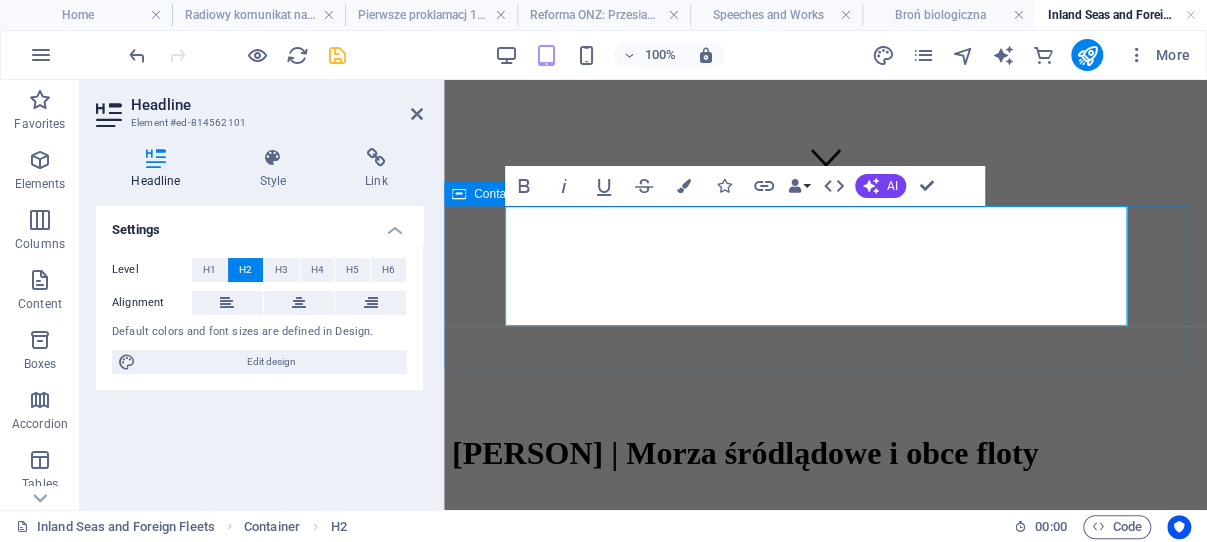drag, startPoint x: 795, startPoint y: 300, endPoint x: 498, endPoint y: 235, distance: 304.0296 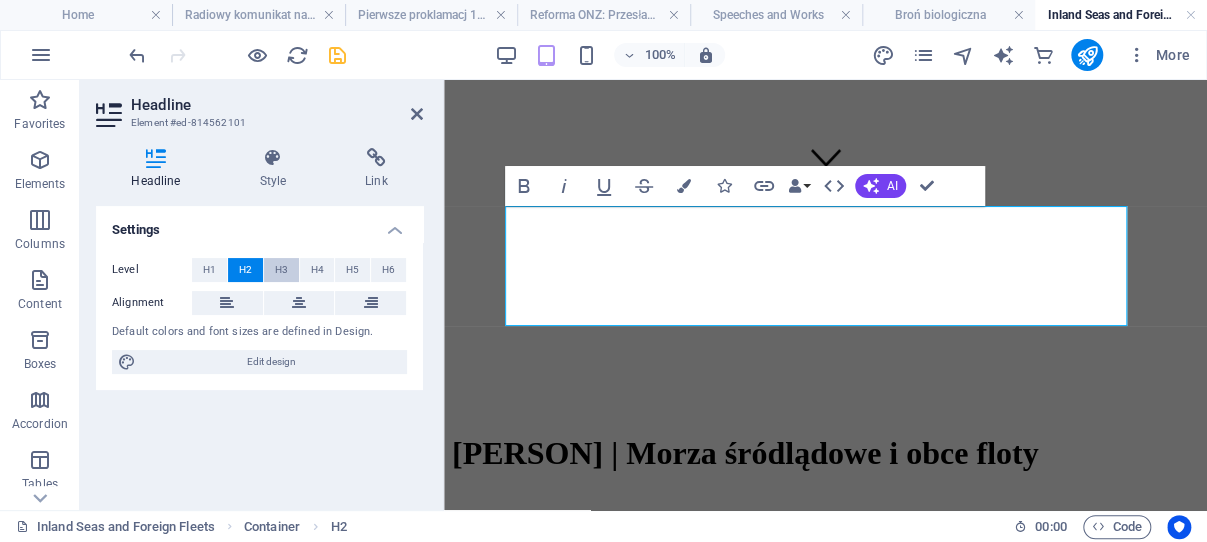 click on "H3" at bounding box center (281, 270) 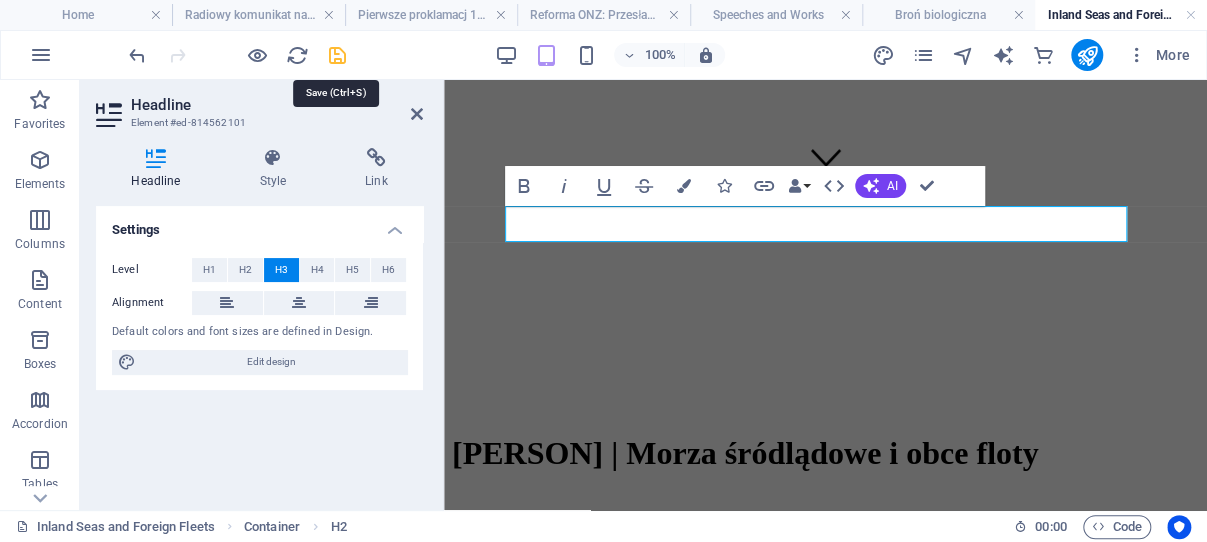 click at bounding box center (337, 55) 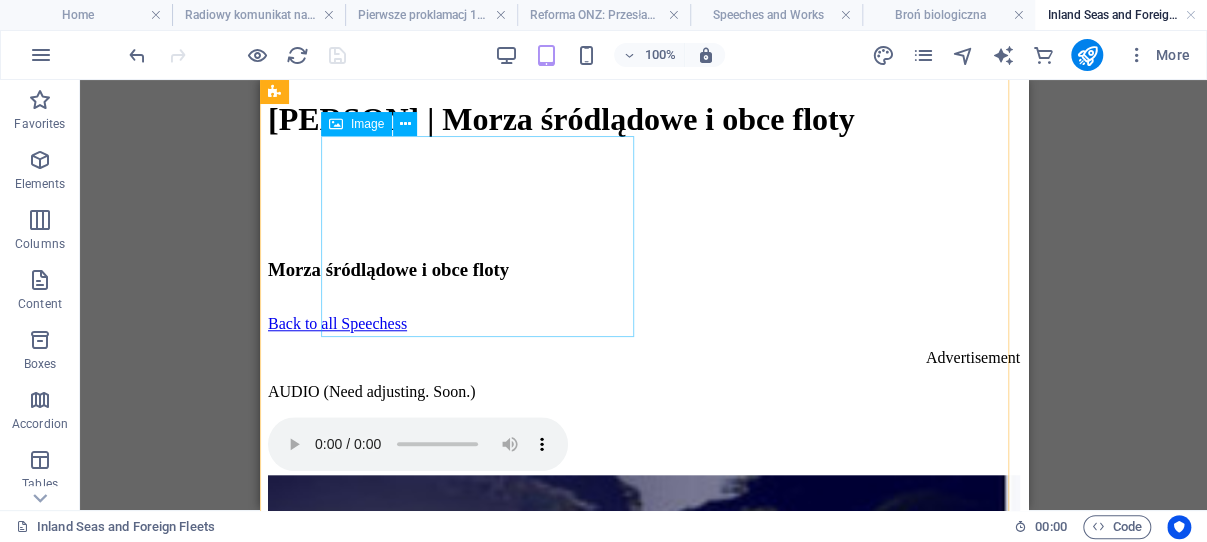 scroll, scrollTop: 636, scrollLeft: 0, axis: vertical 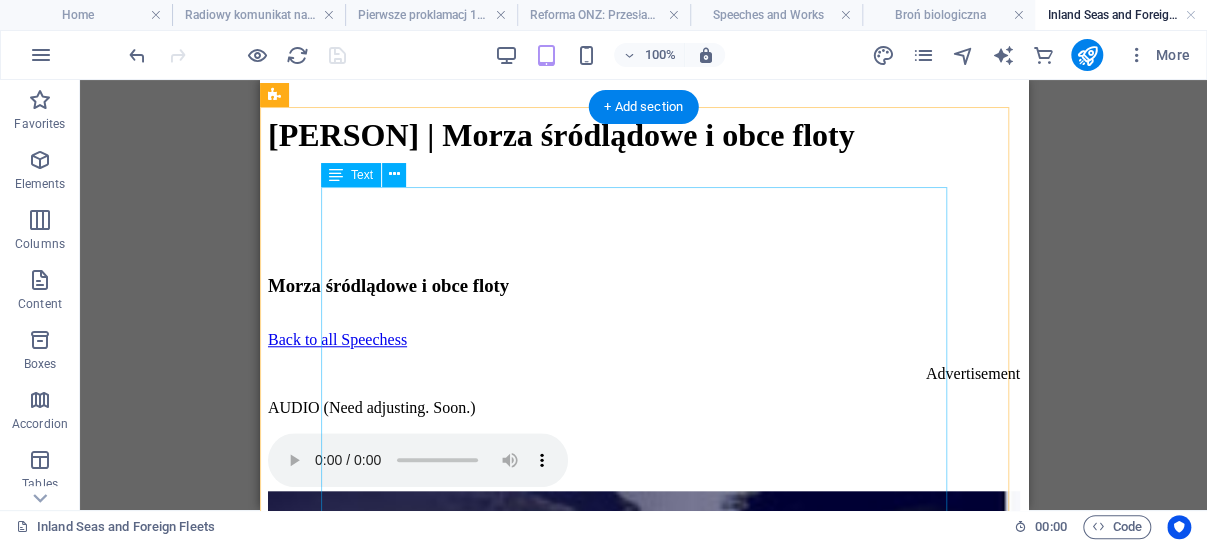 click on "[DATE] - There is a lot of talk about the maintenance of world peace, preventing wars and saving. There is a lot of talk about the maintenance of world peace, preventing wars and saving the peoples from their scourge. If there is any truth to such talk, if it is not mere hypocrisy or the well-known electioneering propaganda, certain practical steps need to be agreed upon and implemented by the whole world. Foremost among those is the complete elimination of weapons of mass destruction; not the partial or gradual elimination but the complete one.  This matter may be addressed in more detail in a future essay. However, seas are the topic of this essay. If we are serious about the maintenance of world peace, we must have the courage to take the following, simple step. Namely, to ensure that no military fleets are present in the inland seas and gulfs except those that belong to the littoral states. By that I mean the Mediterranean Sea, the Black Sea, the Baltic Sea, the Red Sea and the Arab-Persian Gulf." at bounding box center [643, 1260] 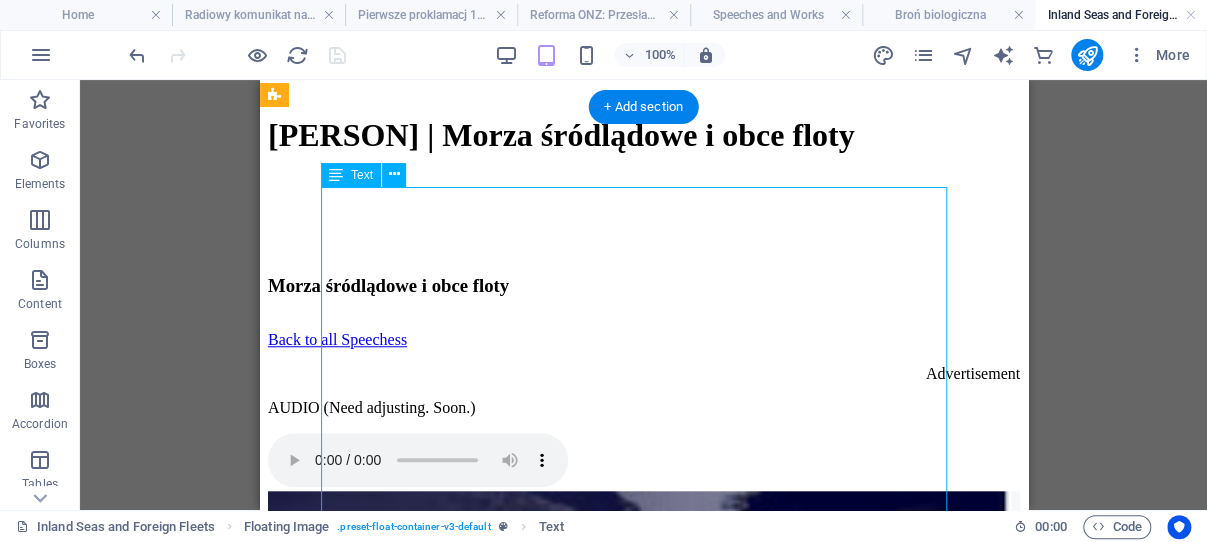 click on "[DATE] - There is a lot of talk about the maintenance of world peace, preventing wars and saving. There is a lot of talk about the maintenance of world peace, preventing wars and saving the peoples from their scourge. If there is any truth to such talk, if it is not mere hypocrisy or the well-known electioneering propaganda, certain practical steps need to be agreed upon and implemented by the whole world. Foremost among those is the complete elimination of weapons of mass destruction; not the partial or gradual elimination but the complete one.  This matter may be addressed in more detail in a future essay. However, seas are the topic of this essay. If we are serious about the maintenance of world peace, we must have the courage to take the following, simple step. Namely, to ensure that no military fleets are present in the inland seas and gulfs except those that belong to the littoral states. By that I mean the Mediterranean Sea, the Black Sea, the Baltic Sea, the Red Sea and the Arab-Persian Gulf." at bounding box center (643, 1260) 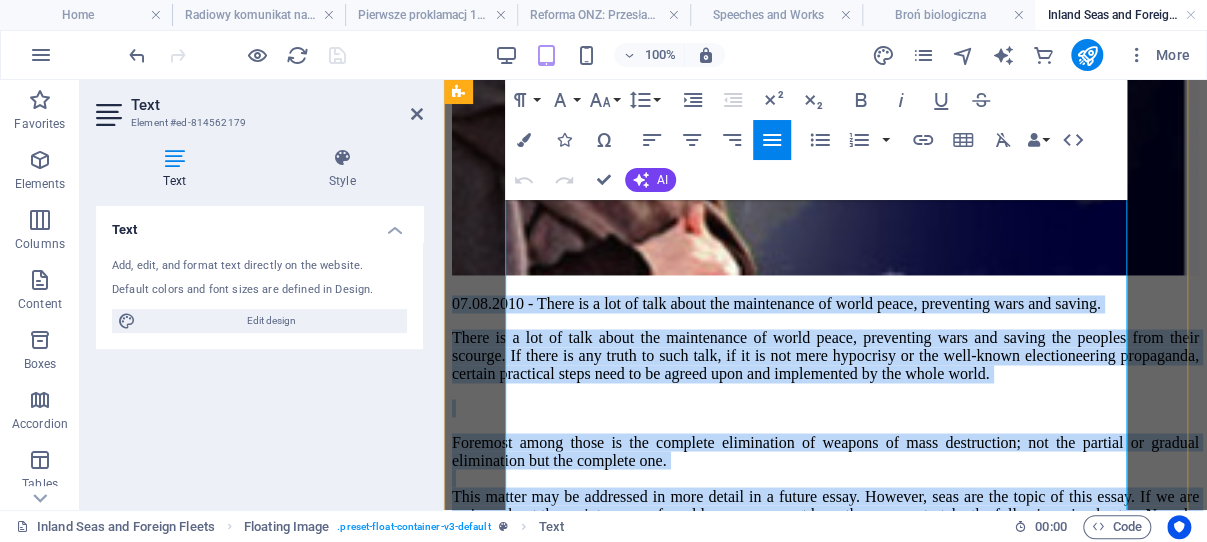 scroll, scrollTop: 1378, scrollLeft: 0, axis: vertical 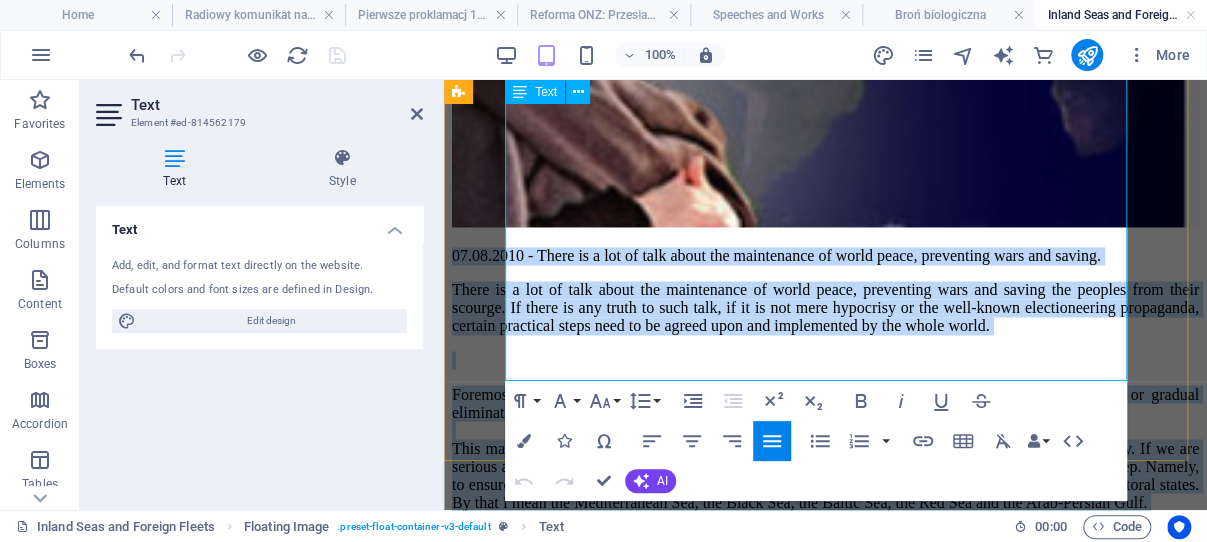 drag, startPoint x: 837, startPoint y: 305, endPoint x: 1043, endPoint y: 360, distance: 213.21585 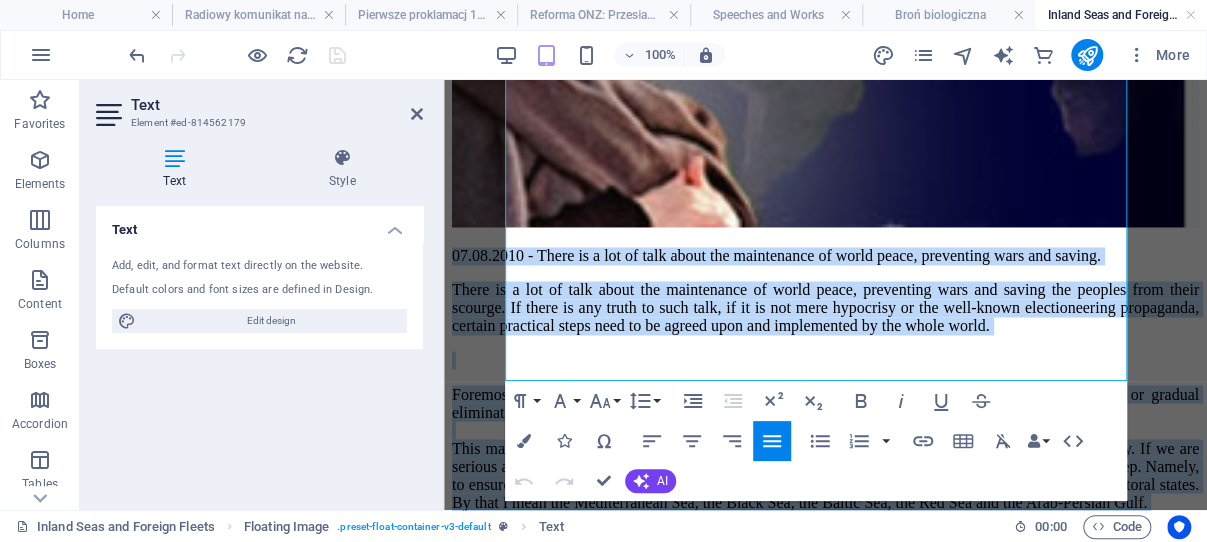 copy on "[DATE] - There is a lot of talk about the maintenance of world peace, preventing wars and saving. There is a lot of talk about the maintenance of world peace, preventing wars and saving the peoples from their scourge. If there is any truth to such talk, if it is not mere hypocrisy or the well-known electioneering propaganda, certain practical steps need to be agreed upon and implemented by the whole world. Foremost among those is the complete elimination of weapons of mass destruction; not the partial or gradual elimination but the complete one.  This matter may be addressed in more detail in a future essay. However, seas are the topic of this essay. If we are serious about the maintenance of world peace, we must have the courage to take the following, simple step. Namely, to ensure that no military fleets are present in the inland seas and gulfs except those that belong to the littoral states. By that I mean the Mediterranean Sea, the Black Sea, the Baltic Sea, the Red Sea and the Arab-Persian Gulf. I..." 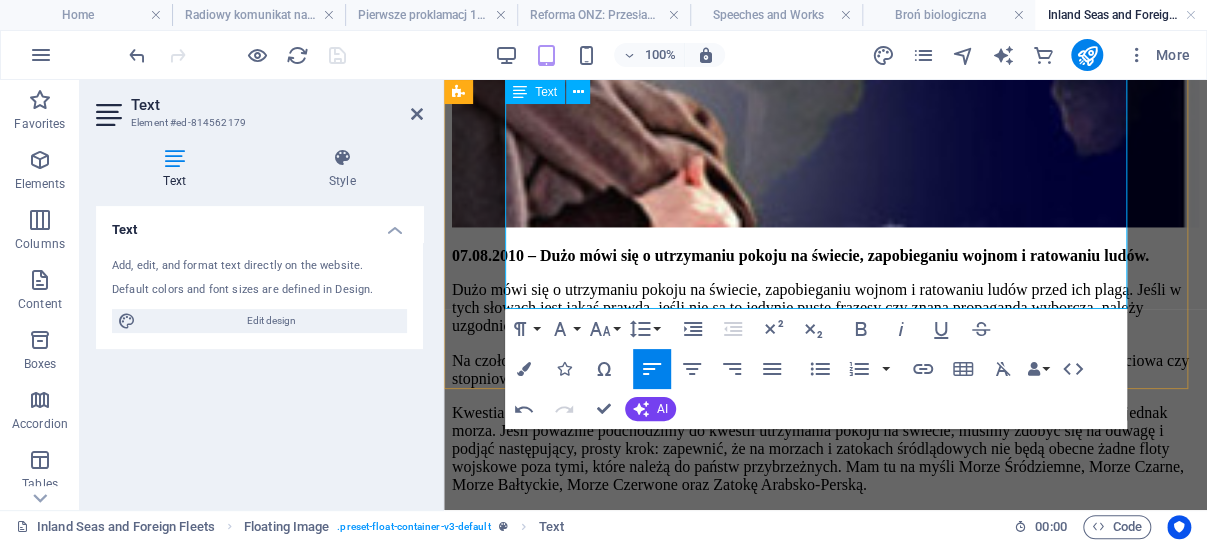 click on "ONZ musi przyjąć tę propozycję. Pewne aroganckie mocarstwa zagrażają pokojowi świata, są wrogie wobec dobra ludów i nie interesuje ich ich bezpieczeństwo ani ochrona. Wszystkie podmioty, które reprezentują sumienie świata i troszczą się o bezpieczeństwo ludzkości, są wezwane do narzucenia tej propozycji tym mocarstwom. Muszą podjąć wszelkie niezbędne środki, aby zakazać obecności obcych flot wojskowych na morzach śródlądowych, aż stanie się to ogólnie przyjętą polityką." at bounding box center (825, 624) 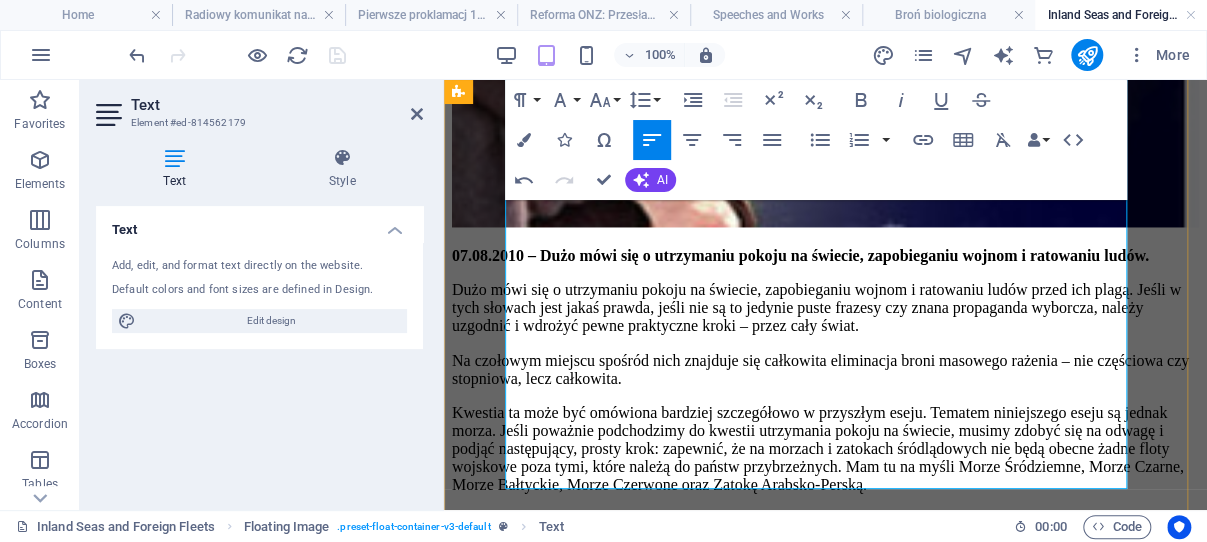 scroll, scrollTop: 1166, scrollLeft: 0, axis: vertical 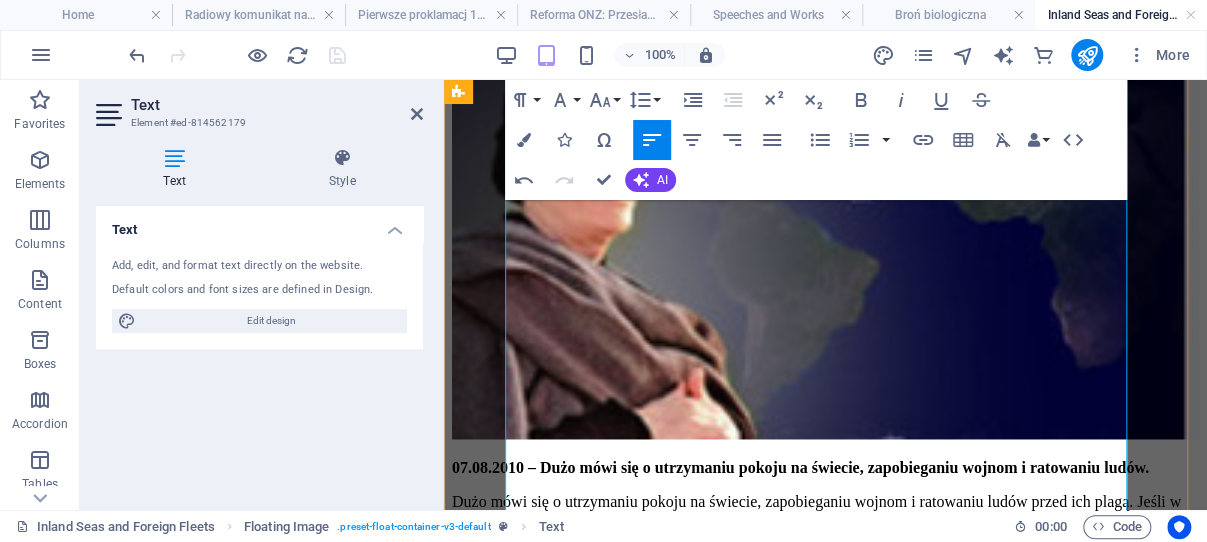 click on "Jeśli naprawdę zależy nam na budowaniu pokoju, jeśli szczerze interesujemy się pokojem, musimy podjąć ten krok. Pokój jest ważny dla ludów świata. Ludy, które są mięsem armatnim i które giną milionami w wojnach, pragną pokoju. Tyrani, dyktatorzy i przywódcy tacy jak [PERSON] mogą nie podzielać tego palącego pragnienia pokoju." at bounding box center [825, 748] 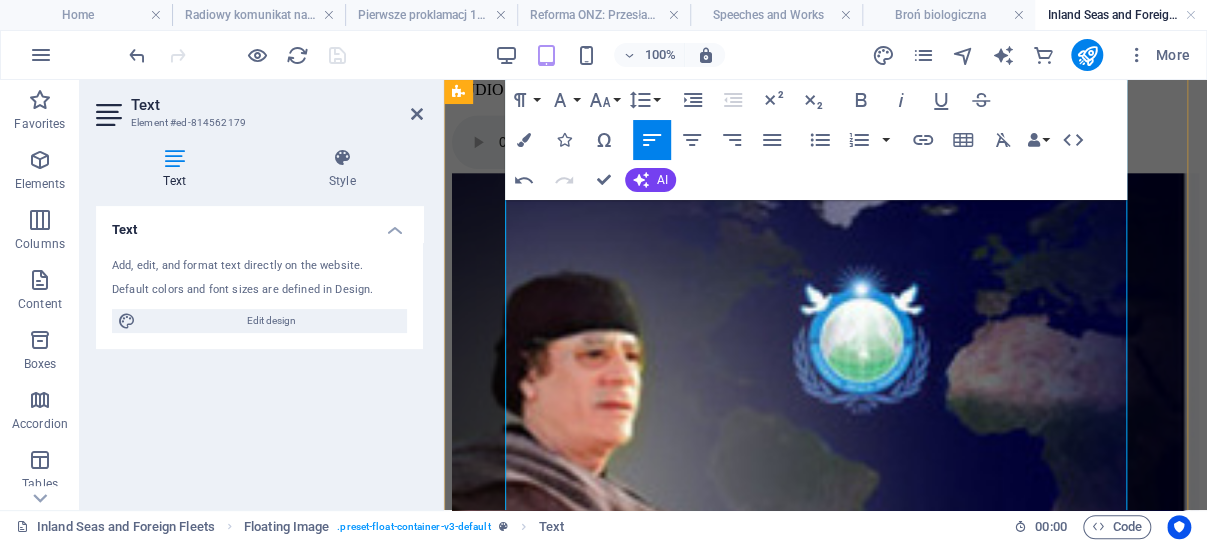 click on "Kwestia ta może być omówiona bardziej szczegółowo w przyszłym eseju. Tematem niniejszego eseju są jednak morza. Jeśli poważnie podchodzimy do kwestii utrzymania pokoju na świecie, musimy zdobyć się na odwagę i podjąć następujący, prosty krok: zapewnić, że na morzach i zatokach śródlądowych nie będą obecne żadne floty wojskowe poza tymi, które należą do państw przybrzeżnych. Mam tu na myśli Morze Śródziemne, Morze Czarne, Morze Bałtyckie, Morze Czerwone oraz Zatokę Arabsko-Perską." at bounding box center [825, 872] 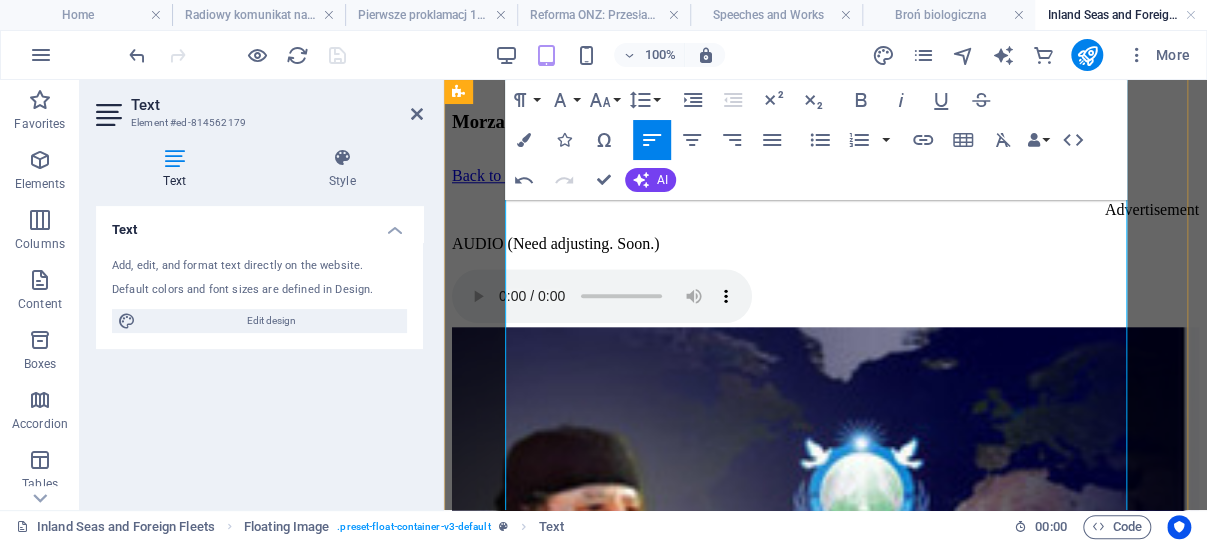 scroll, scrollTop: 742, scrollLeft: 0, axis: vertical 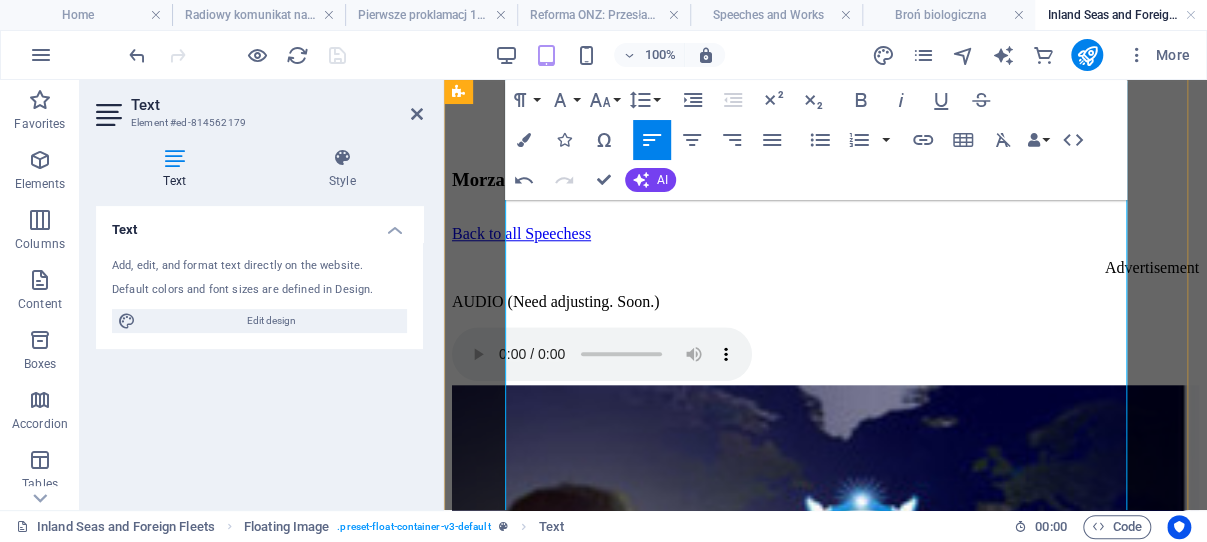 click on "Dużo mówi się o utrzymaniu pokoju na świecie, zapobieganiu wojnom i ratowaniu ludów przed ich plagą. Jeśli w tych słowach jest jakaś prawda, jeśli nie są to jedynie puste frazesy czy znana propaganda wyborcza, należy uzgodnić i wdrożyć pewne praktyczne kroki – przez cały świat." at bounding box center (825, 944) 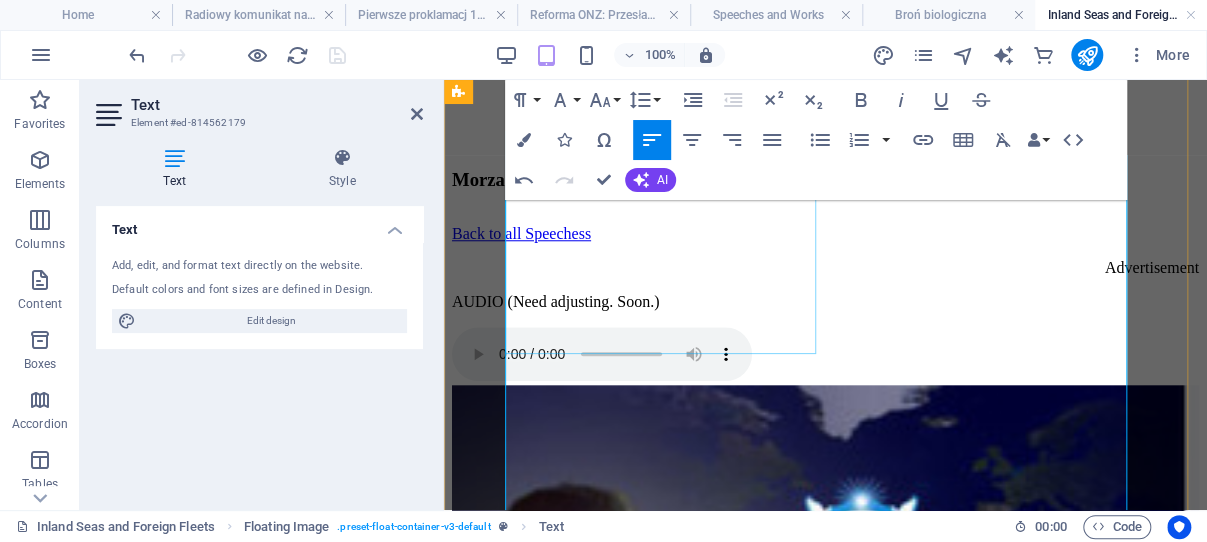 scroll, scrollTop: 530, scrollLeft: 0, axis: vertical 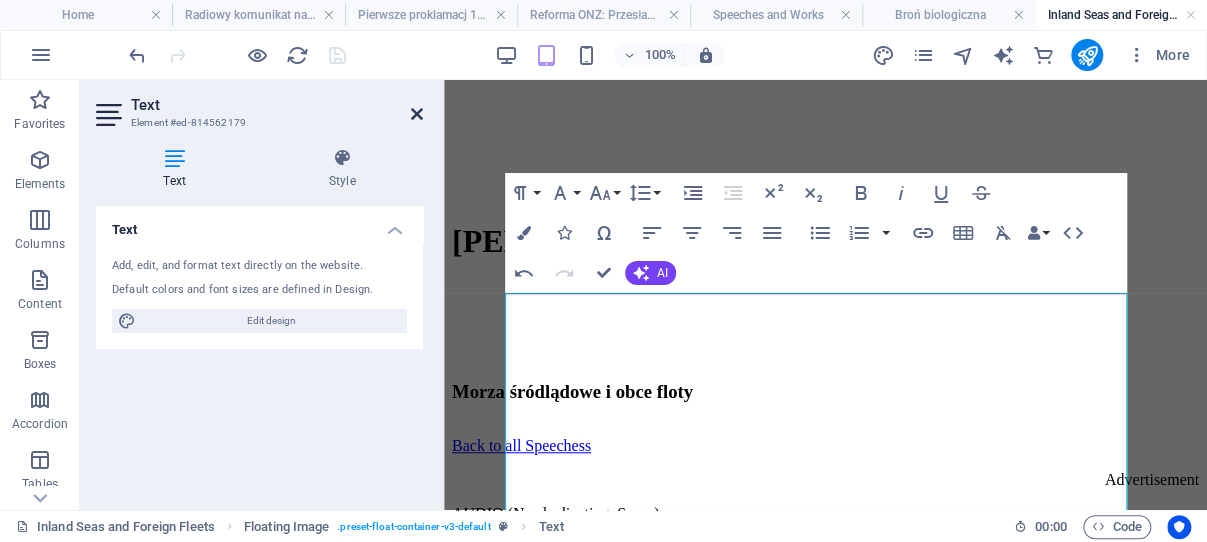 click at bounding box center (417, 114) 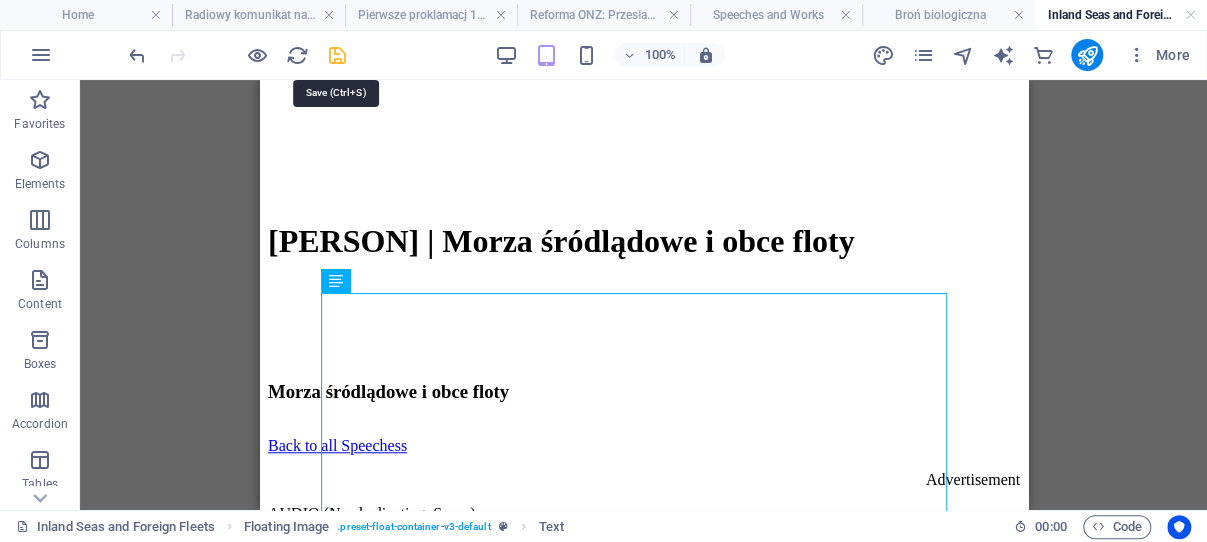 click at bounding box center (337, 55) 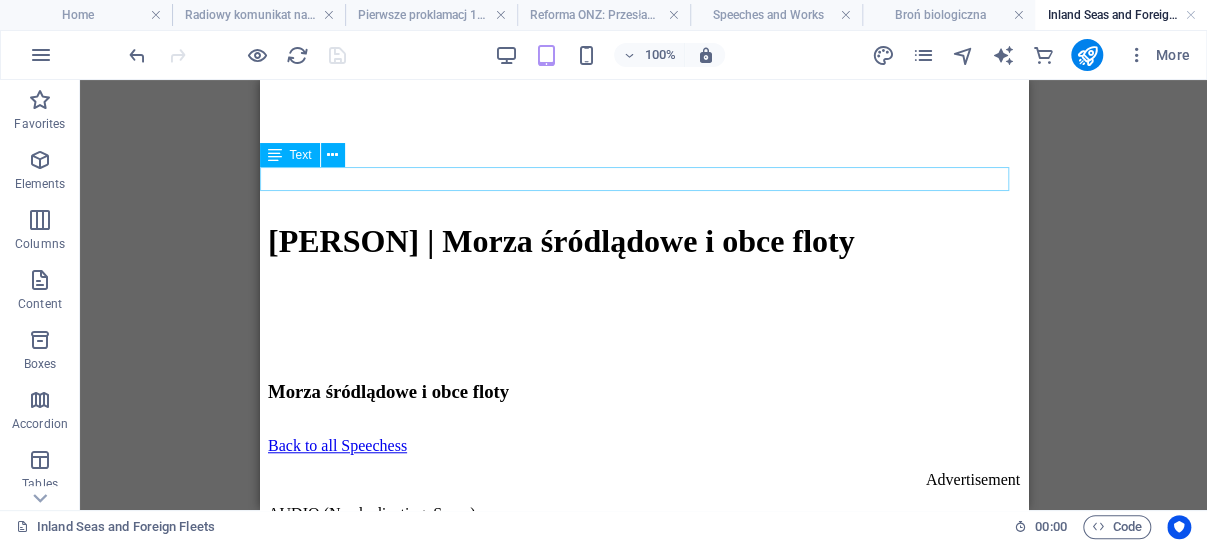 scroll, scrollTop: 318, scrollLeft: 0, axis: vertical 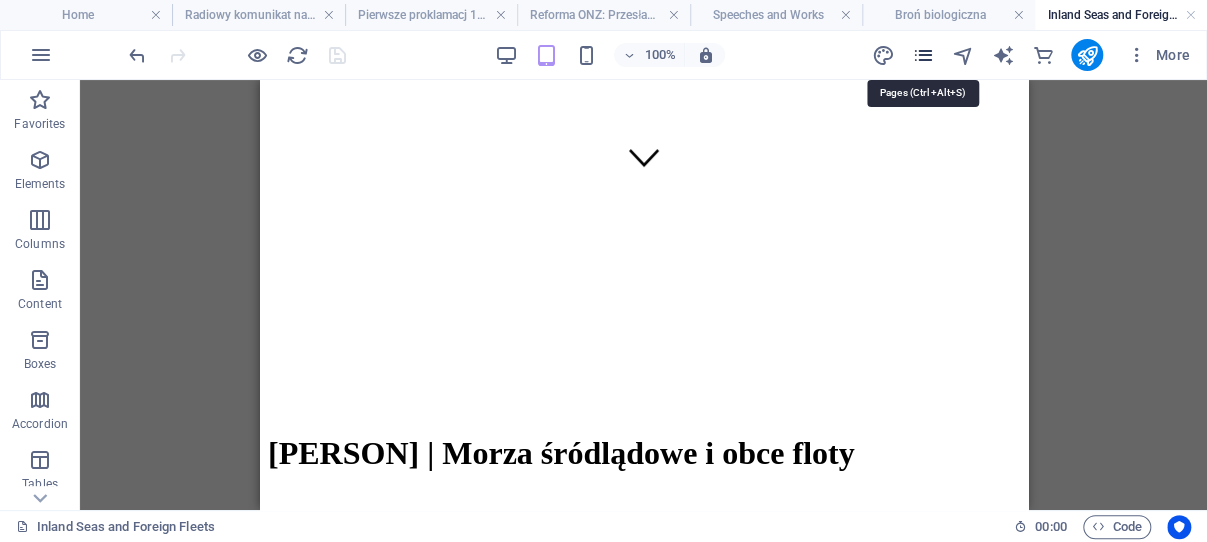 click at bounding box center [922, 55] 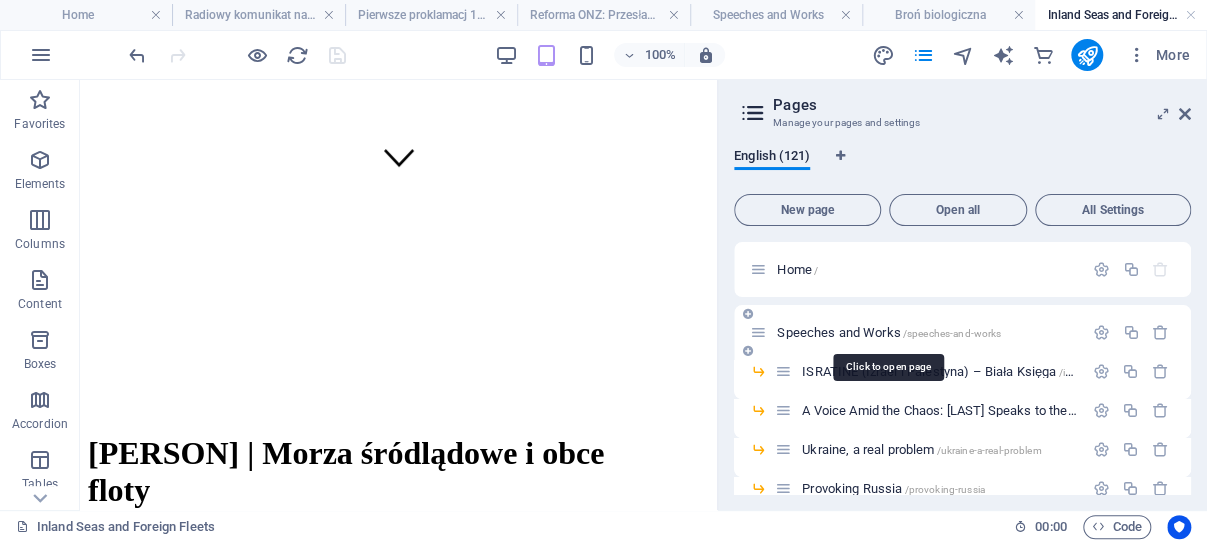 click on "Speeches and Works /speeches-and-works" at bounding box center [889, 332] 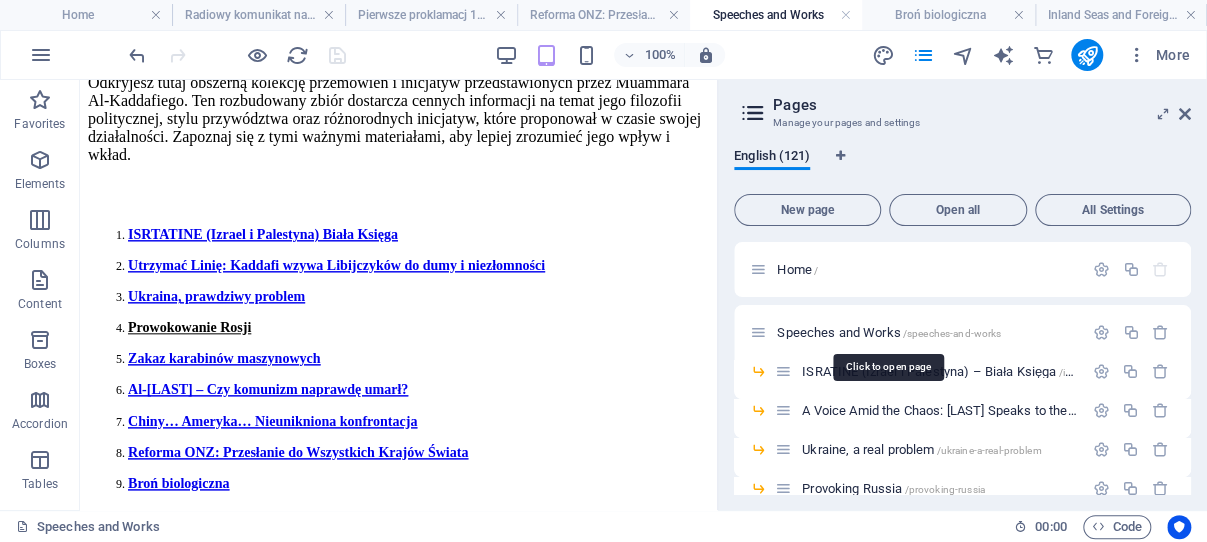 scroll, scrollTop: 984, scrollLeft: 0, axis: vertical 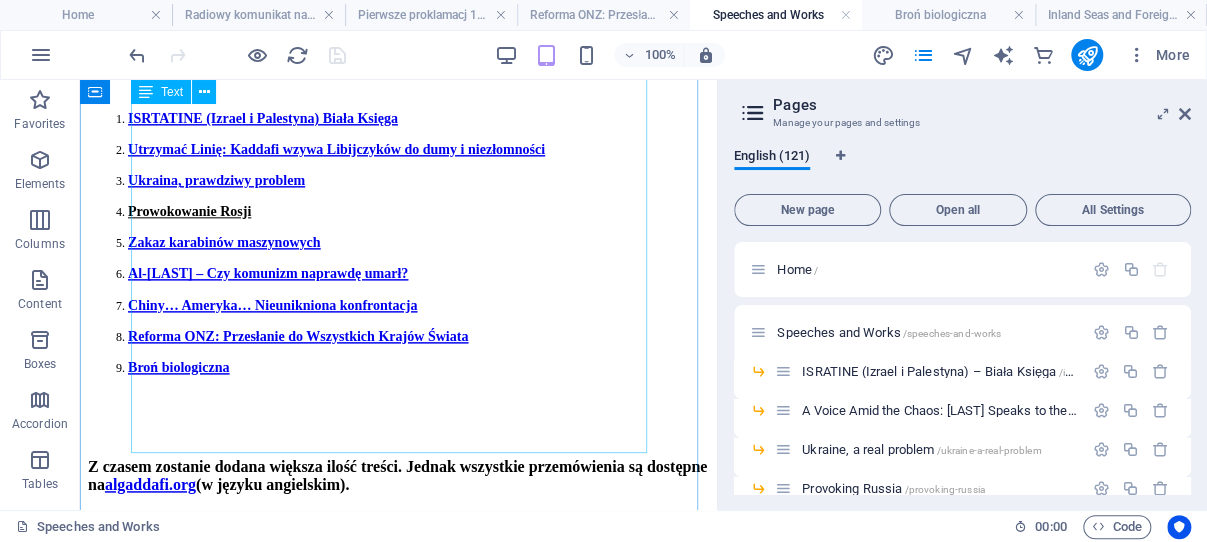 click on "ISRTATINE (Izrael i Palestyna) Biała Księga Utrzymać Linię: Kaddafi wzywa Libijczyków do dumy i niezłomności Ukraina, prawdziwy problem Prowokowanie Rosji Zakaz karabinów maszynowych Al-Gaddafi – Czy komunizm naprawdę umarł? Chiny… Ameryka… Nieunikniona konfrontacja Reforma ONZ: Przesłanie do Wszystkich Krajów Świata Broń biologiczna" at bounding box center (398, 242) 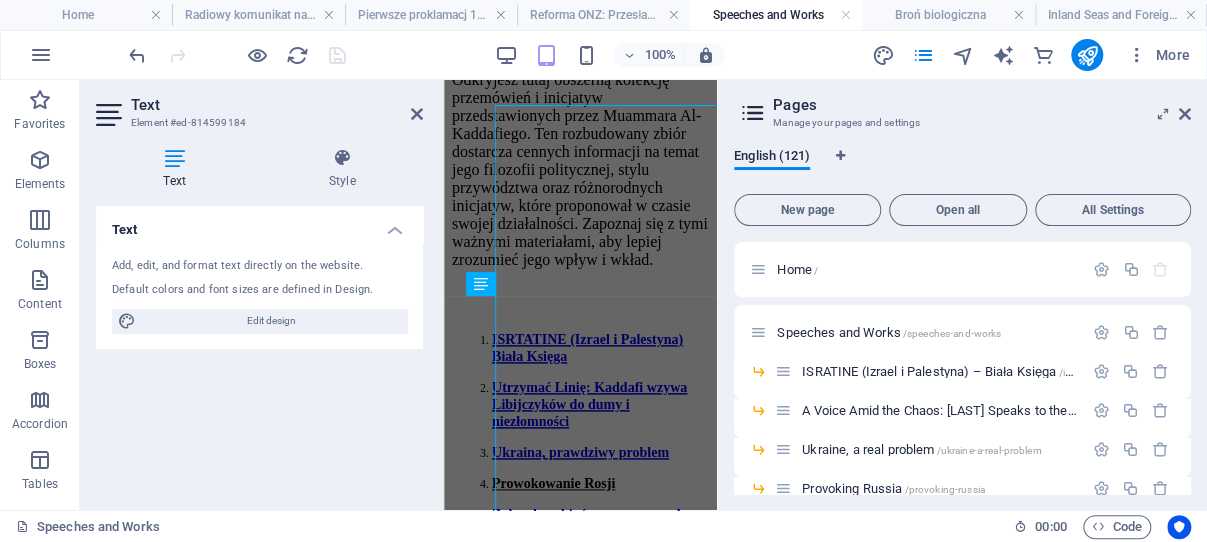 scroll, scrollTop: 670, scrollLeft: 0, axis: vertical 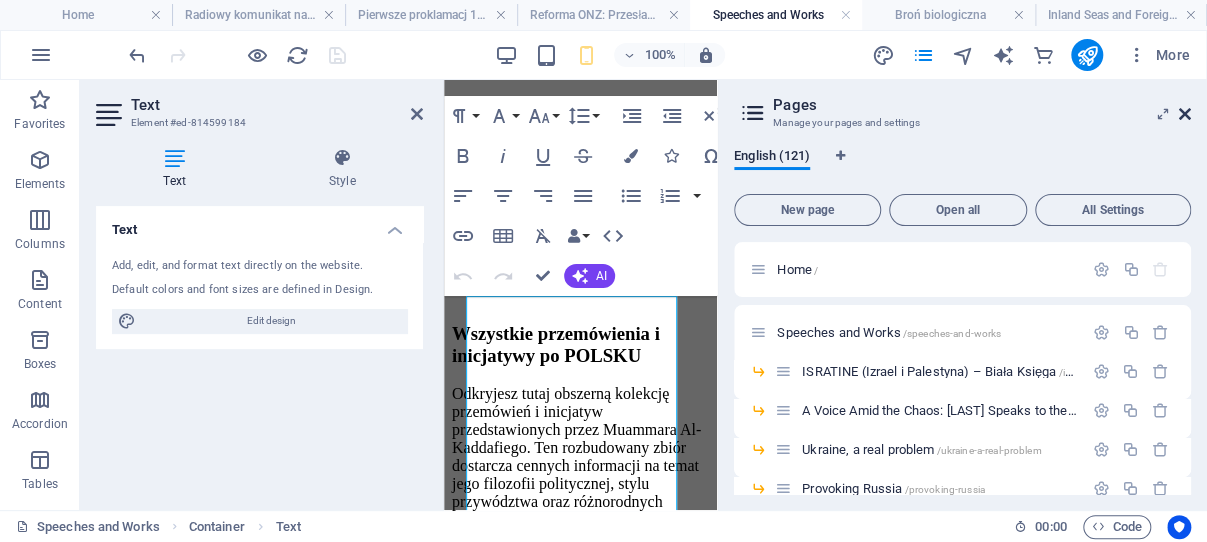 drag, startPoint x: 1183, startPoint y: 112, endPoint x: 142, endPoint y: 312, distance: 1060.0382 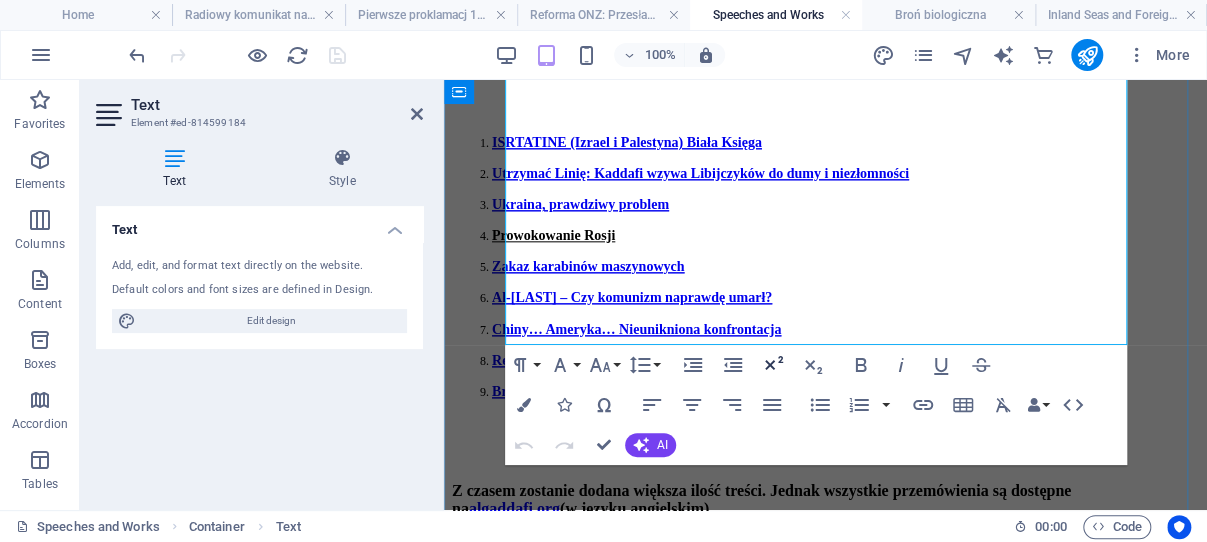 scroll, scrollTop: 974, scrollLeft: 0, axis: vertical 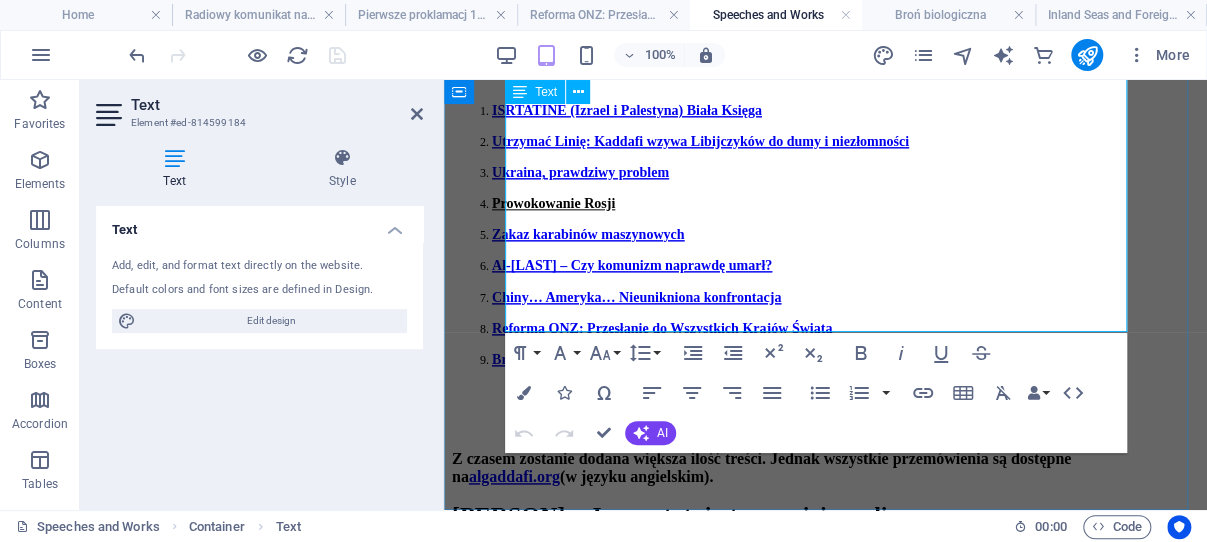 click on "Broń biologiczna" at bounding box center [845, 328] 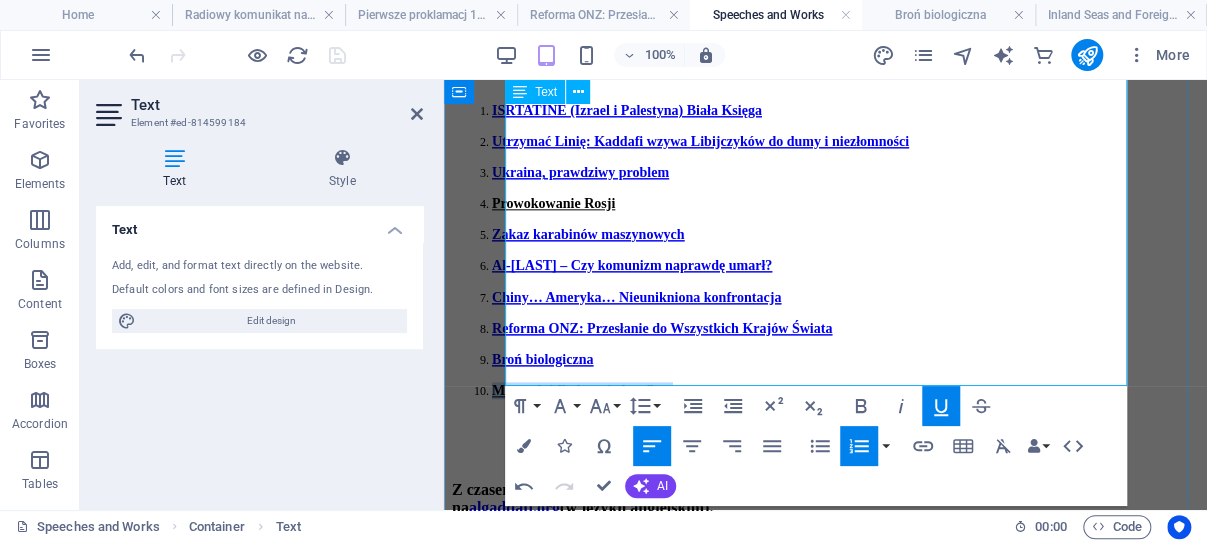 drag, startPoint x: 877, startPoint y: 367, endPoint x: 512, endPoint y: 375, distance: 365.08765 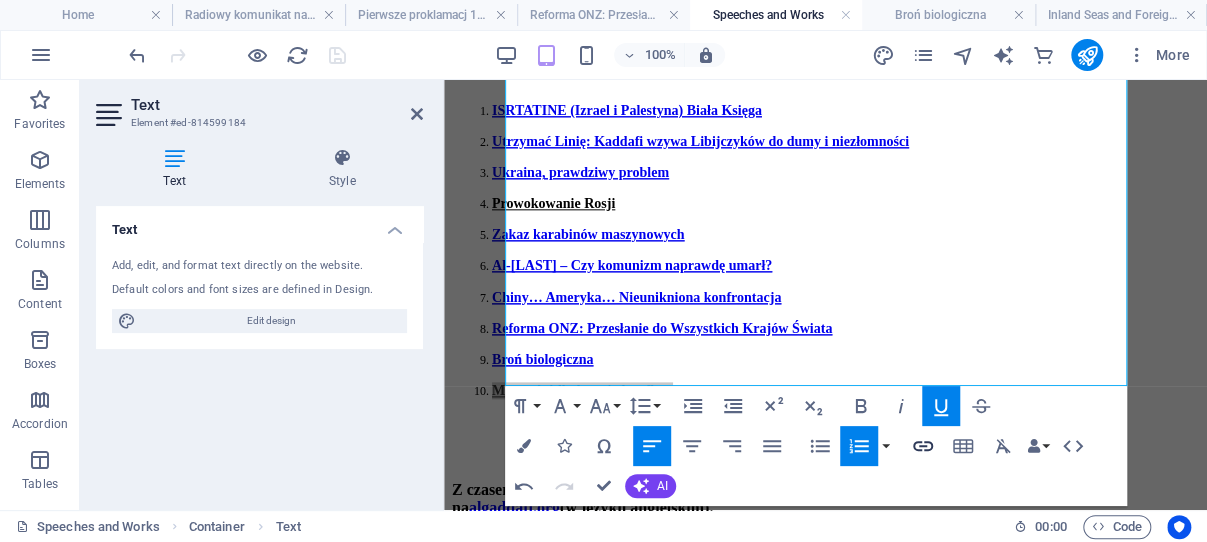 click 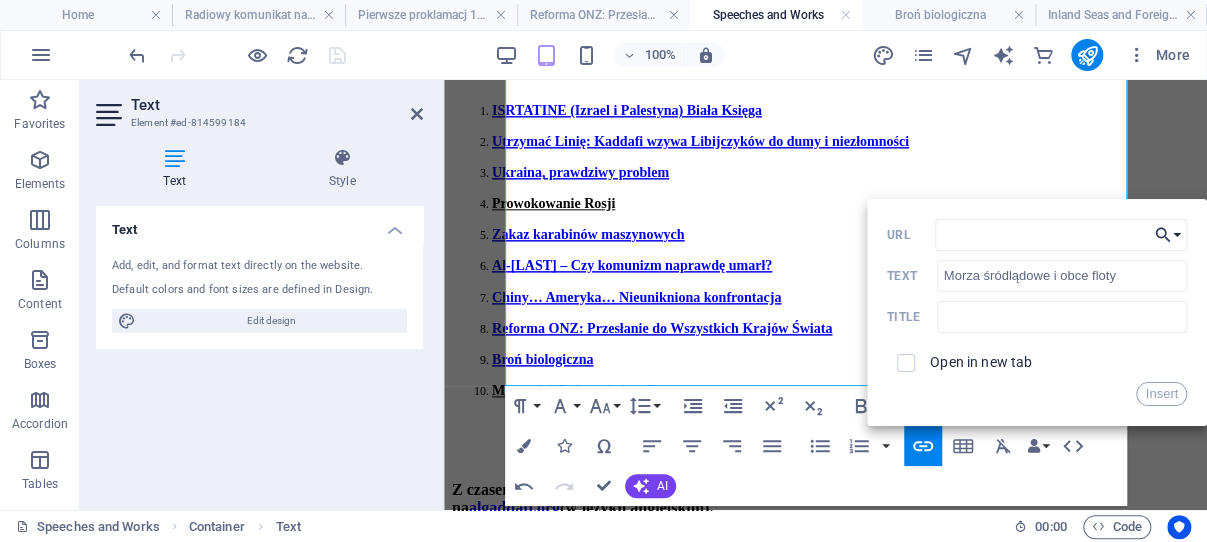 click on "Choose Link" at bounding box center (1168, 235) 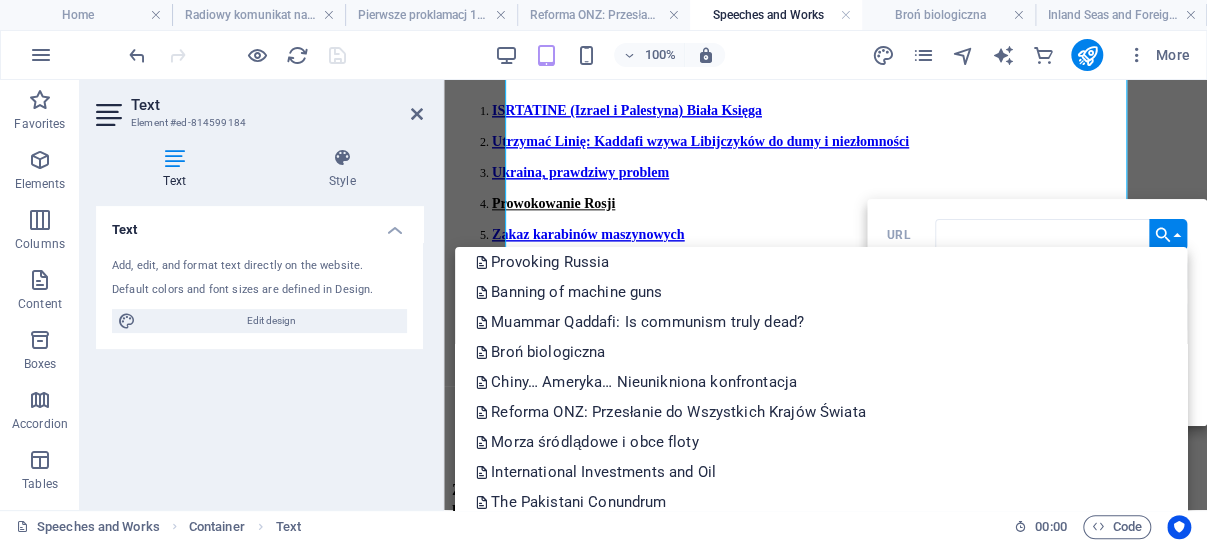 scroll, scrollTop: 191, scrollLeft: 0, axis: vertical 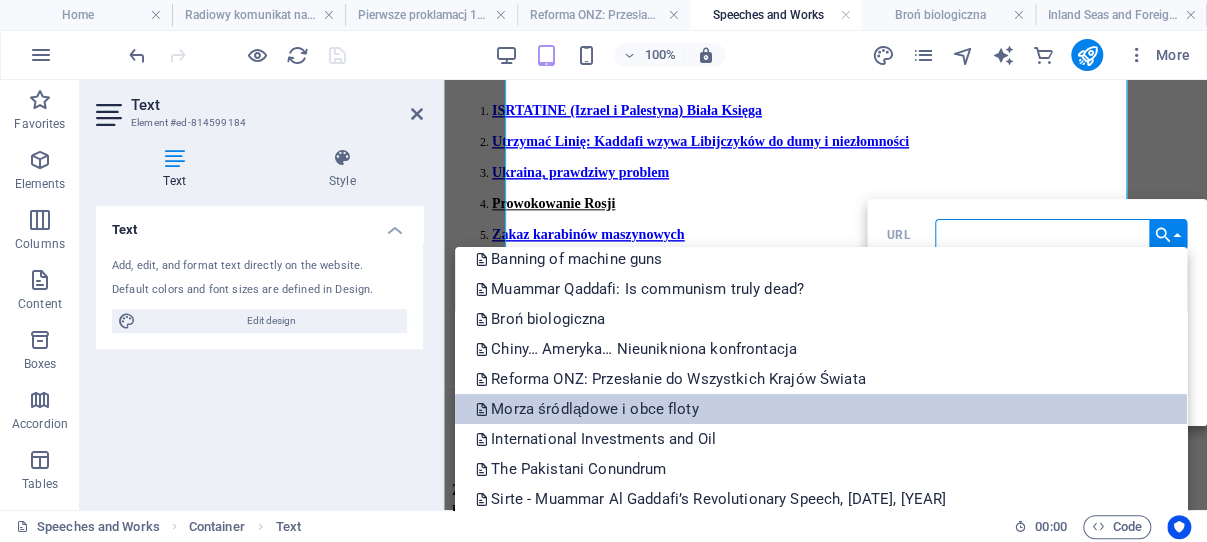 click on "Morza śródlądowe i obce floty" at bounding box center [588, 409] 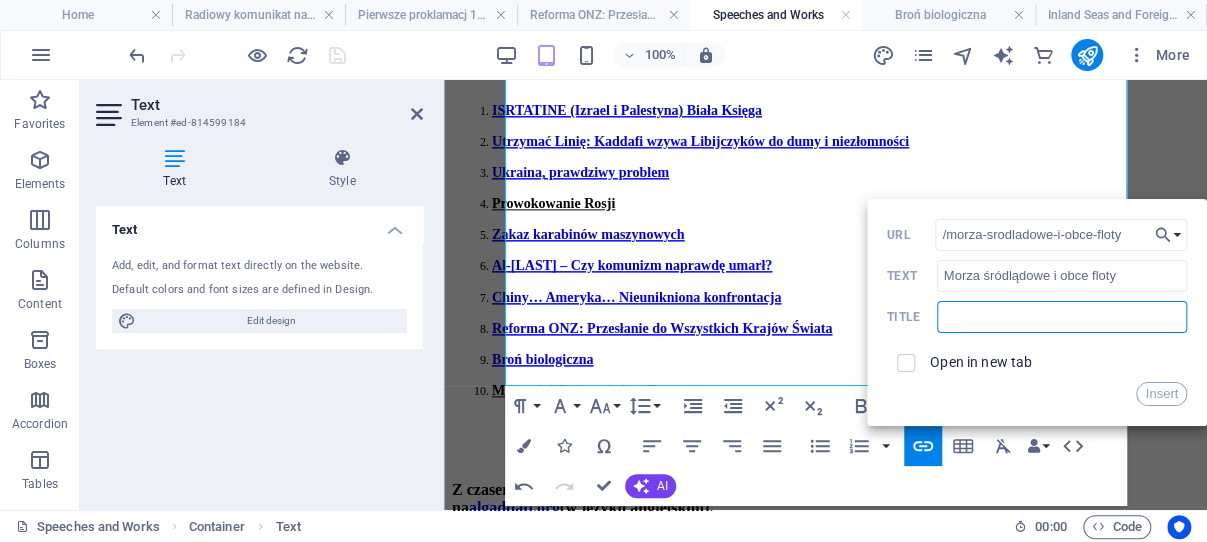 click at bounding box center (1062, 317) 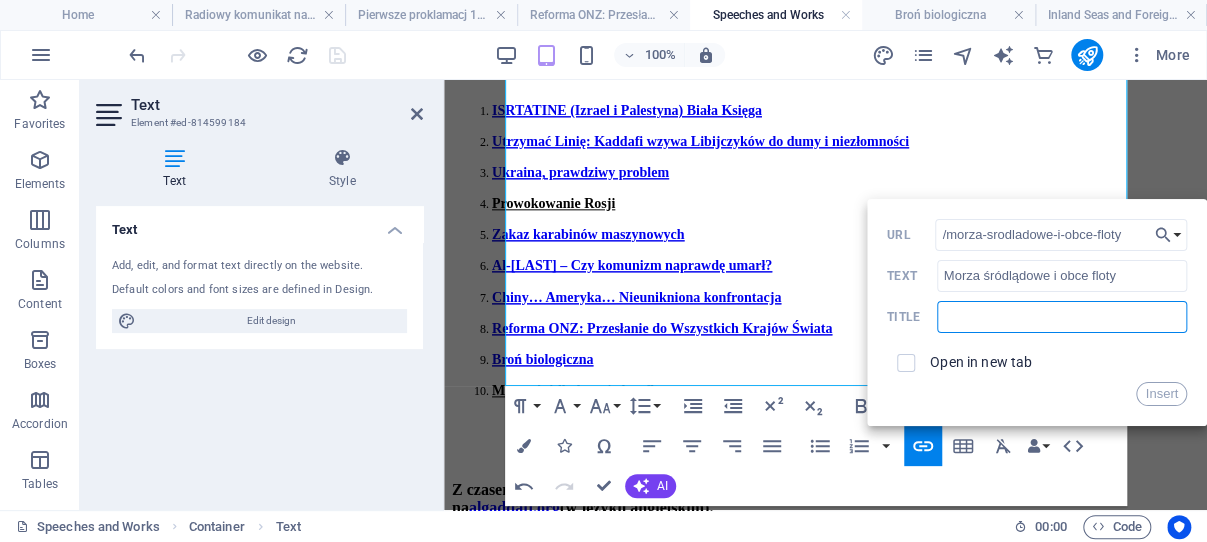 paste on "Morza śródlądowe i obce floty" 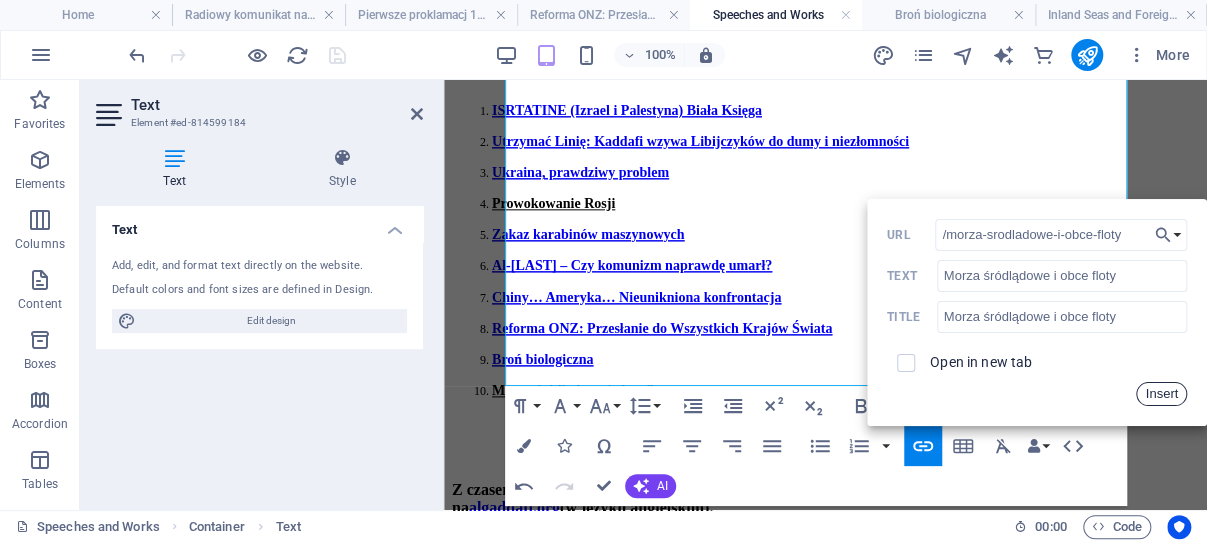 click on "Insert" at bounding box center (1161, 394) 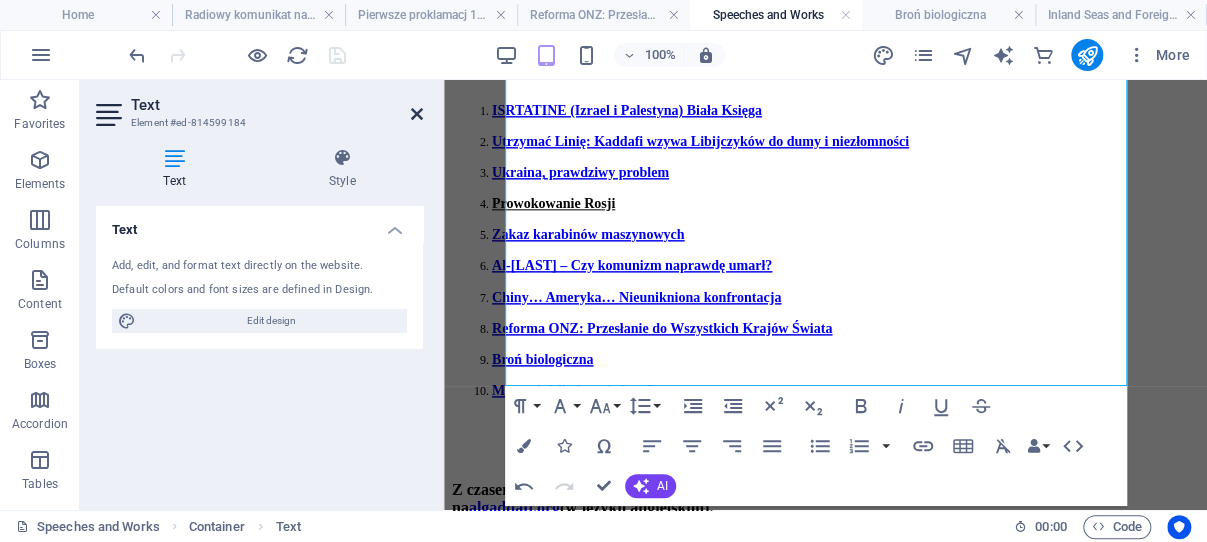 drag, startPoint x: 417, startPoint y: 110, endPoint x: 155, endPoint y: 30, distance: 273.9416 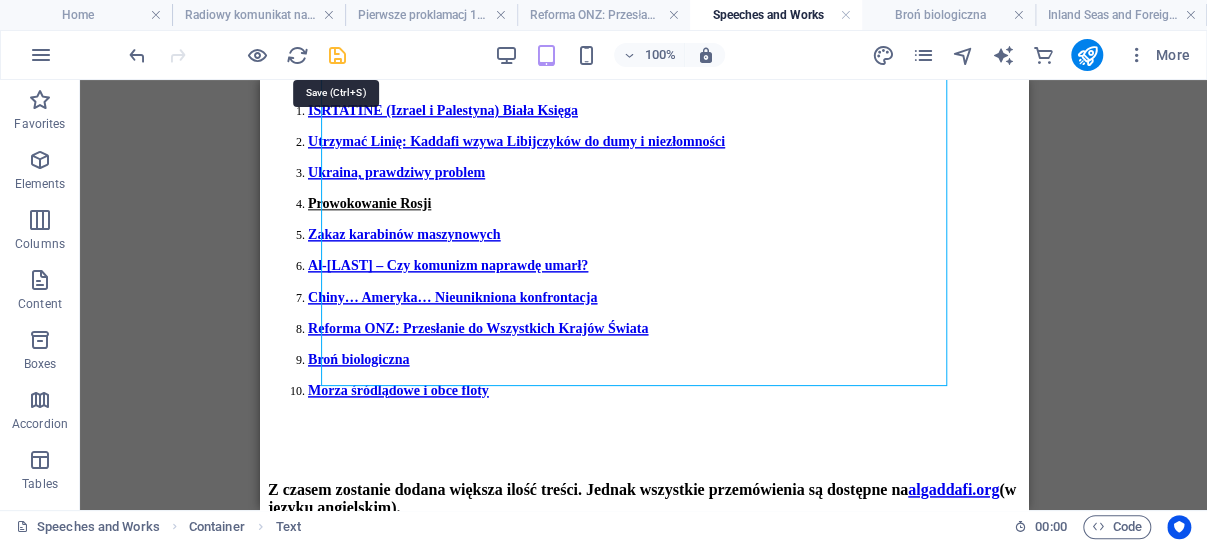 click at bounding box center [337, 55] 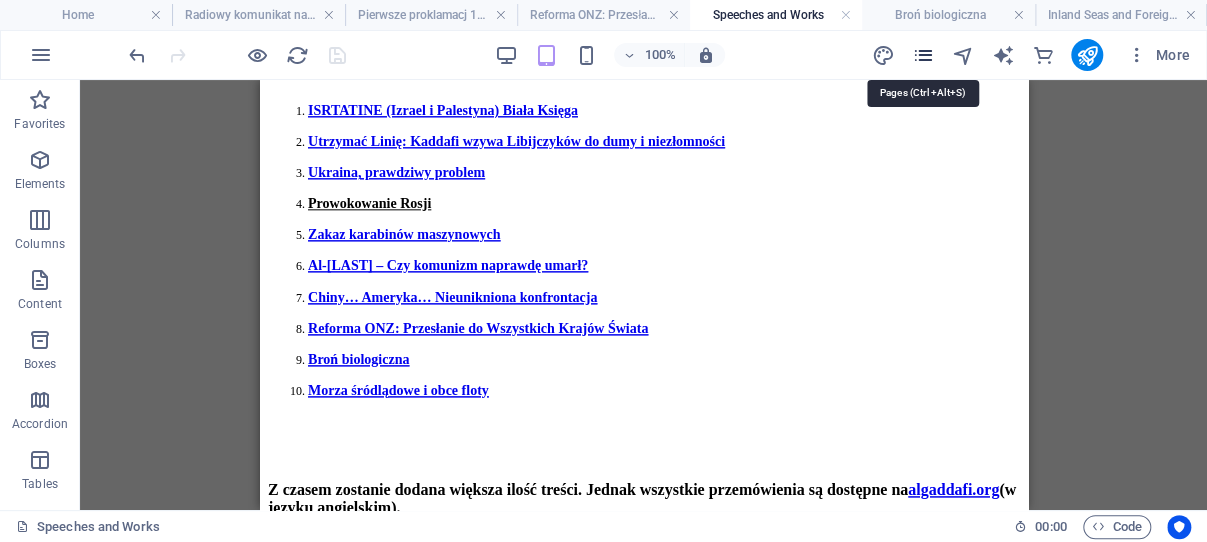 click at bounding box center (922, 55) 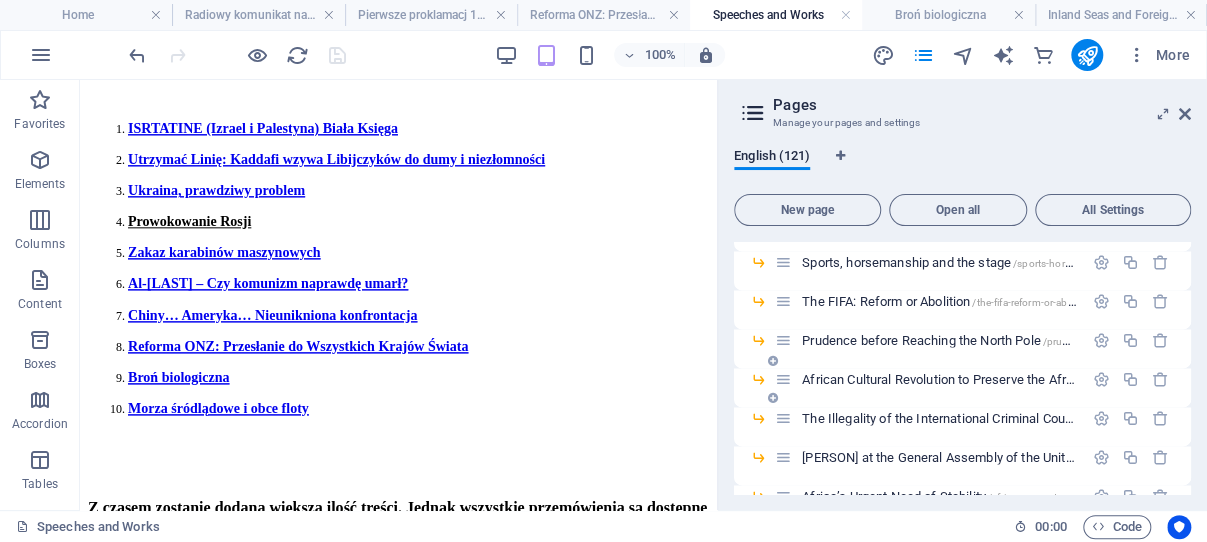 scroll, scrollTop: 1336, scrollLeft: 0, axis: vertical 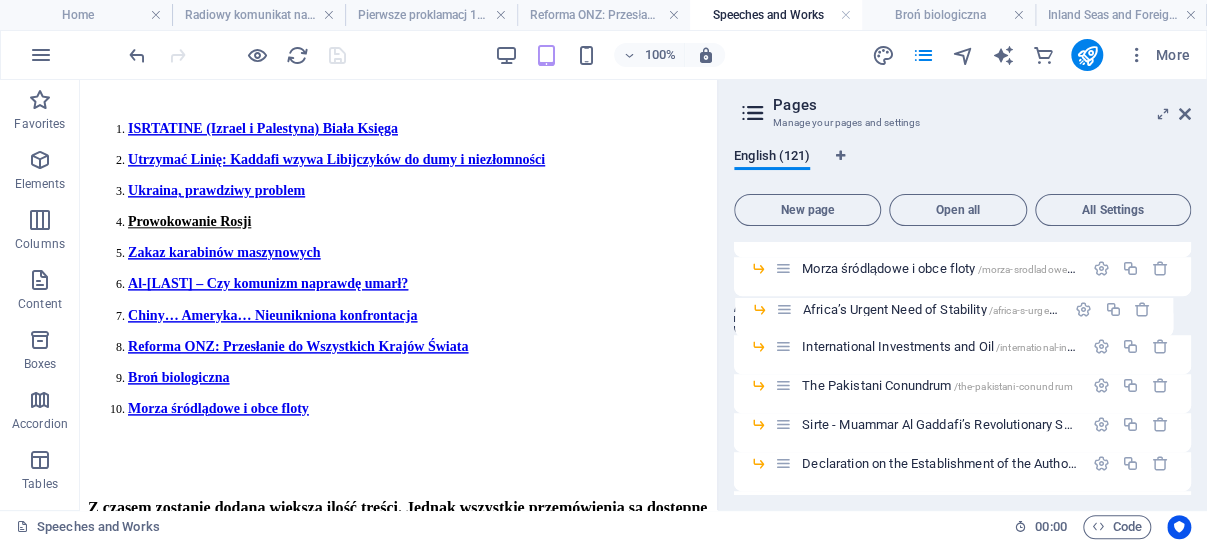 drag, startPoint x: 782, startPoint y: 402, endPoint x: 785, endPoint y: 306, distance: 96.04687 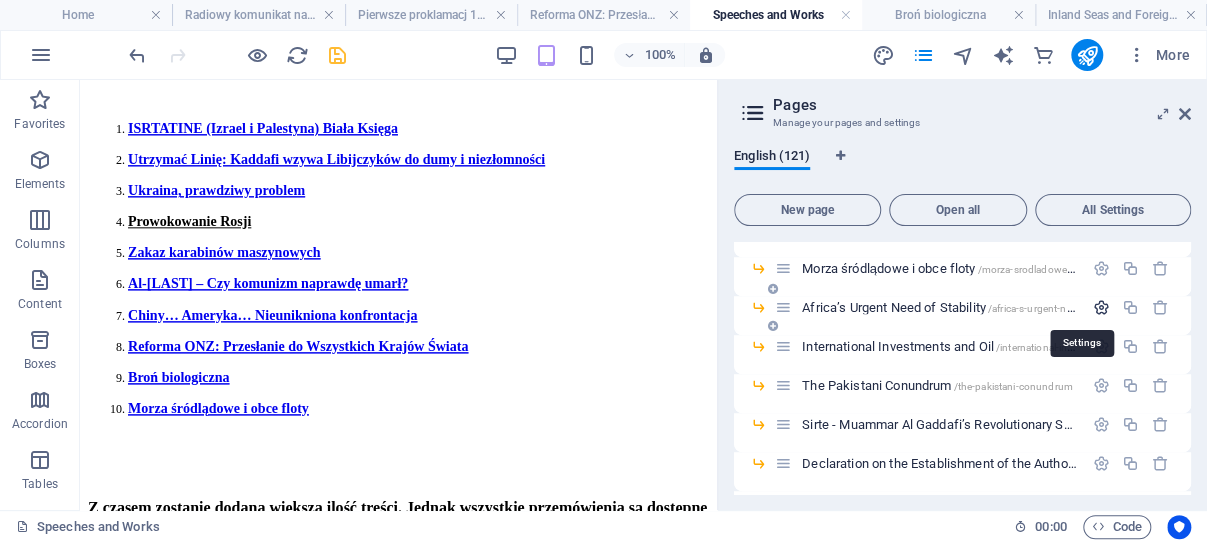 click at bounding box center (1101, 307) 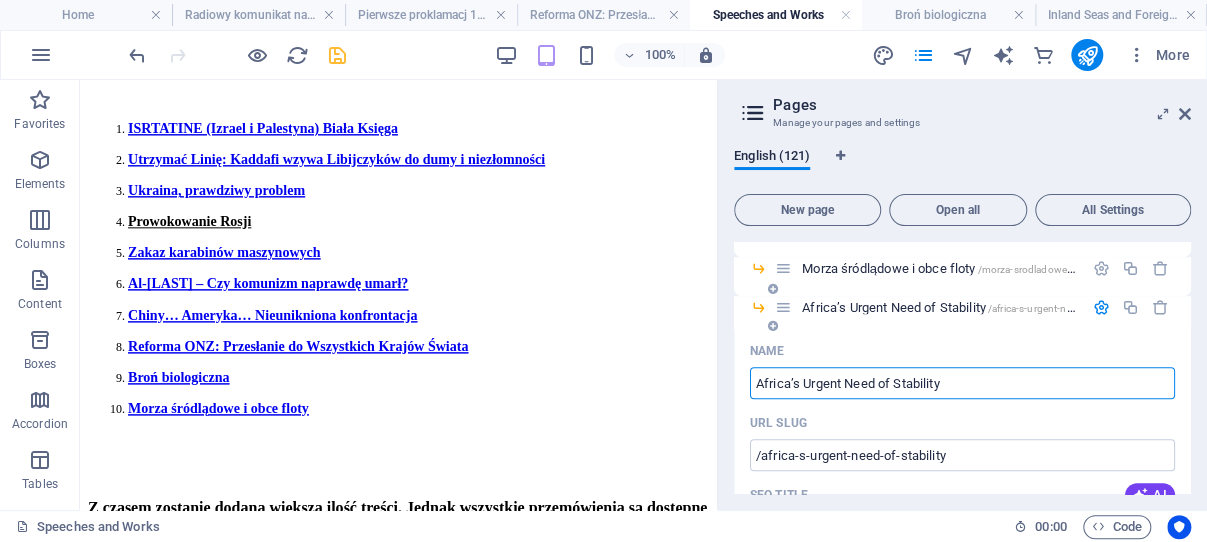 drag, startPoint x: 959, startPoint y: 382, endPoint x: 759, endPoint y: 383, distance: 200.0025 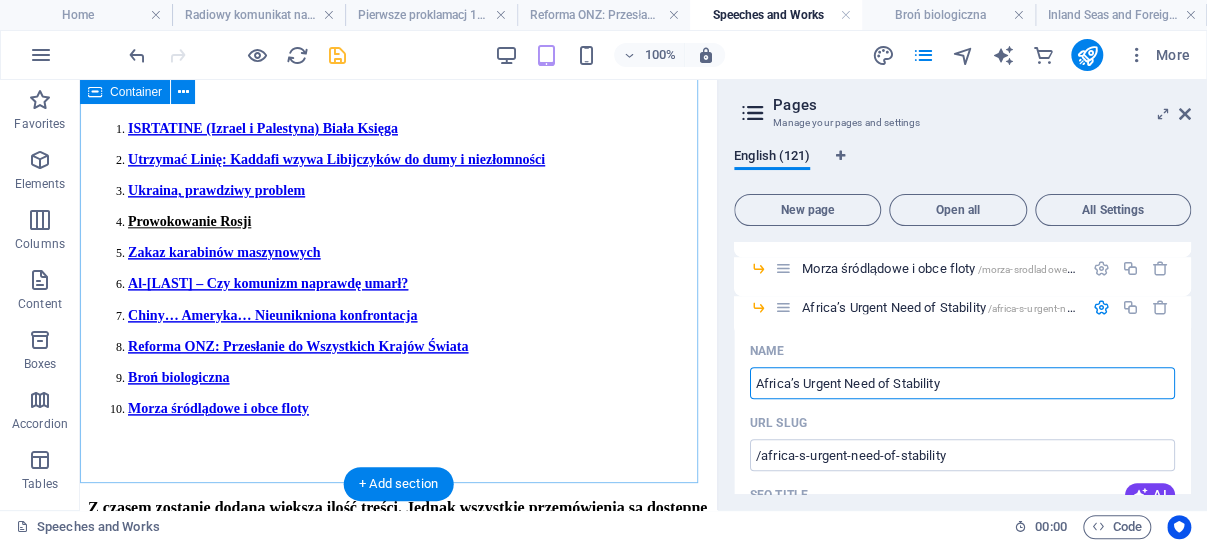 scroll, scrollTop: 1186, scrollLeft: 0, axis: vertical 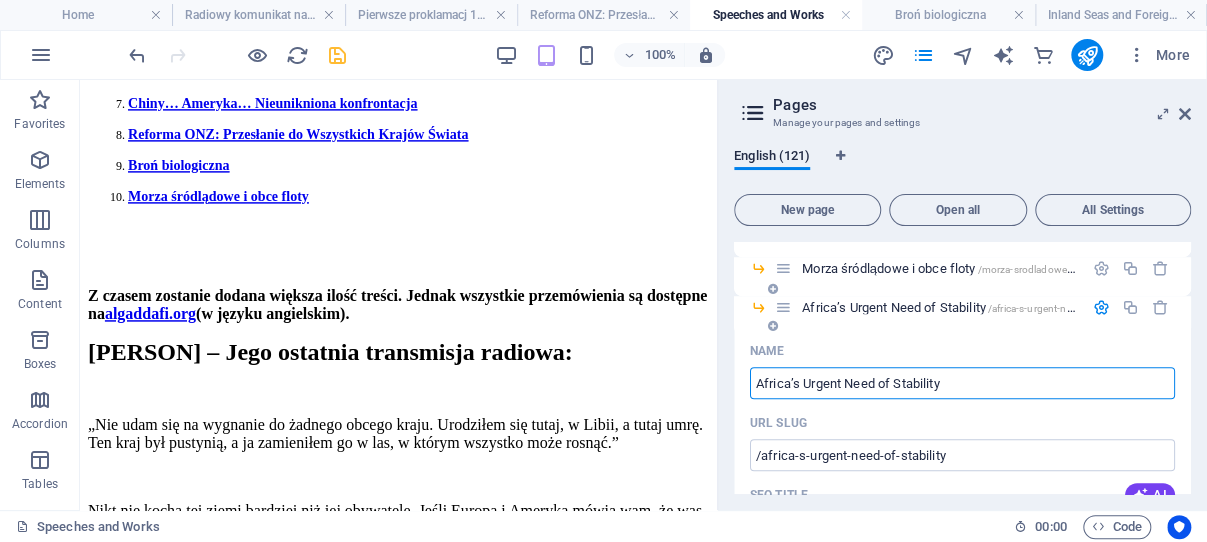 drag, startPoint x: 955, startPoint y: 381, endPoint x: 752, endPoint y: 381, distance: 203 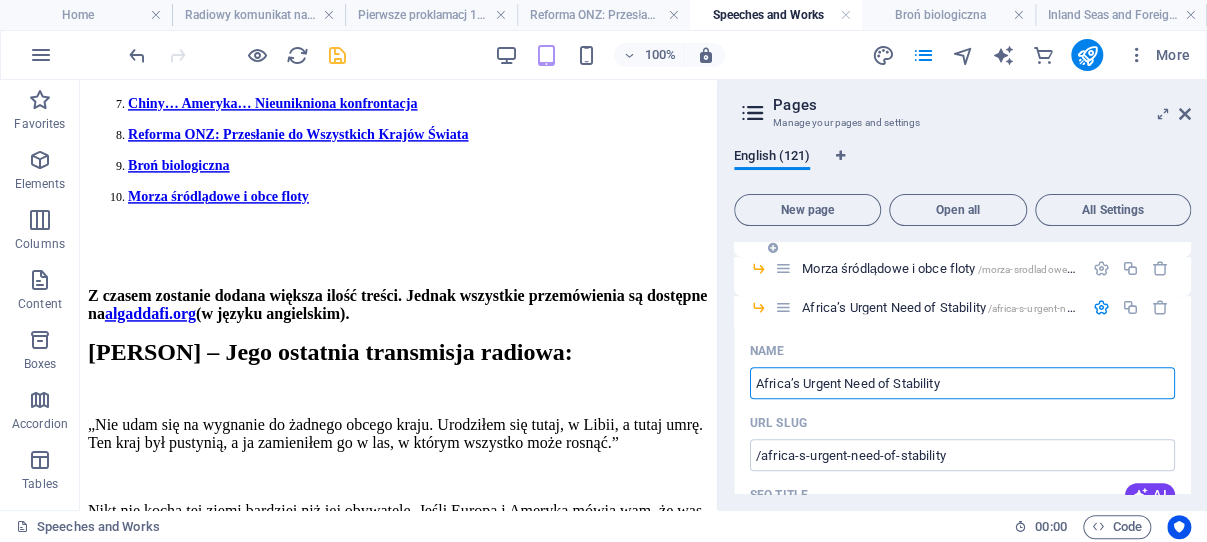 type on "Pilna potrzeba stabilności Afryki" 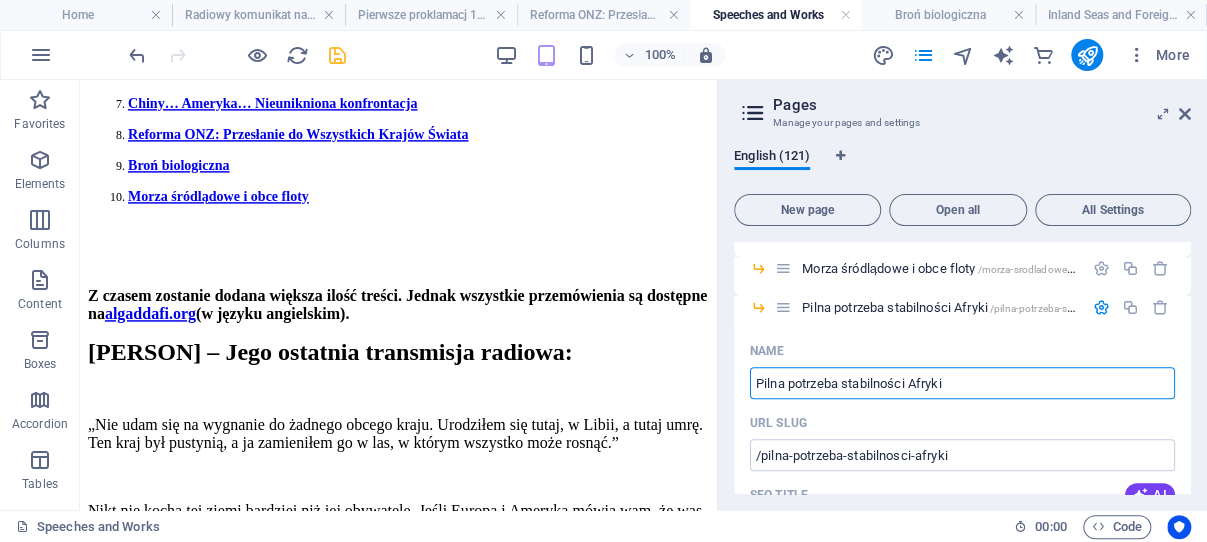 click at bounding box center (337, 55) 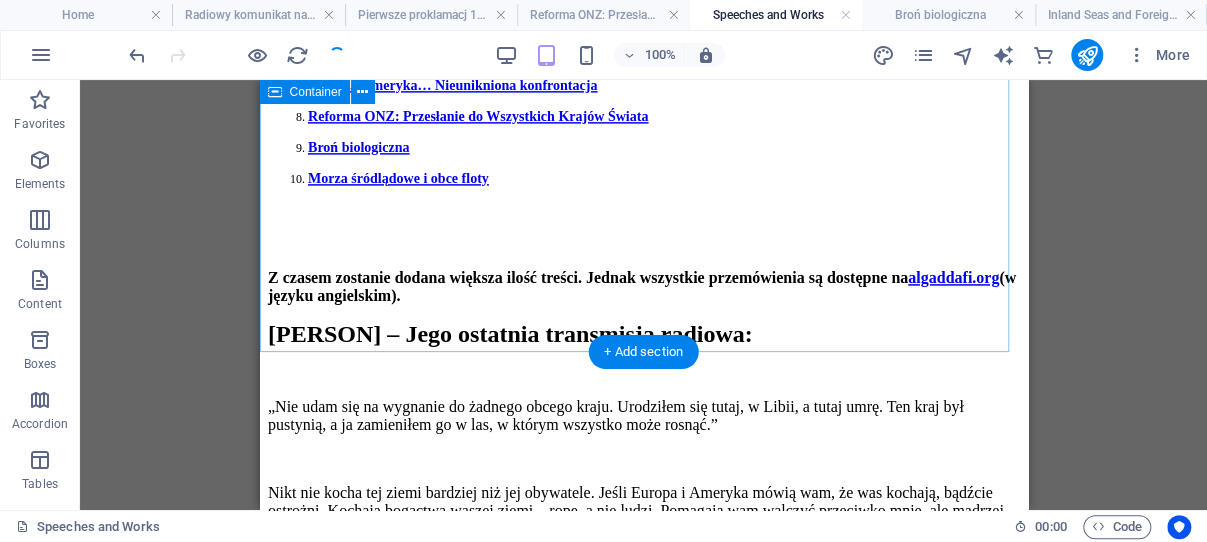 scroll, scrollTop: 1080, scrollLeft: 0, axis: vertical 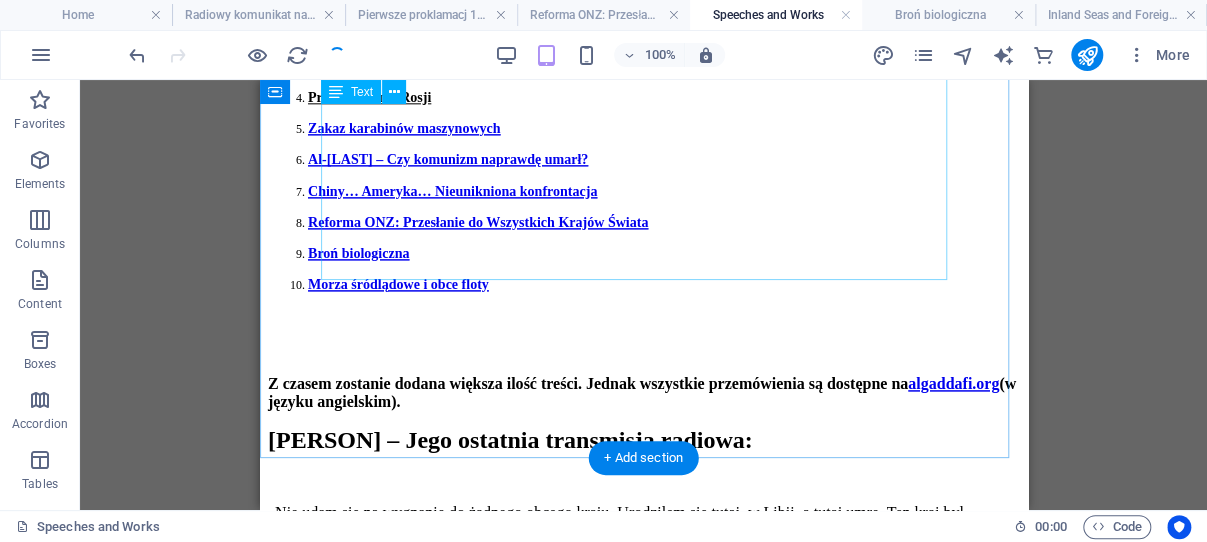 click on "ISRTATINE (Izrael i Palestyna) Biała Księga Utrzymać Linię: Kaddafi wzywa Libijczyków do dumy i niezłomności Ukraina, prawdziwy problem Prowokowanie Rosji Zakaz karabinów maszynowych Al-Gaddafi – Czy komunizm naprawdę umarł? Chiny… Ameryka… Nieunikniona konfrontacja Reforma ONZ: Przesłanie do Wszystkich Krajów Świata Broń biologiczna Morza śródlądowe i obce floty" at bounding box center (643, 144) 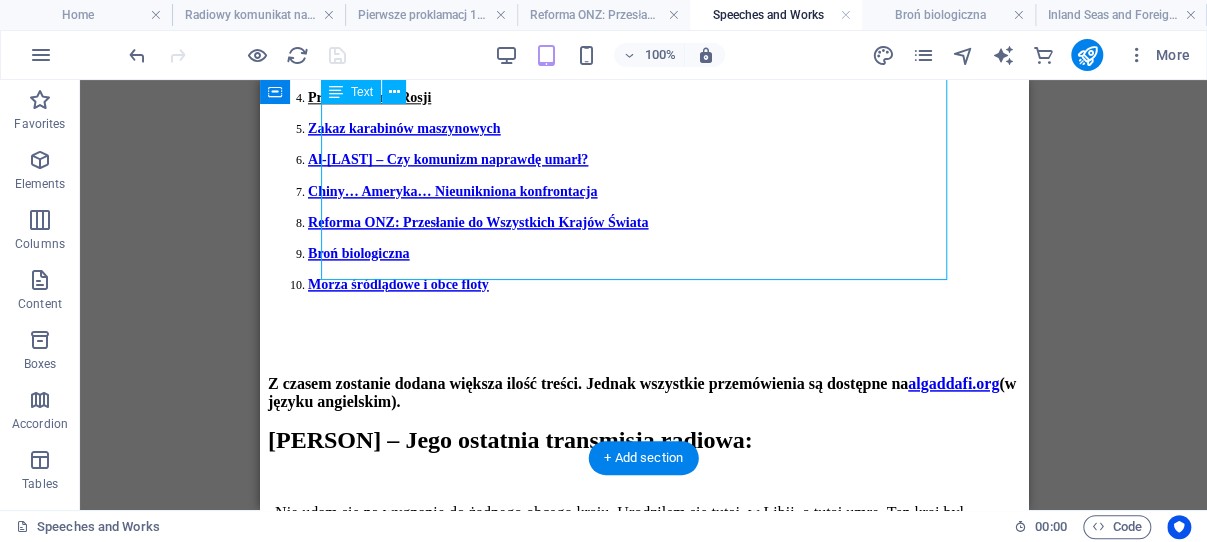click on "ISRTATINE (Izrael i Palestyna) Biała Księga Utrzymać Linię: Kaddafi wzywa Libijczyków do dumy i niezłomności Ukraina, prawdziwy problem Prowokowanie Rosji Zakaz karabinów maszynowych Al-Gaddafi – Czy komunizm naprawdę umarł? Chiny… Ameryka… Nieunikniona konfrontacja Reforma ONZ: Przesłanie do Wszystkich Krajów Świata Broń biologiczna Morza śródlądowe i obce floty" at bounding box center (643, 144) 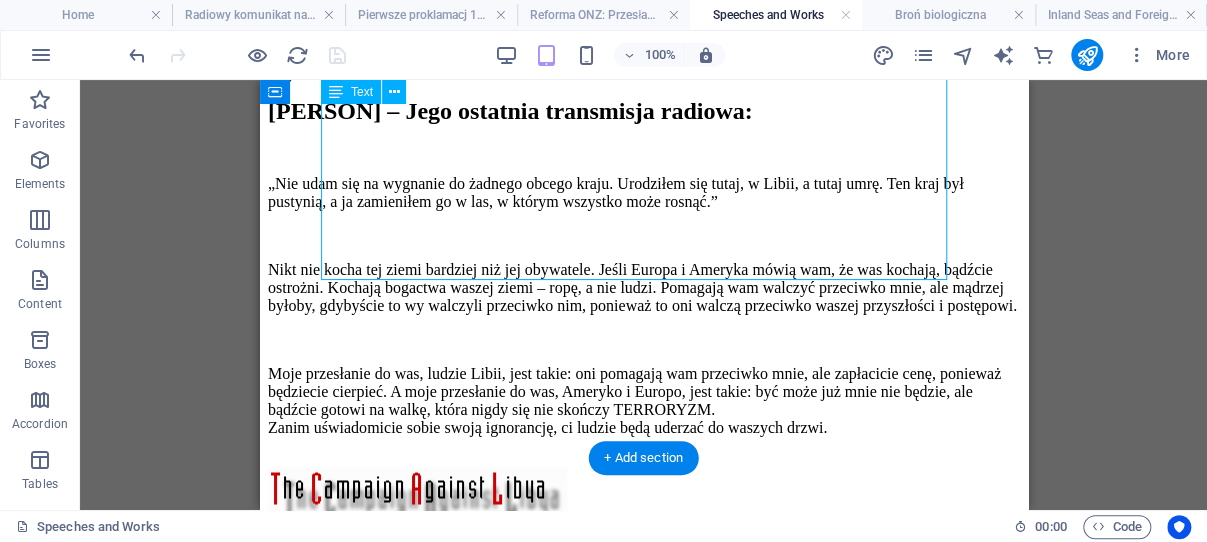 scroll, scrollTop: 455, scrollLeft: 0, axis: vertical 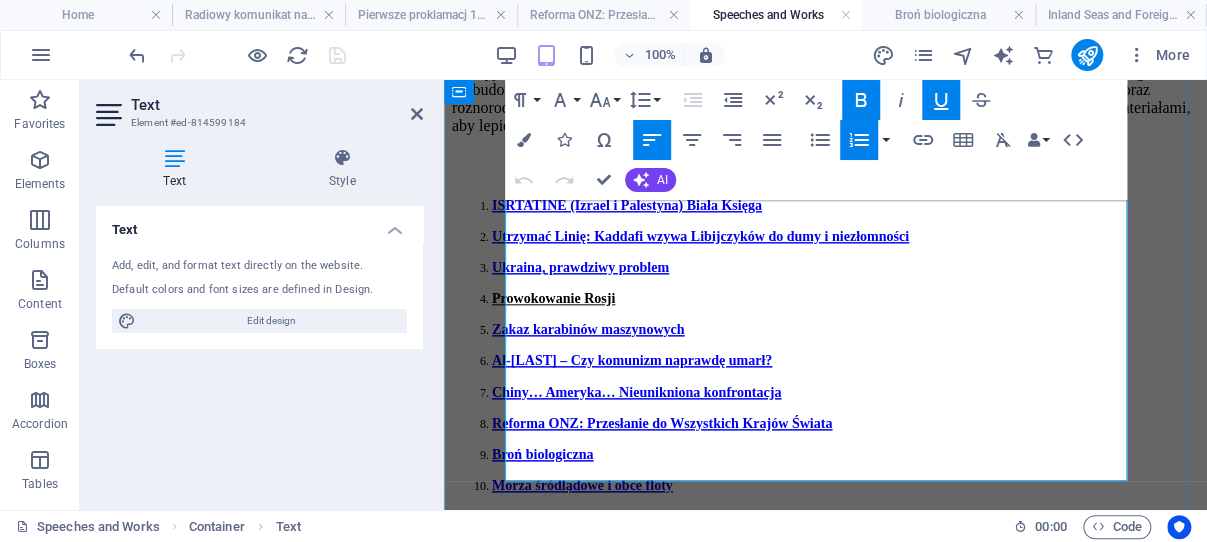 click on "Morza śródlądowe i obce floty" at bounding box center [845, 423] 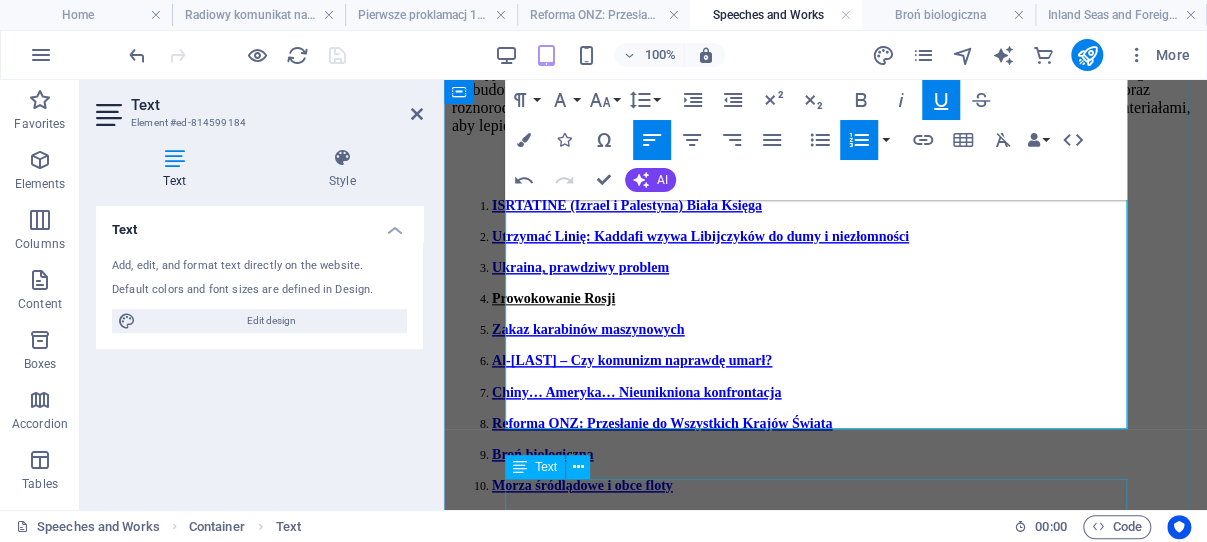 scroll, scrollTop: 985, scrollLeft: 0, axis: vertical 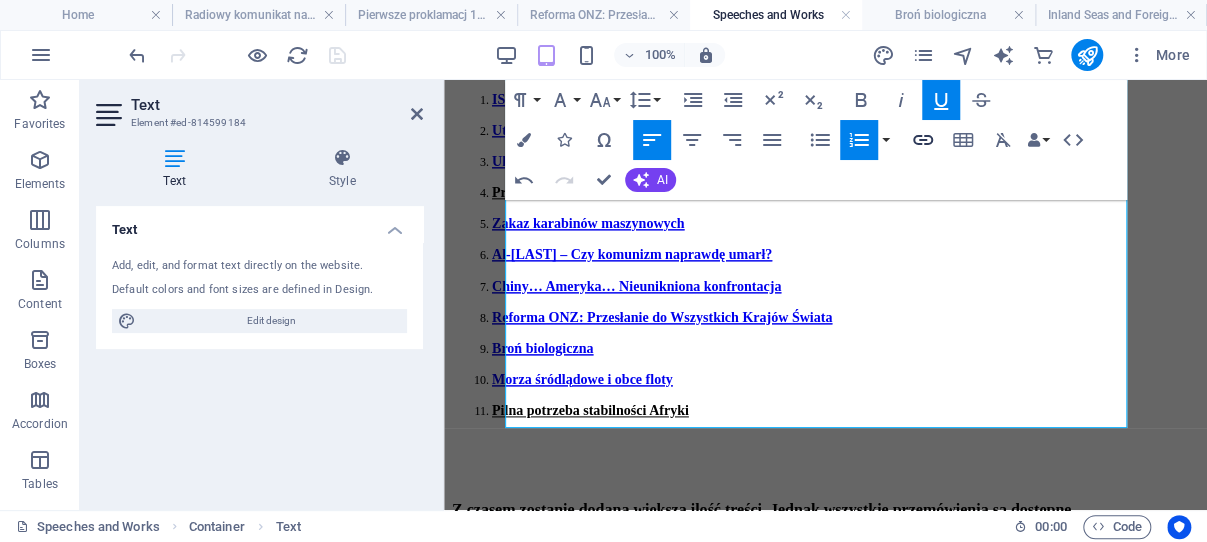 click 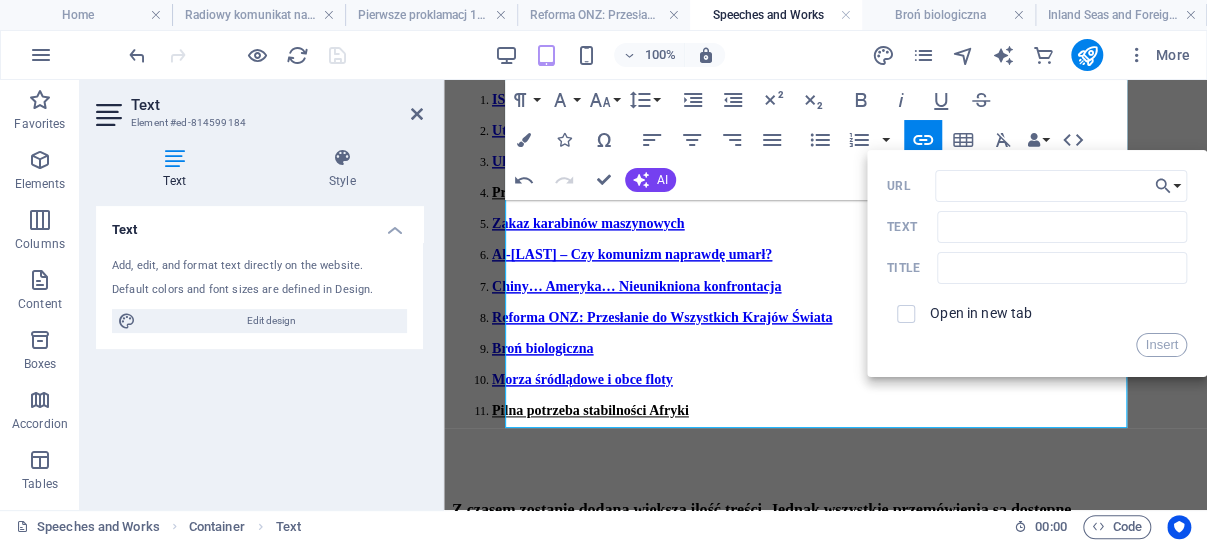 scroll, scrollTop: 191, scrollLeft: 0, axis: vertical 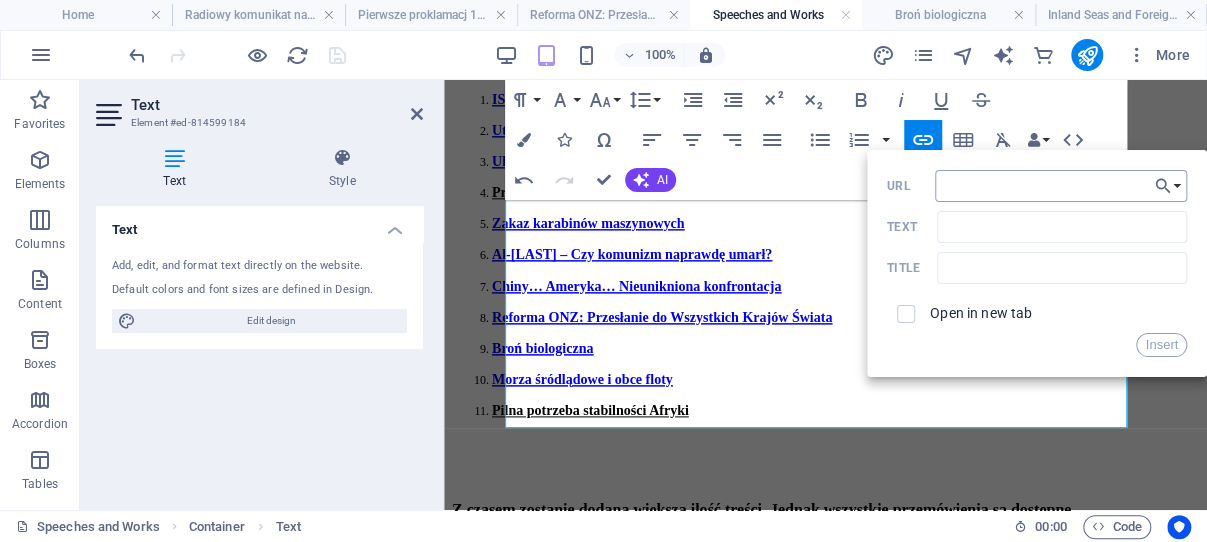 click on "URL" at bounding box center [1061, 186] 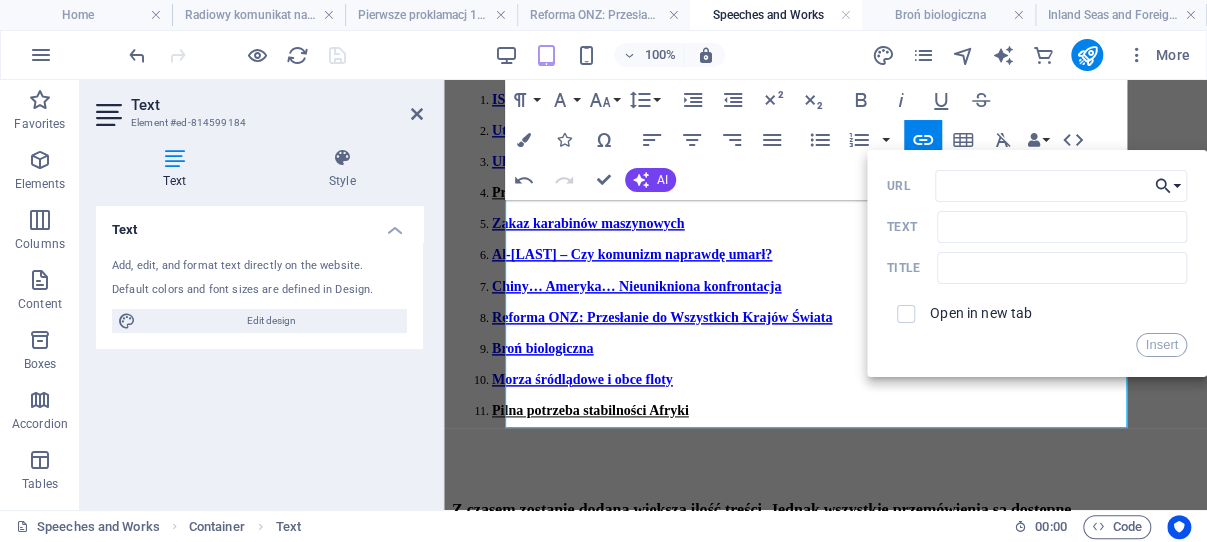 click on "Choose Link" at bounding box center [1168, 186] 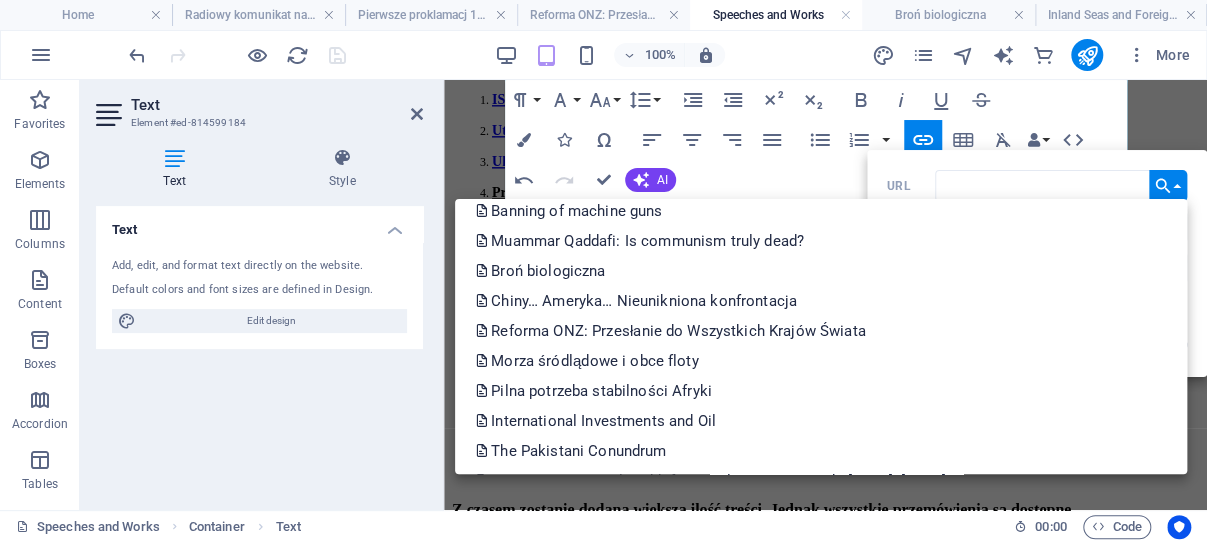 scroll, scrollTop: 191, scrollLeft: 0, axis: vertical 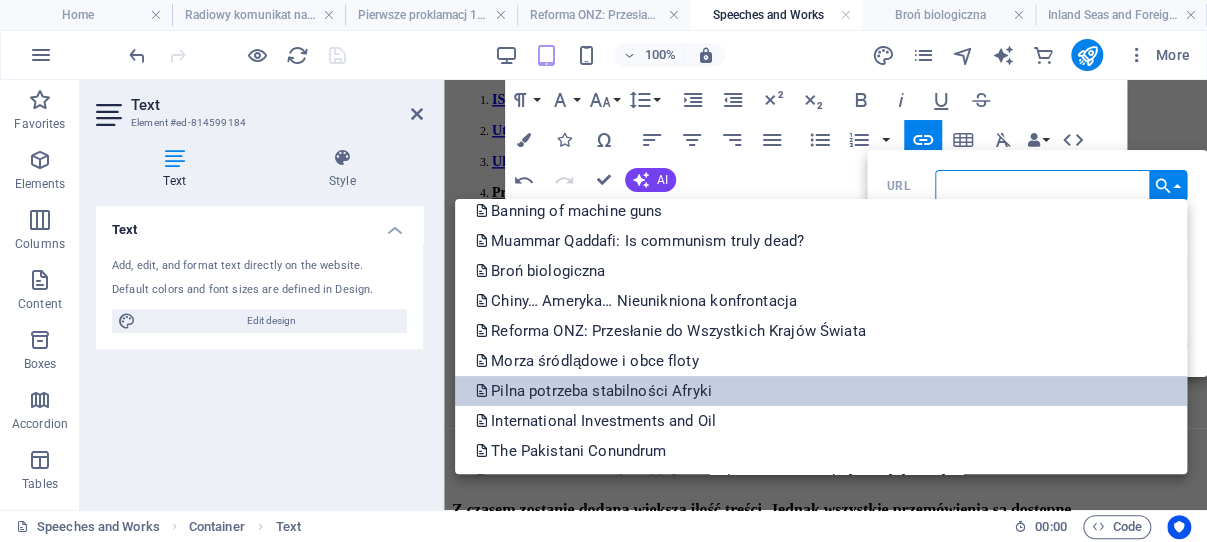click on "Pilna potrzeba stabilności Afryki" at bounding box center [595, 391] 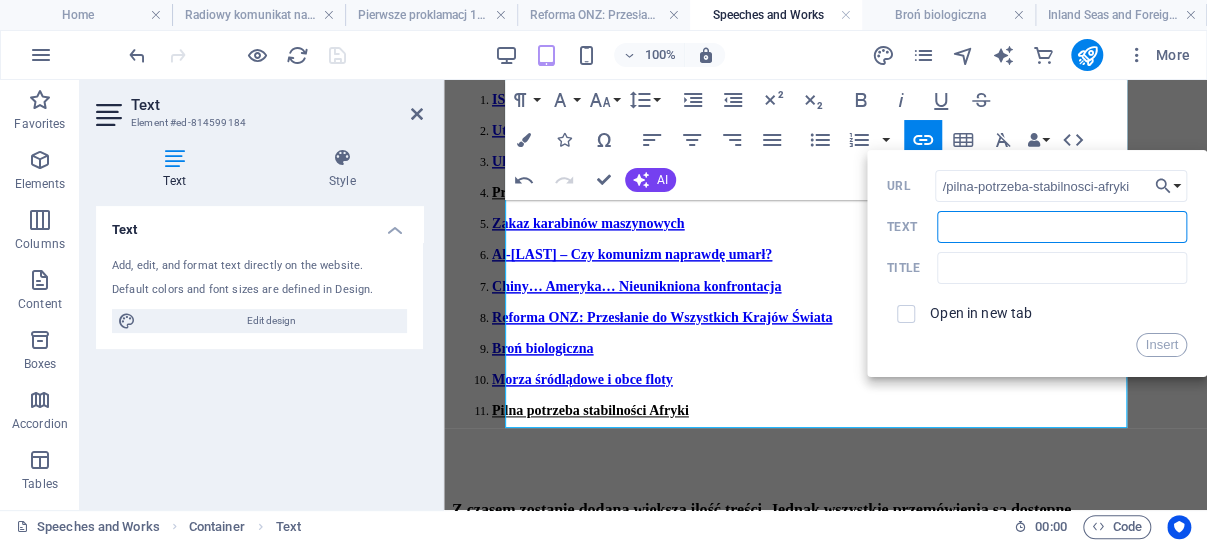 paste on "Pilna potrzeba stabilności Afryki" 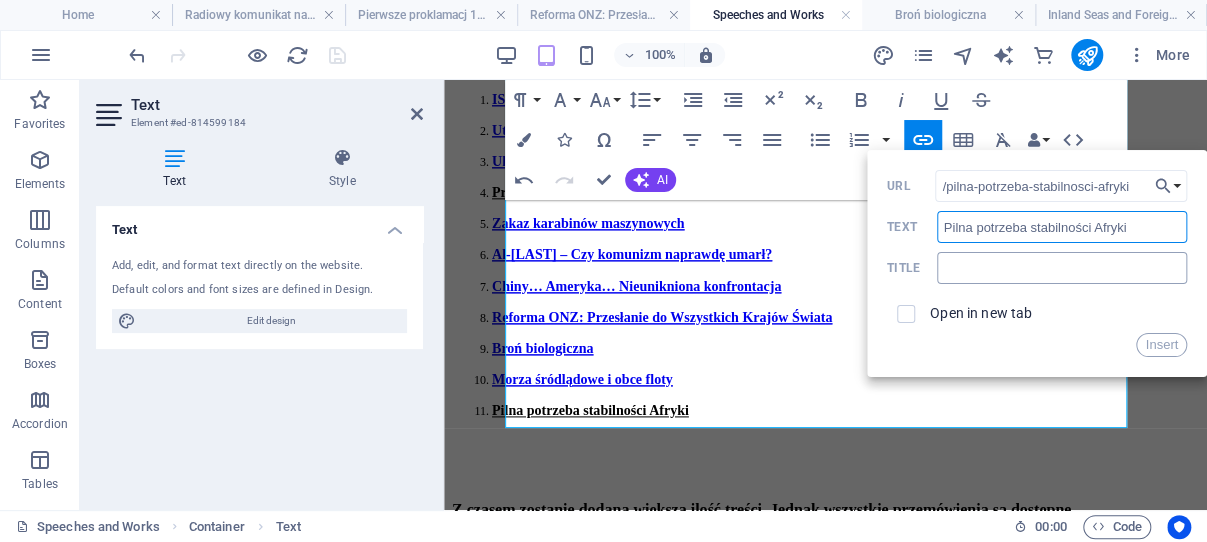 type on "Pilna potrzeba stabilności Afryki" 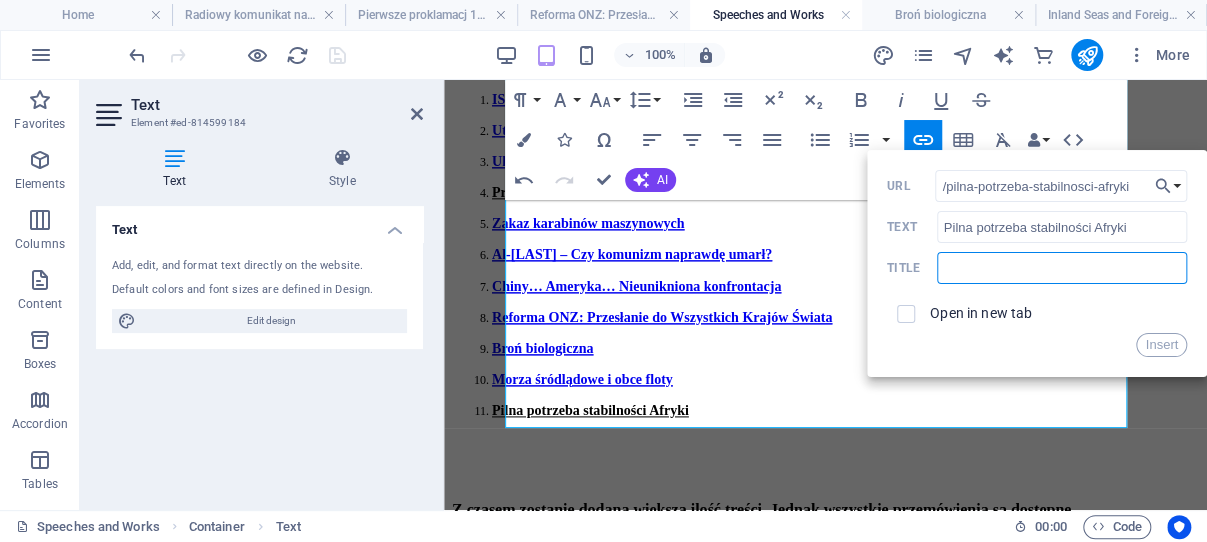 click at bounding box center (1062, 268) 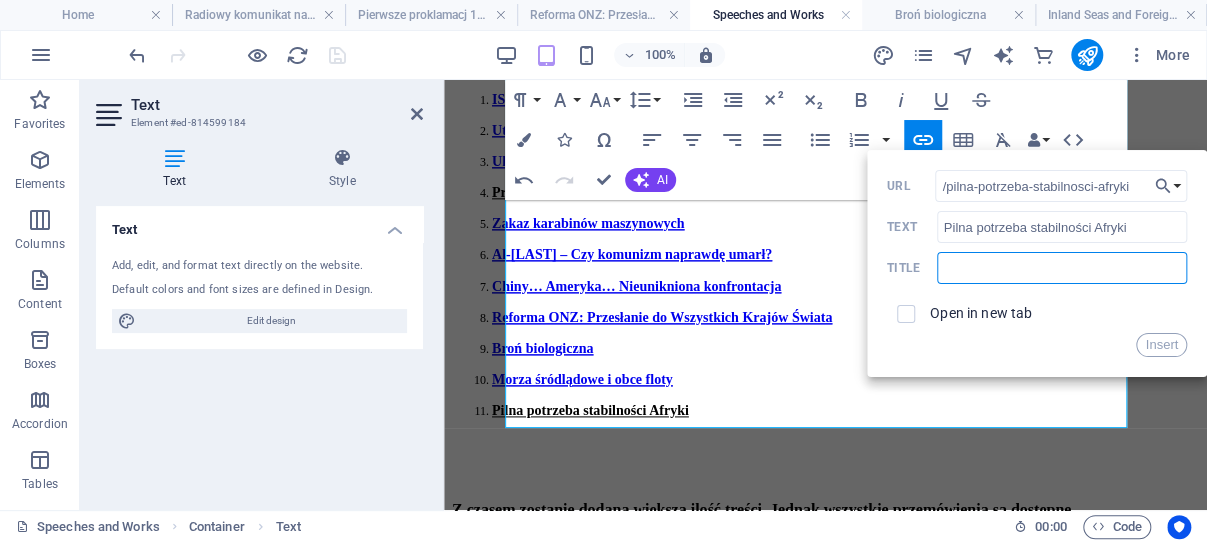 paste on "Pilna potrzeba stabilności Afryki" 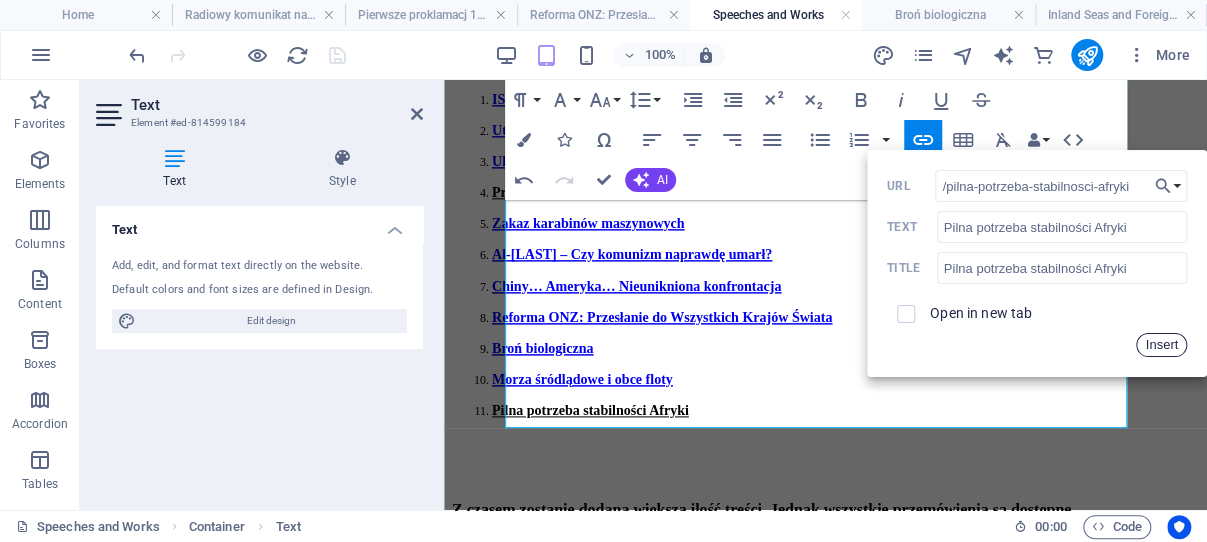 click on "Insert" at bounding box center [1161, 345] 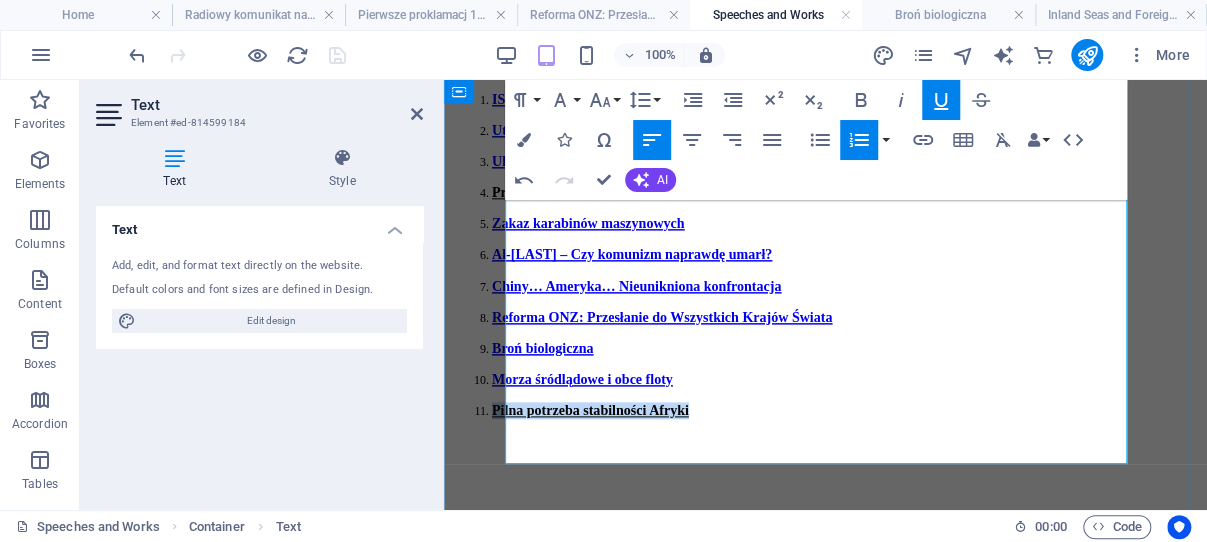 drag, startPoint x: 909, startPoint y: 418, endPoint x: 511, endPoint y: 413, distance: 398.0314 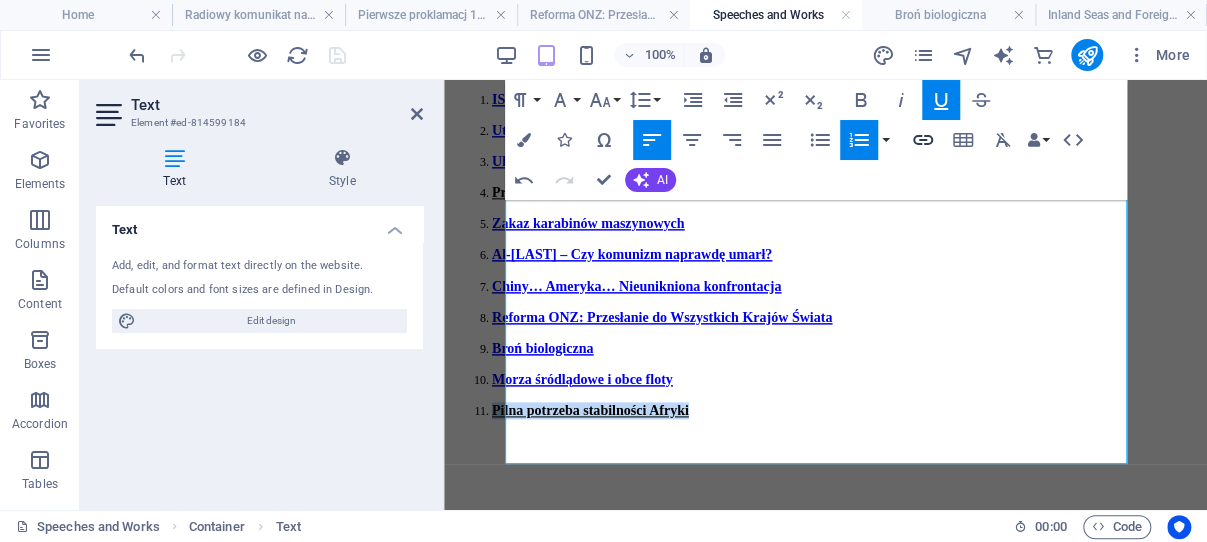 type 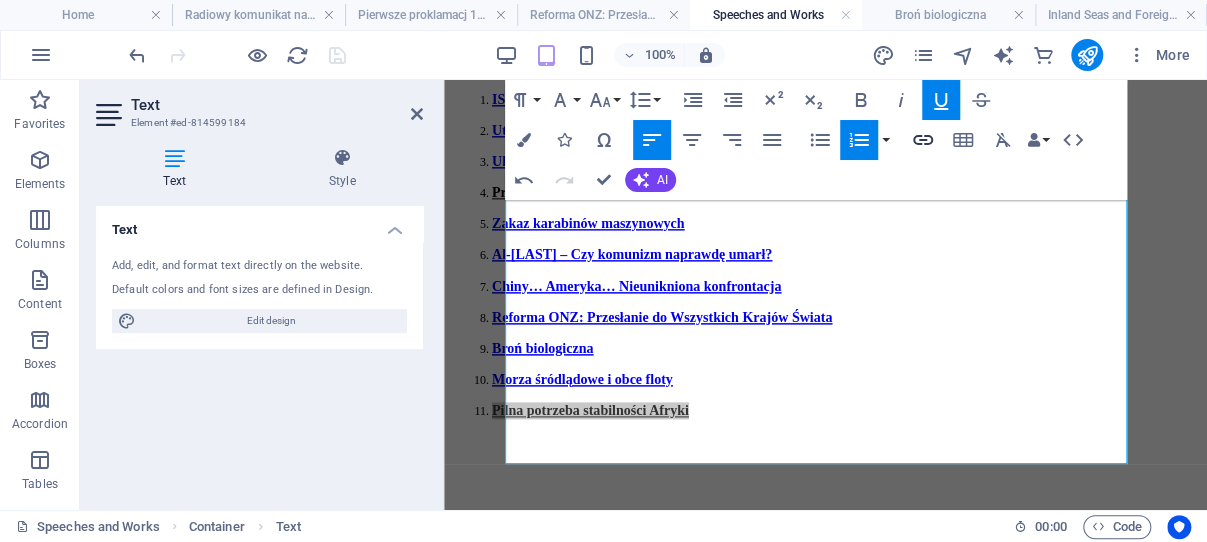click 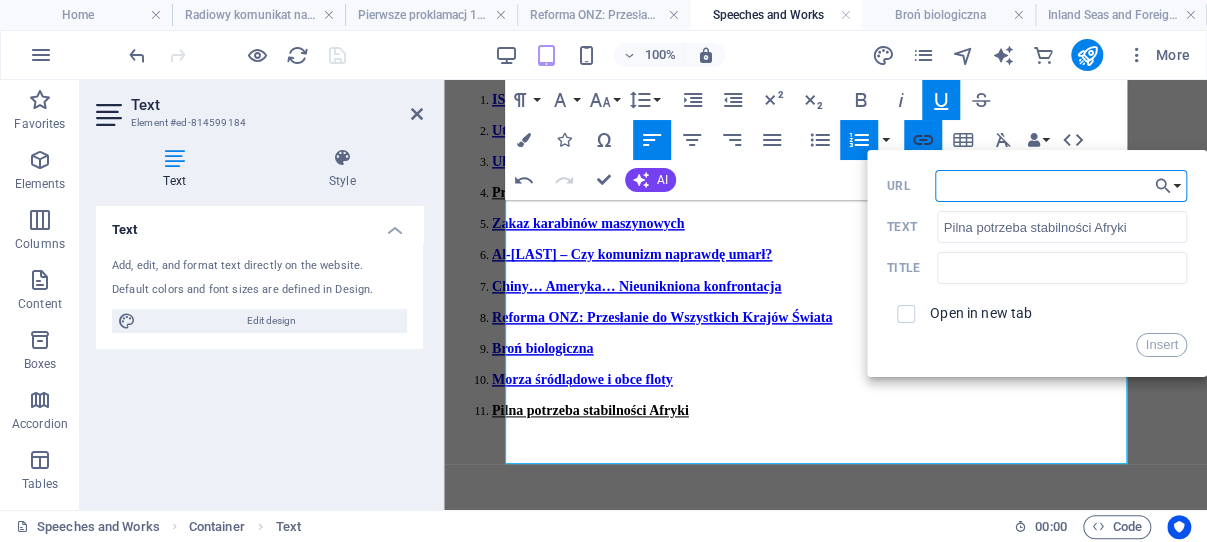 scroll, scrollTop: 191, scrollLeft: 0, axis: vertical 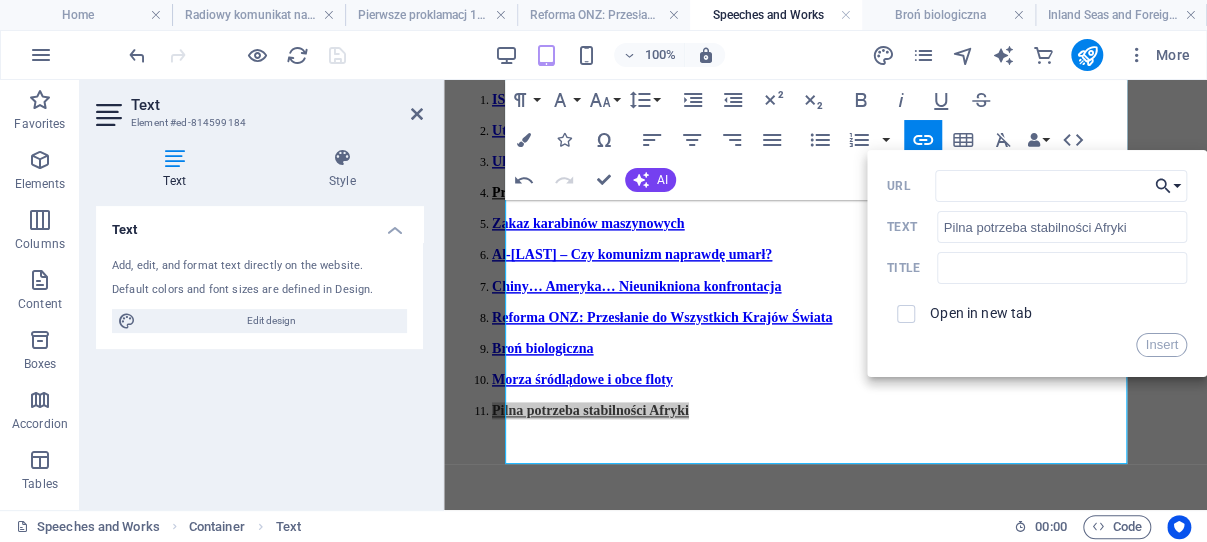 click 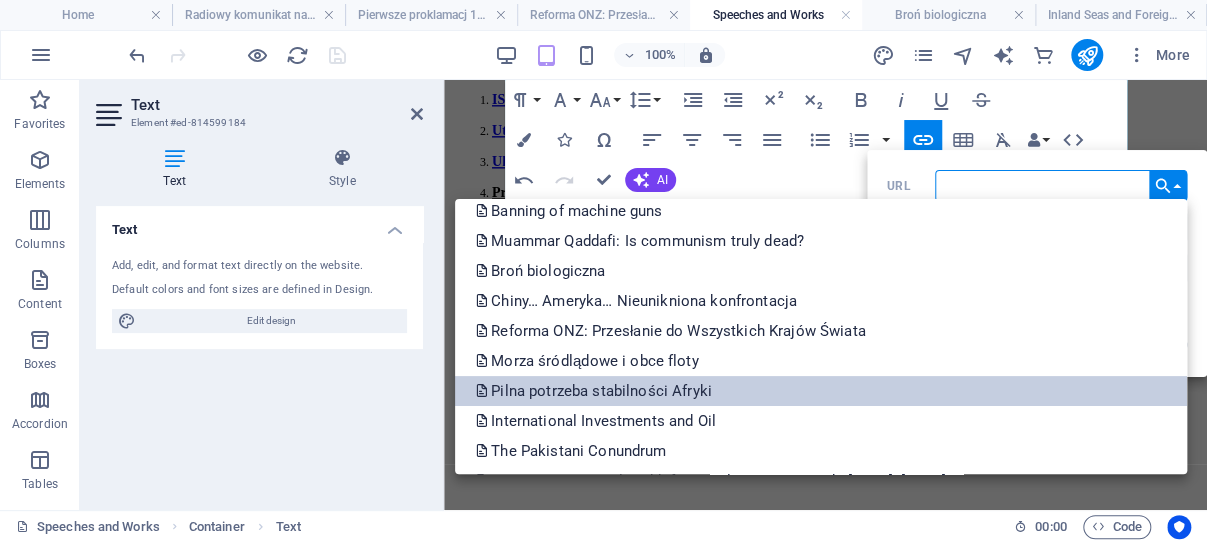click on "Pilna potrzeba stabilności Afryki" at bounding box center [595, 391] 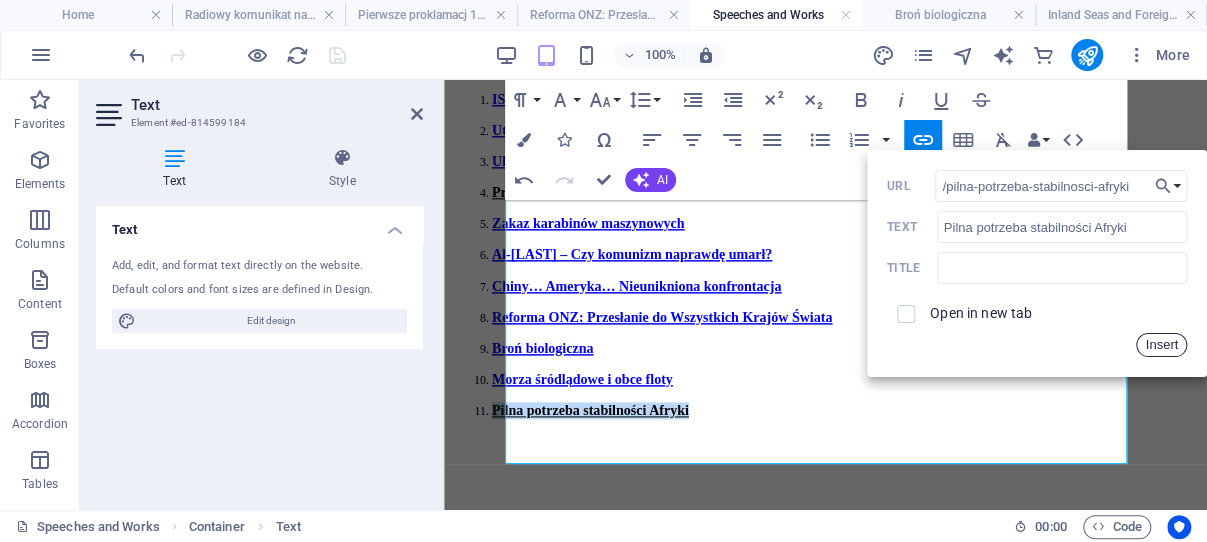 click on "Insert" at bounding box center (1161, 345) 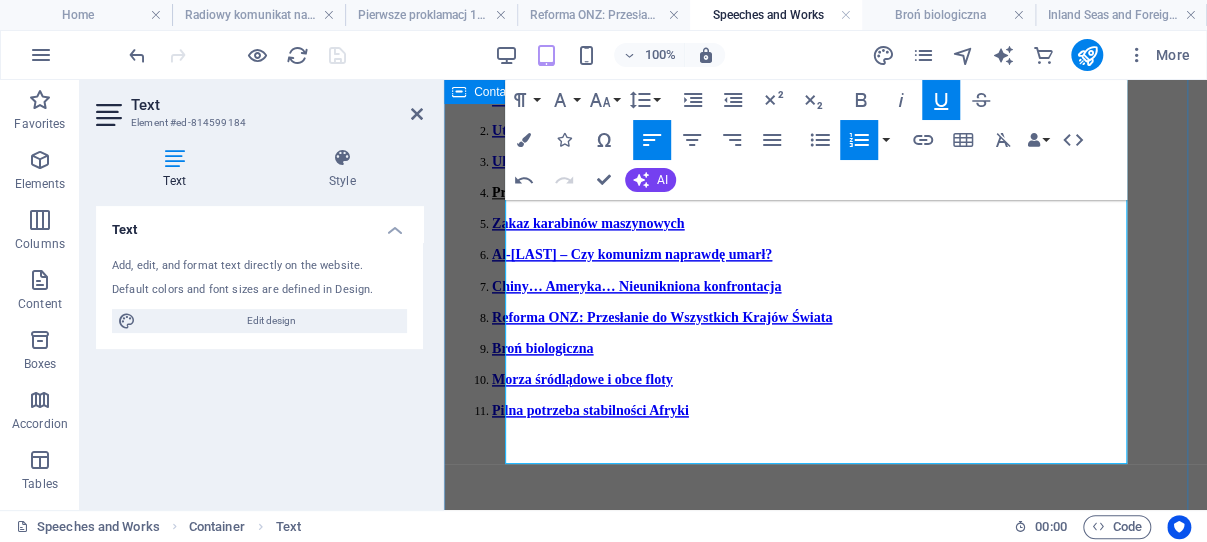 click on "ISRTATINE ([COUNTRY] i Palestyna) Biała Księga Utrzymać Linię: Kaddafi wzywa Libijczyków do dumy i niezłomności Ukraina, prawdziwy problem Prowokowanie Rosji Zakaz karabinów maszynowych Al-Gaddafi – Czy komunizm naprawdę umarł? Chiny… Ameryka… Nieunikniona konfrontacja Reforma ONZ: Przesłanie do Wszystkich Krajów Świata Broń biologiczna Morza śródlądowe i obce floty Pilna potrzeba stabilności Afryki Z czasem zostanie dodana większa ilość treści. Jednak wszystkie przemówienia są dostępne na  algaddafi.org  (w języku angielskim)." at bounding box center (825, 322) 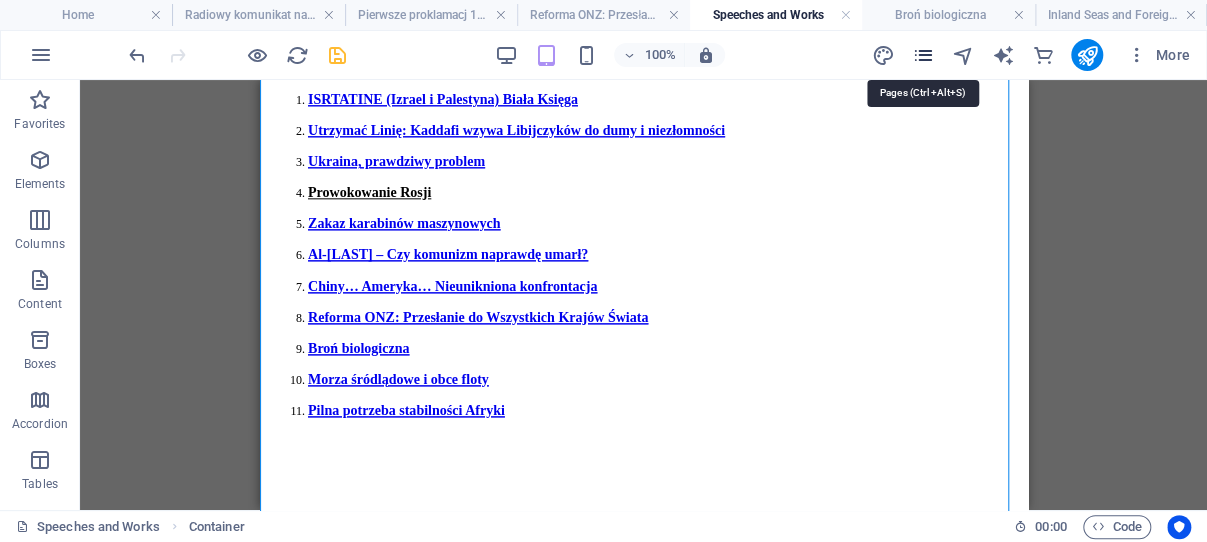 click at bounding box center [922, 55] 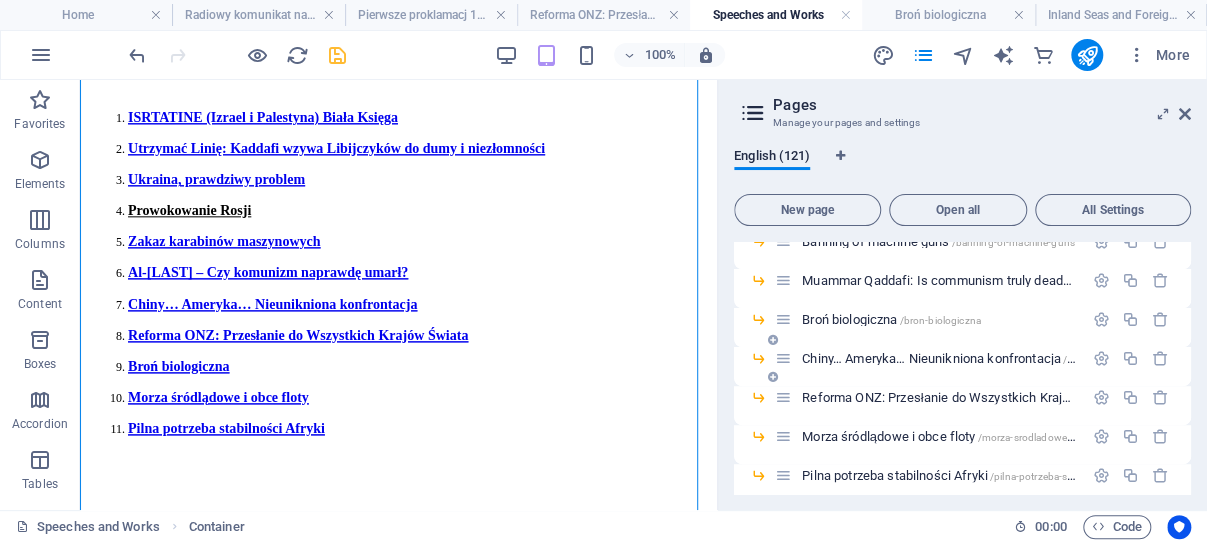 scroll, scrollTop: 382, scrollLeft: 0, axis: vertical 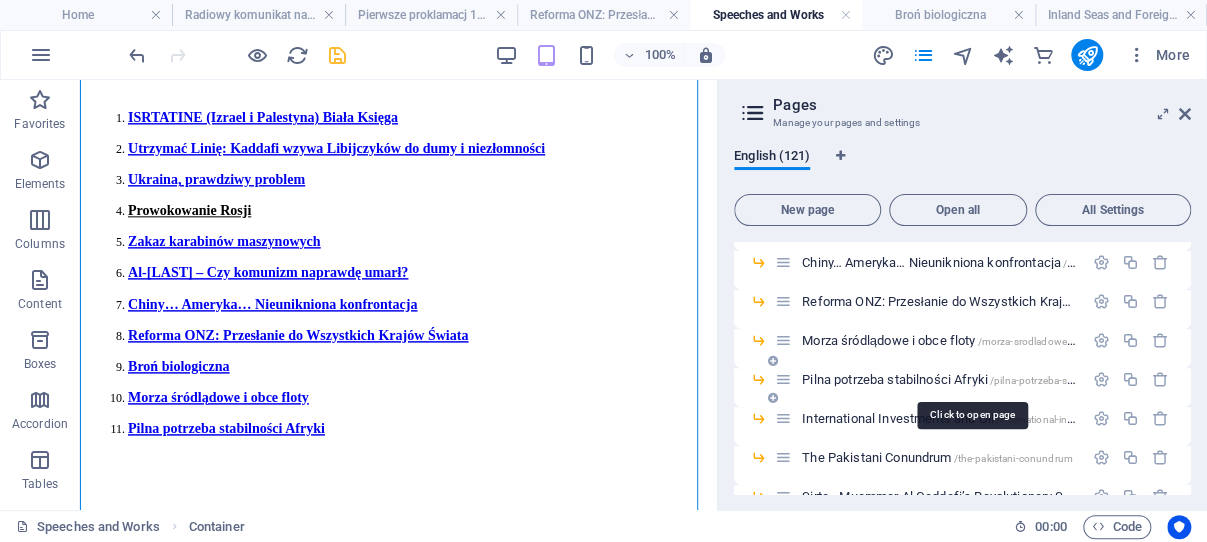 click on "Pilna potrzeba stabilności Afryki /pilna-potrzeba-stabilnosci-afryki" at bounding box center [969, 379] 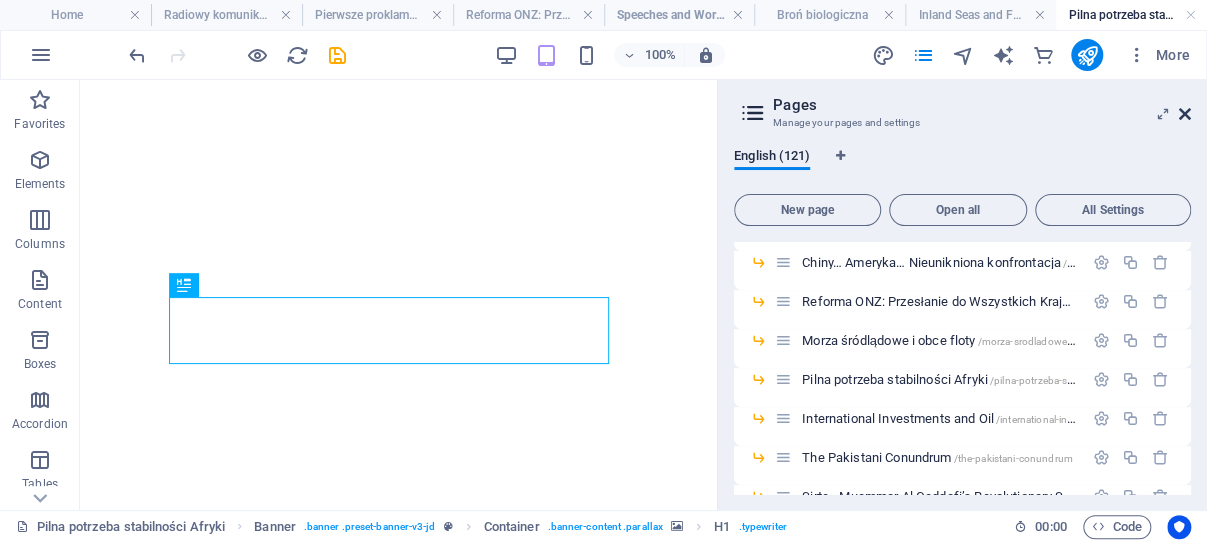 click at bounding box center [1185, 114] 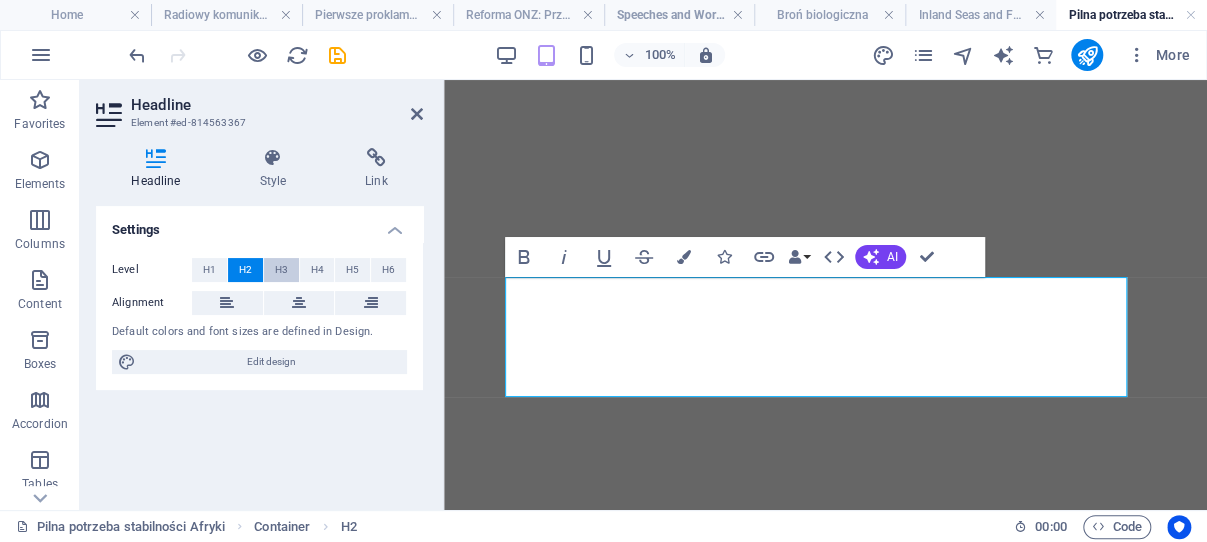 click on "H3" at bounding box center (281, 270) 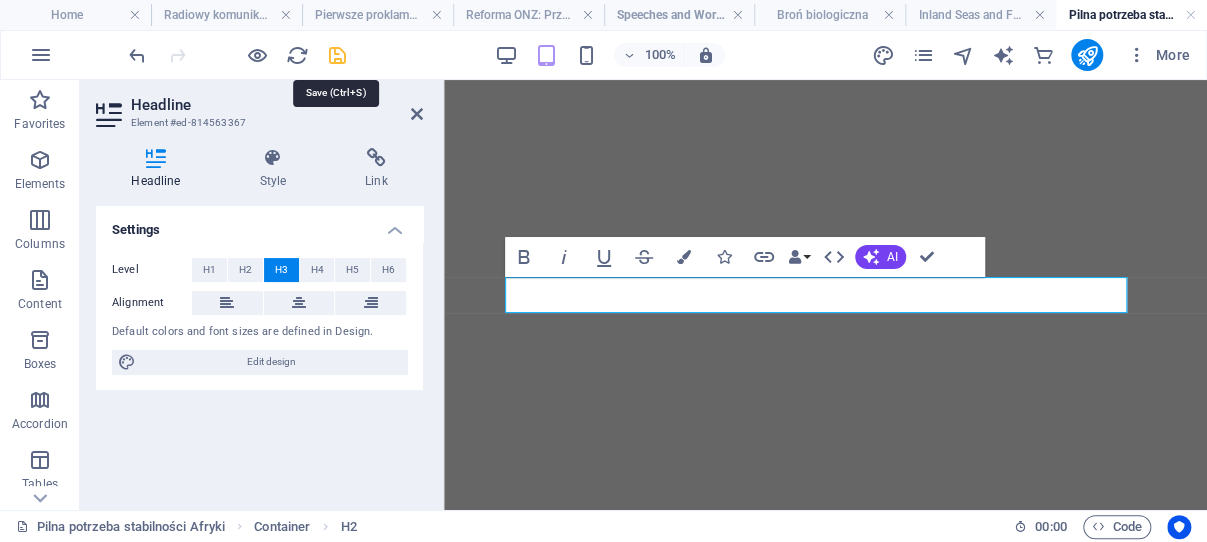 click at bounding box center (337, 55) 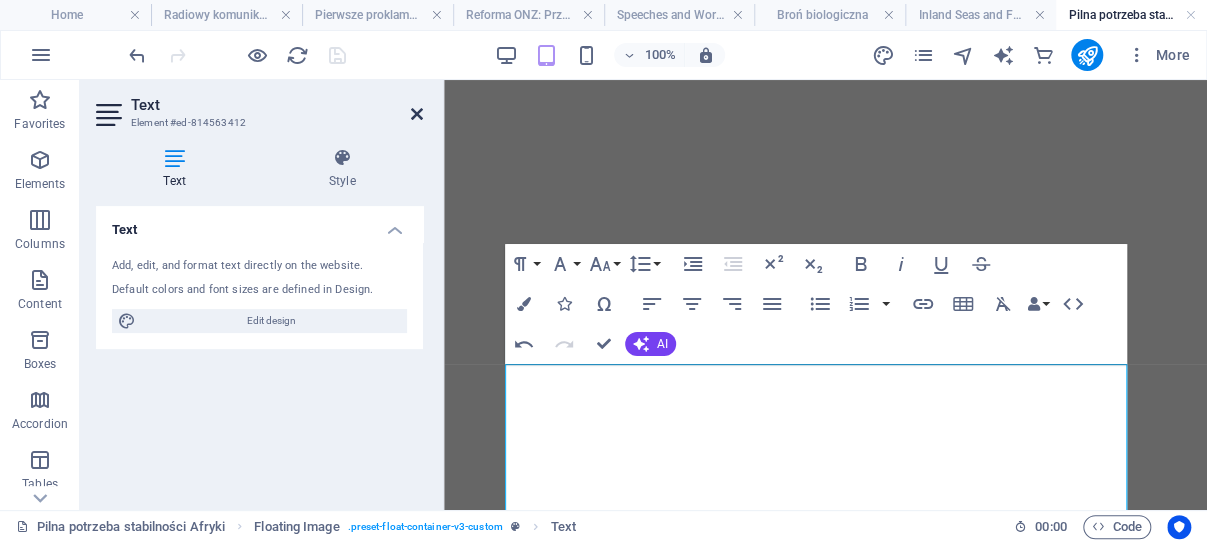 click at bounding box center [417, 114] 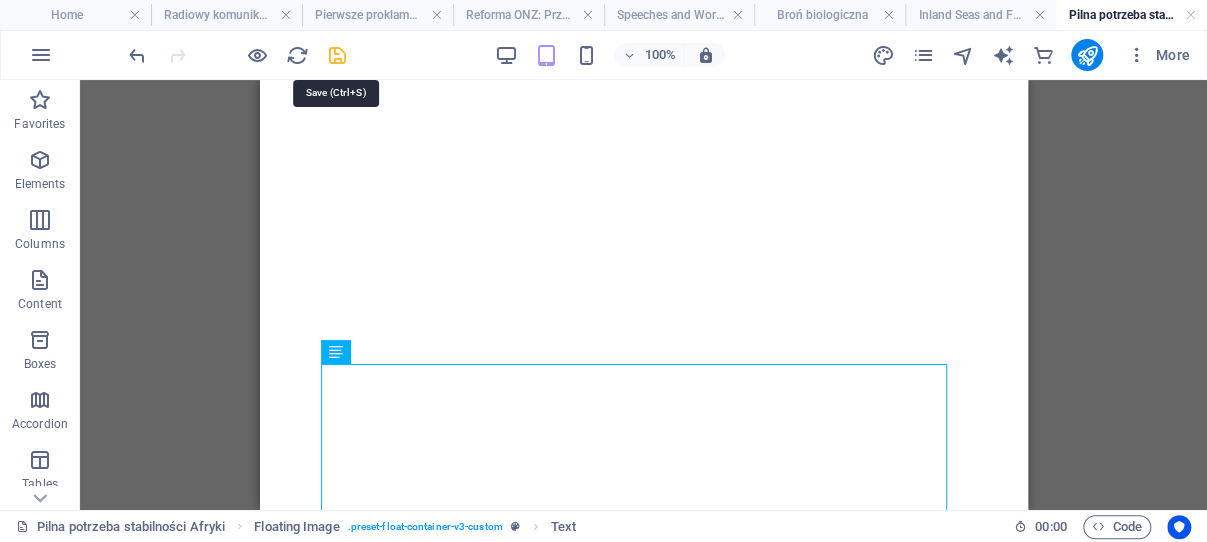 click at bounding box center [337, 55] 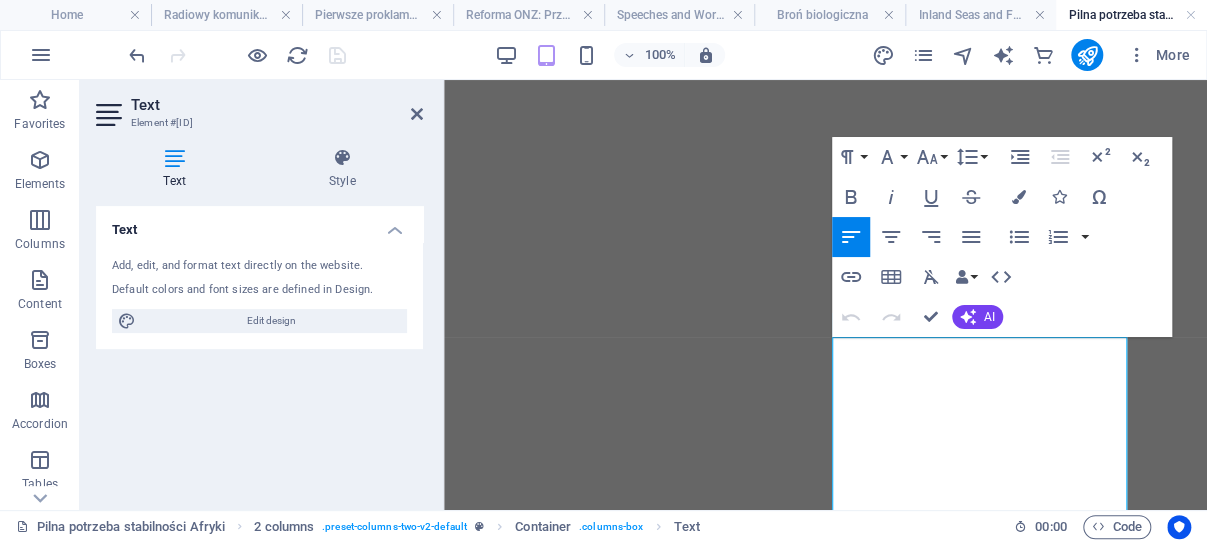 click on "Text Add, edit, and format text directly on the website. Default colors and font sizes are defined in Design. Edit design Alignment Left aligned Centered Right aligned" at bounding box center (259, 350) 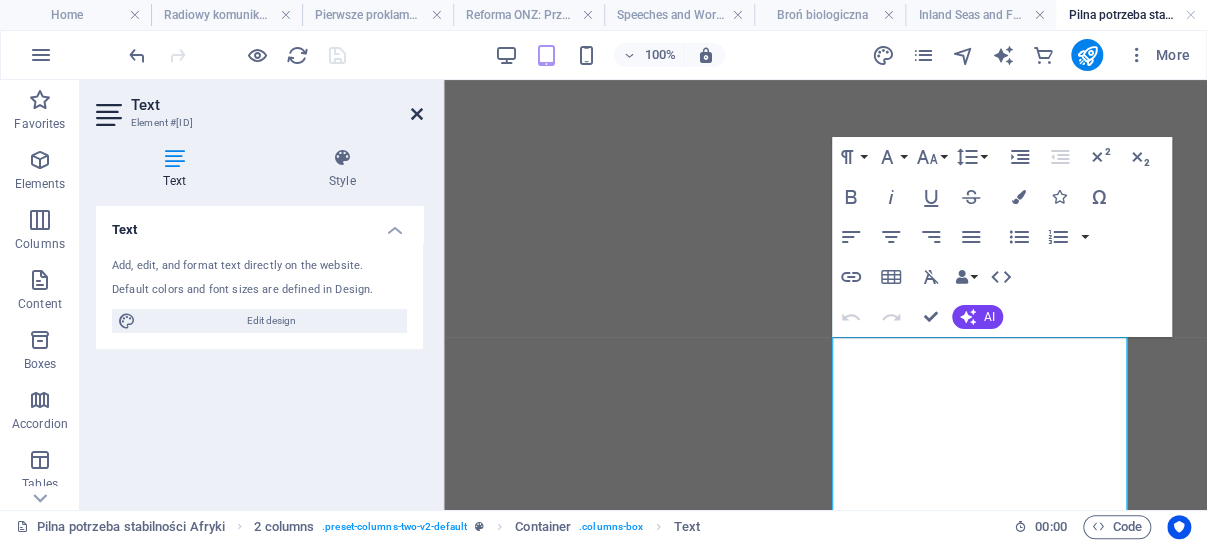 click at bounding box center [417, 114] 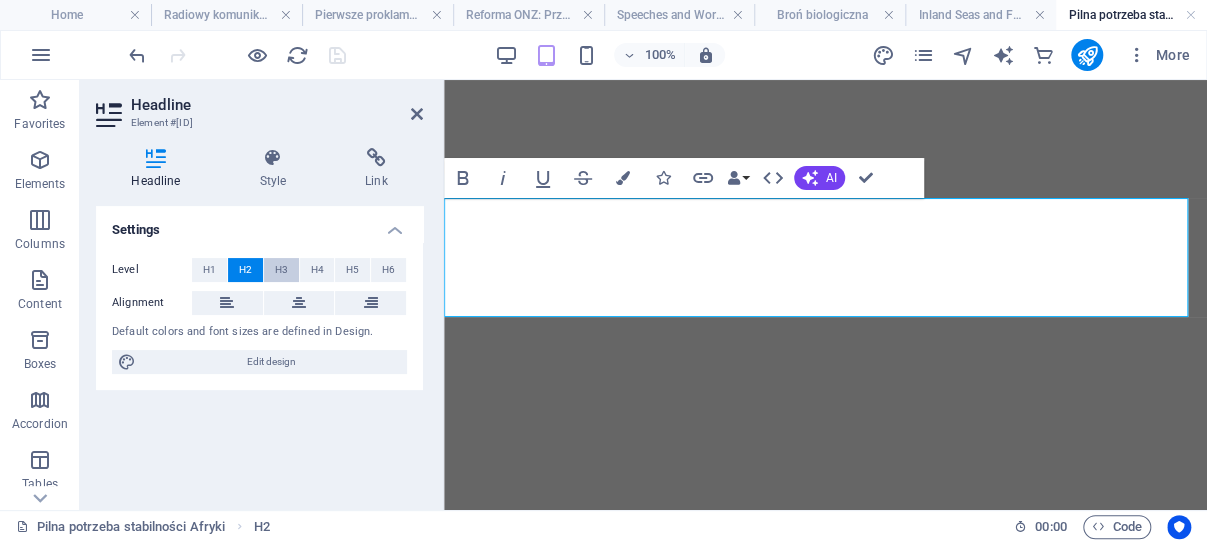 click on "H3" at bounding box center (281, 270) 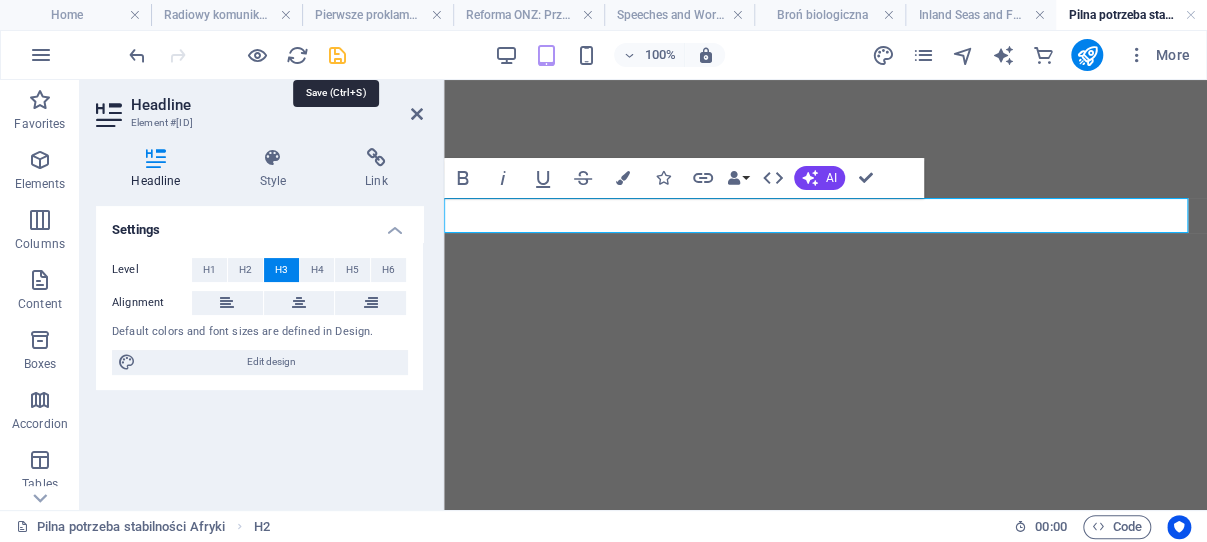 click at bounding box center [337, 55] 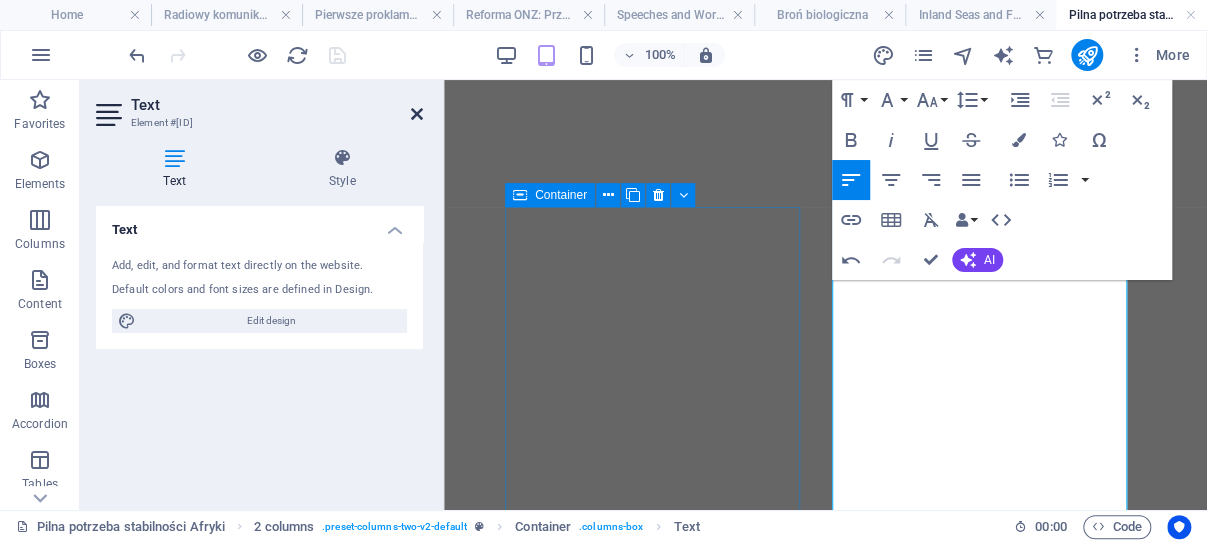 click at bounding box center [417, 114] 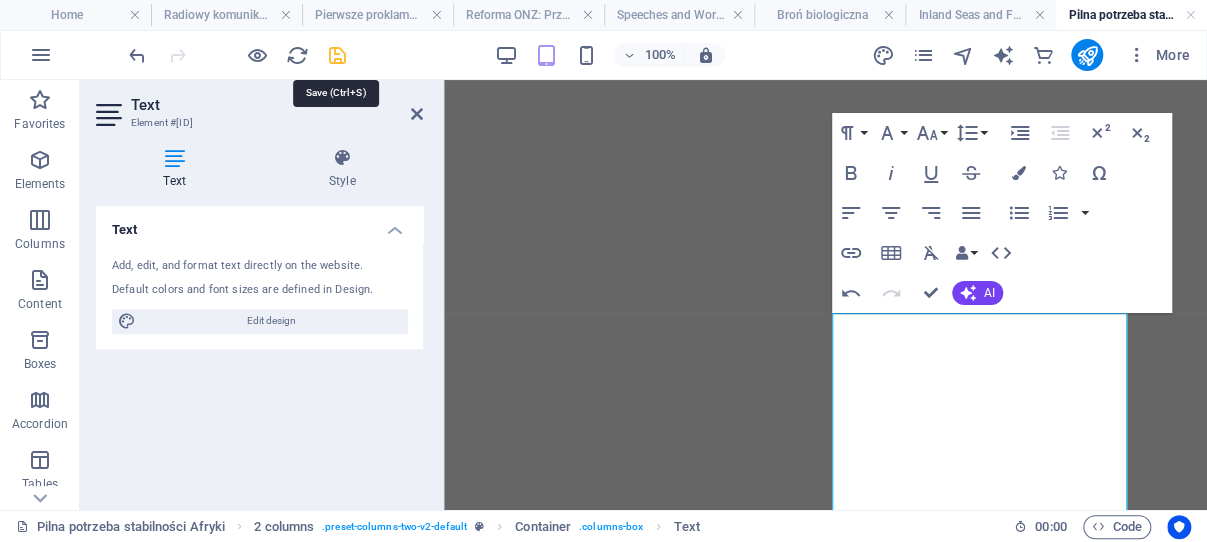 click at bounding box center (337, 55) 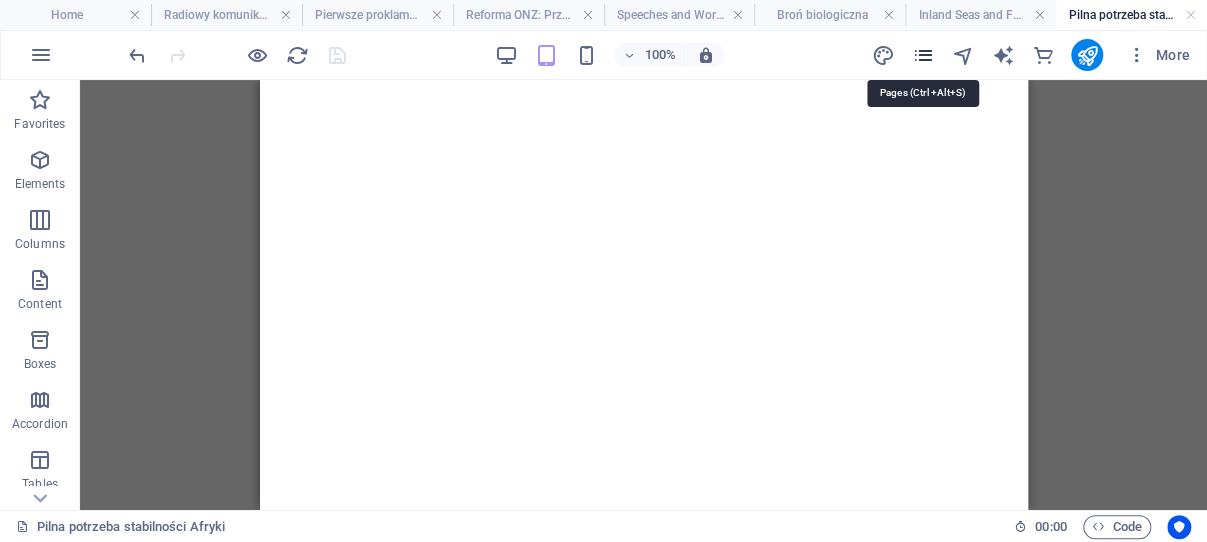 click at bounding box center (922, 55) 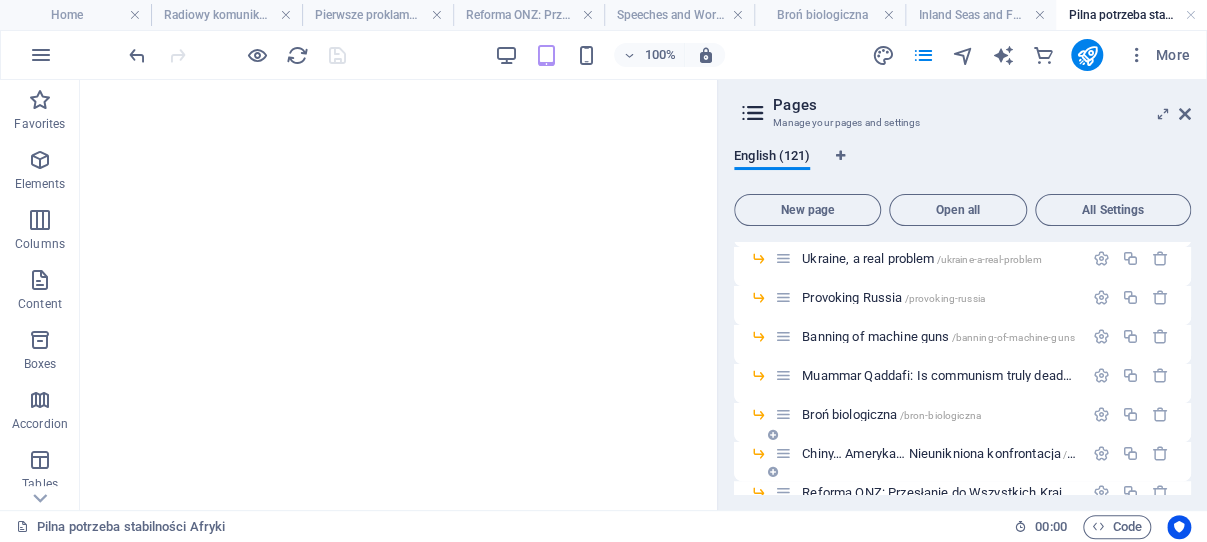 scroll, scrollTop: 286, scrollLeft: 0, axis: vertical 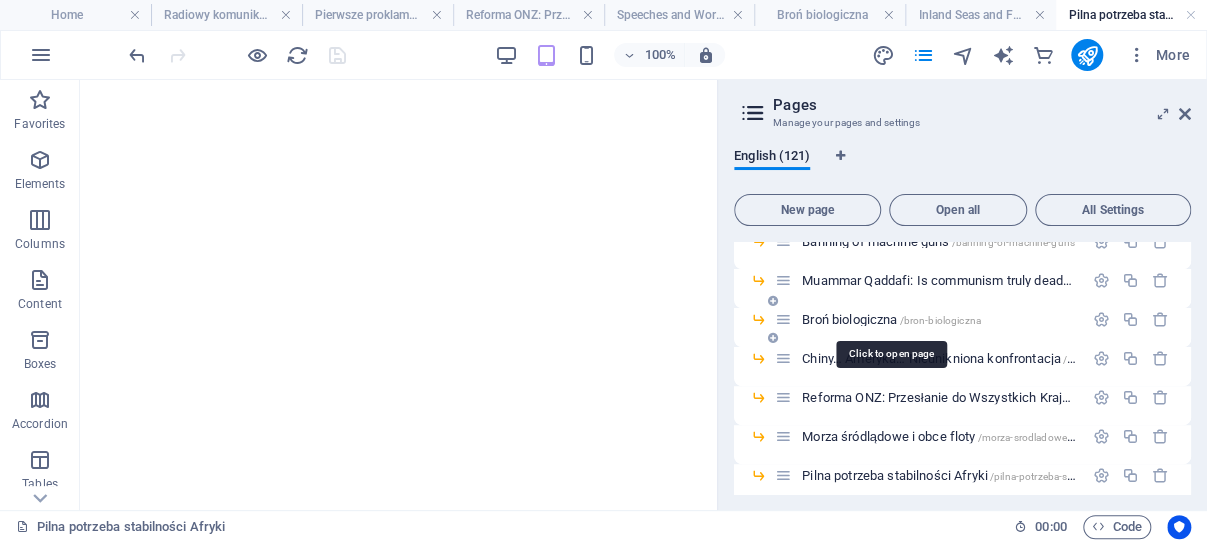 click on "Broń biologiczna /bron-biologiczna" at bounding box center (891, 319) 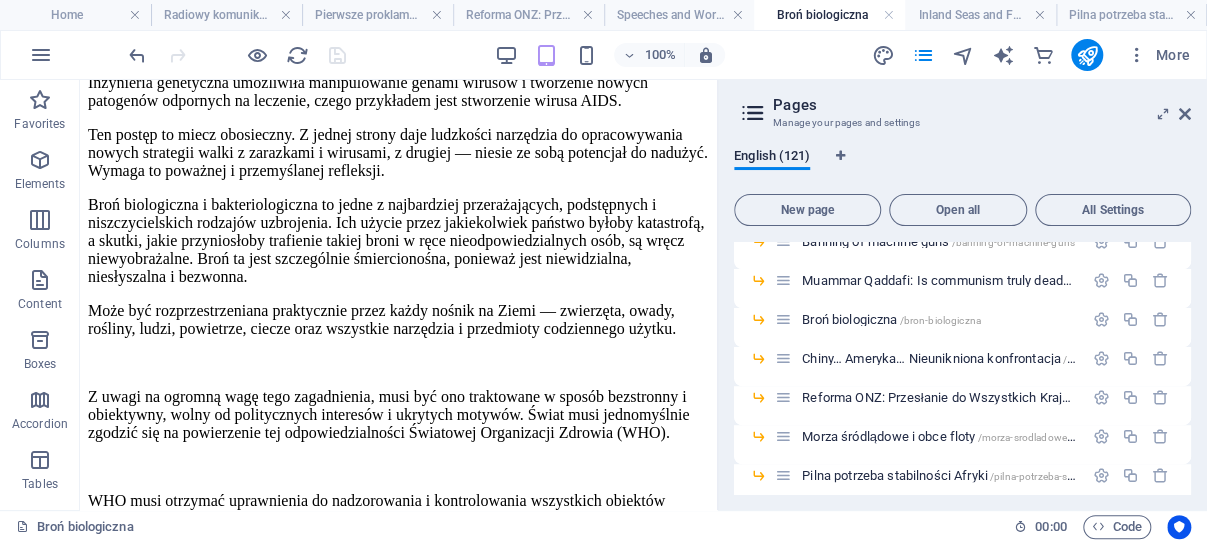 scroll, scrollTop: 1858, scrollLeft: 0, axis: vertical 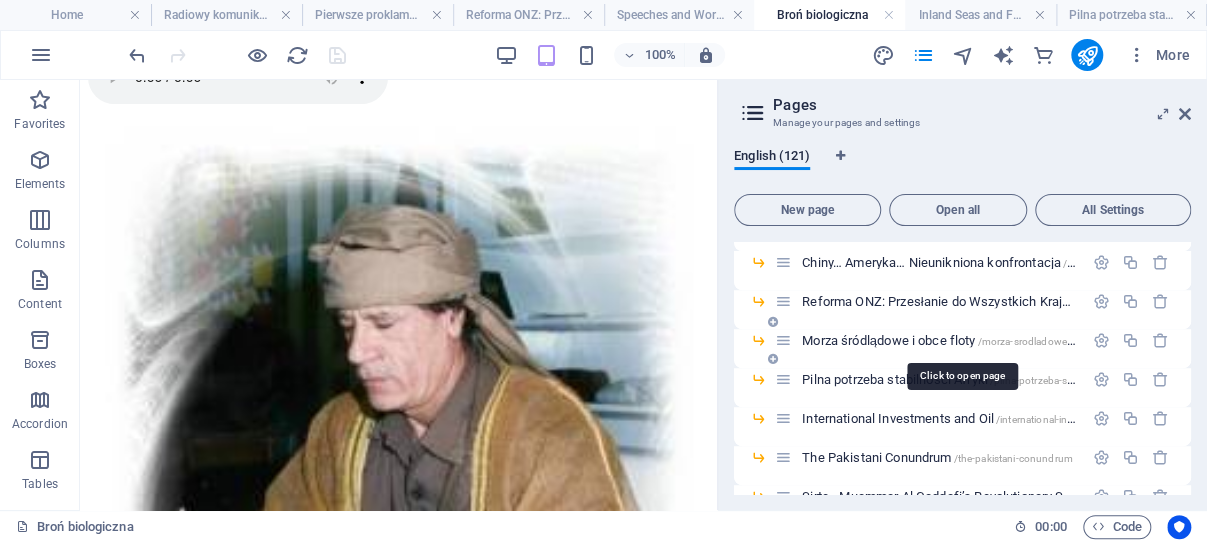 click on "/morza-srodladowe-i-obce-floty" at bounding box center (961, 340) 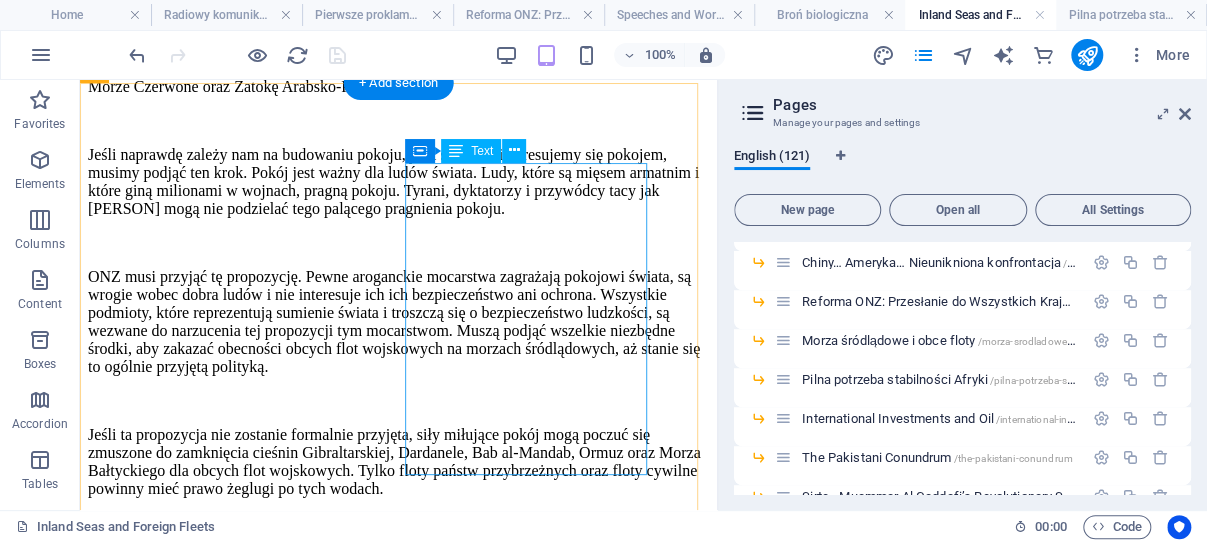 scroll, scrollTop: 2014, scrollLeft: 0, axis: vertical 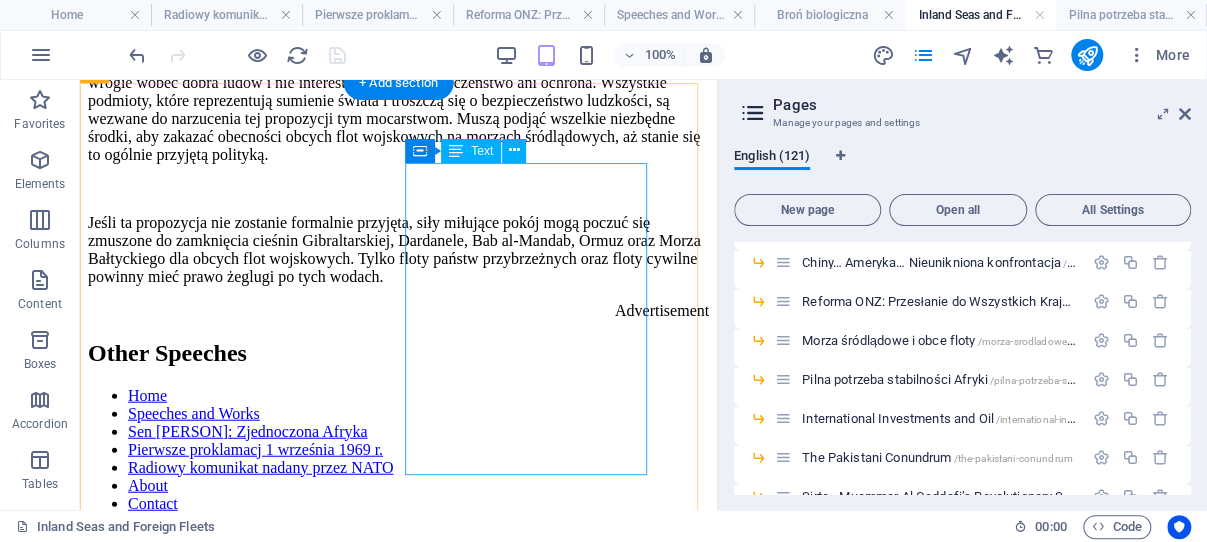 click on "You will discover a comprehensive collection of speeches and initiatives presented by Muammar Al Gaddafi. This extensive compilation offers valuable insights into his political philosophy, leadership style, and the various initiatives he proposed during his time. Explore these significant works to gain a deeper understanding of his impact and contributions." at bounding box center (398, 565) 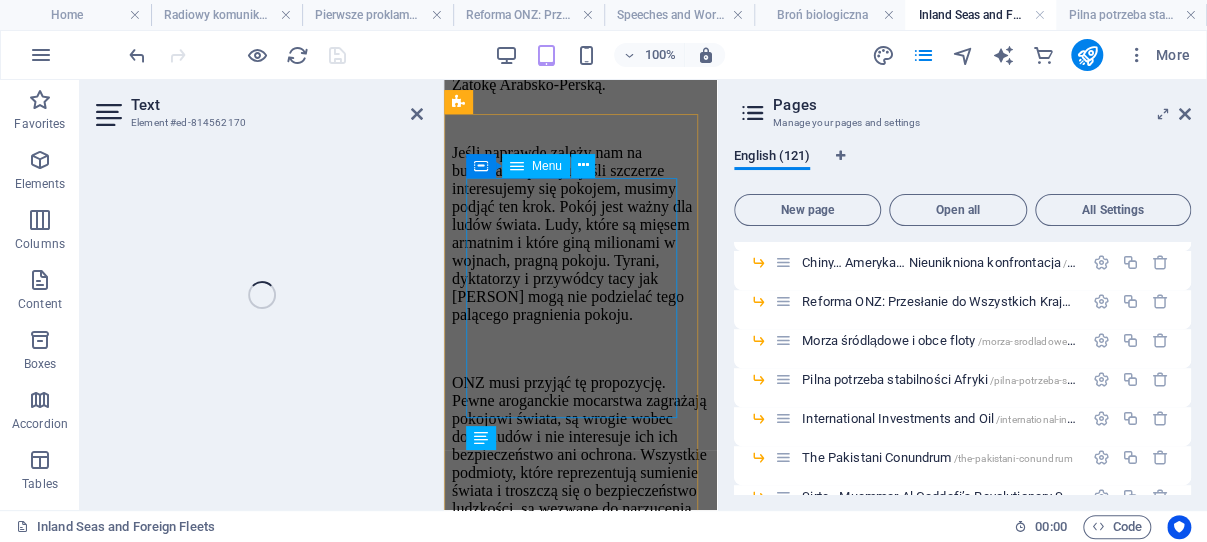scroll, scrollTop: 3334, scrollLeft: 0, axis: vertical 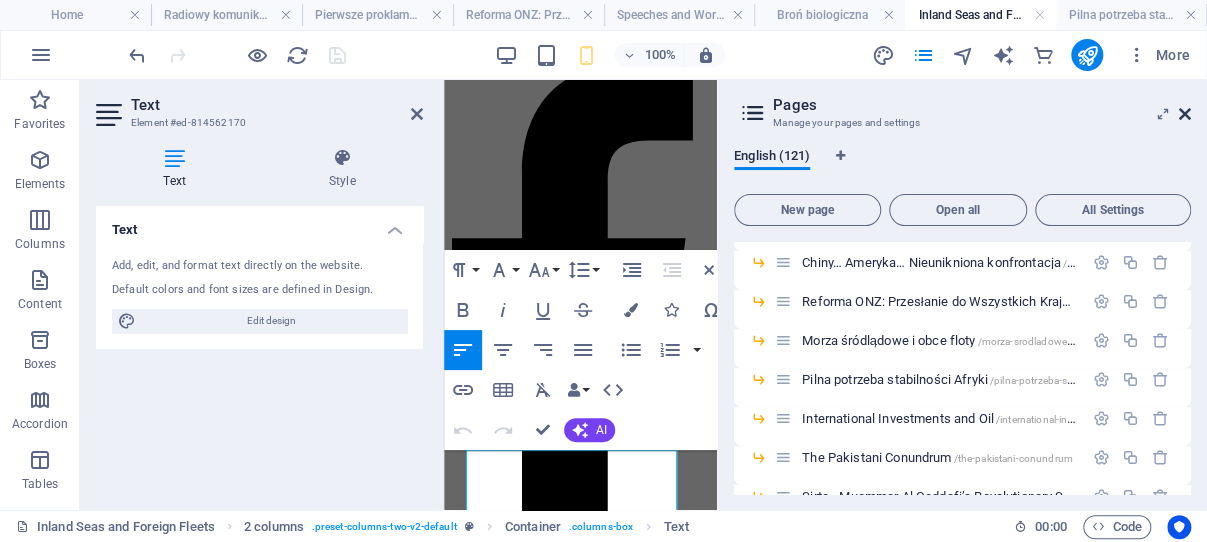 click at bounding box center [1185, 114] 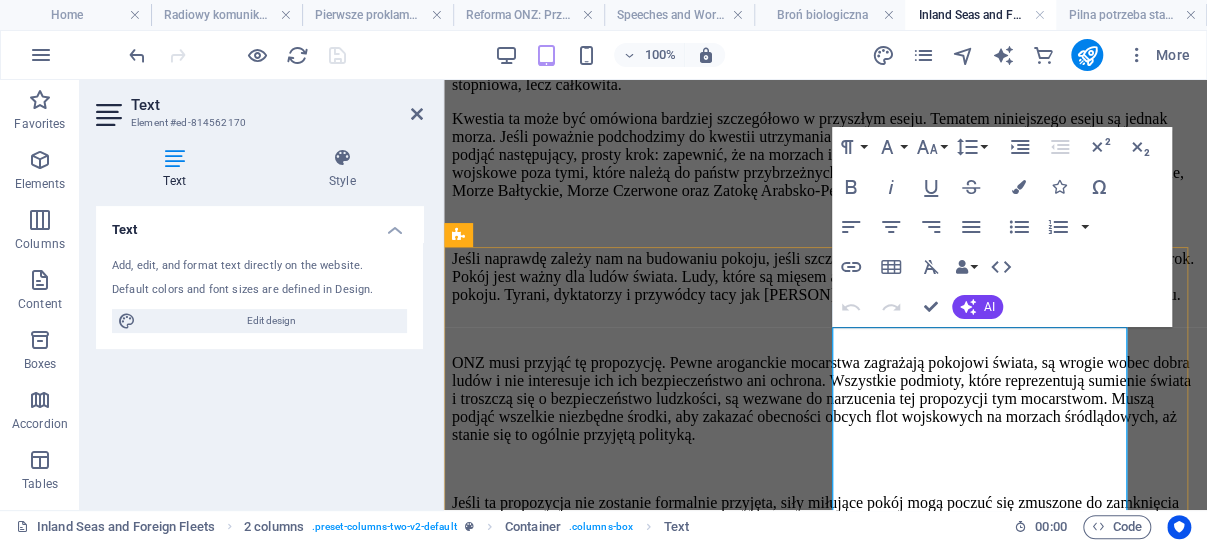 scroll, scrollTop: 1812, scrollLeft: 0, axis: vertical 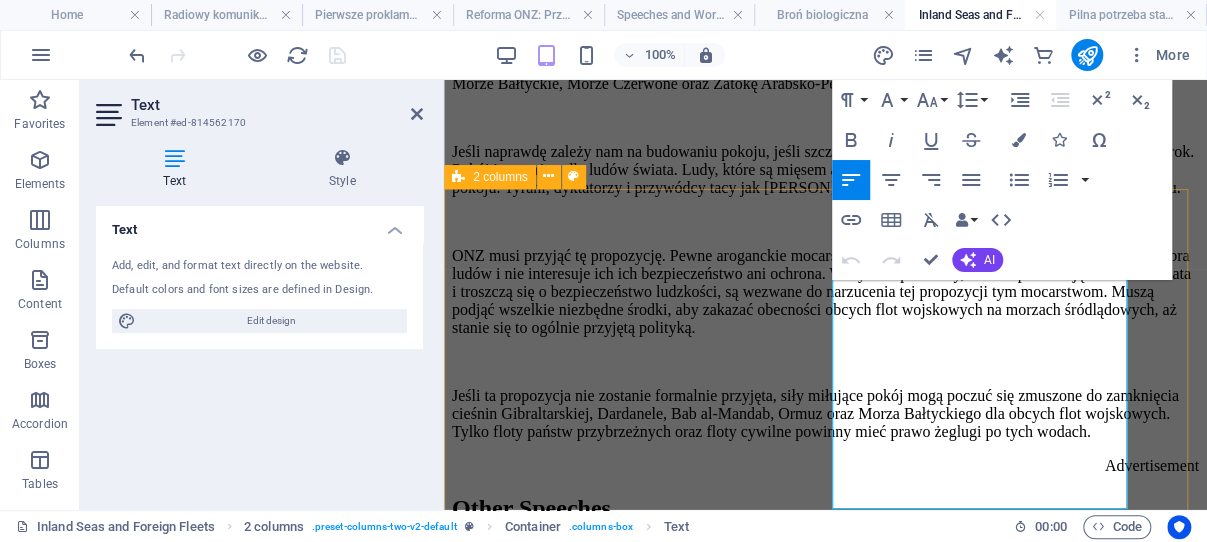drag, startPoint x: 1029, startPoint y: 489, endPoint x: 828, endPoint y: 279, distance: 290.69055 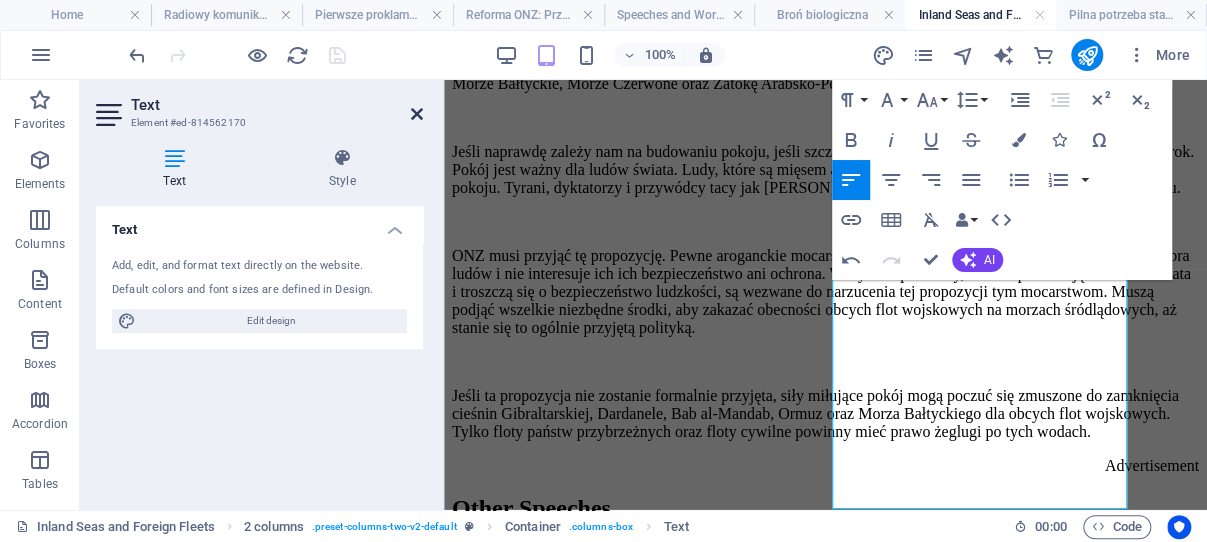 click at bounding box center (417, 114) 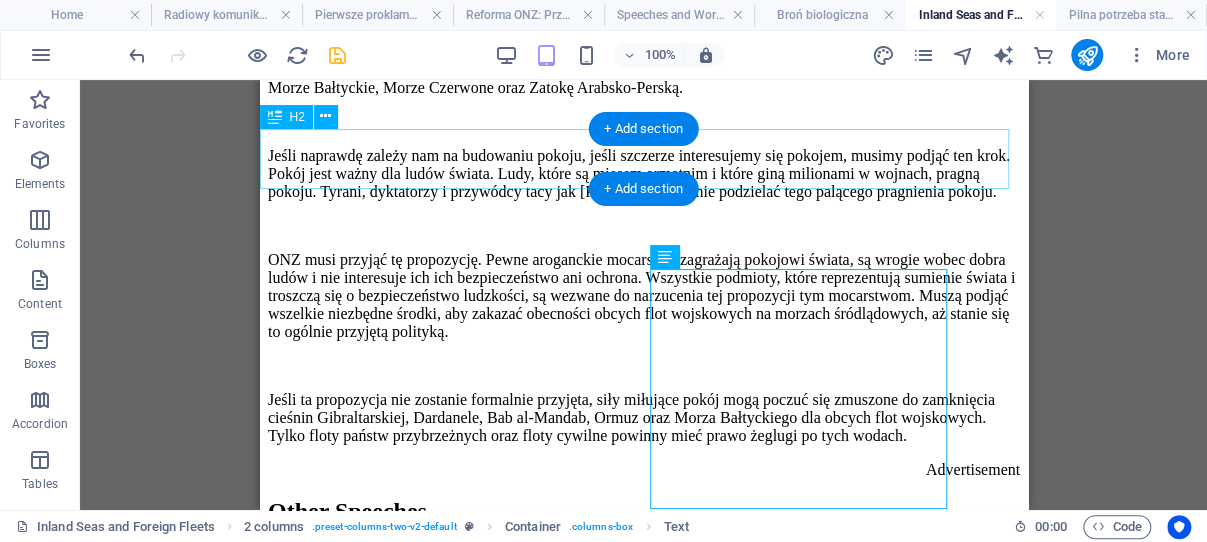 click on "Other Speeches" at bounding box center [643, 511] 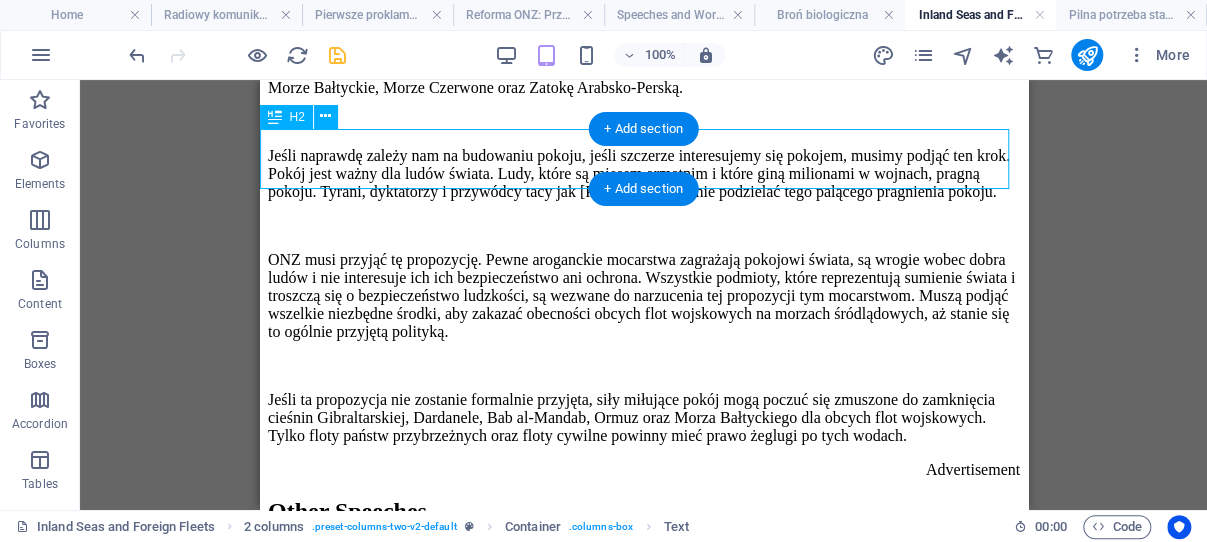 click on "Other Speeches" at bounding box center [643, 511] 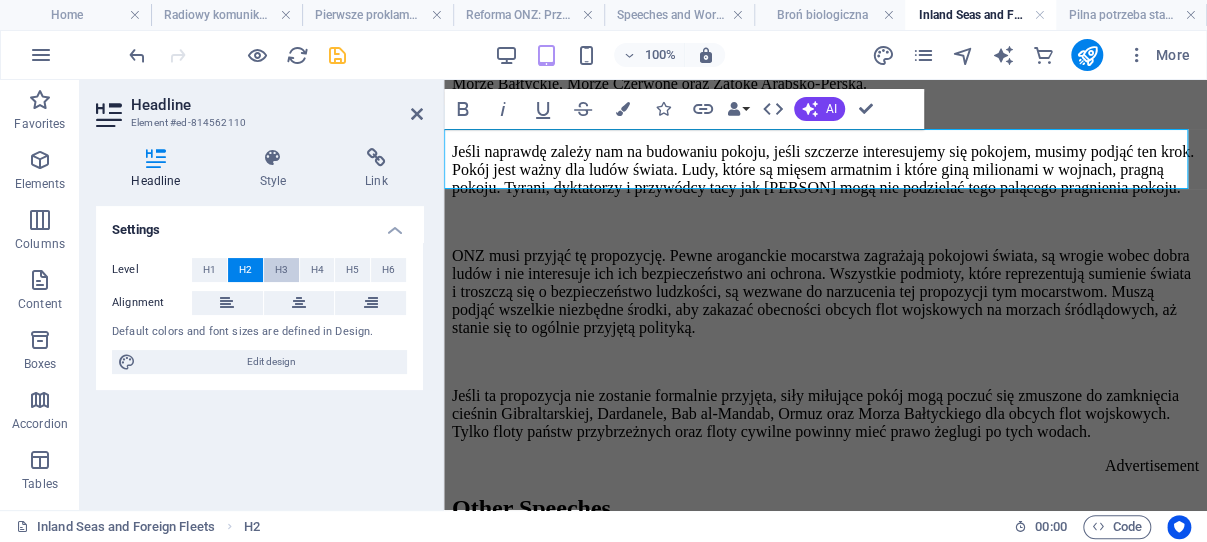 click on "H3" at bounding box center [281, 270] 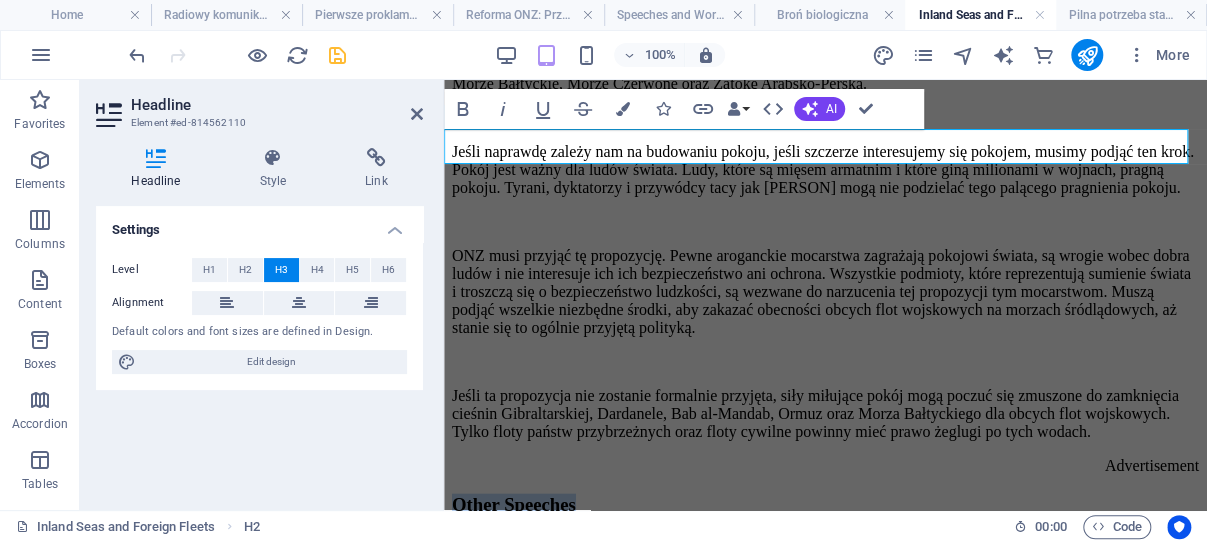 drag, startPoint x: 920, startPoint y: 145, endPoint x: 722, endPoint y: 148, distance: 198.02272 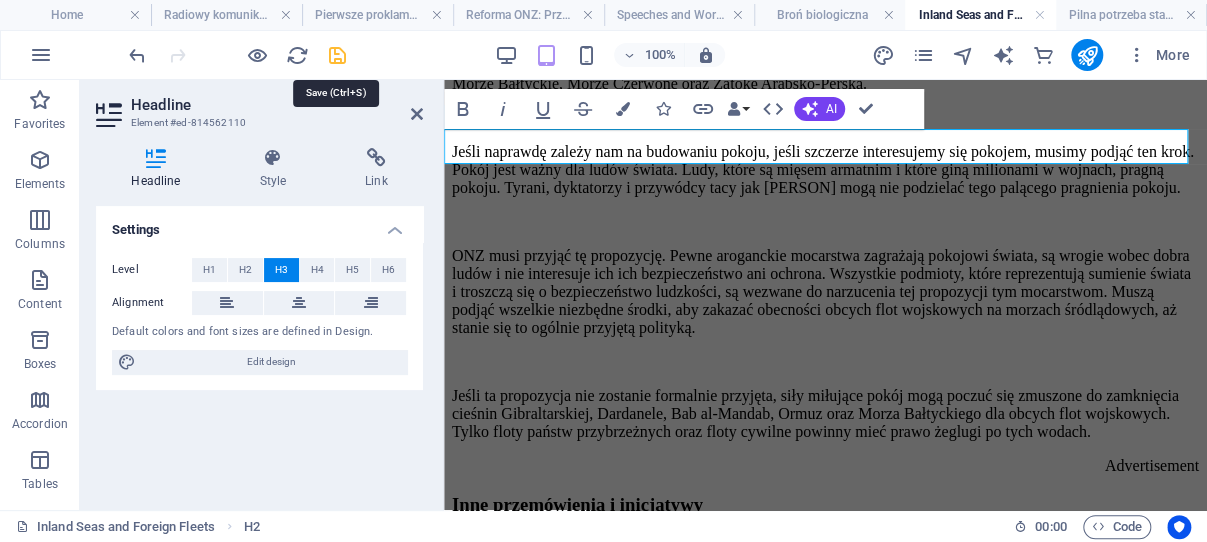 drag, startPoint x: 335, startPoint y: 53, endPoint x: 33, endPoint y: 36, distance: 302.4781 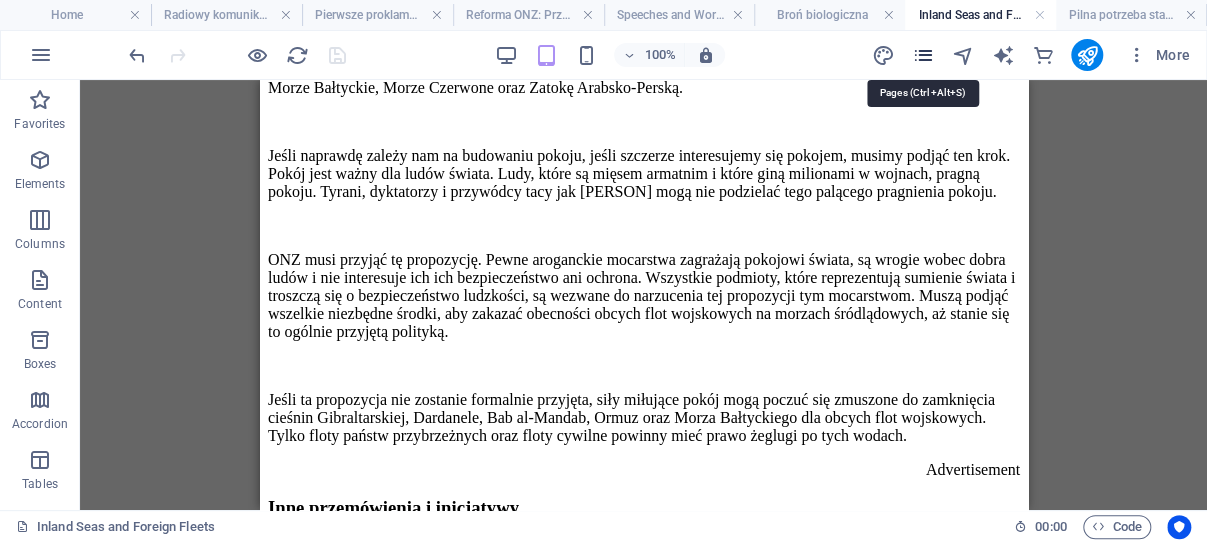 click at bounding box center (922, 55) 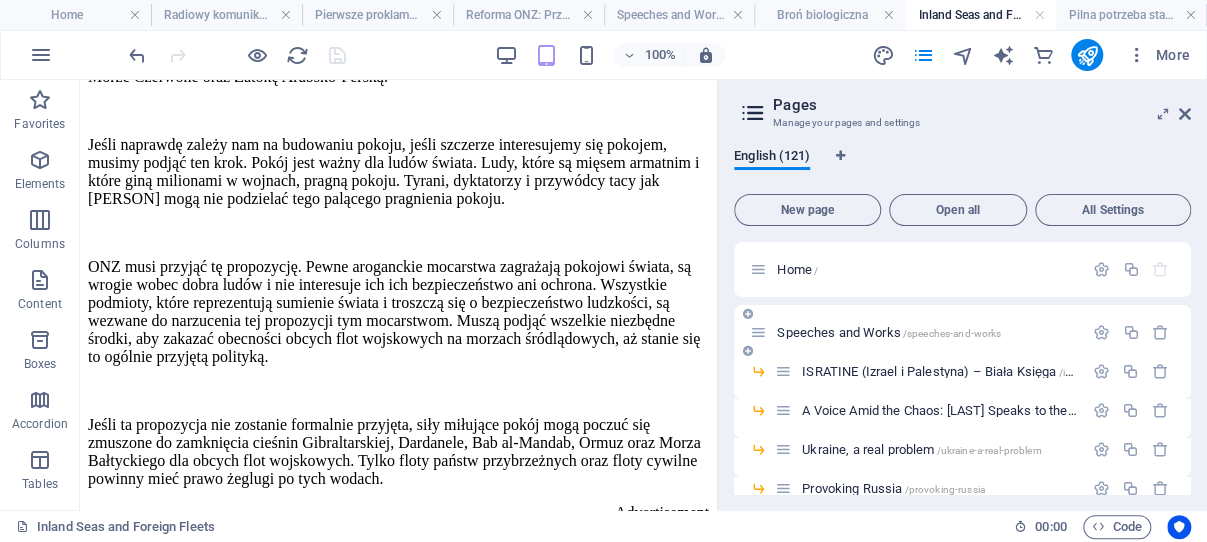 scroll, scrollTop: 1908, scrollLeft: 0, axis: vertical 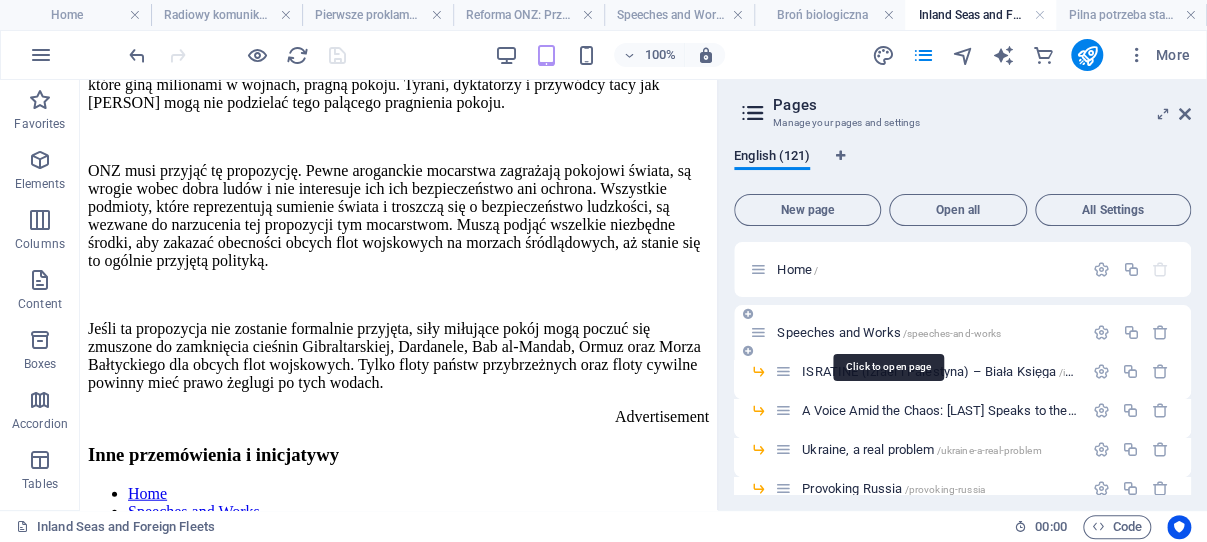 click on "Speeches and Works /speeches-and-works" at bounding box center [889, 332] 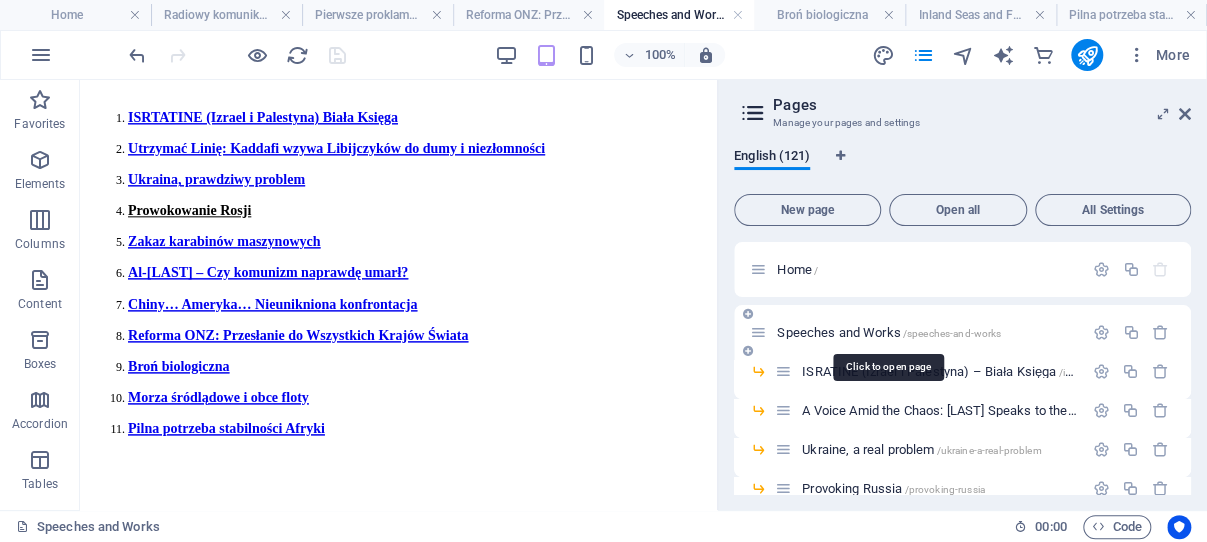 scroll, scrollTop: 979, scrollLeft: 0, axis: vertical 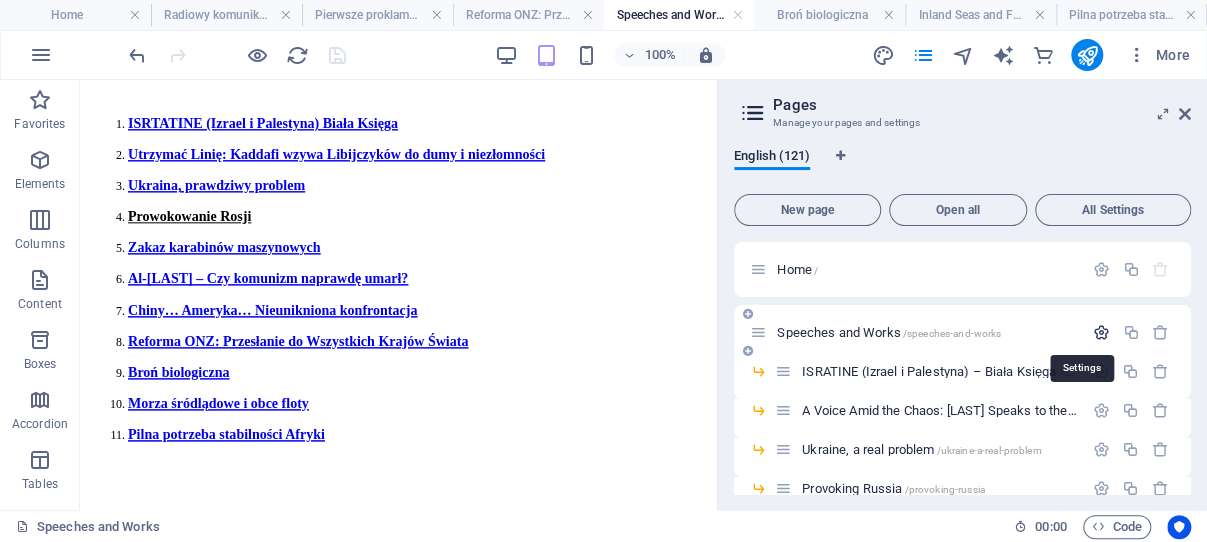 click at bounding box center (1101, 332) 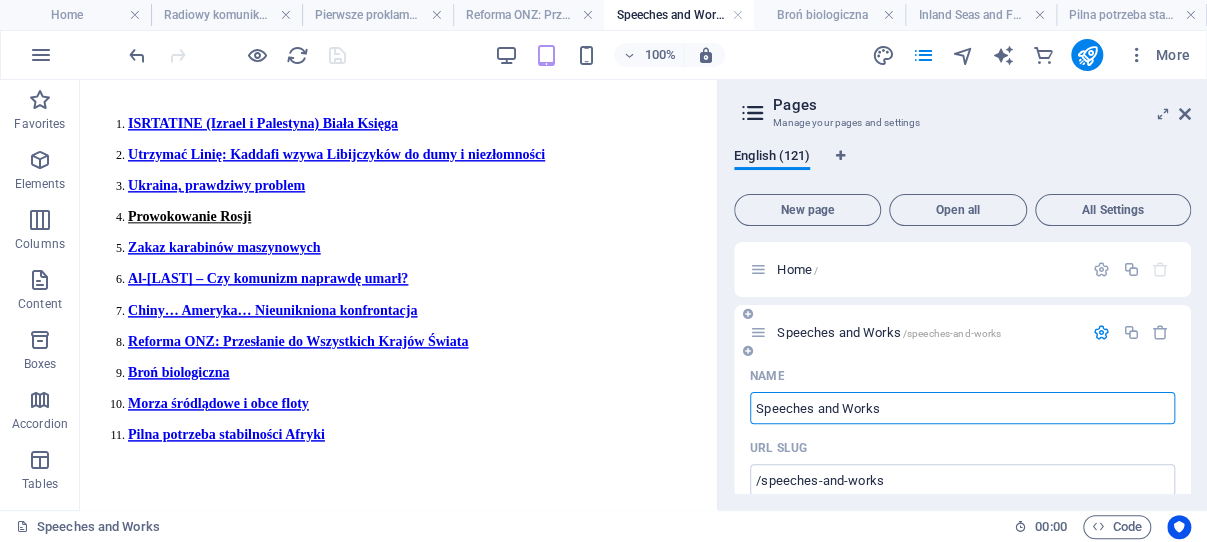 drag, startPoint x: 887, startPoint y: 401, endPoint x: 748, endPoint y: 409, distance: 139.23003 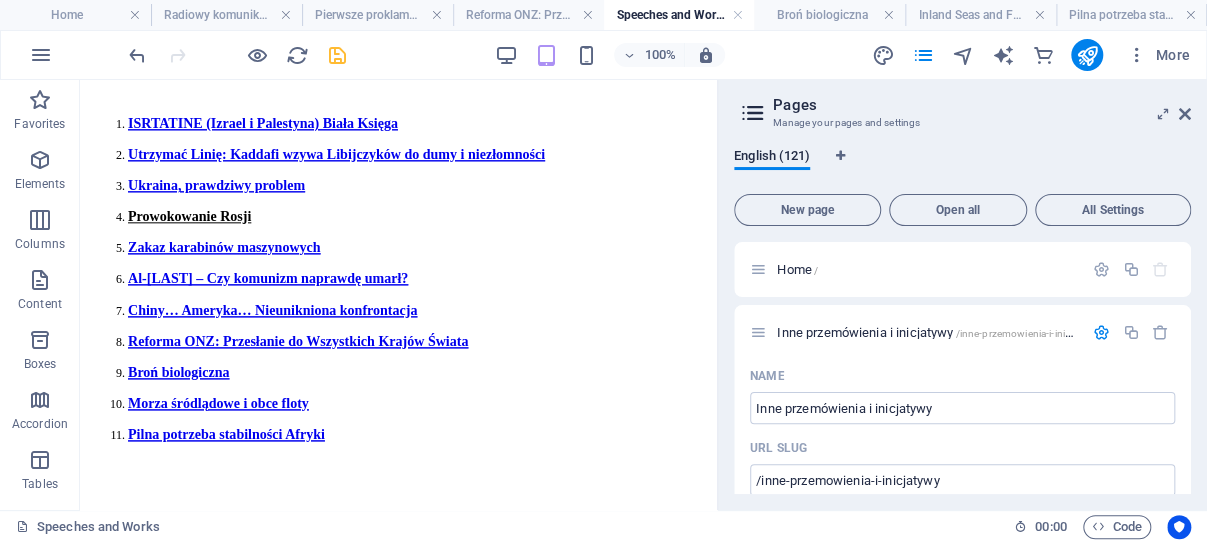 drag, startPoint x: 337, startPoint y: 53, endPoint x: 418, endPoint y: 161, distance: 135 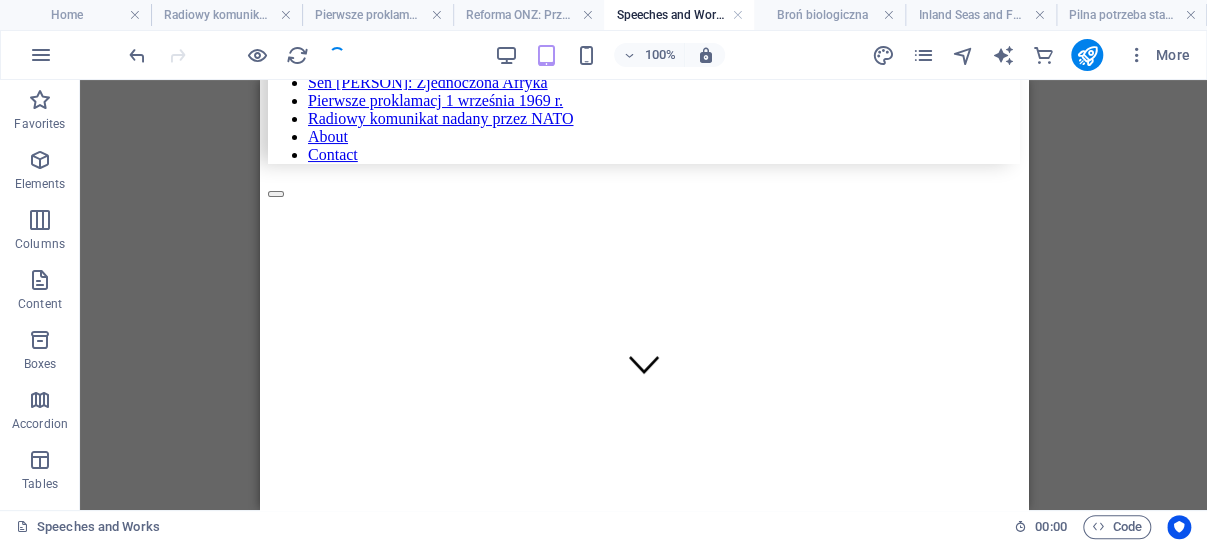 scroll, scrollTop: 82, scrollLeft: 0, axis: vertical 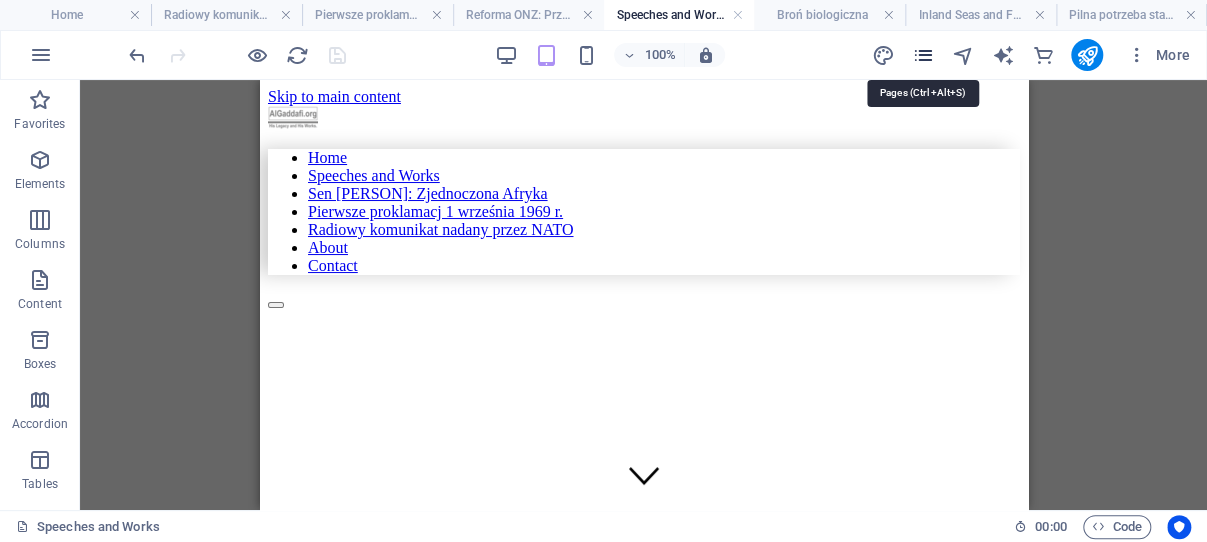drag, startPoint x: 925, startPoint y: 52, endPoint x: 620, endPoint y: 270, distance: 374.89865 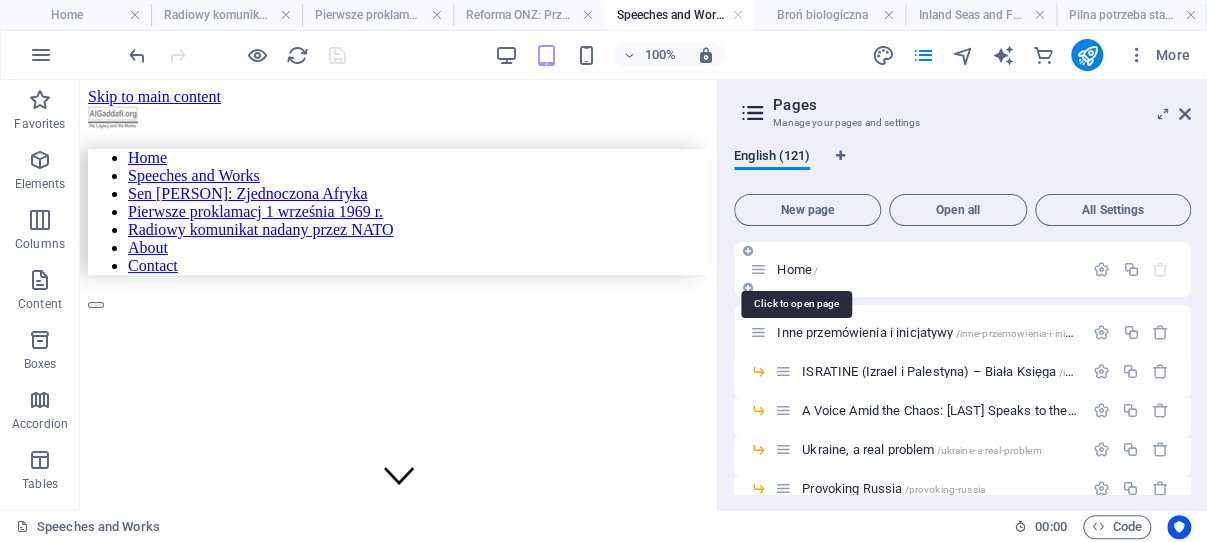 click on "Home /" at bounding box center [797, 269] 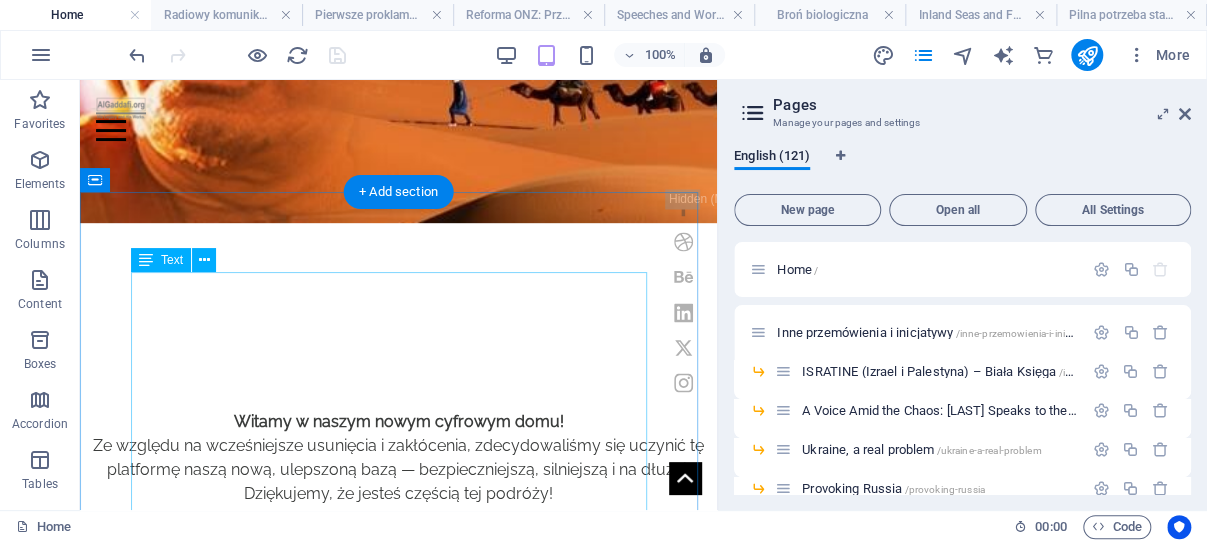 scroll, scrollTop: 530, scrollLeft: 0, axis: vertical 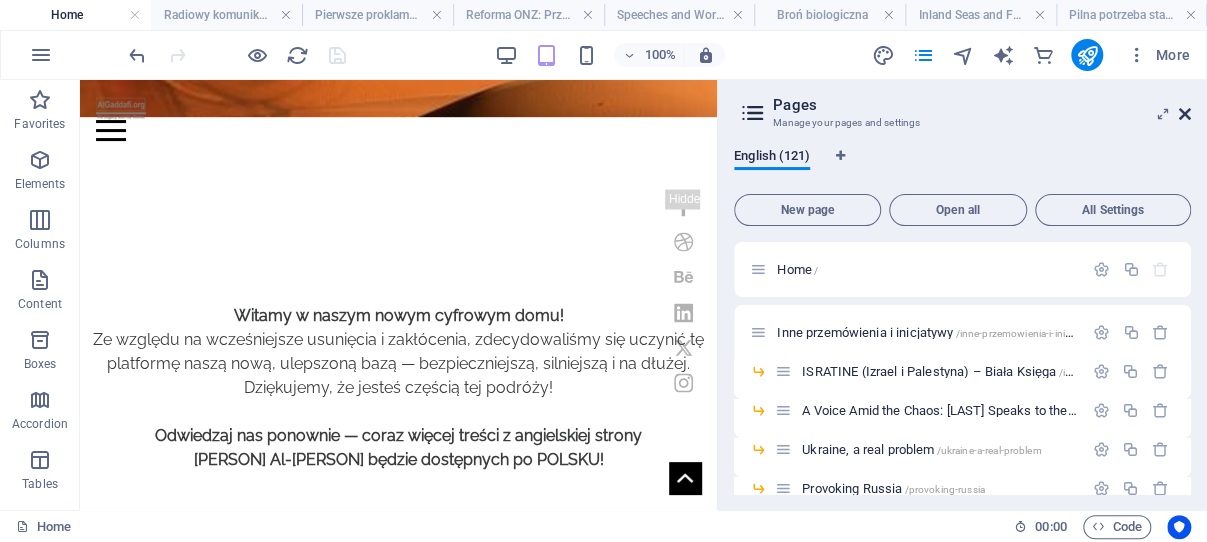 drag, startPoint x: 1184, startPoint y: 112, endPoint x: 487, endPoint y: 112, distance: 697 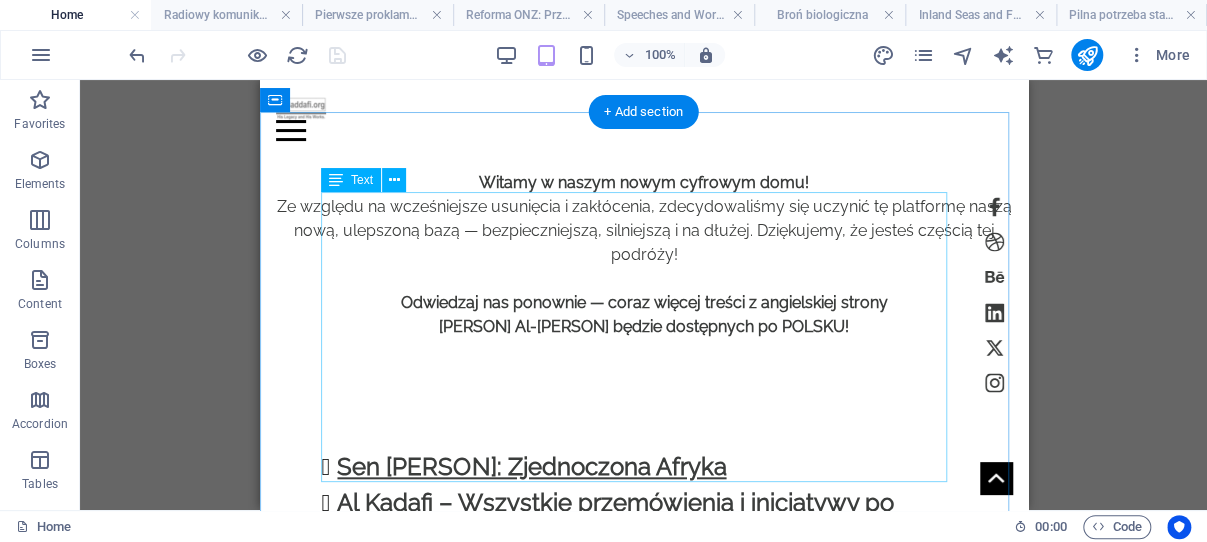 scroll, scrollTop: 727, scrollLeft: 0, axis: vertical 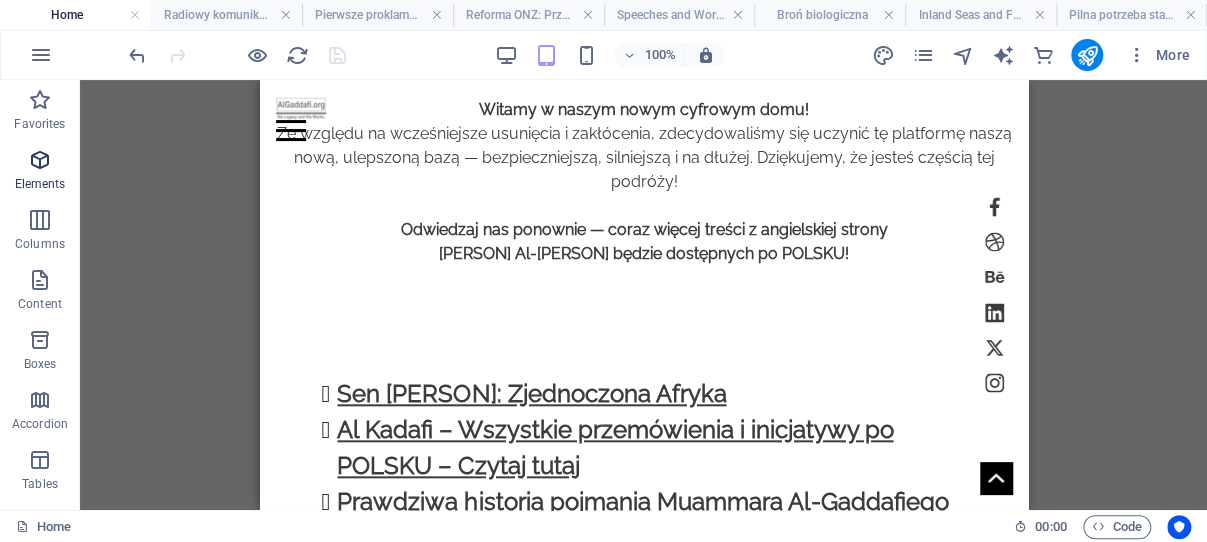 click at bounding box center [40, 160] 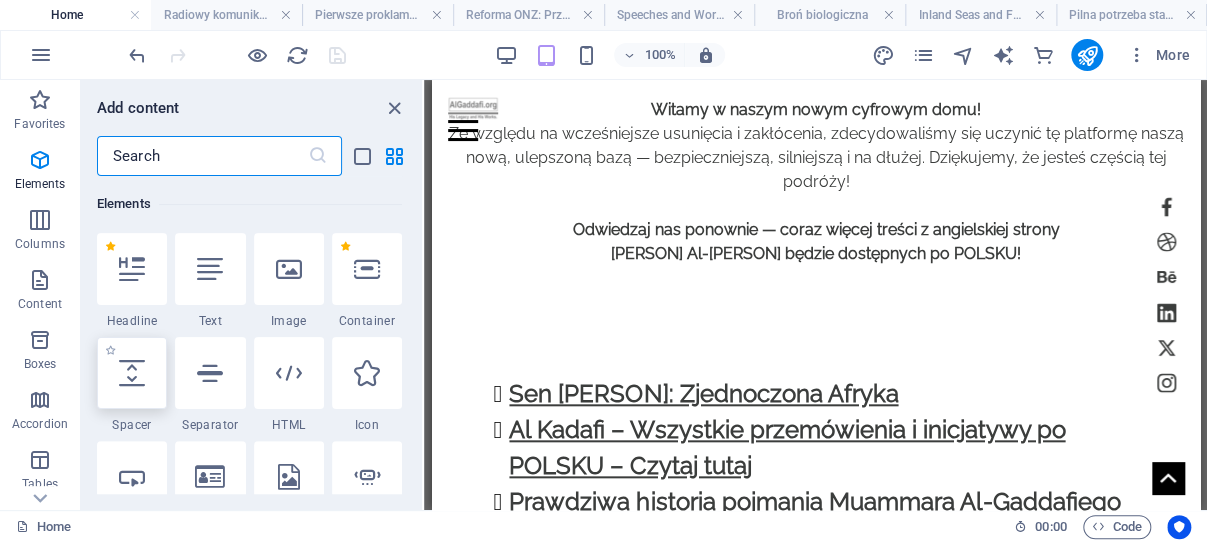 scroll, scrollTop: 213, scrollLeft: 0, axis: vertical 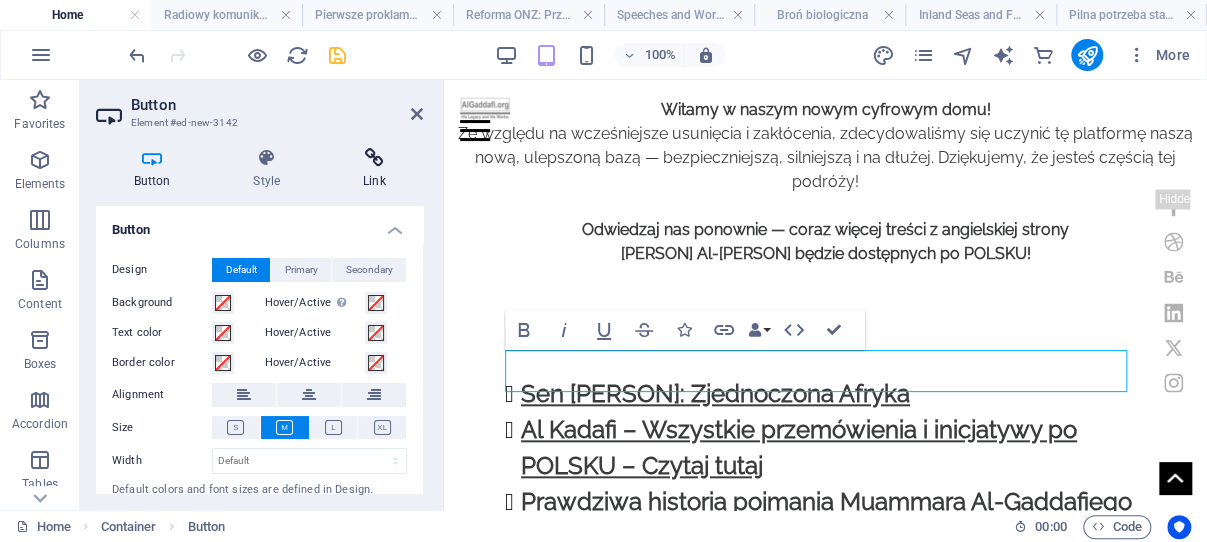 click at bounding box center [374, 158] 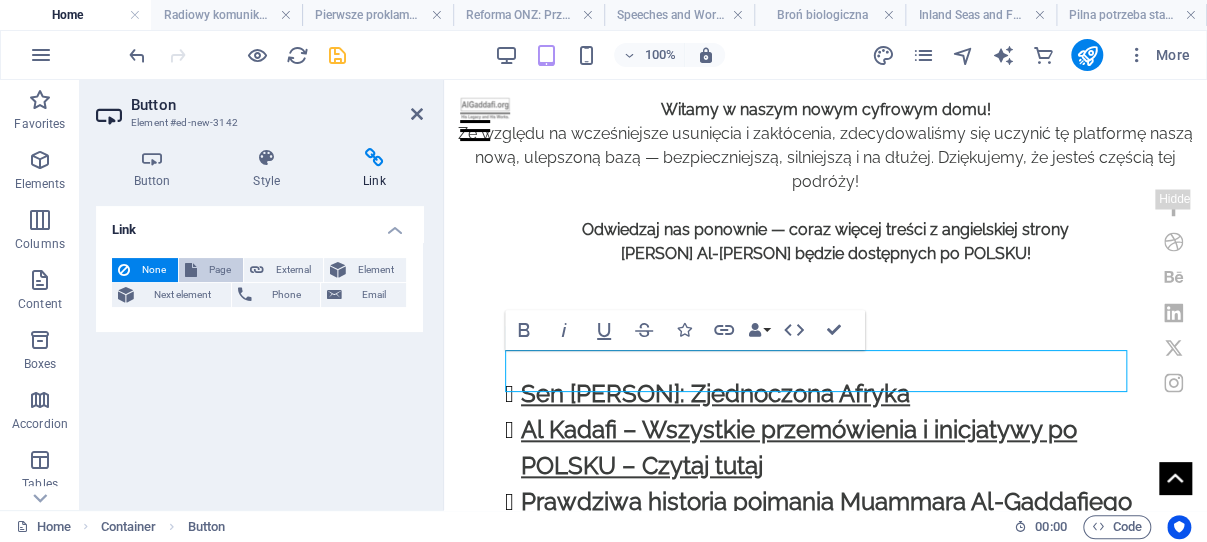 click on "Page" at bounding box center (220, 270) 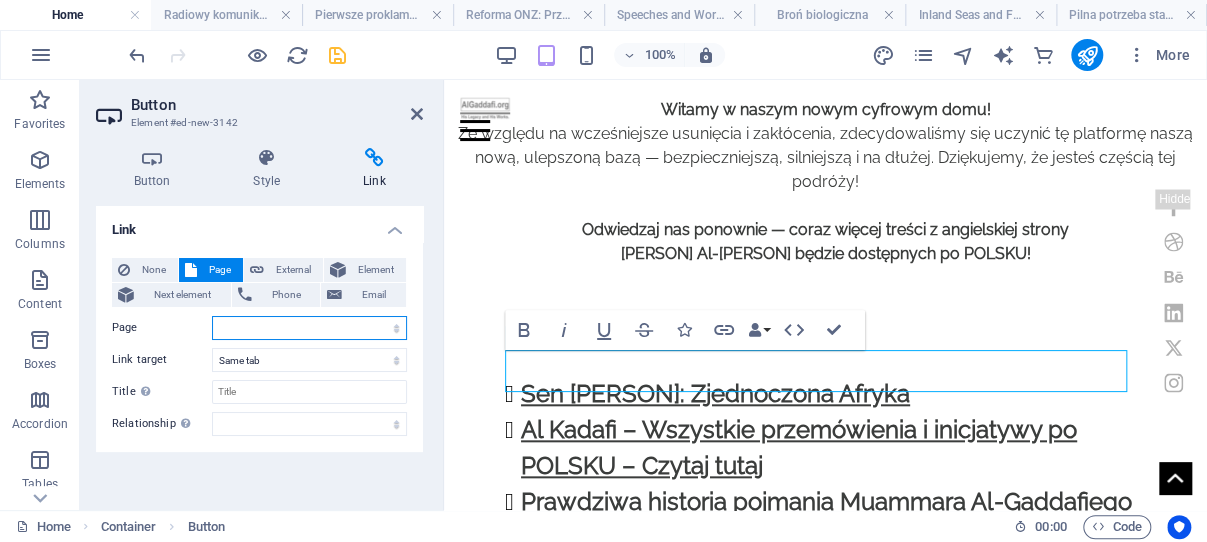 click on "Home Inne przemówienia i inicjatywy -- ISRATINE (Izrael i Palestyna) – Biała Księga -- A Voice Amid the Chaos: [LAST] Speaks to the Nation, [DATE] -- Ukraine, a real problem -- Provoking Russia -- Banning of machine guns -- [LAST]: Is communism truly dead? -- Broń biologiczna -- Chiny… Ameryka… Nieunikniona konfrontacja -- Reforma ONZ: Przesłanie do Wszystkich Krajów Świata -- Morza śródlądowe i obce floty -- Pilna potrzeba stabilności Afryki -- International Investments and Oil -- The Pakistani Conundrum -- Sirte - [LAST]’s Revolutionary Speech, [DATE] -- Declaration on the Establishment of the Authority of the People -- Leader salutes the courage of the Libyan people -- Green and Alternative Movements may become a part of the New World Order -- Supreme Council and Judicial Bodies -- Col. [LAST] Speaks About Africa -- [LAST] Speaks Out - interview [DATE] -- Exposing CIA role in Creating &amp; Spreading AIDS Escape To Hell - Book" at bounding box center (309, 328) 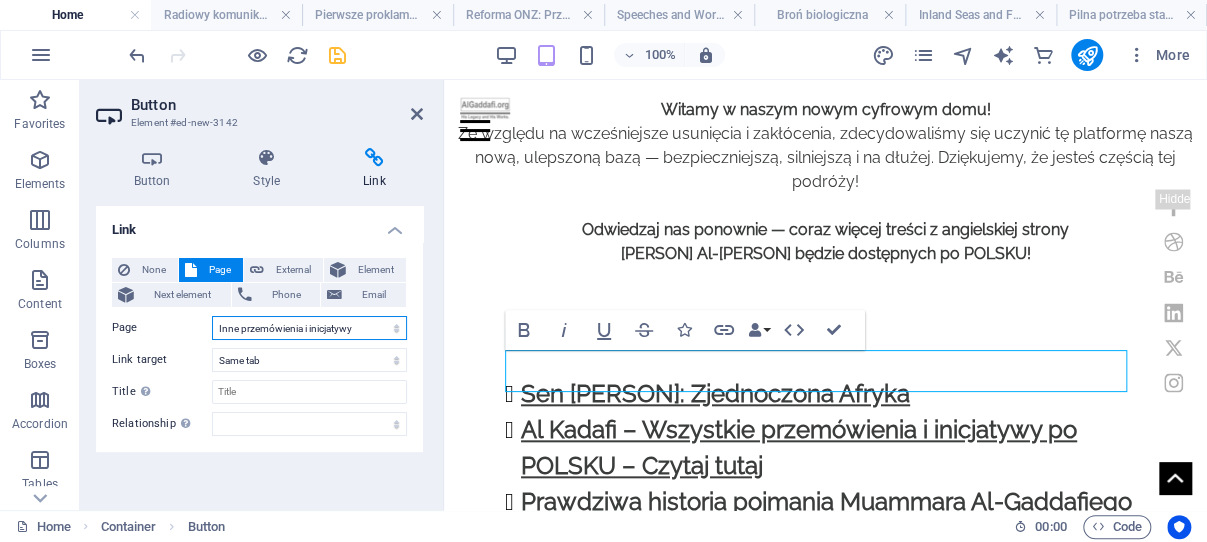 click on "Inne przemówienia i inicjatywy" at bounding box center [0, 0] 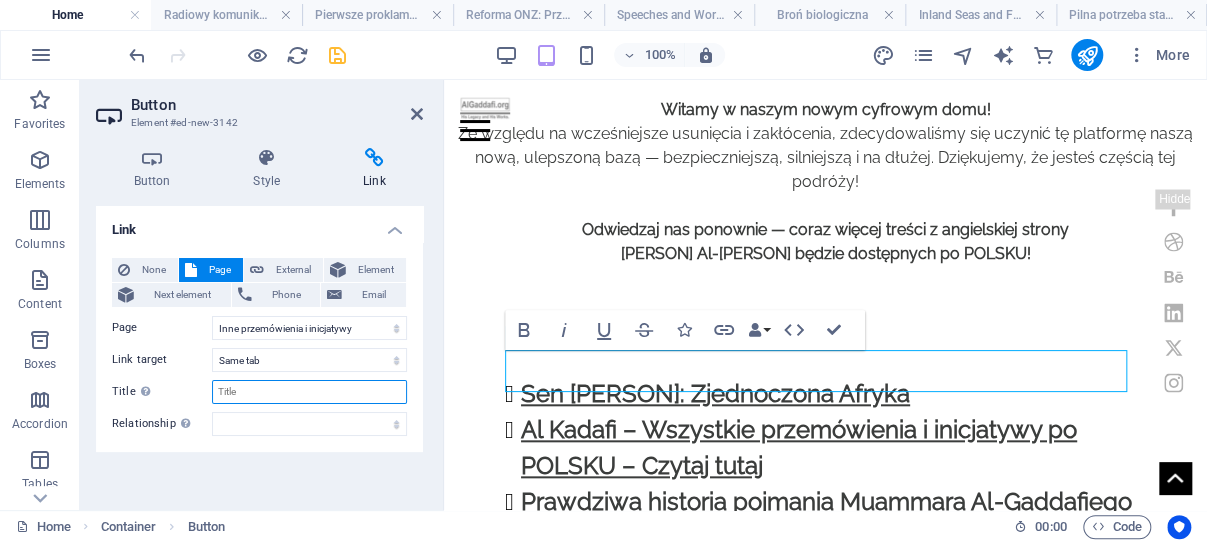 click on "Title Additional link description, should not be the same as the link text. The title is most often shown as a tooltip text when the mouse moves over the element. Leave empty if uncertain." at bounding box center (309, 392) 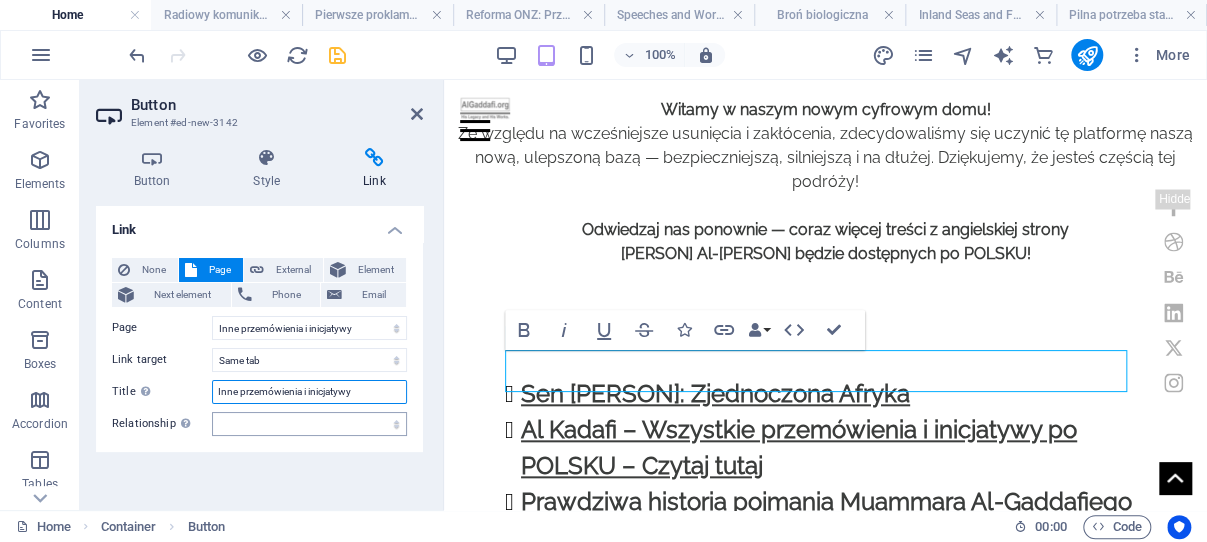 type on "Inne przemówienia i inicjatywy" 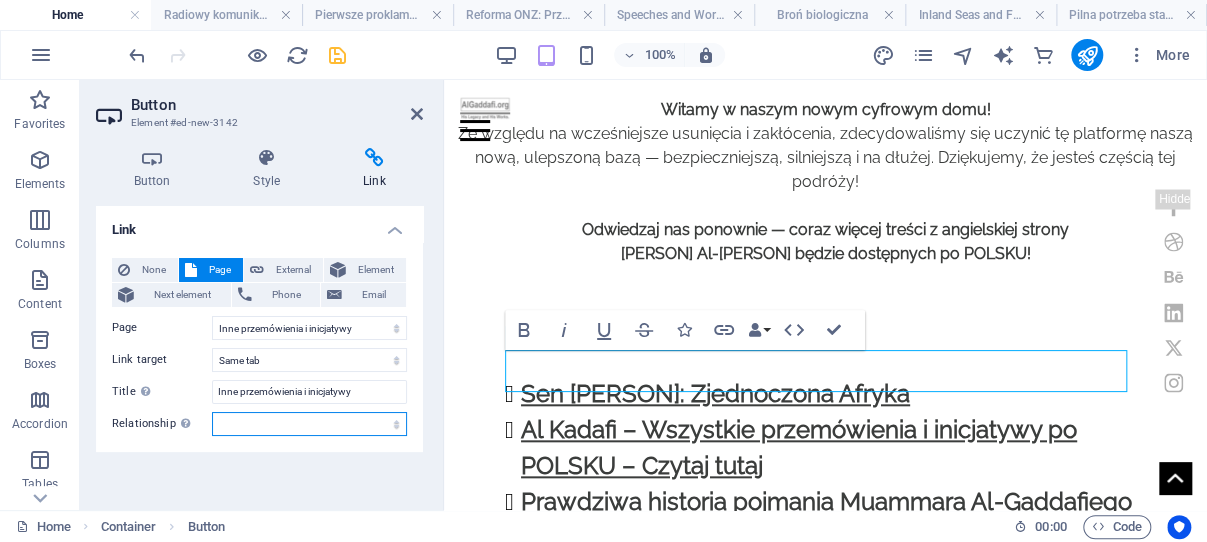 click on "alternate author bookmark external help license next nofollow noreferrer noopener prev search tag" at bounding box center [309, 424] 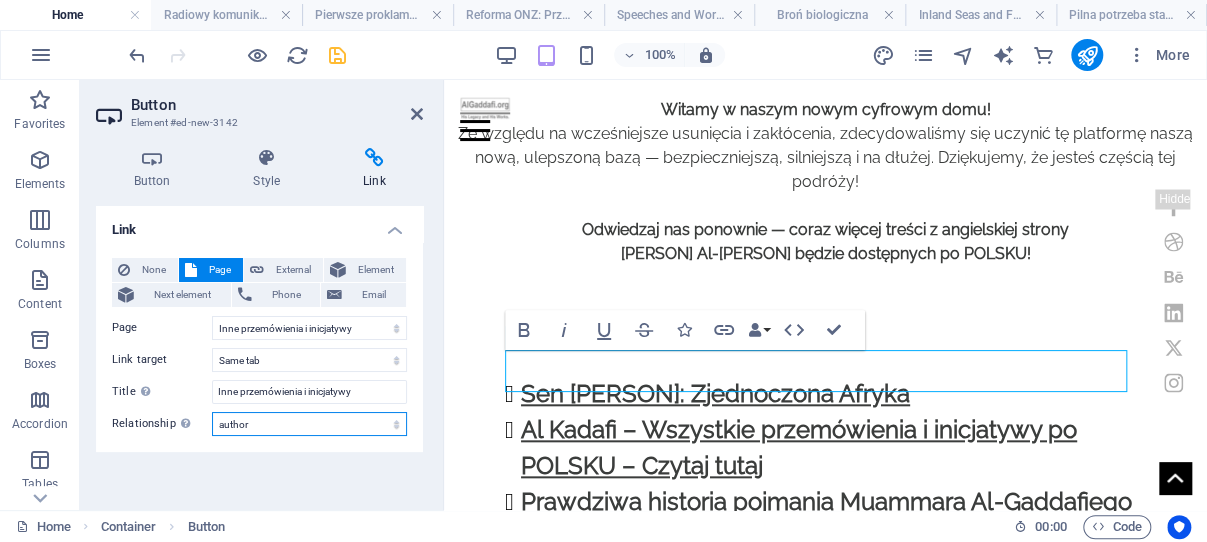 click on "author" at bounding box center [0, 0] 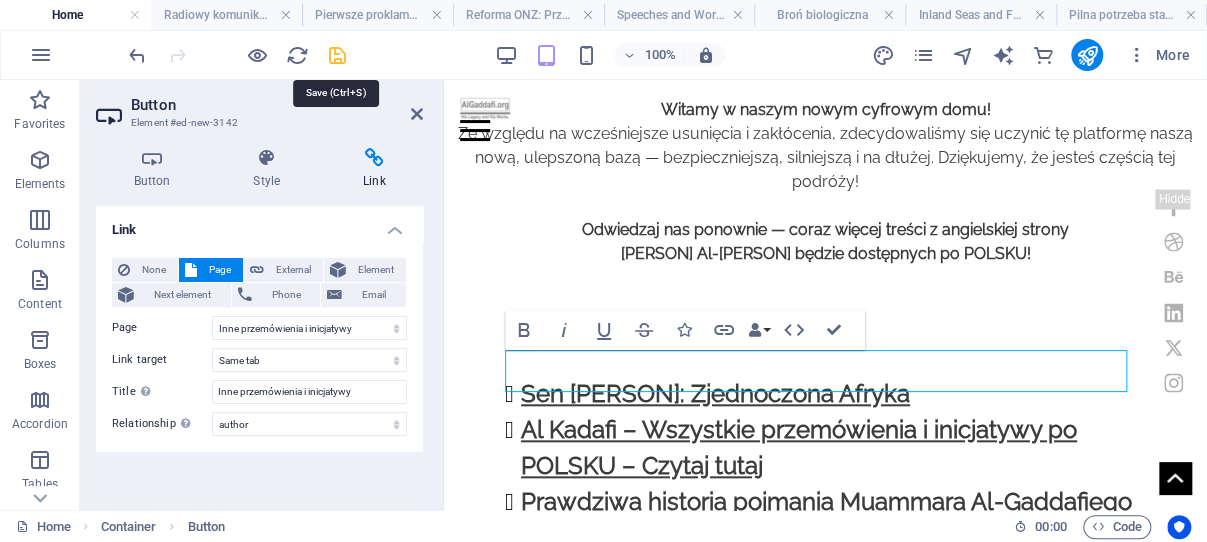 drag, startPoint x: 337, startPoint y: 49, endPoint x: 265, endPoint y: 116, distance: 98.35141 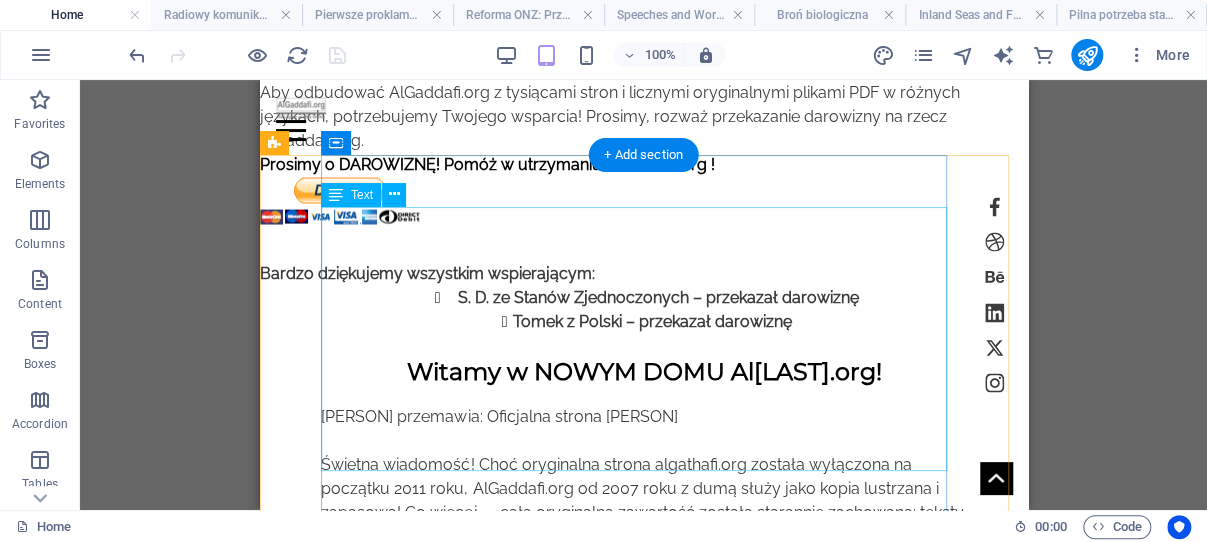 scroll, scrollTop: 1575, scrollLeft: 0, axis: vertical 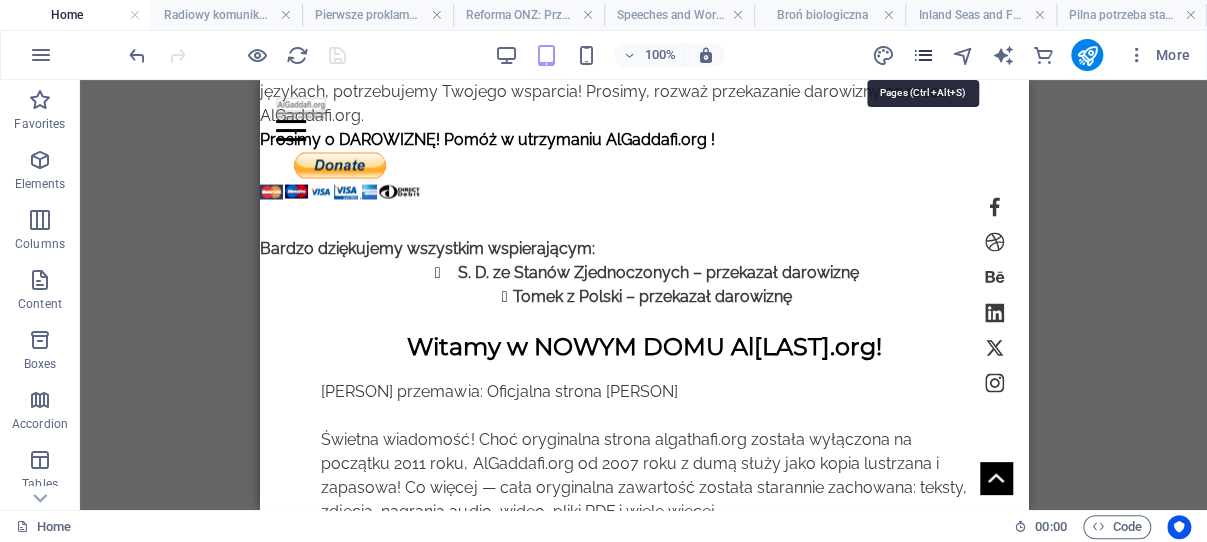 click at bounding box center (922, 55) 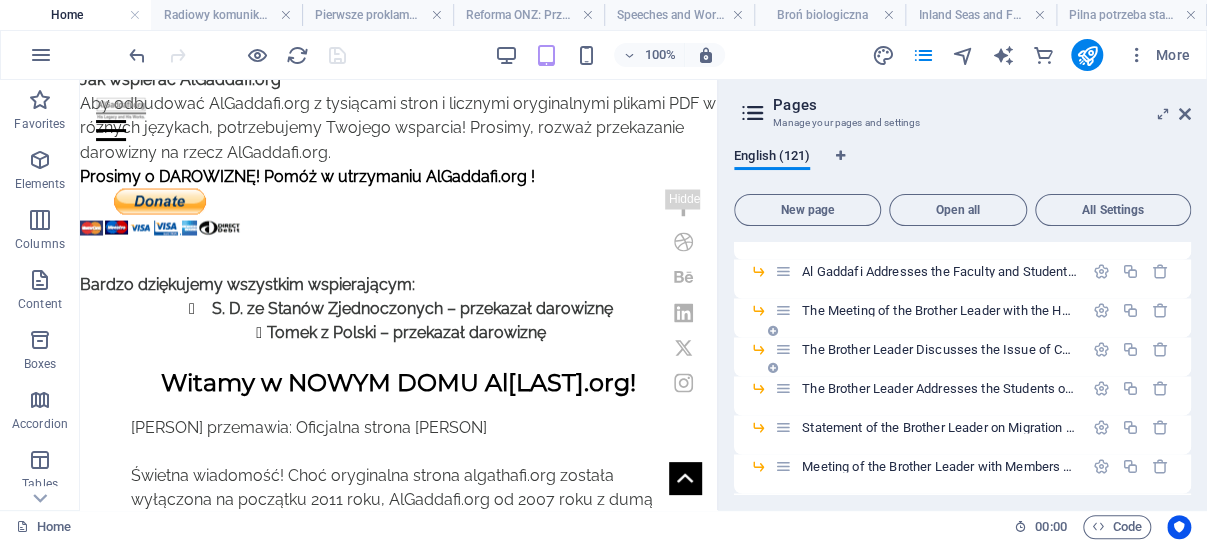 scroll, scrollTop: 1526, scrollLeft: 0, axis: vertical 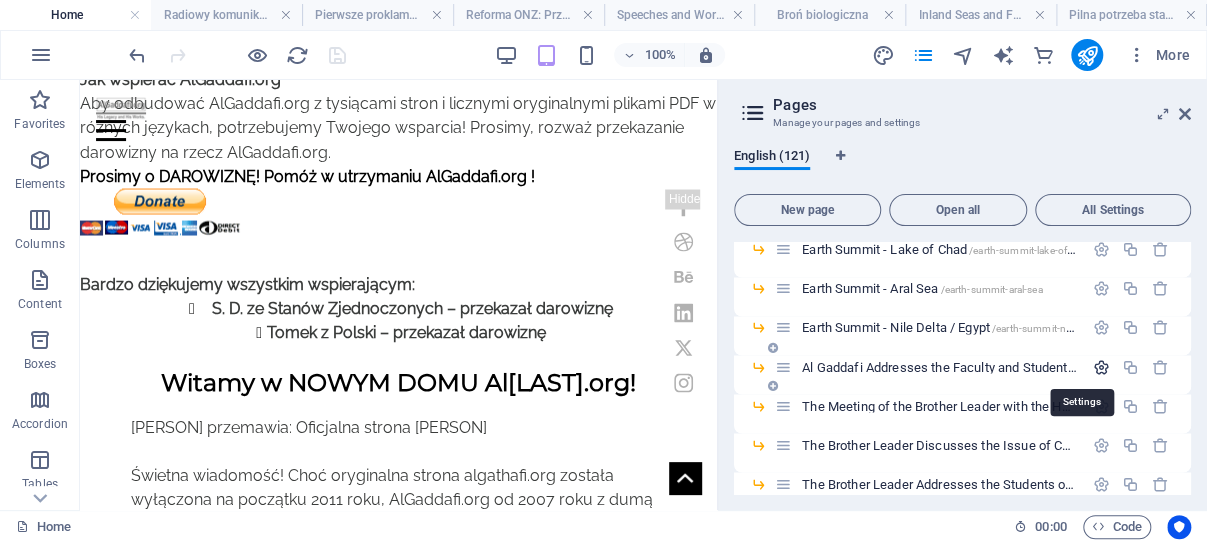 click at bounding box center [1101, 366] 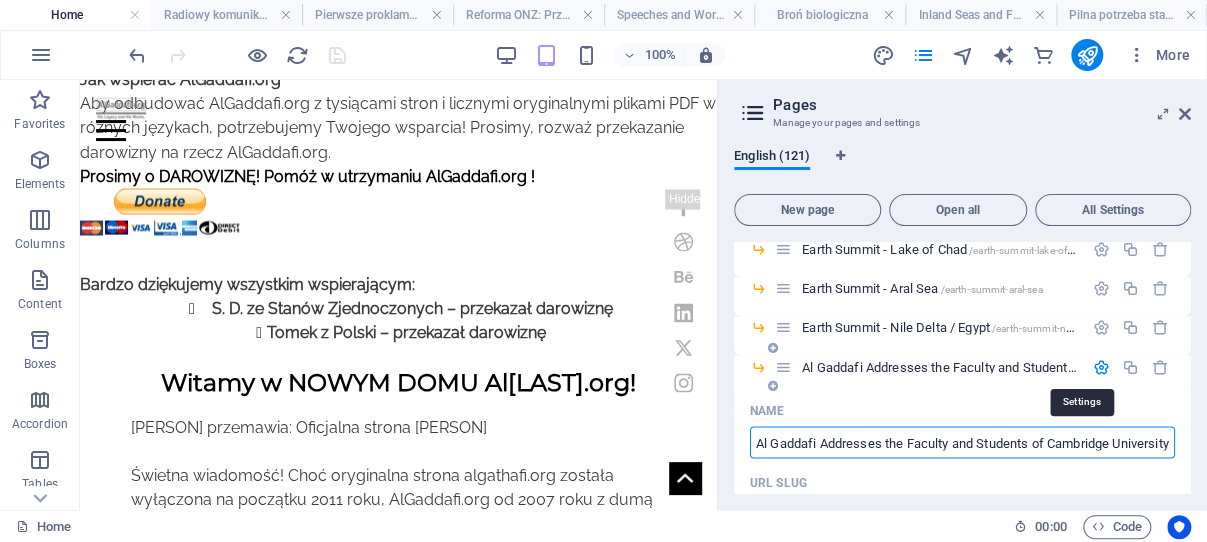 scroll, scrollTop: 0, scrollLeft: 27, axis: horizontal 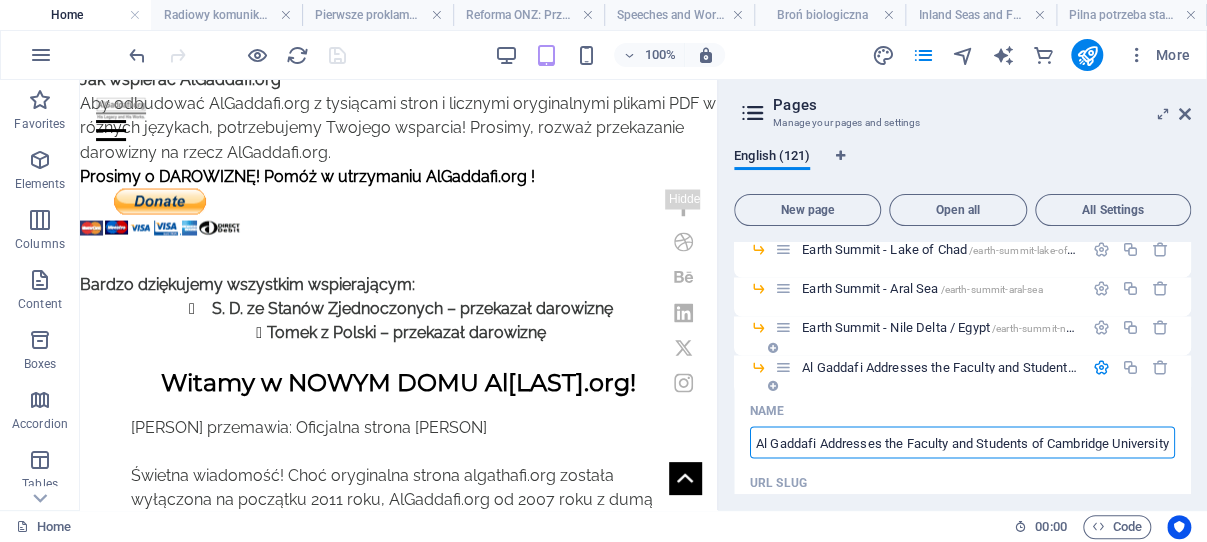 drag, startPoint x: 1151, startPoint y: 438, endPoint x: 756, endPoint y: 443, distance: 395.03165 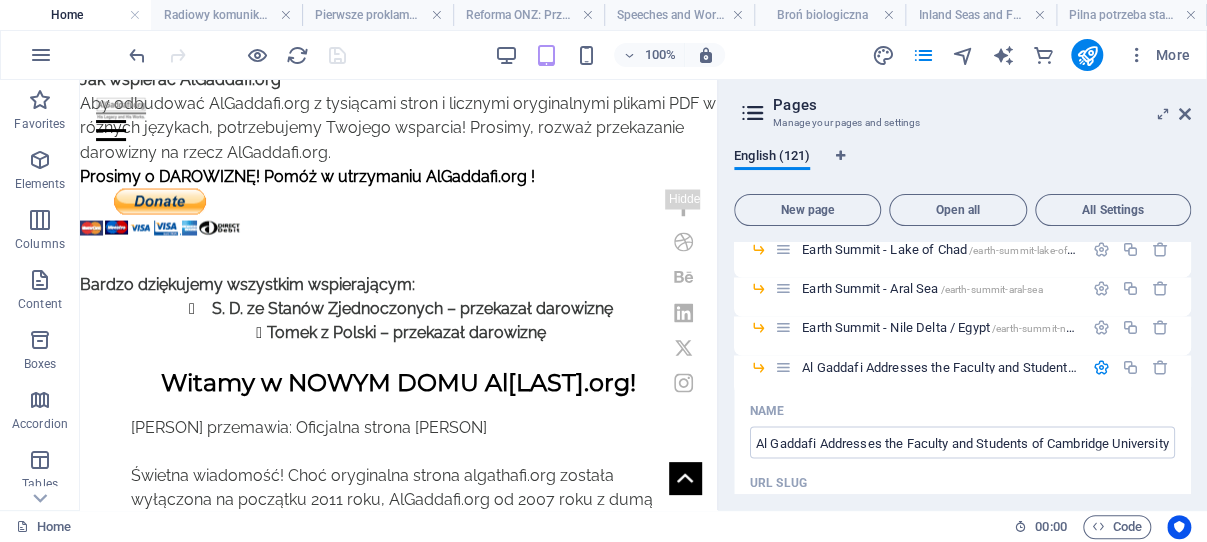 click on "100% More" at bounding box center [661, 55] 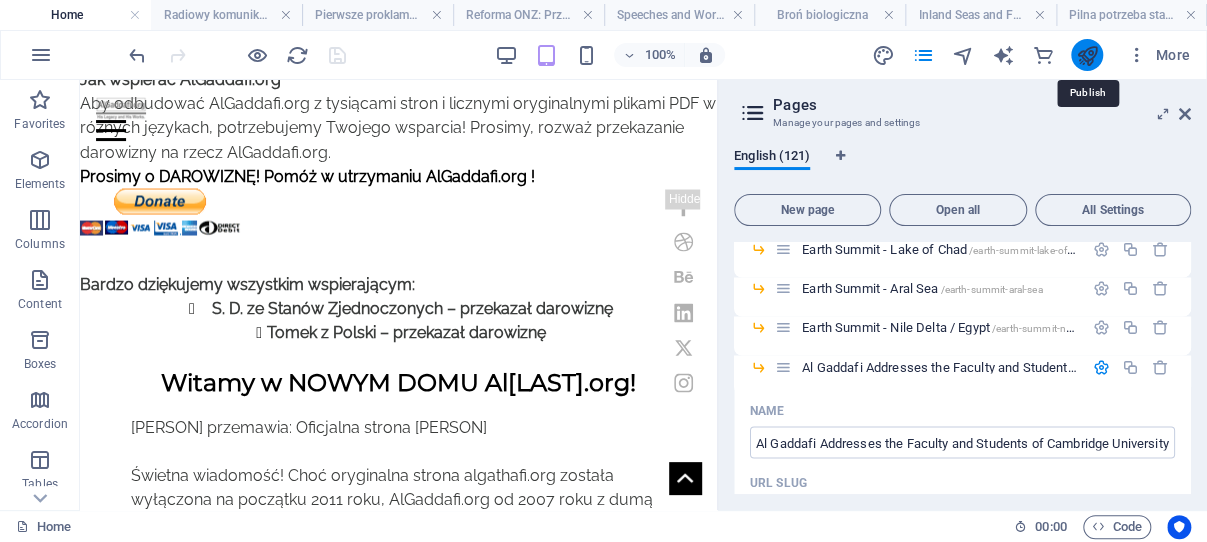 drag, startPoint x: 1087, startPoint y: 54, endPoint x: 390, endPoint y: 85, distance: 697.689 